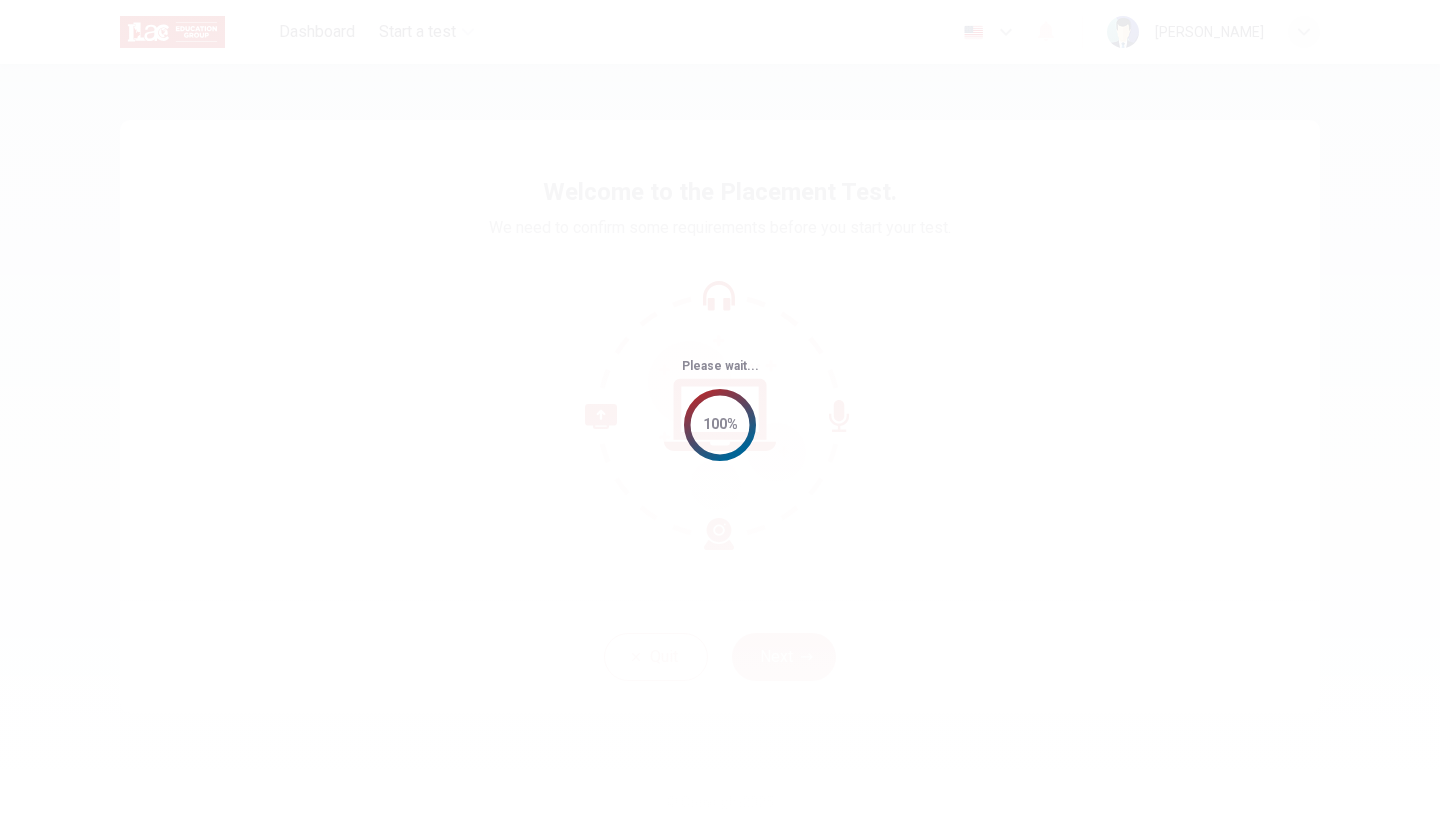 scroll, scrollTop: 0, scrollLeft: 0, axis: both 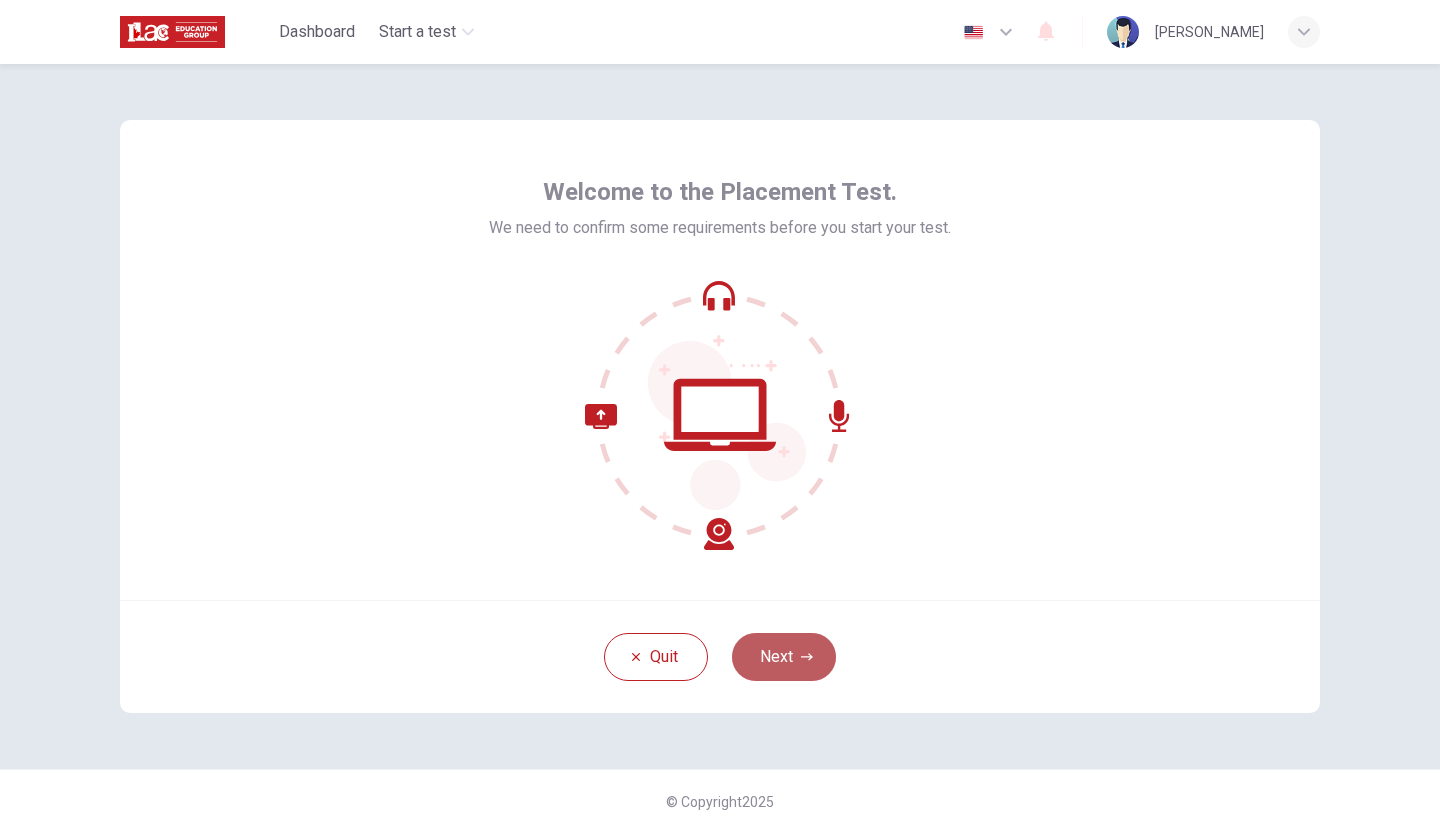 click on "Next" at bounding box center (784, 657) 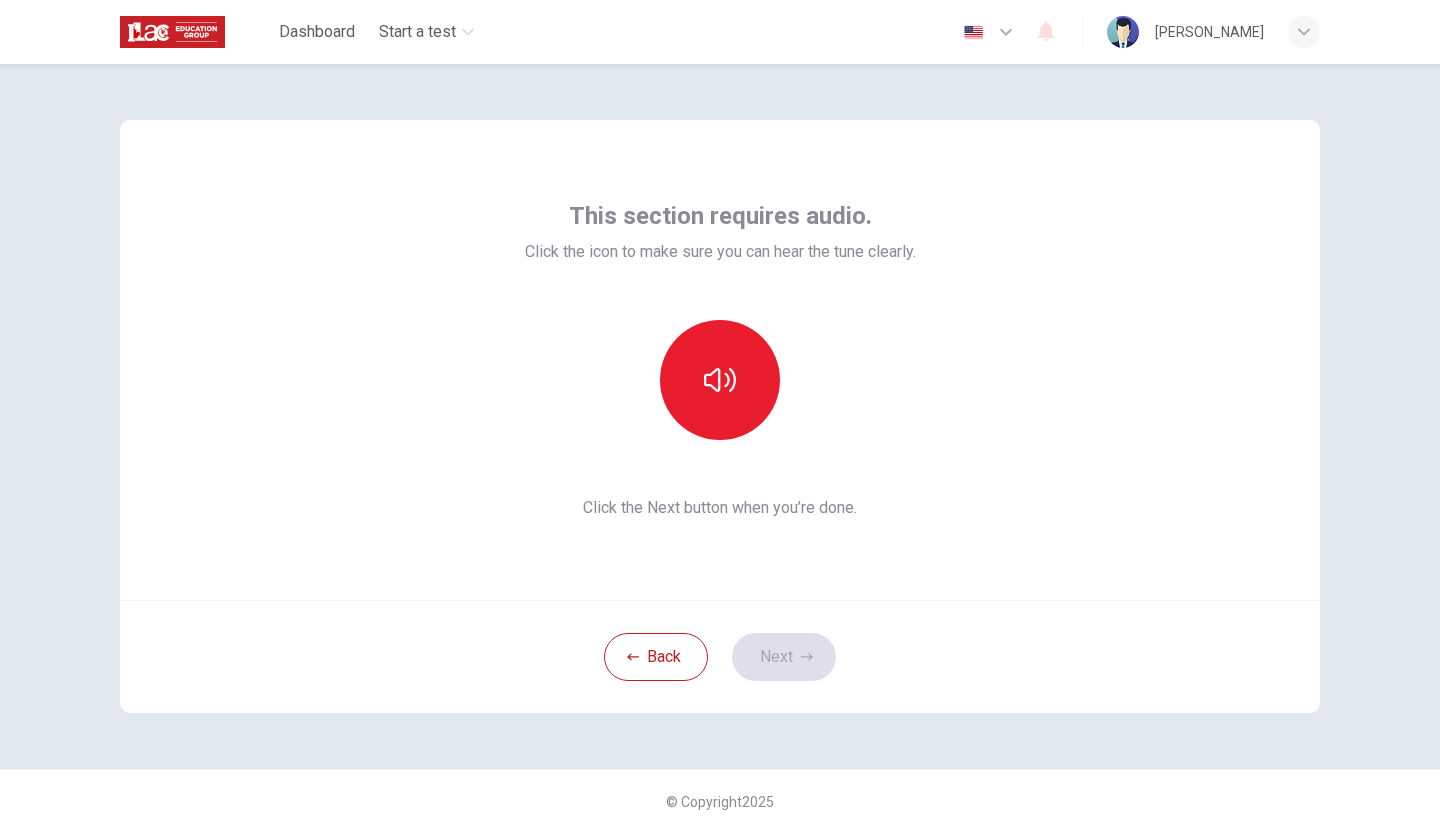 click at bounding box center (720, 380) 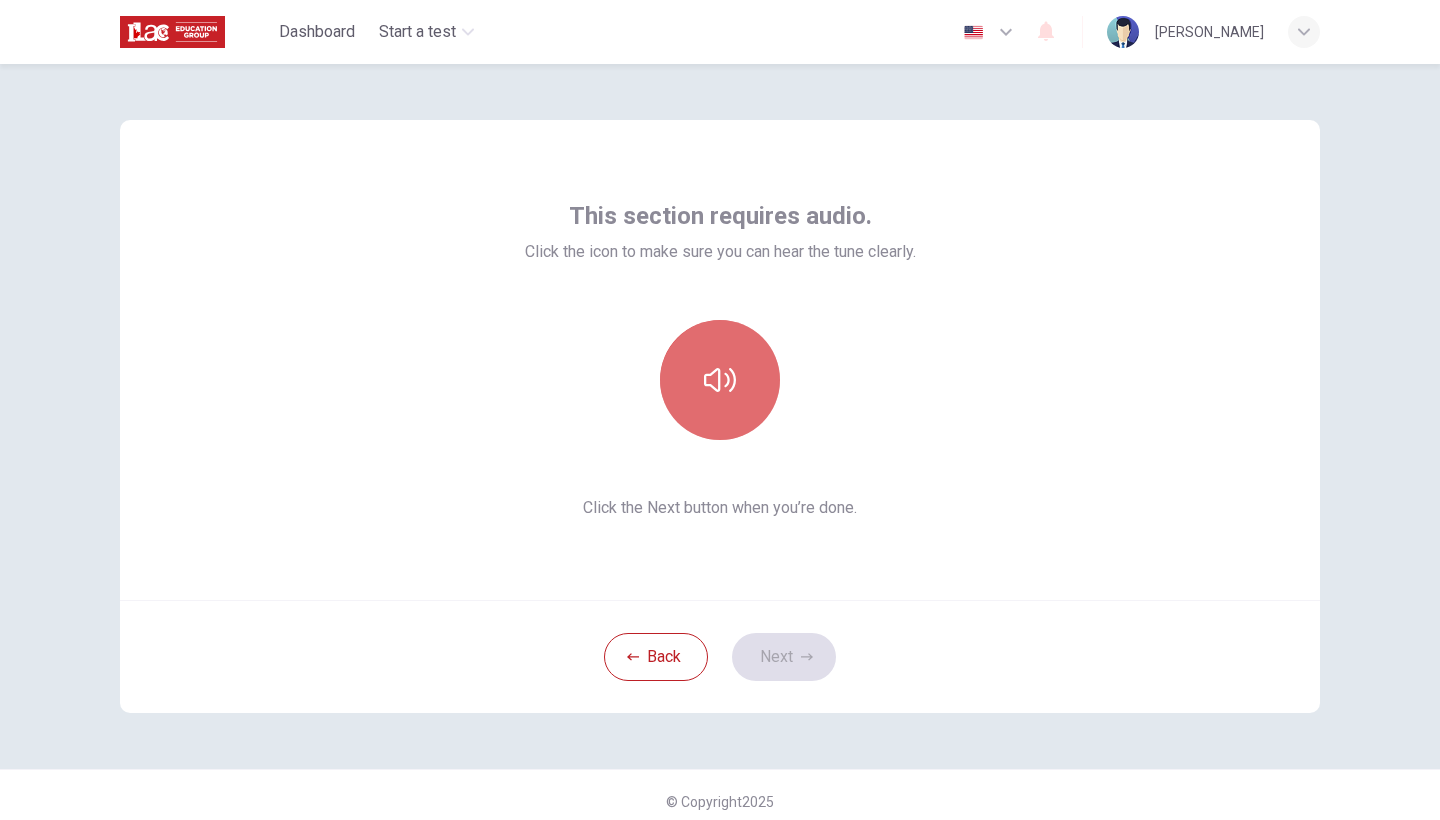 click 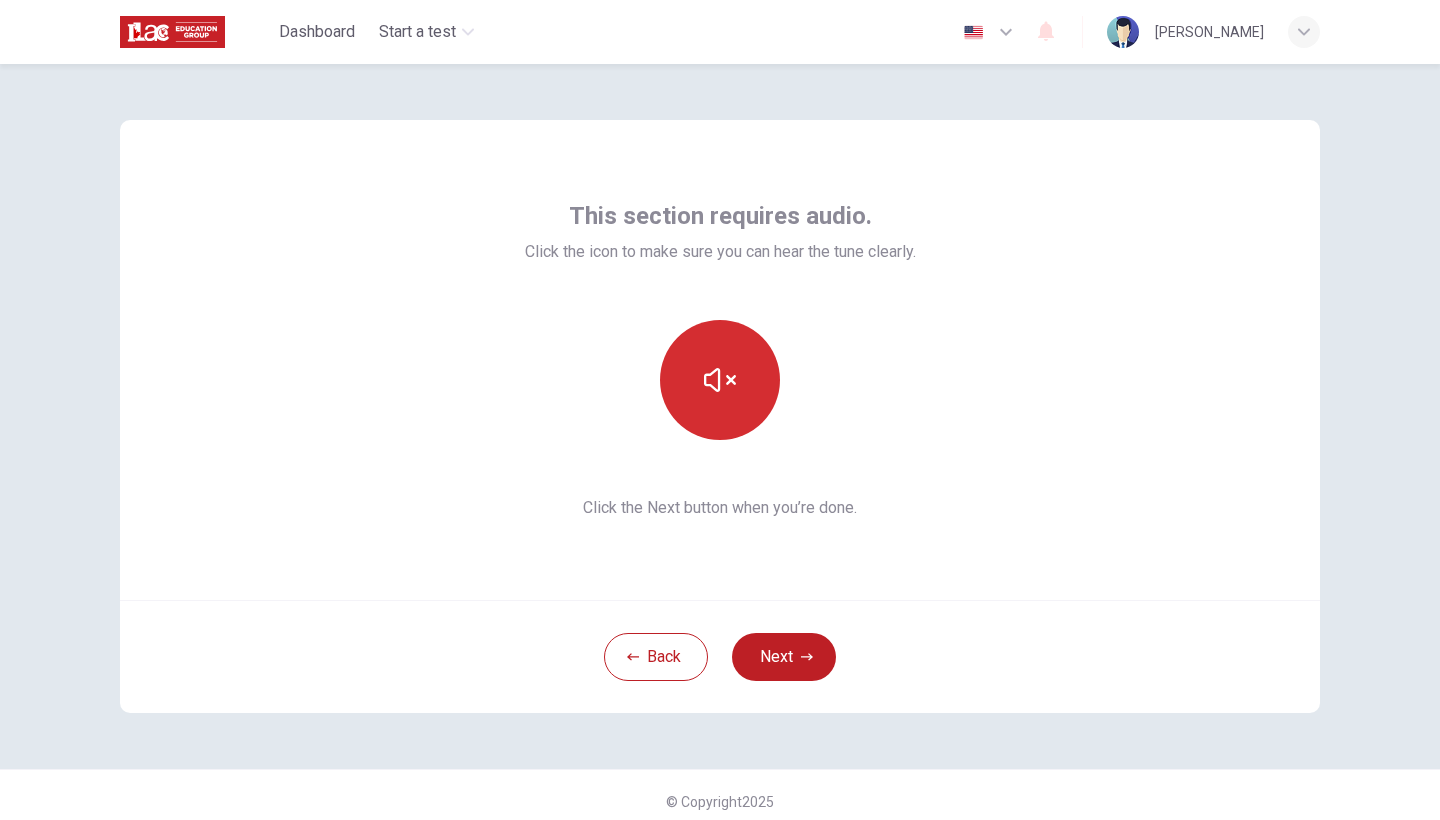 click 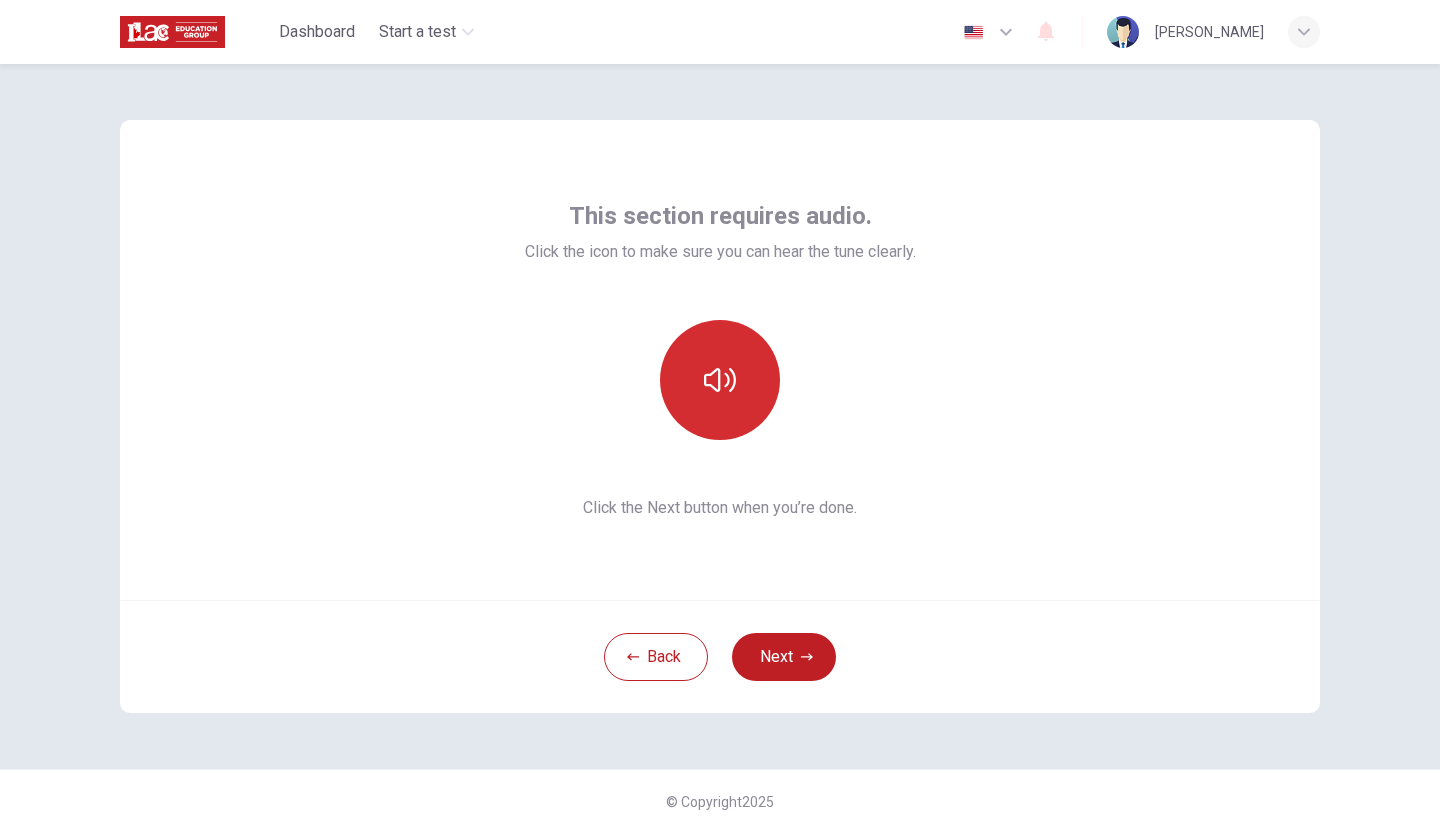 click 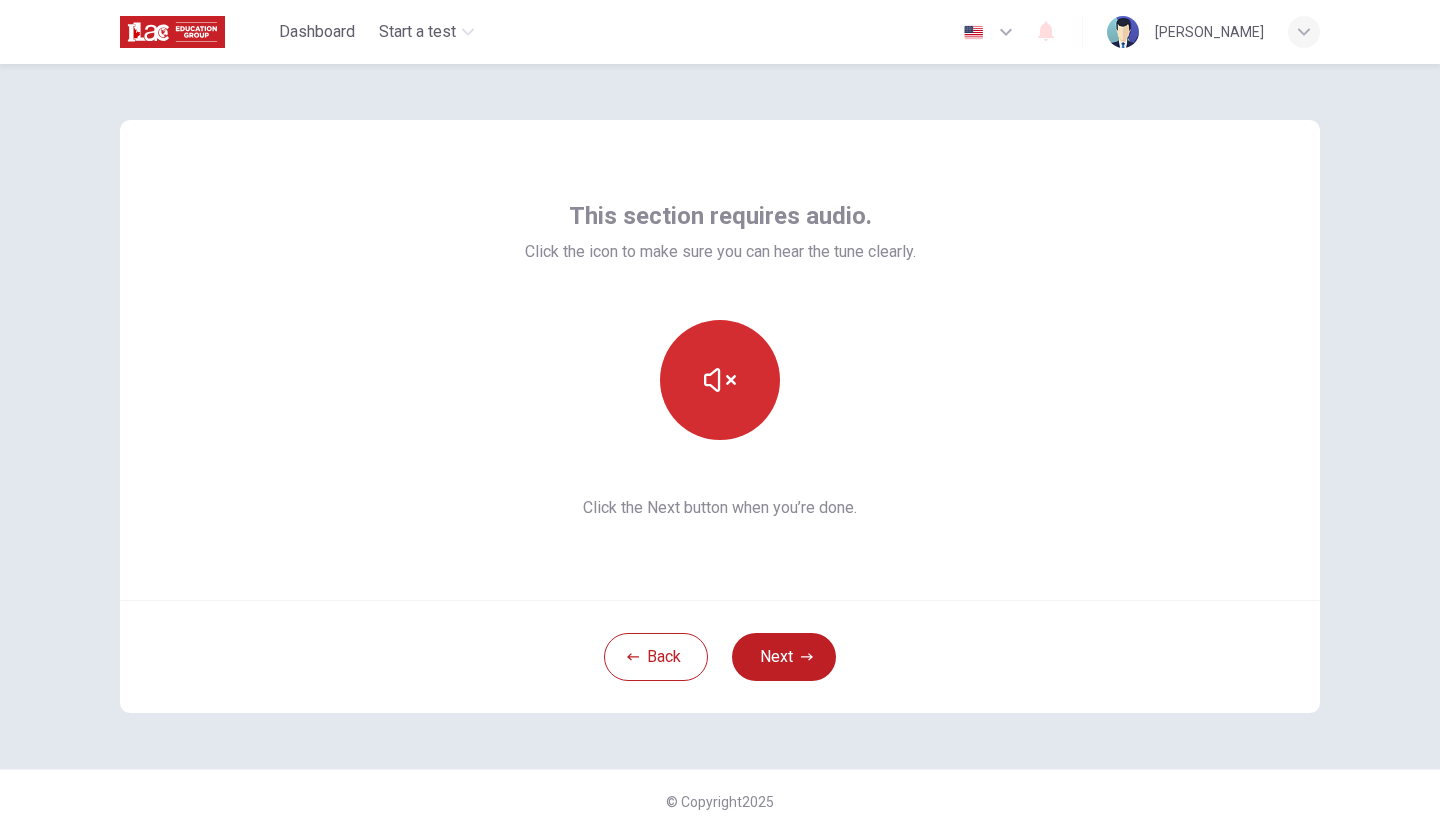 click 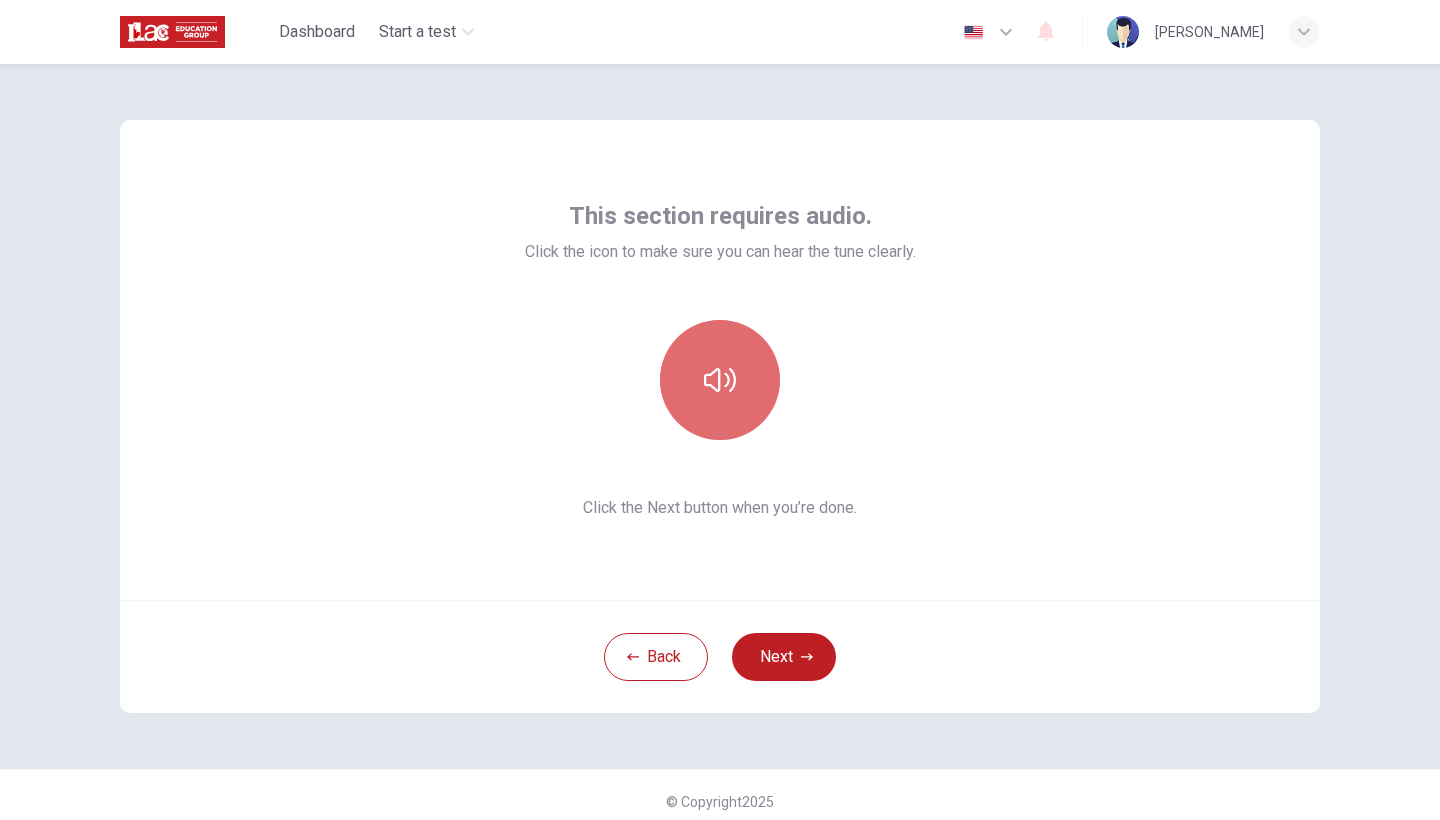 click 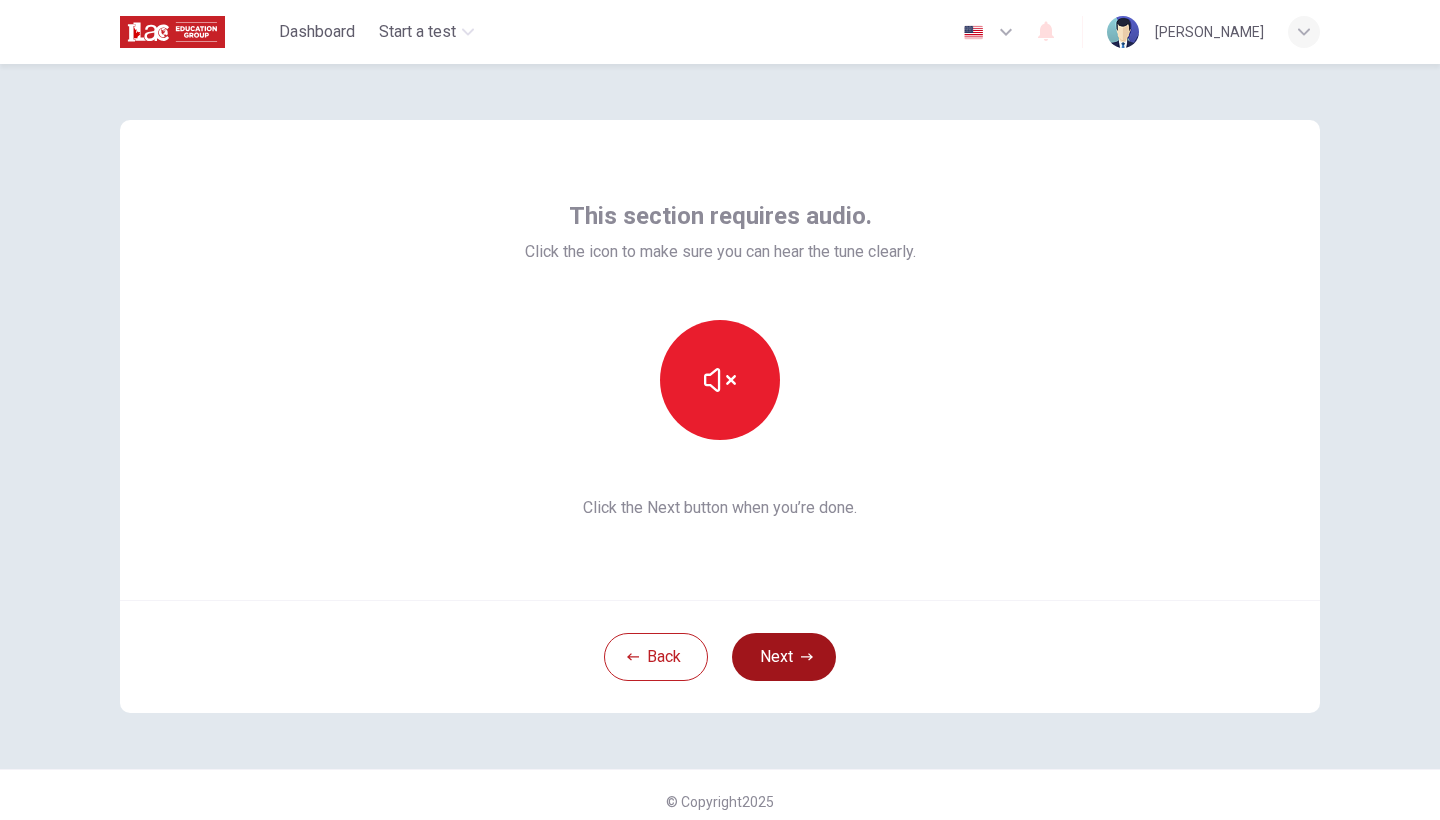 click on "Next" at bounding box center [784, 657] 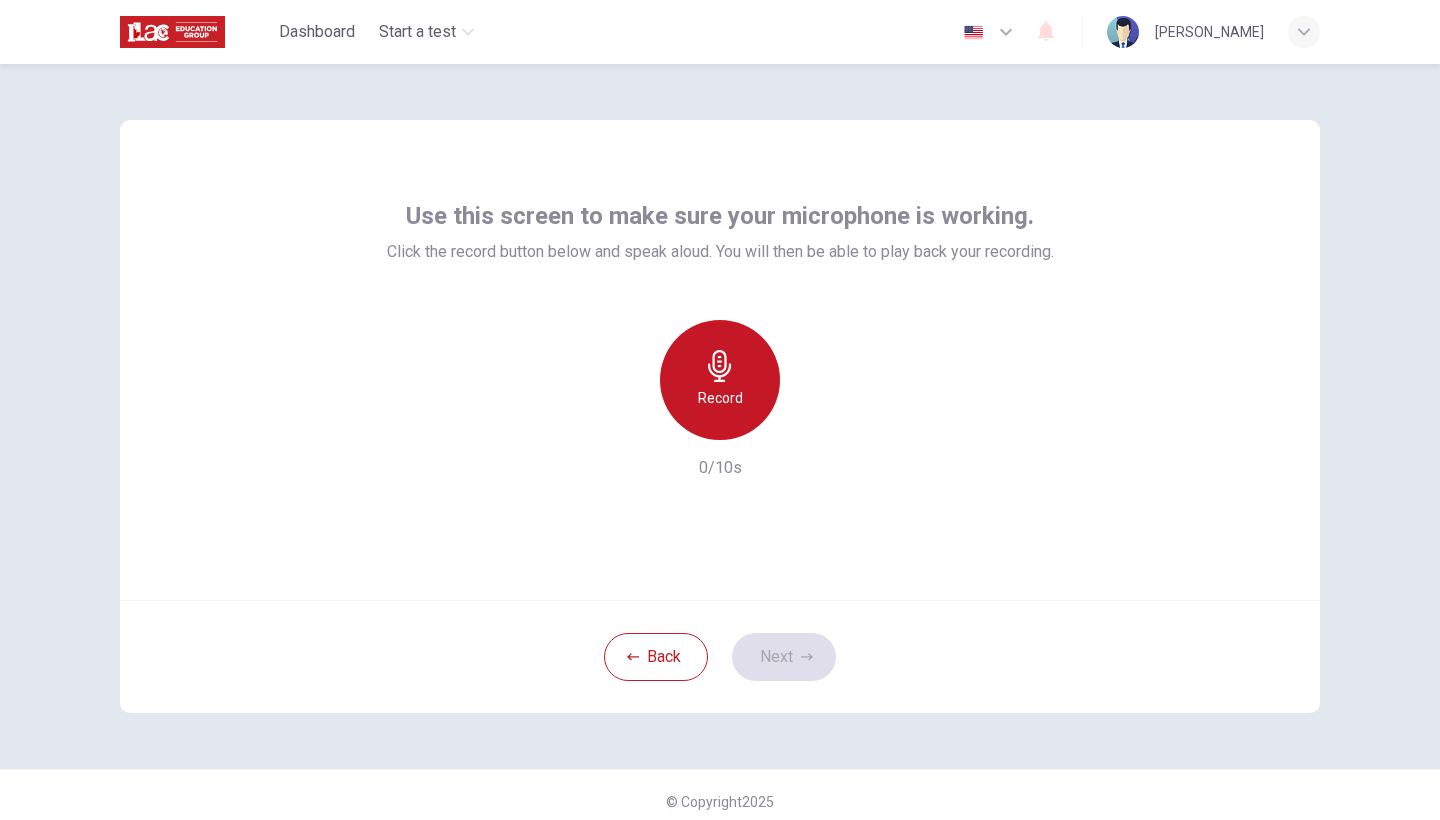 click on "Record" at bounding box center [720, 380] 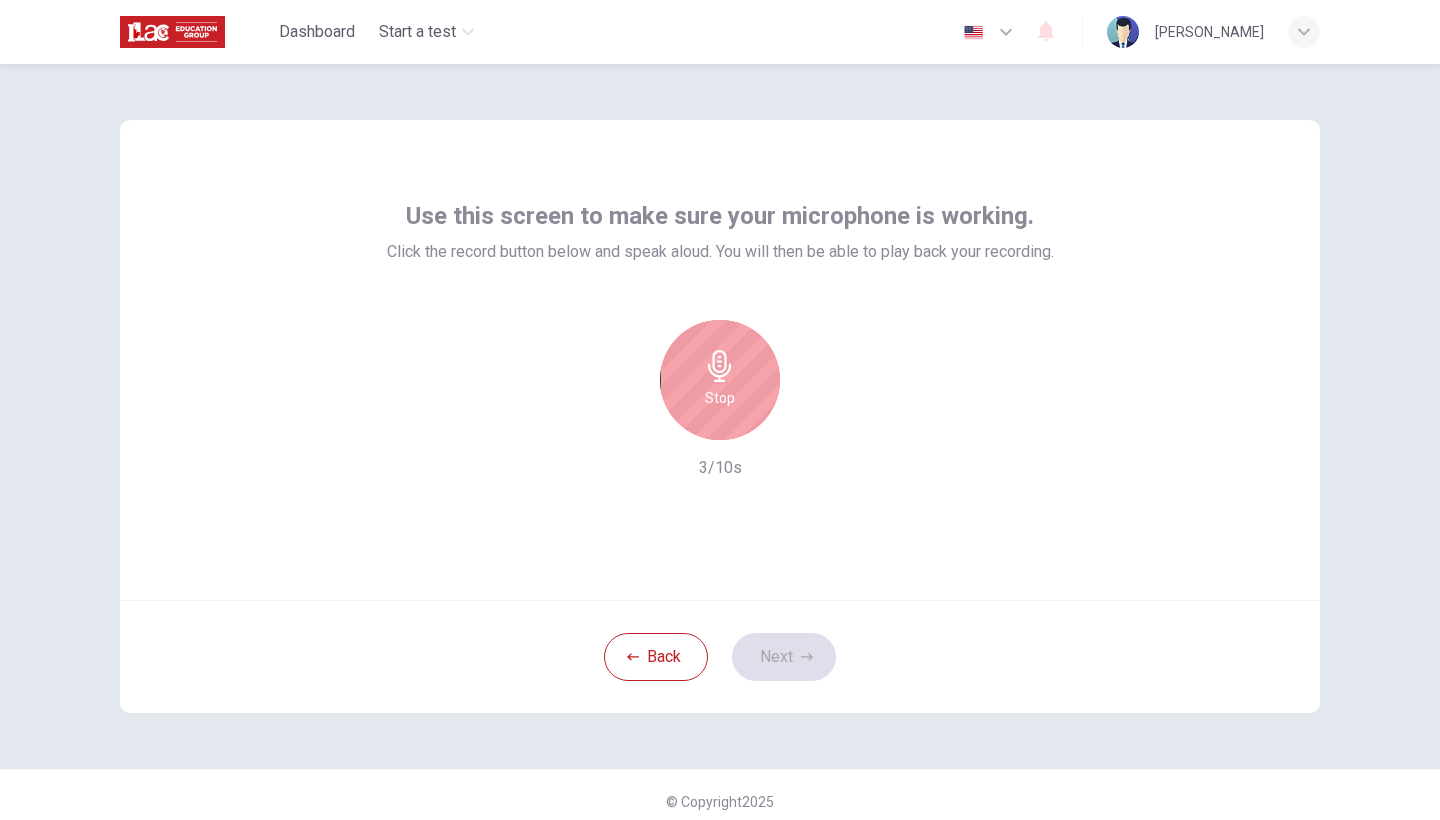 click on "Stop" at bounding box center [720, 398] 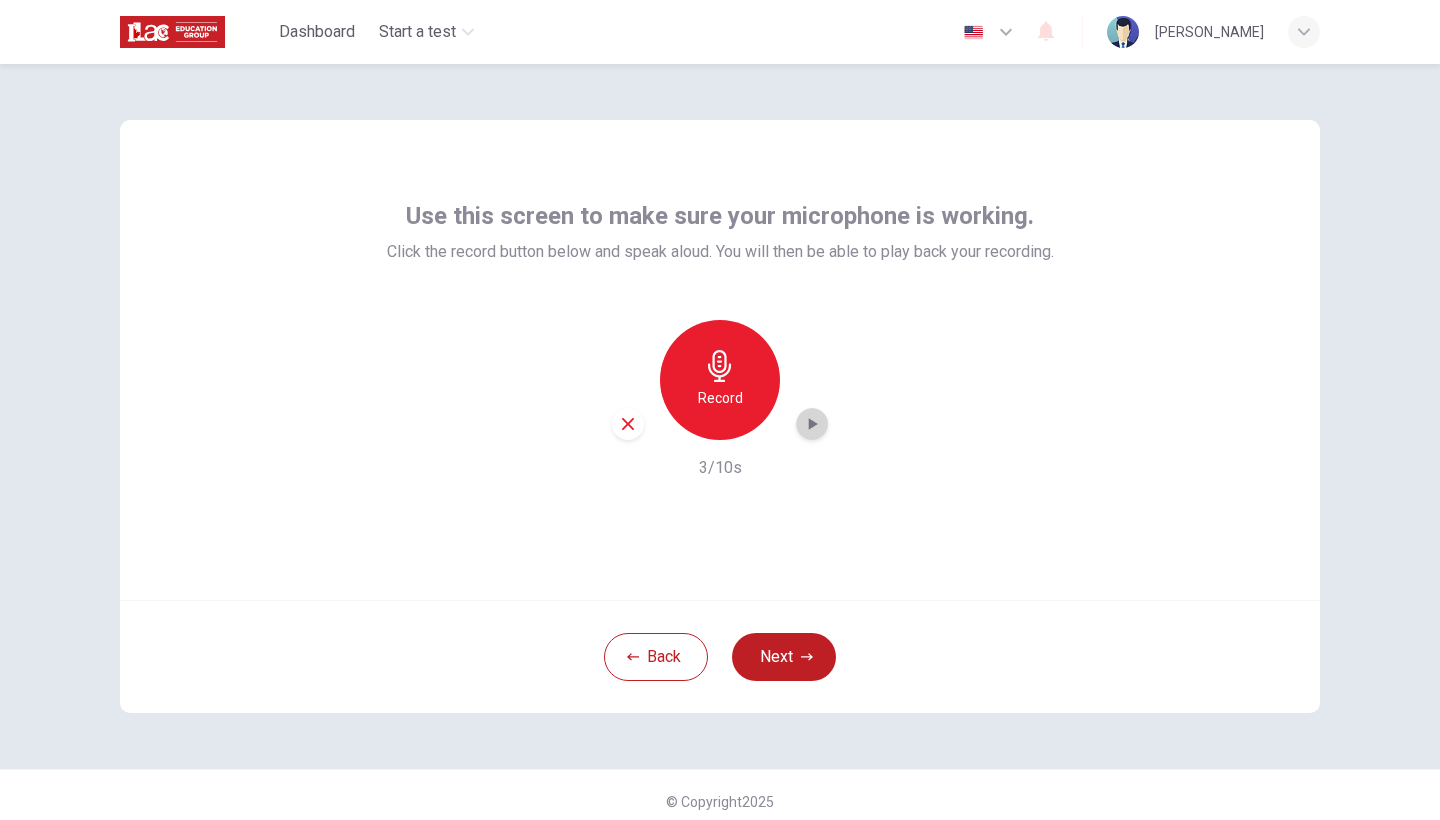 click 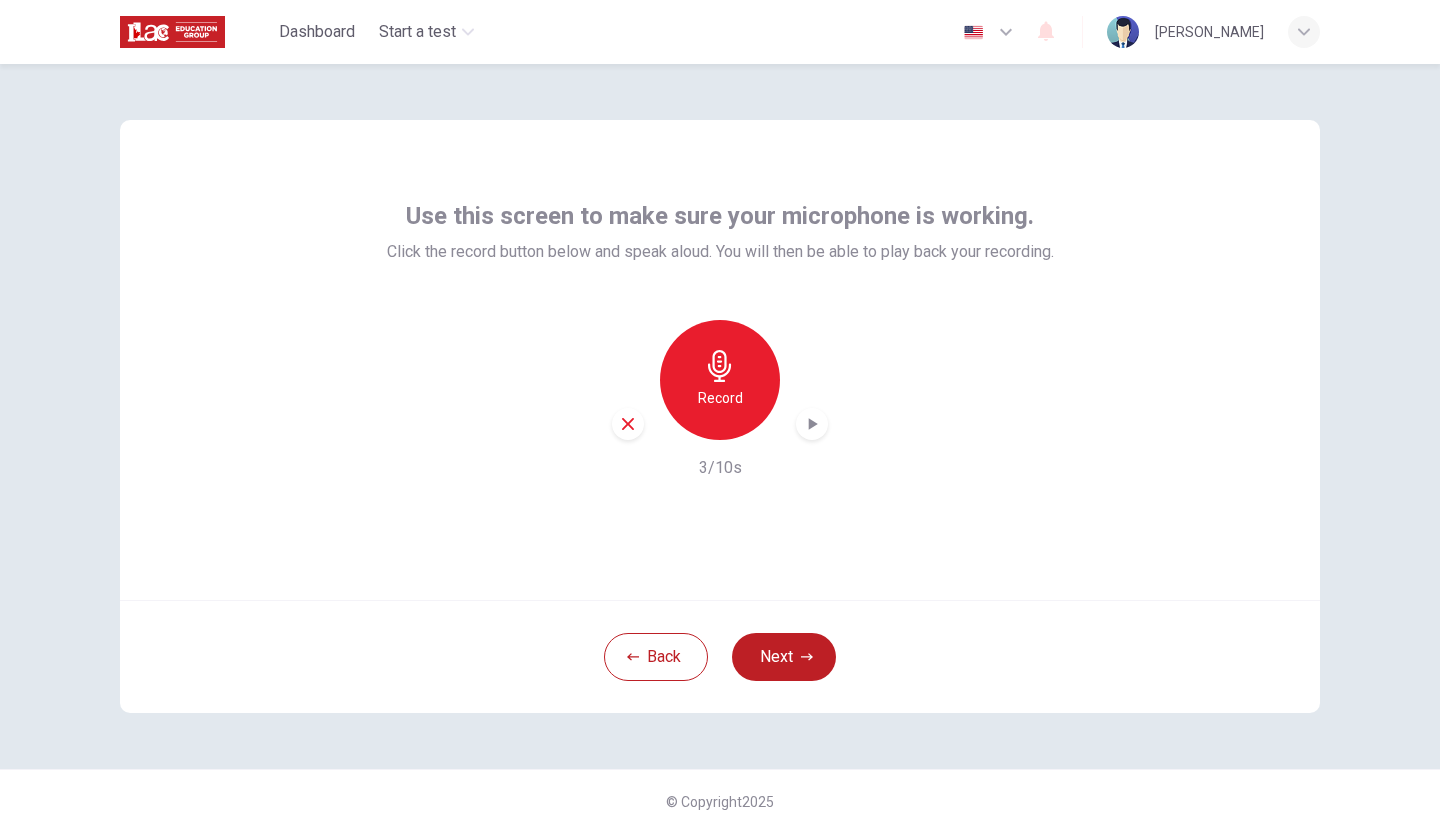 click on "Back Next" at bounding box center (720, 656) 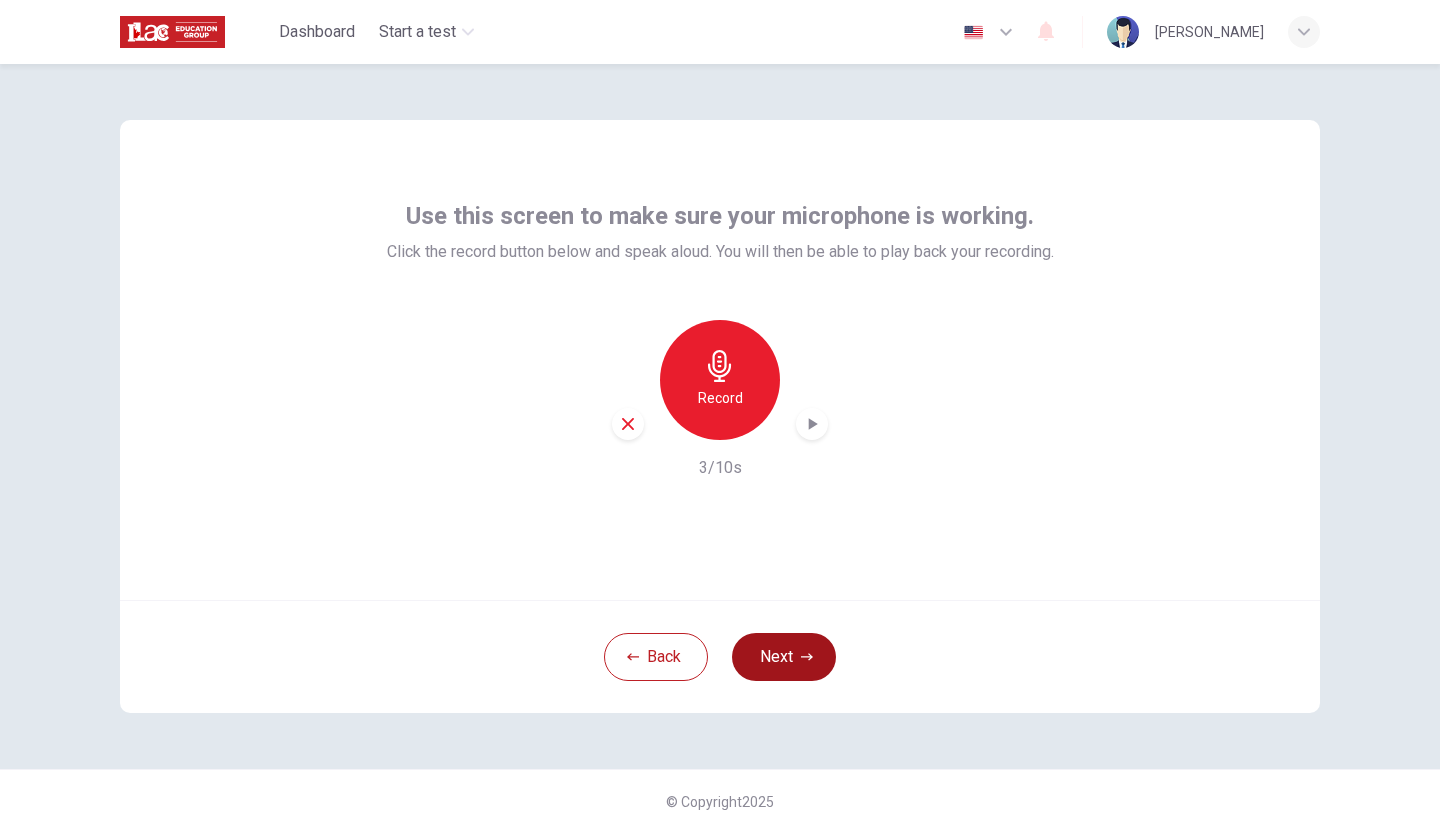 click on "Next" at bounding box center [784, 657] 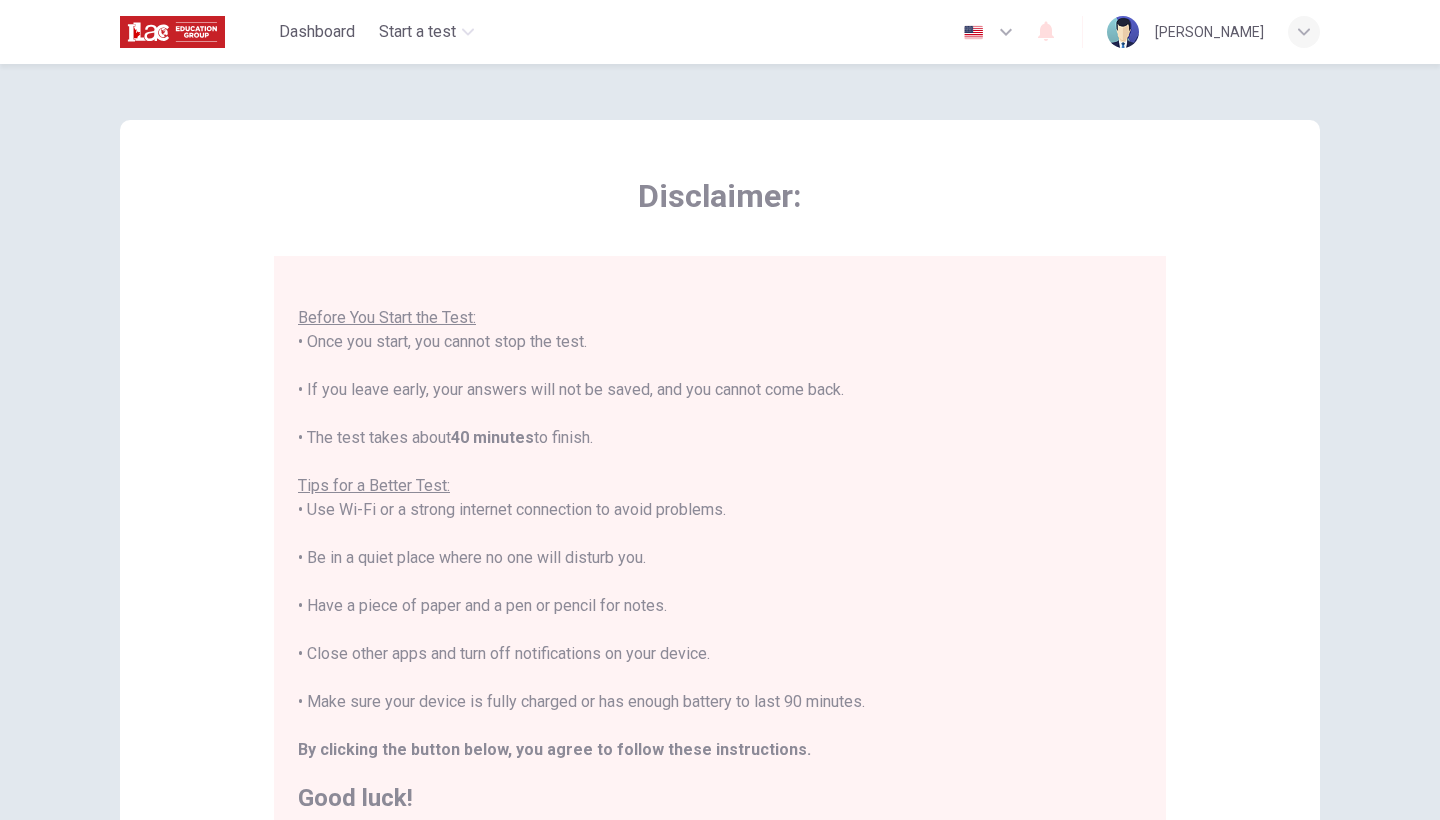 scroll, scrollTop: 21, scrollLeft: 0, axis: vertical 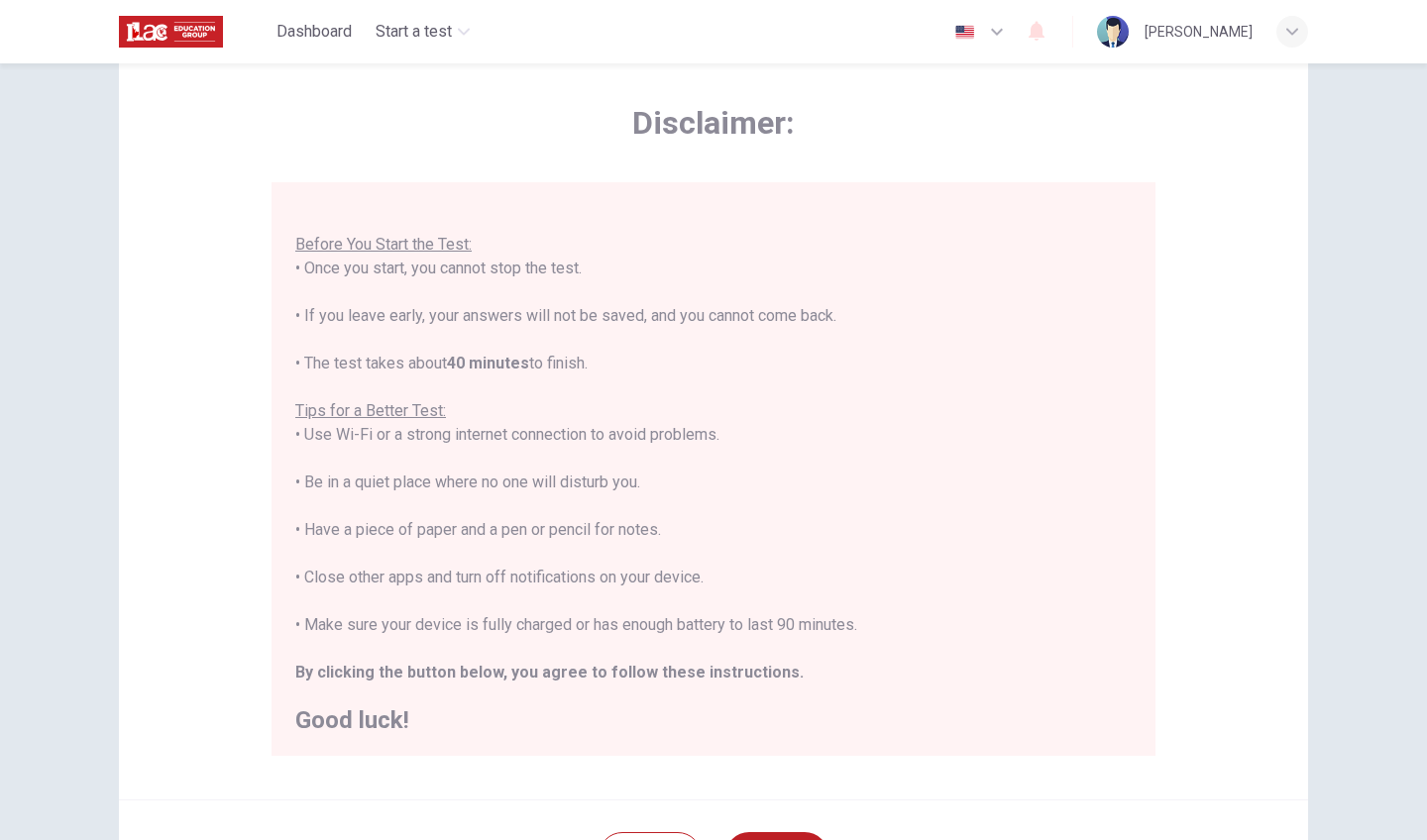 click on "You are about to start a  Placement Test .
Before You Start the Test:
• Once you start, you cannot stop the test.
• If you leave early, your answers will not be saved, and you cannot come back.
• The test takes about  40 minutes  to finish.
Tips for a Better Test:
• Use Wi-Fi or a strong internet connection to avoid problems.
• Be in a quiet place where no one will disturb you.
• Have a piece of paper and a pen or pencil for notes.
• Close other apps and turn off notifications on your device.
• Make sure your device is fully charged or has enough battery to last 90 minutes.
By clicking the button below, you agree to follow these instructions.
Good luck!" at bounding box center (714, 459) 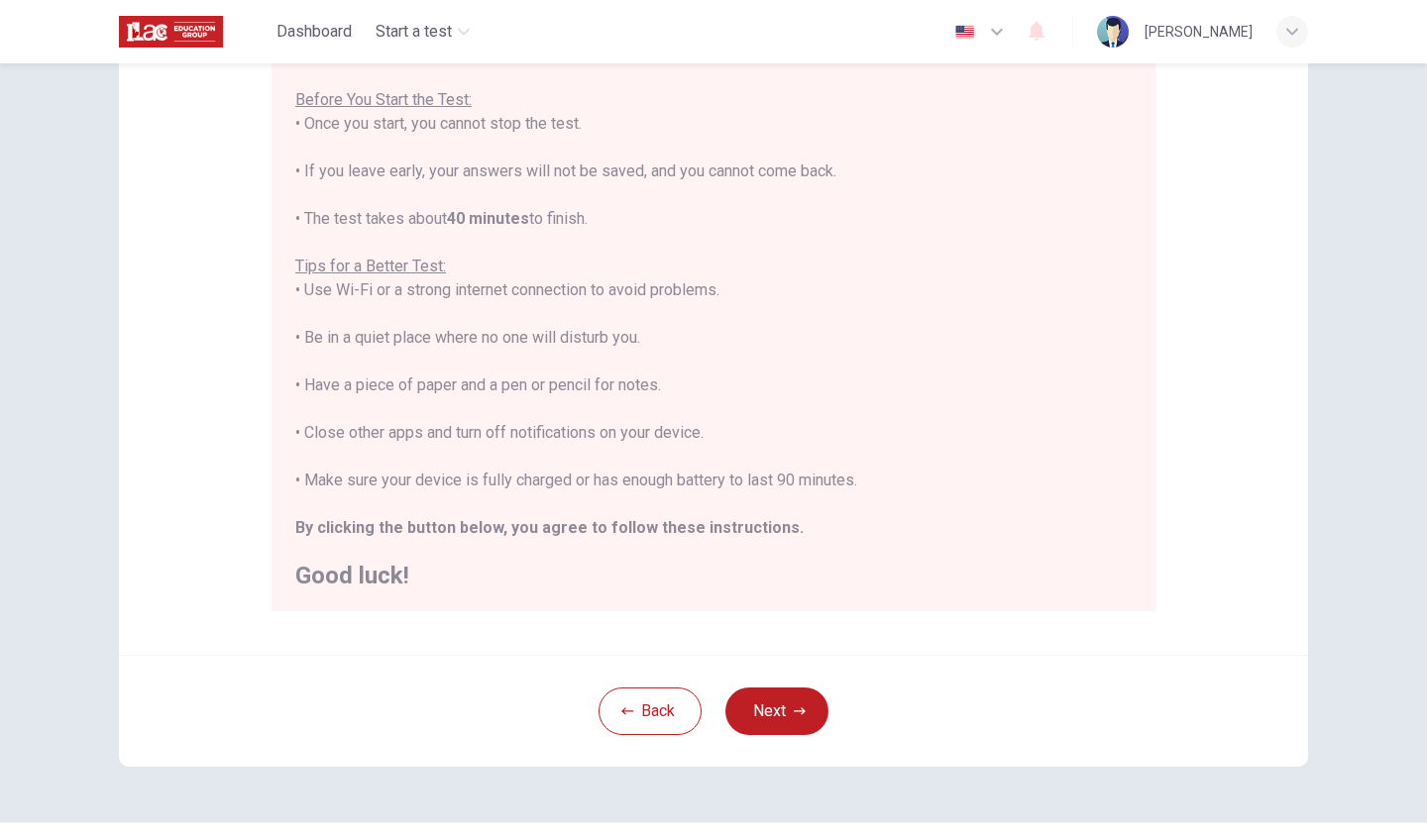 scroll, scrollTop: 229, scrollLeft: 0, axis: vertical 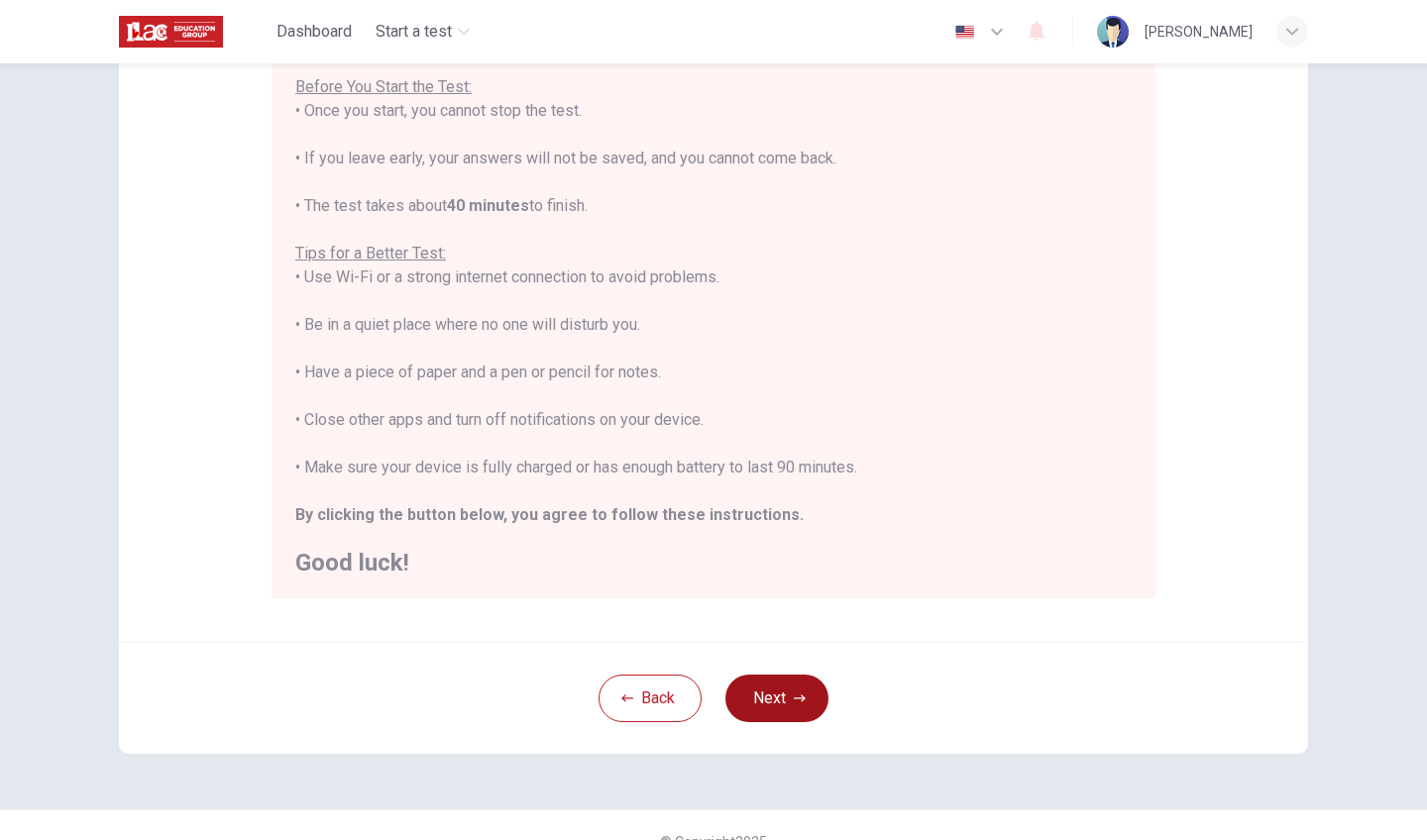 click 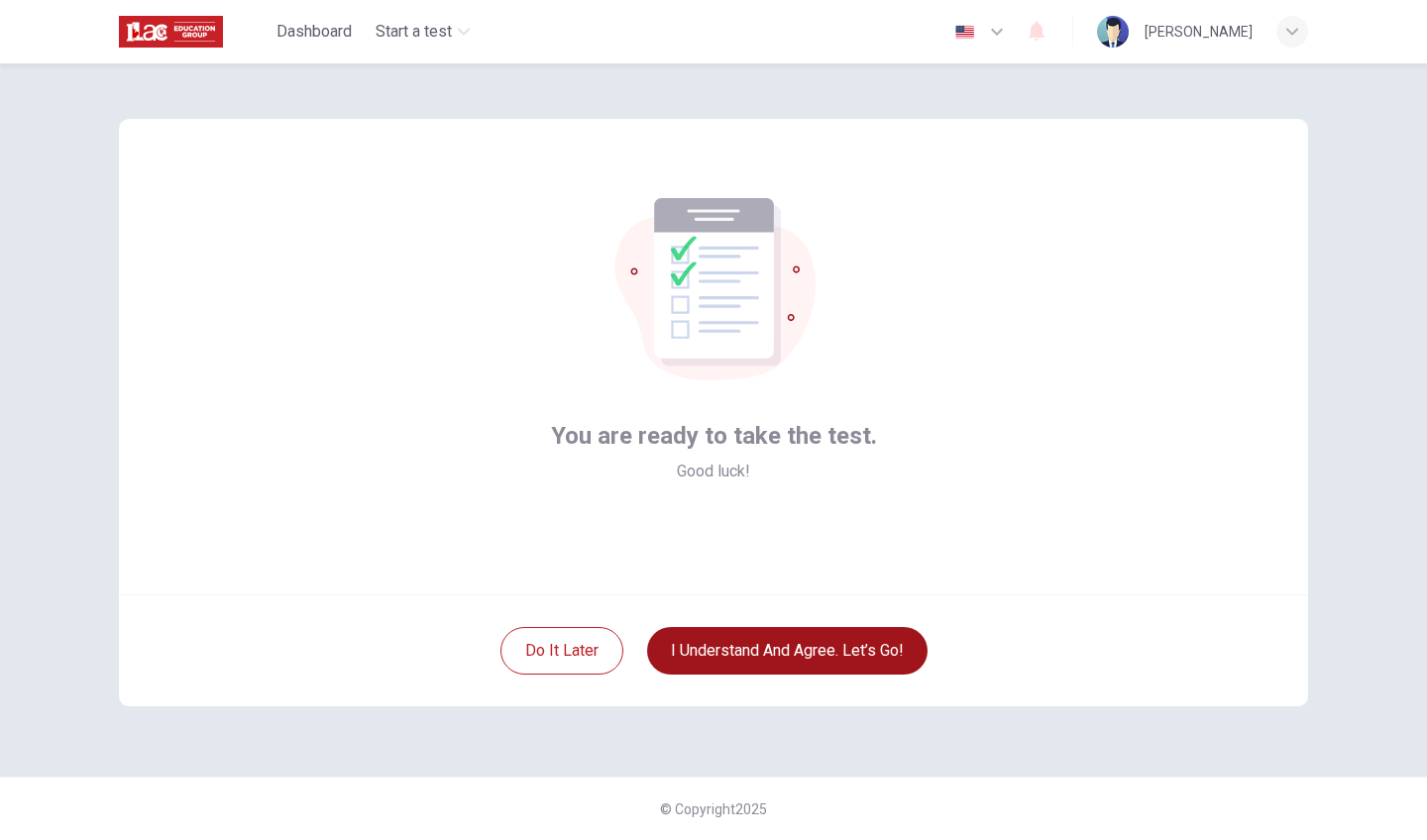 scroll, scrollTop: 0, scrollLeft: 0, axis: both 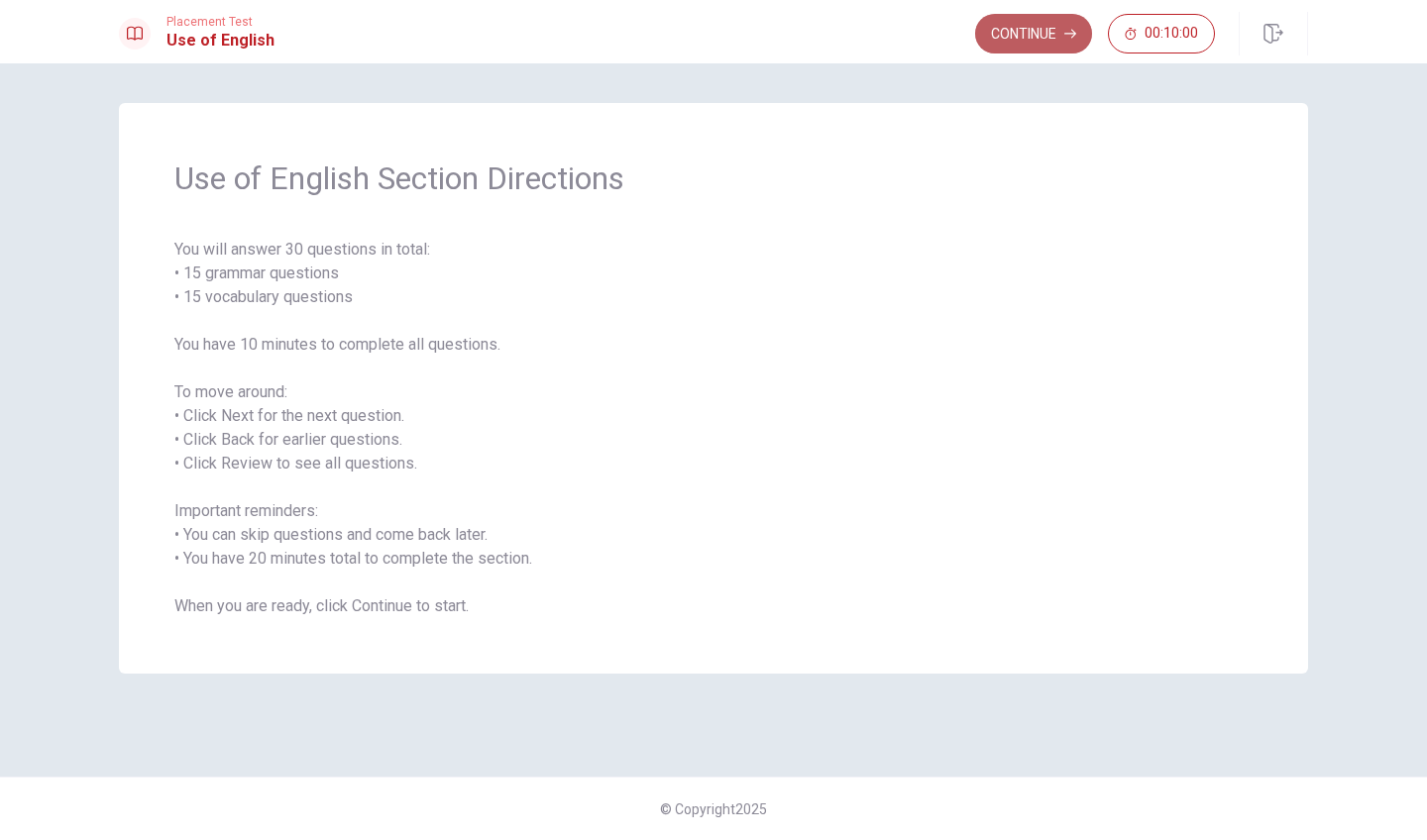 click on "Continue" at bounding box center (1034, 34) 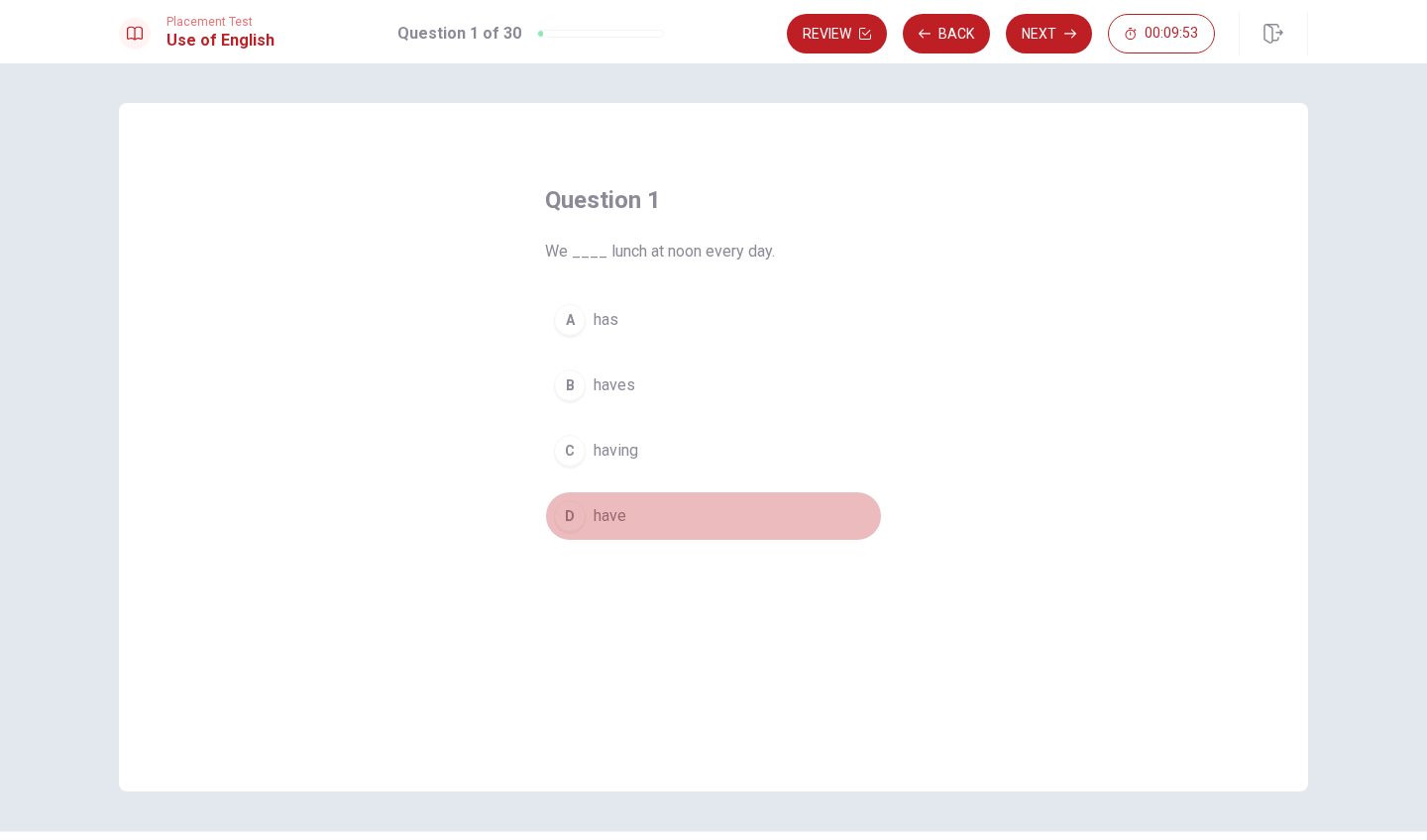 click on "D" at bounding box center [570, 516] 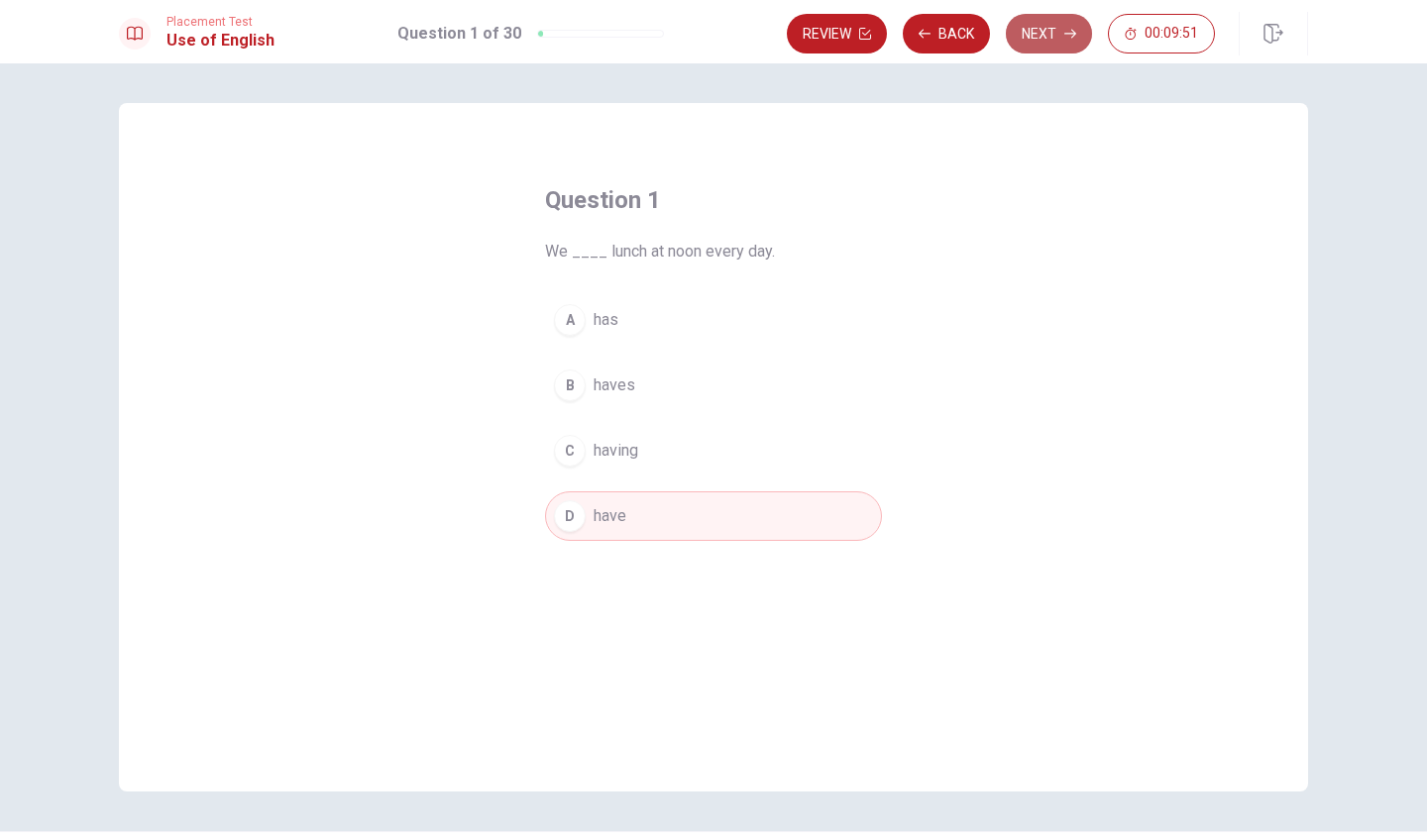 click on "Next" at bounding box center (1048, 34) 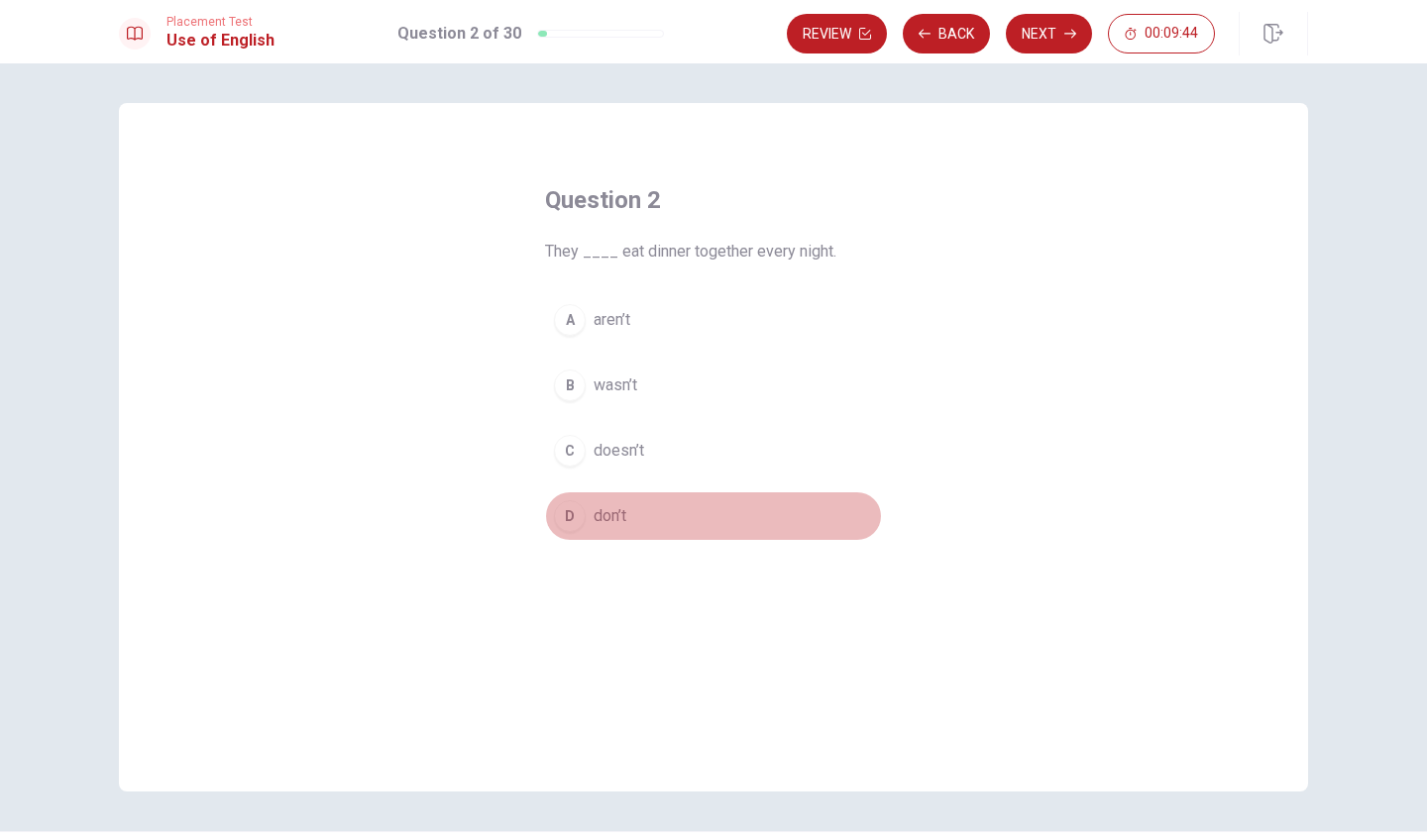 click on "don’t" at bounding box center (609, 516) 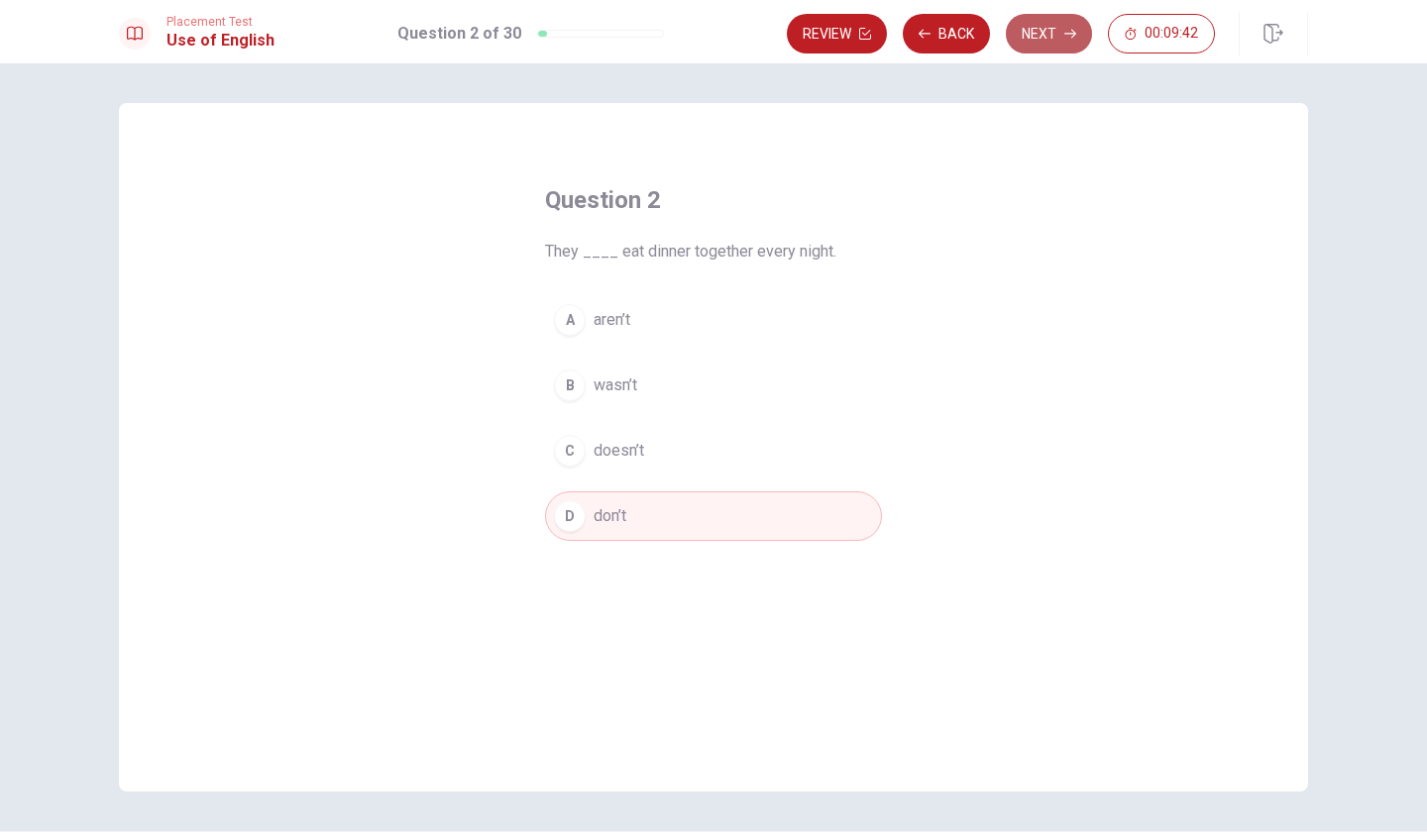 click on "Next" at bounding box center [1048, 34] 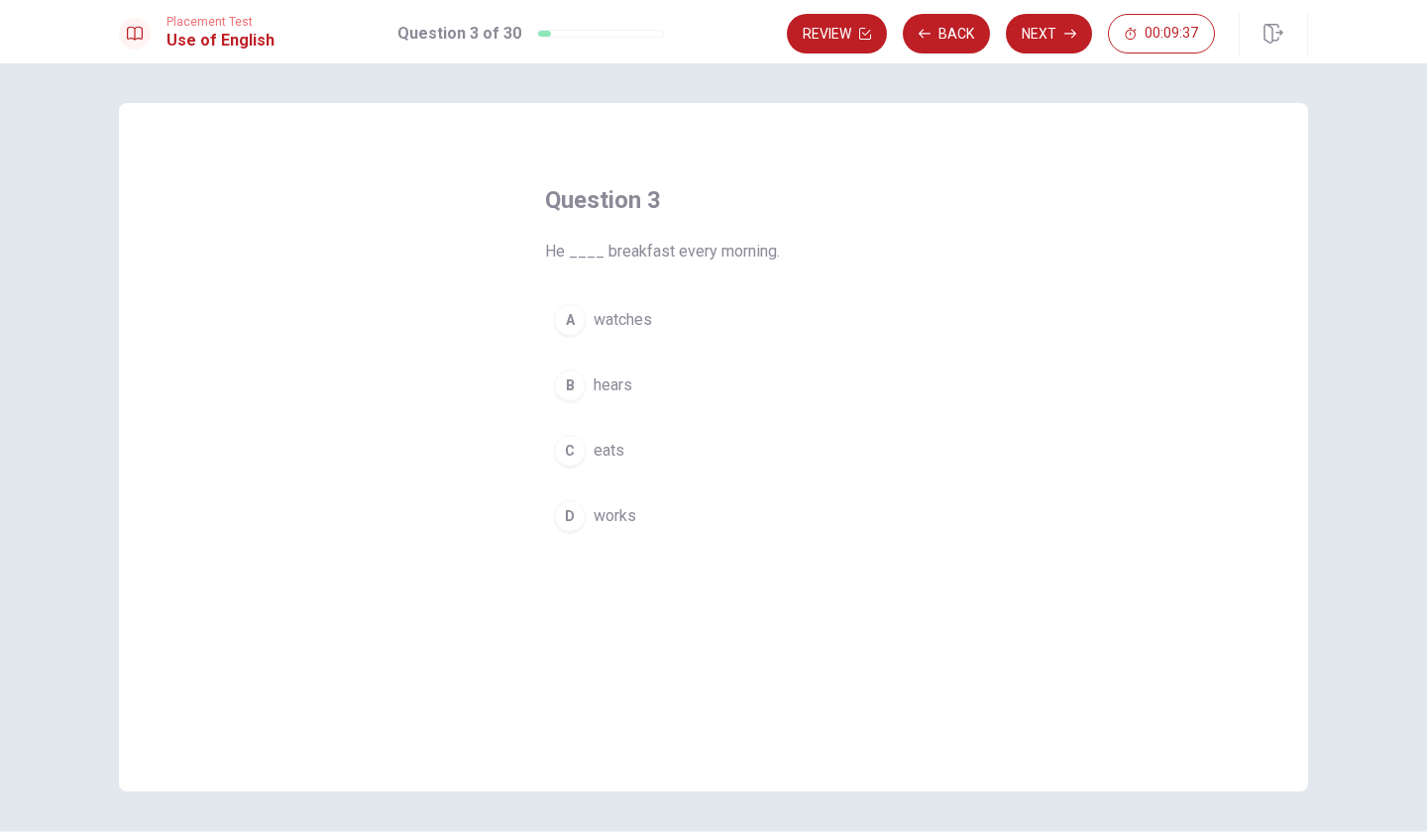 click on "eats" at bounding box center [608, 451] 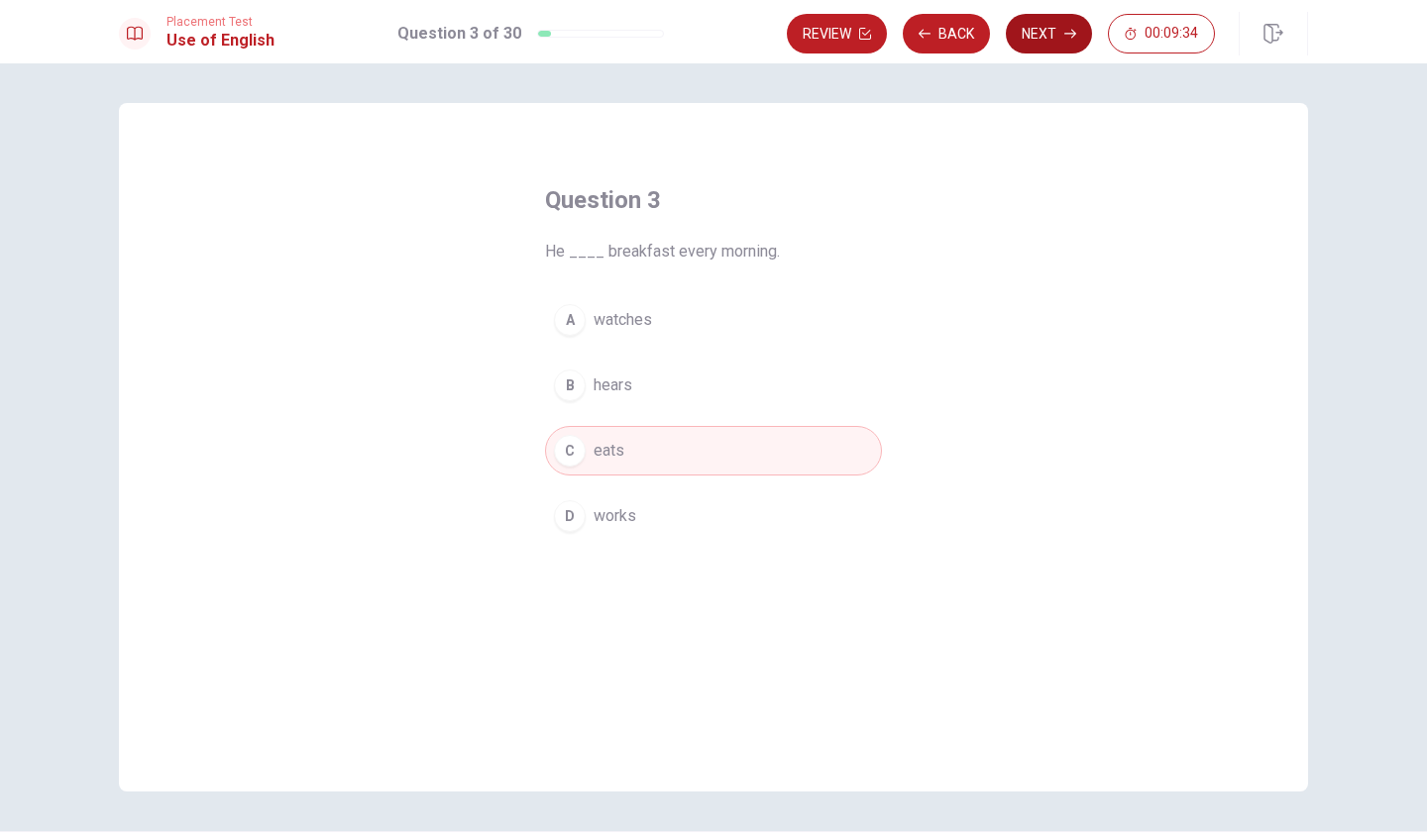 click on "Next" at bounding box center [1048, 34] 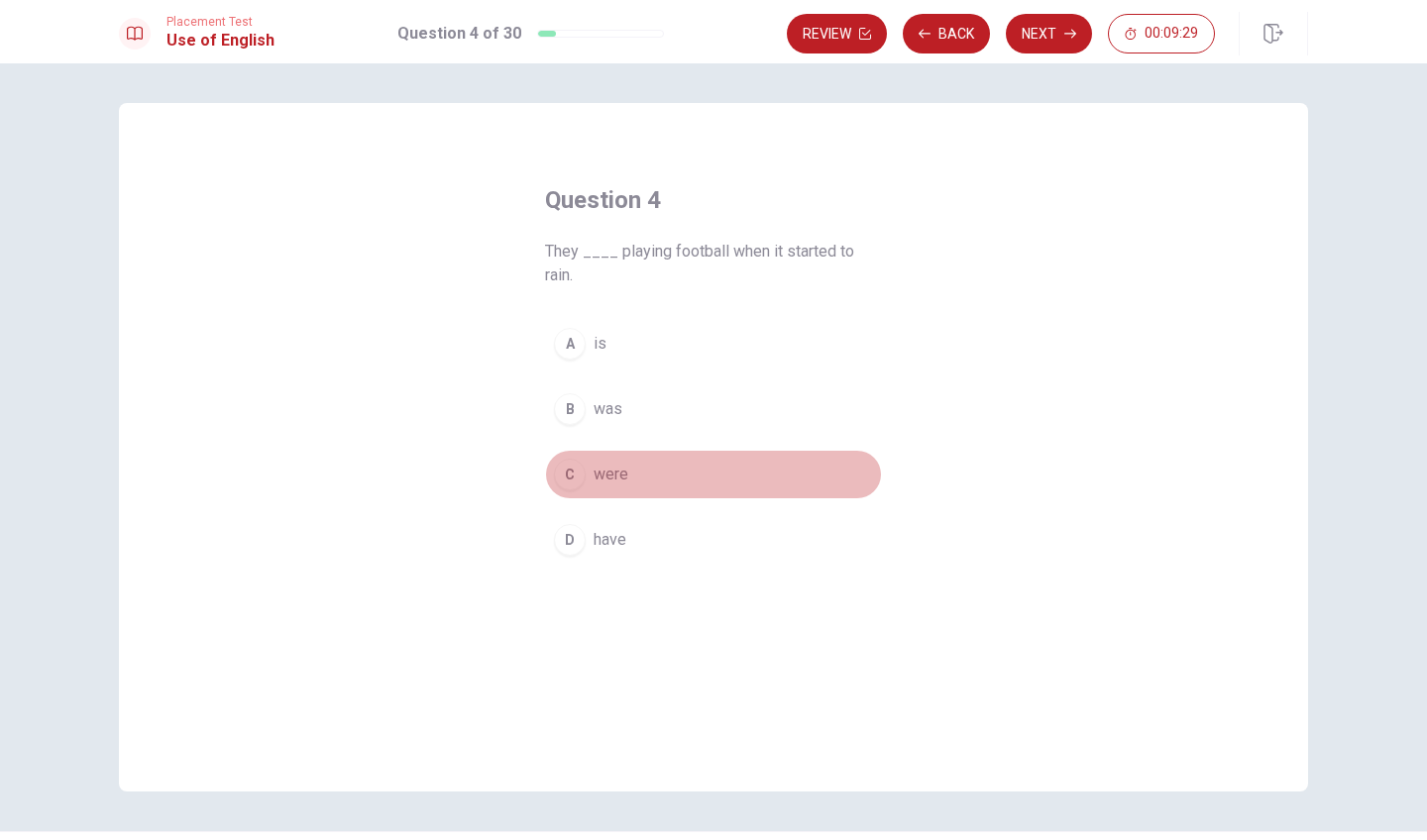 click on "were" at bounding box center (610, 474) 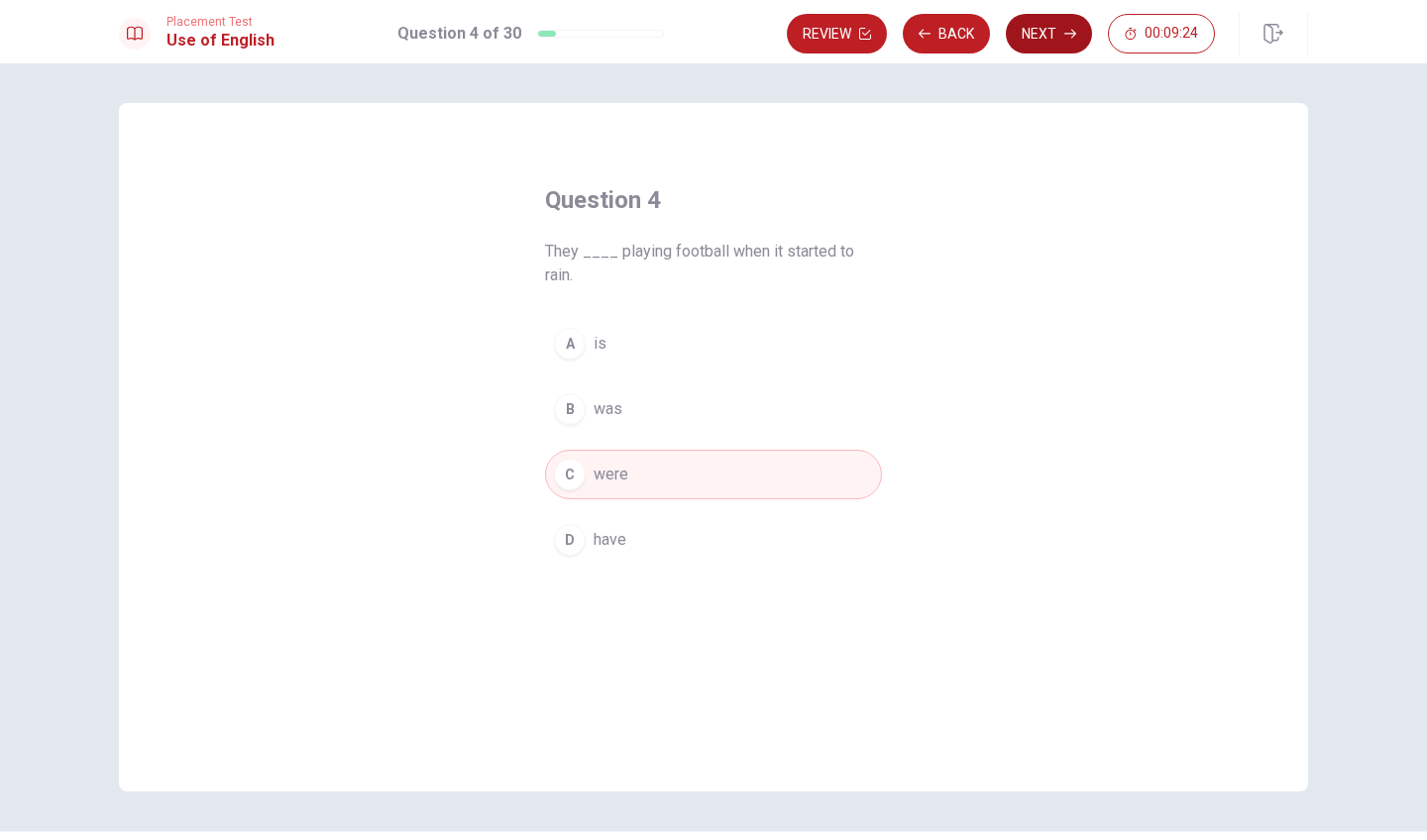 click on "Next" at bounding box center (1048, 34) 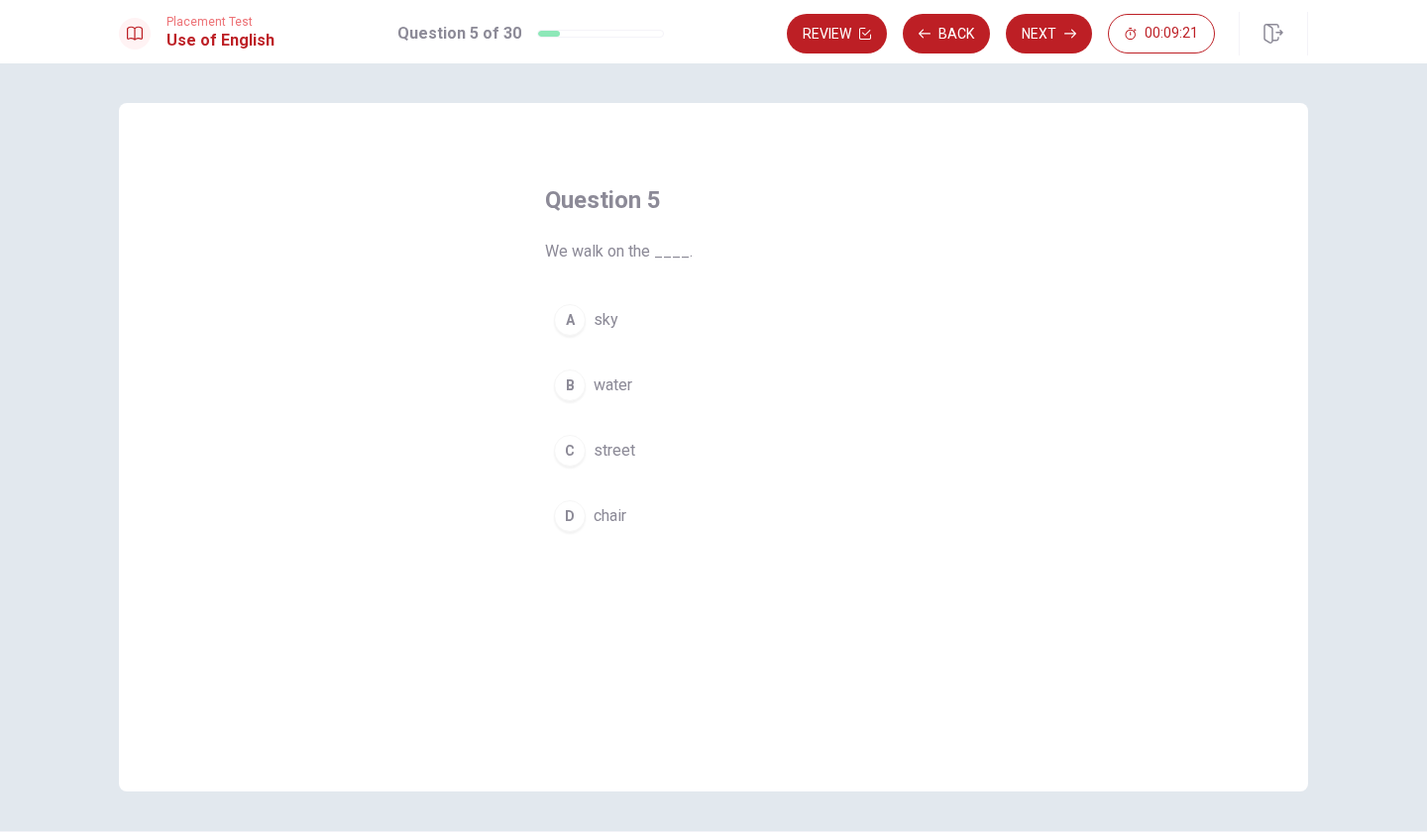 click on "street" at bounding box center (614, 451) 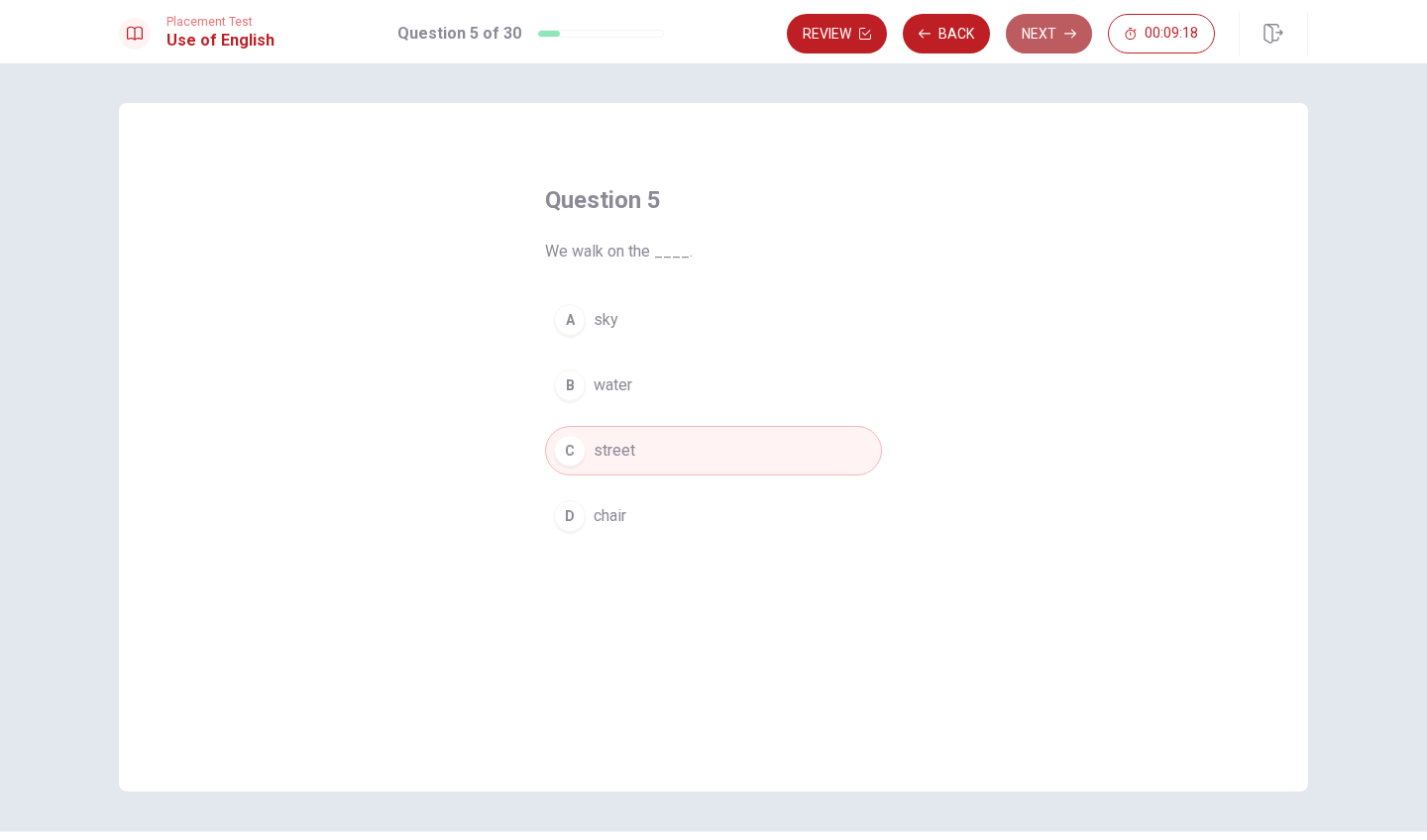 click on "Next" at bounding box center [1048, 34] 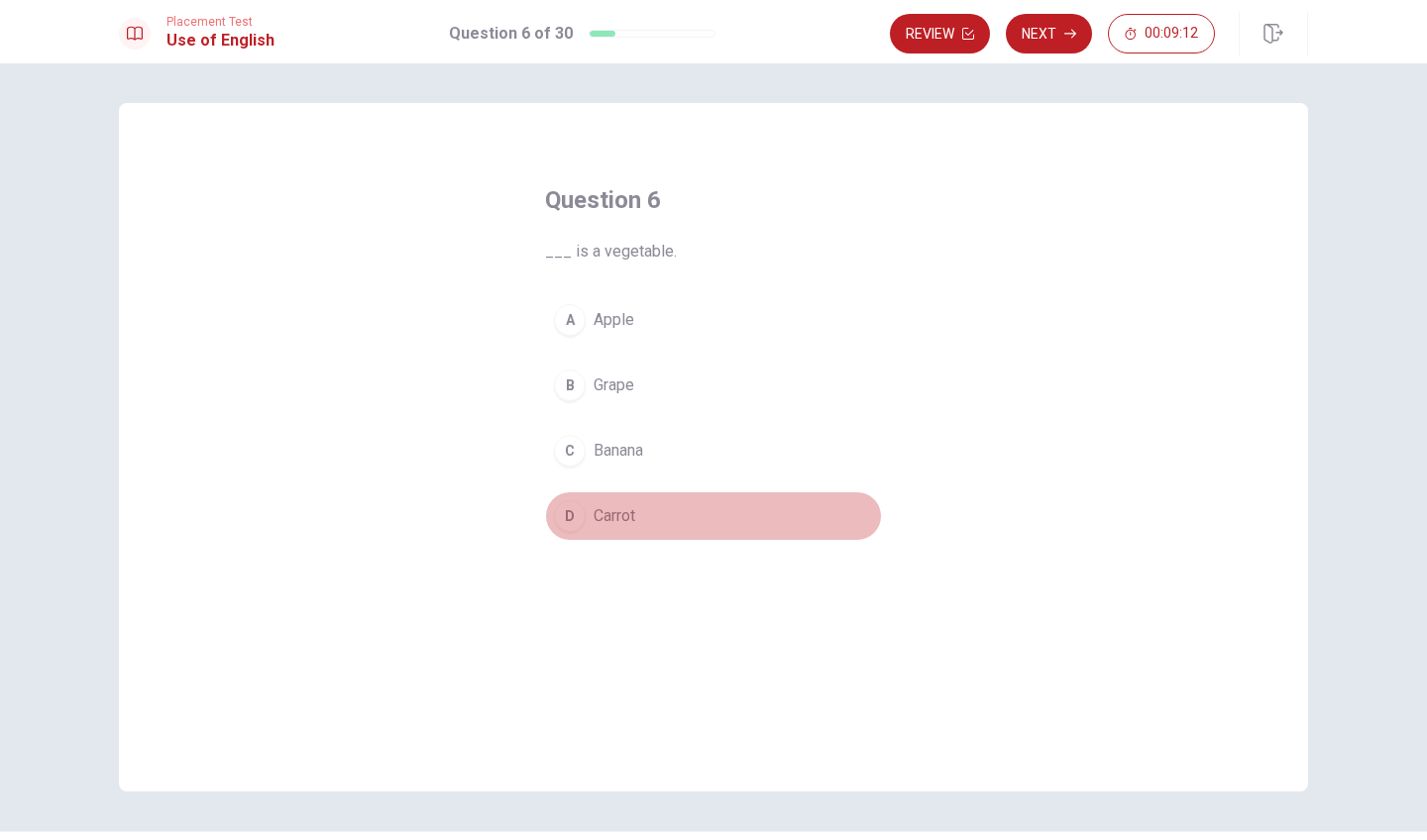 click on "D Carrot" at bounding box center [714, 516] 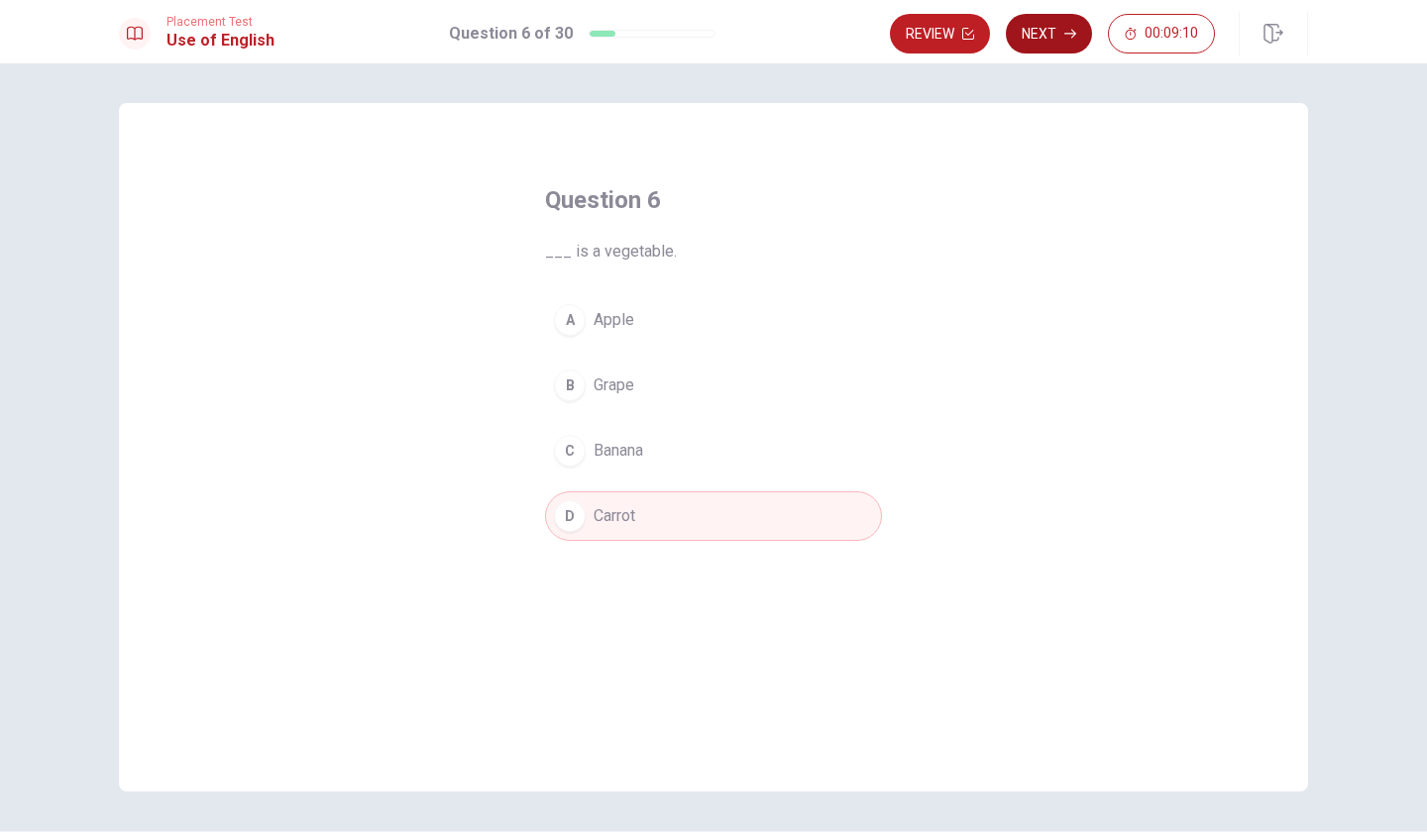 click on "Next" at bounding box center [1048, 34] 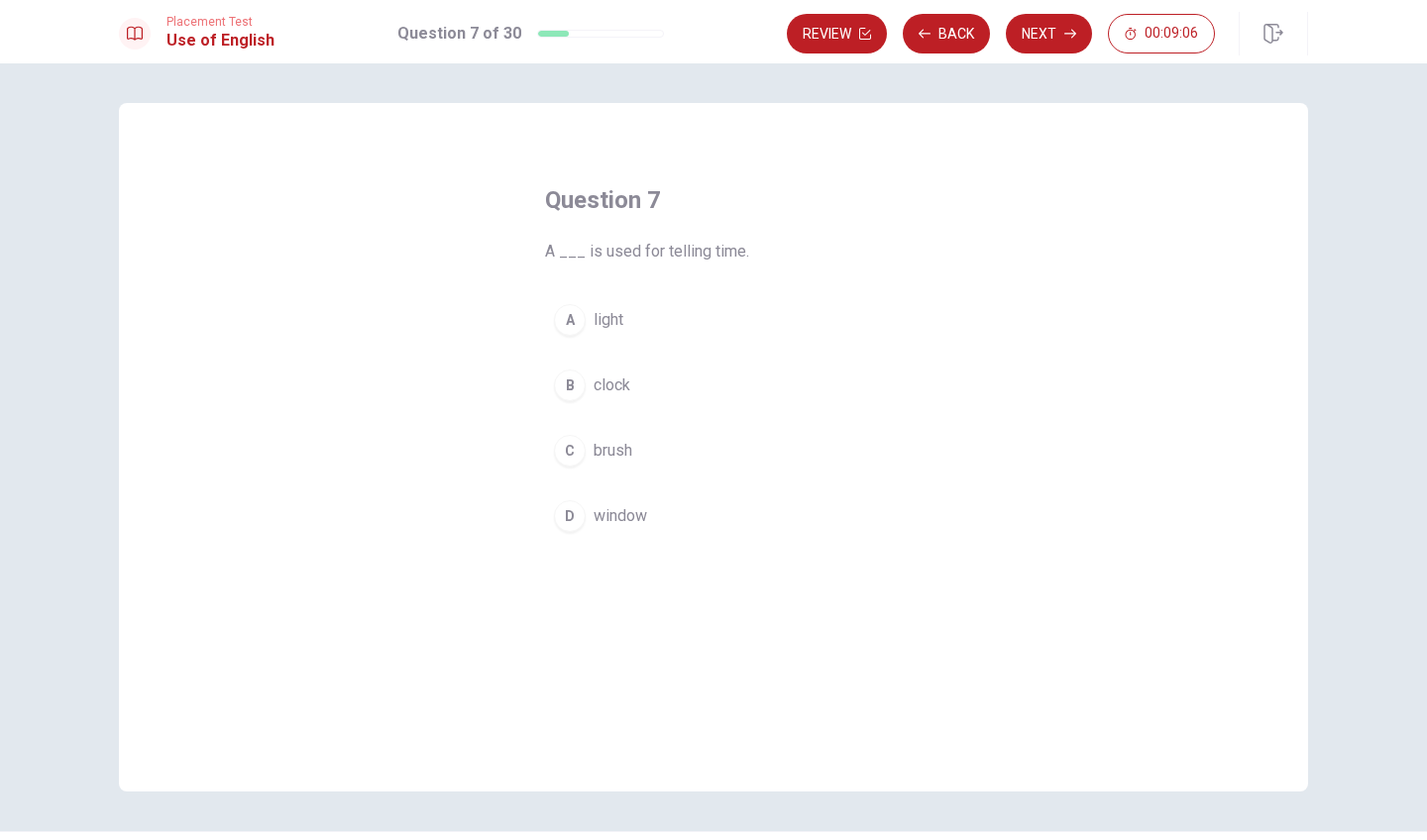 click on "B" at bounding box center (570, 385) 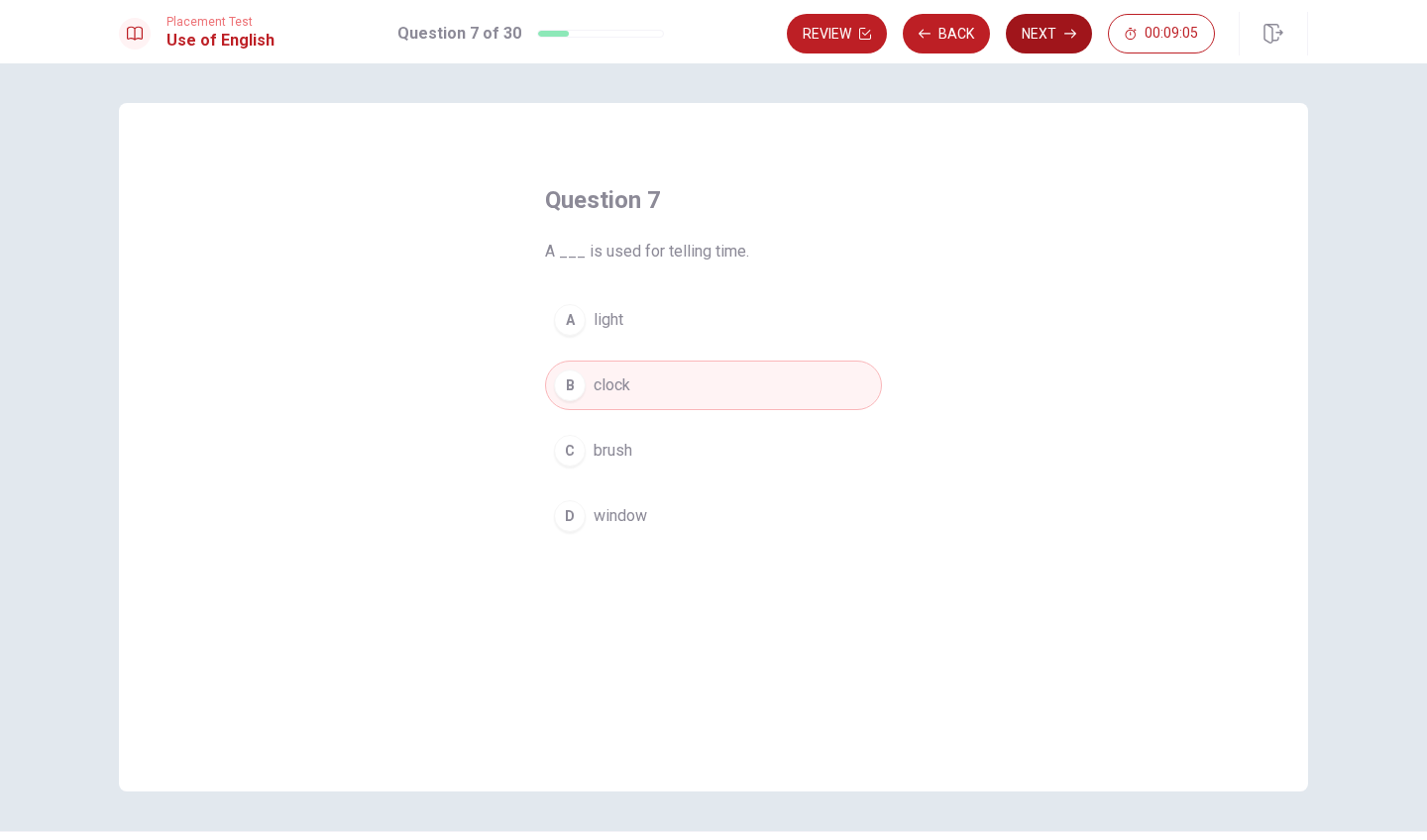 click on "Next" at bounding box center (1048, 34) 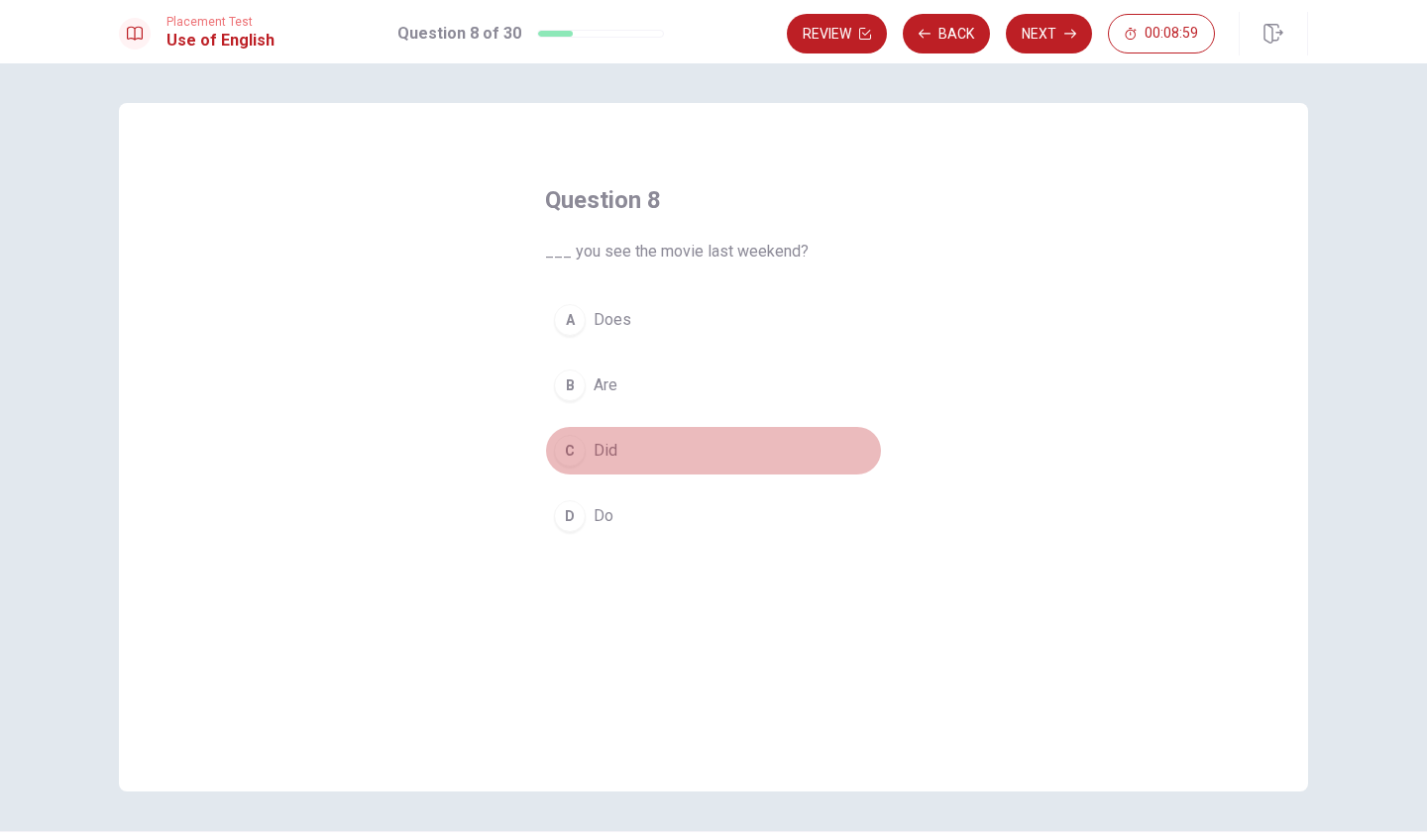 click on "Did" at bounding box center (605, 451) 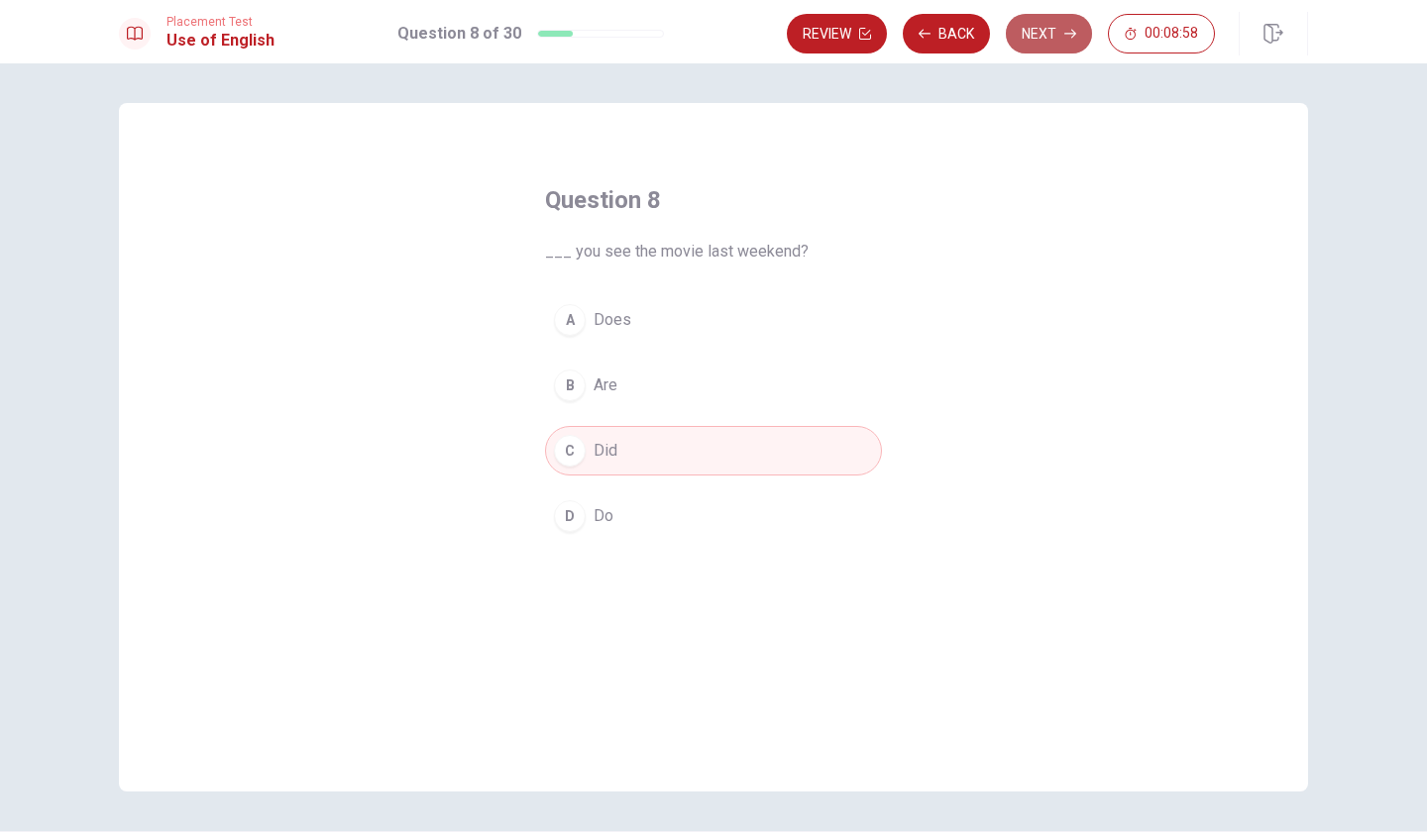 click 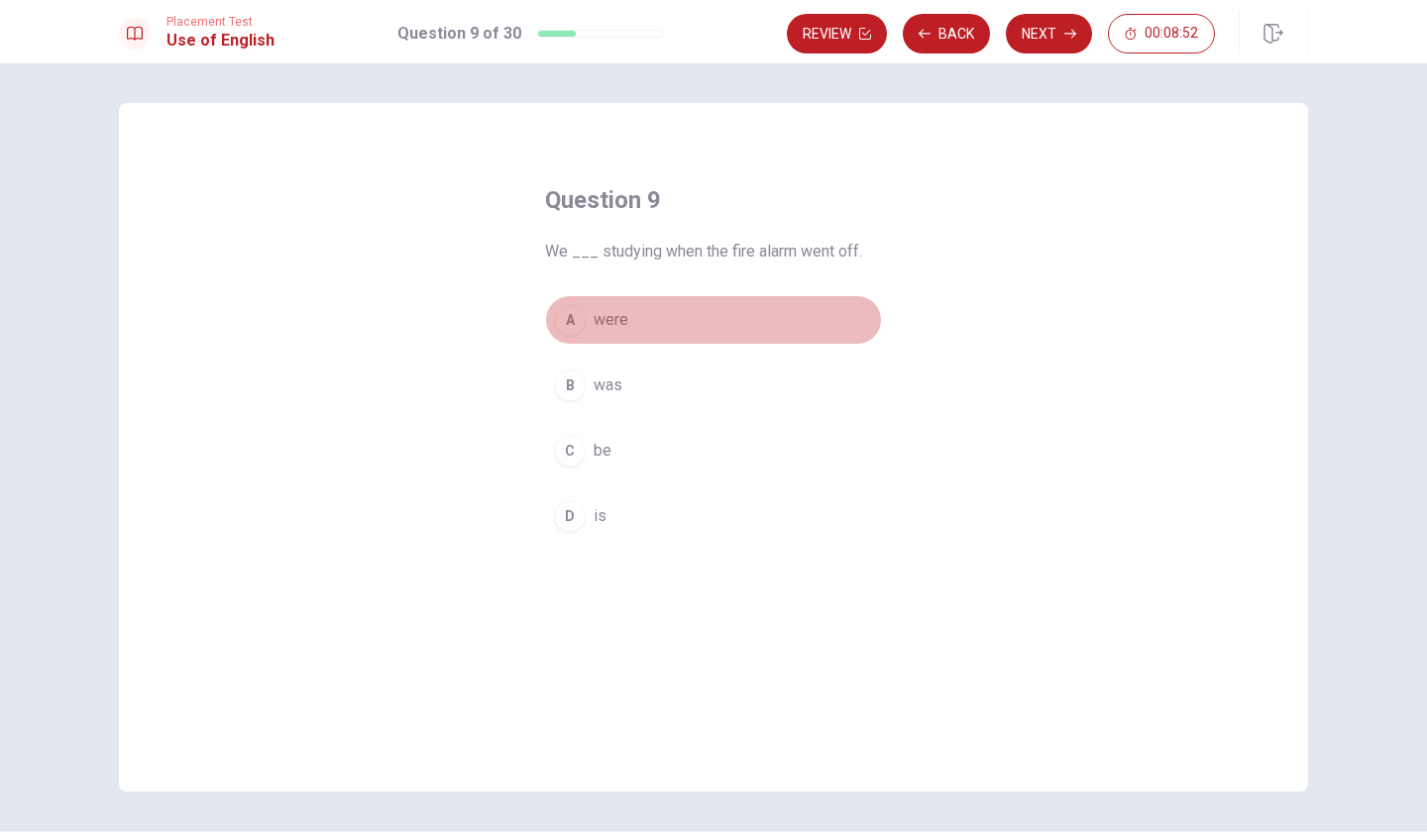 click on "were" at bounding box center (610, 320) 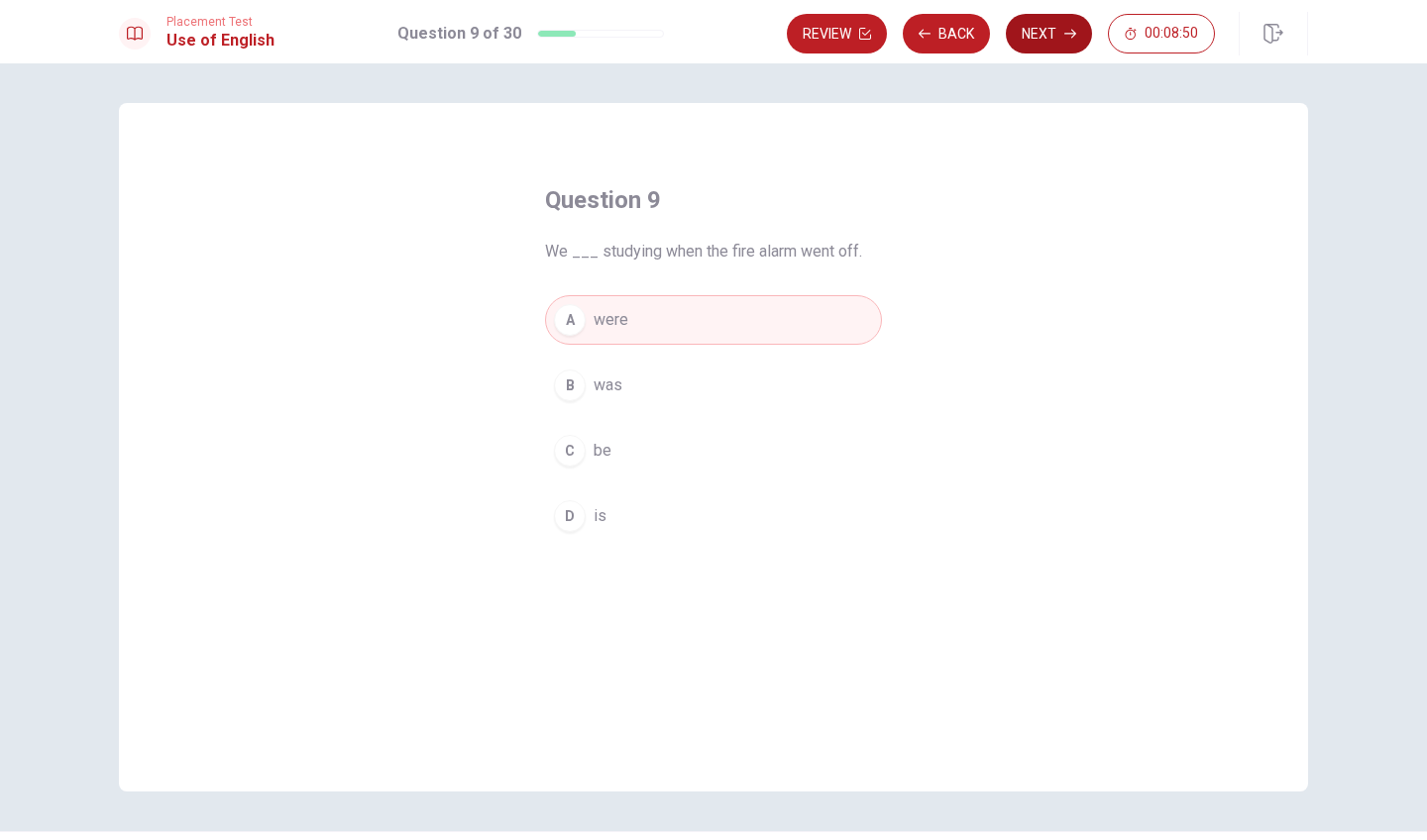 click on "Next" at bounding box center [1048, 34] 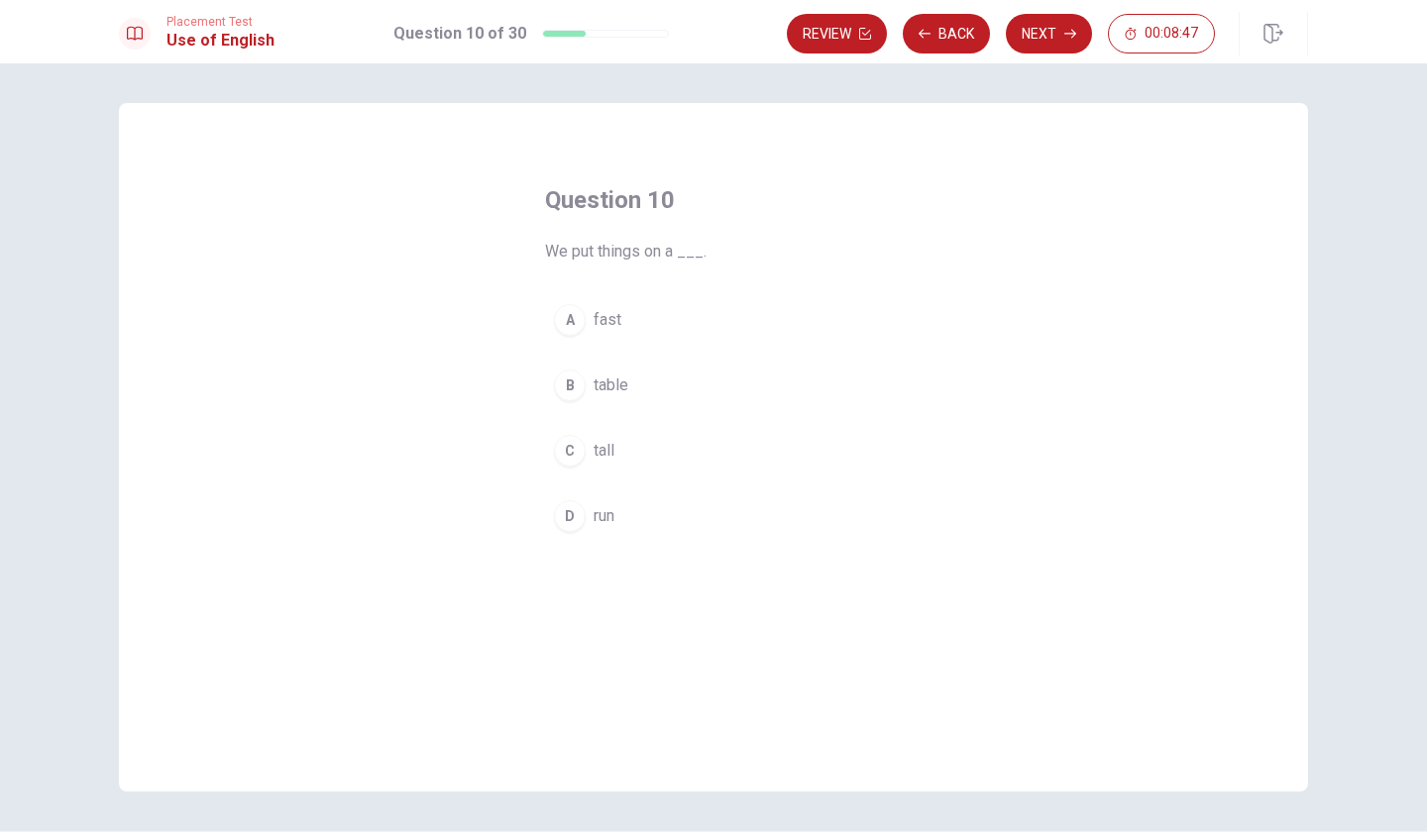 click on "table" at bounding box center (610, 385) 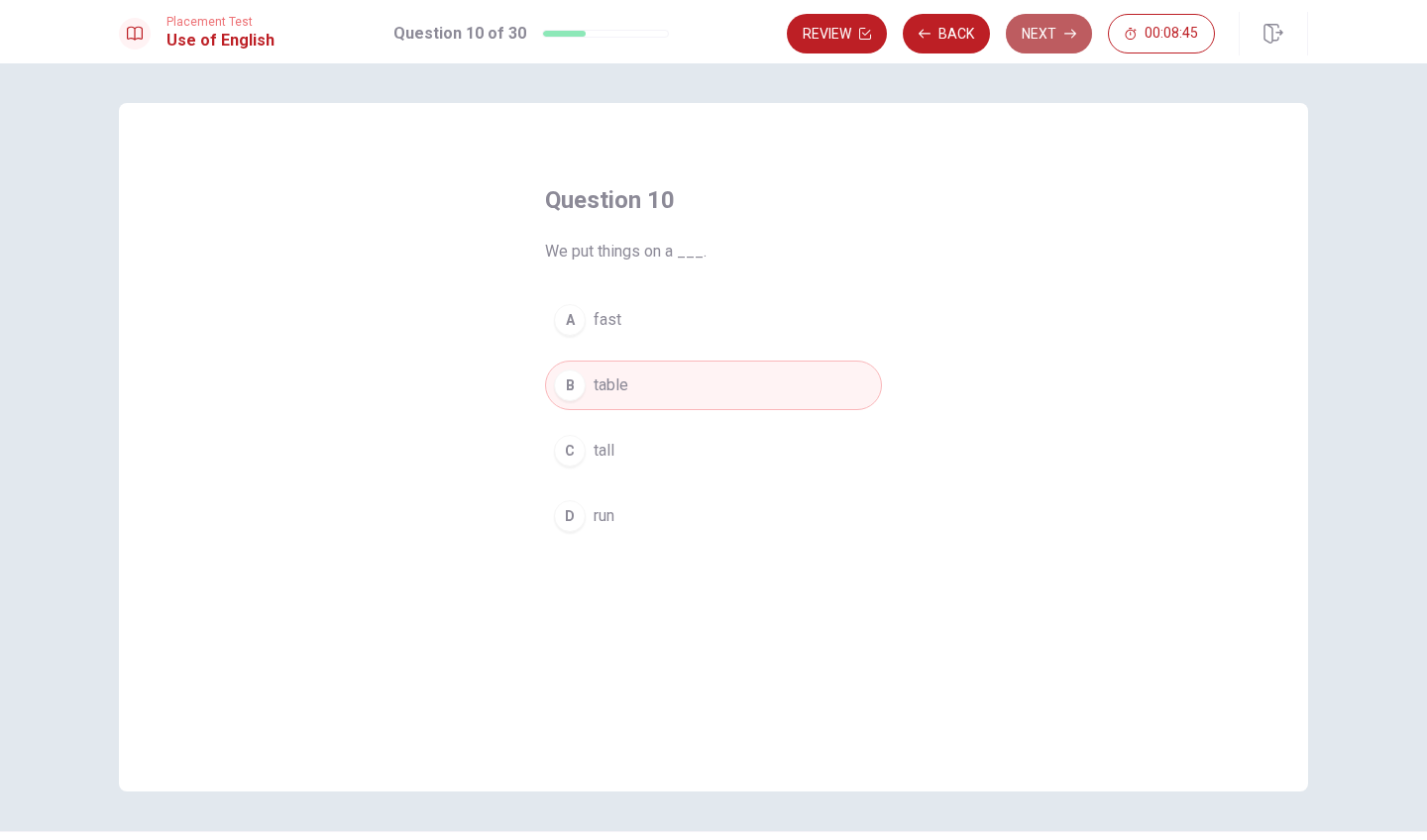 click on "Next" at bounding box center (1048, 34) 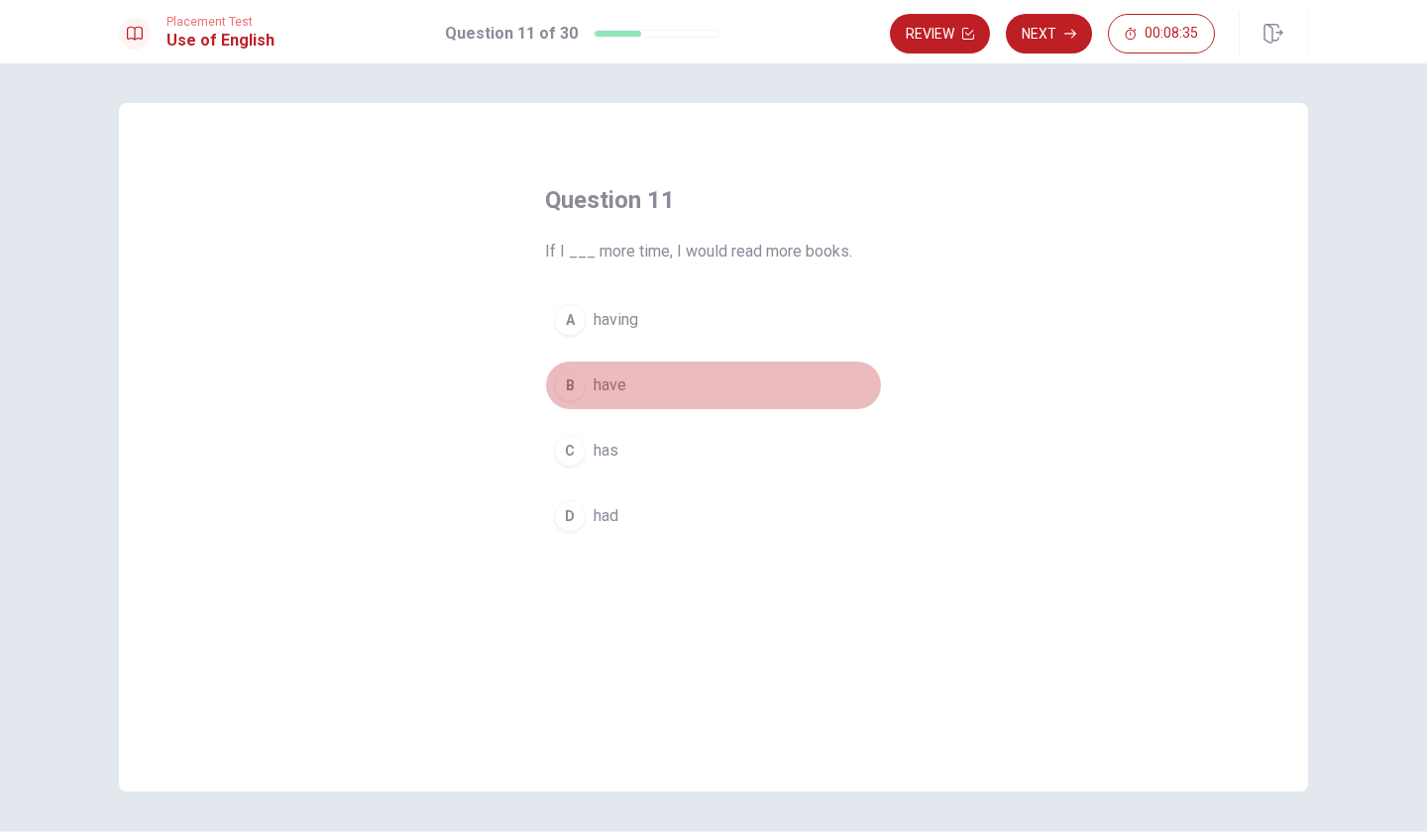 click on "B" at bounding box center [570, 385] 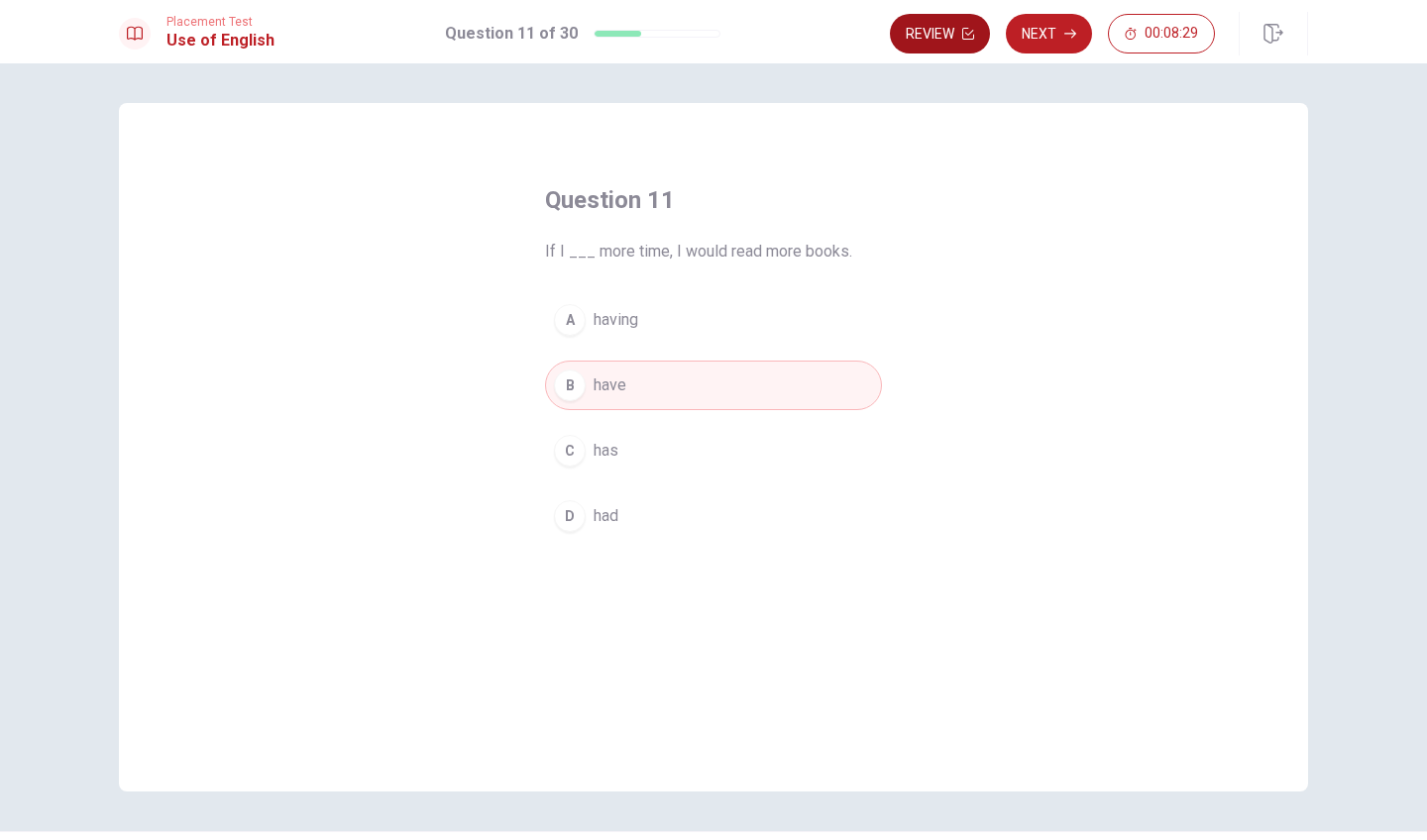 click on "Review" at bounding box center [939, 34] 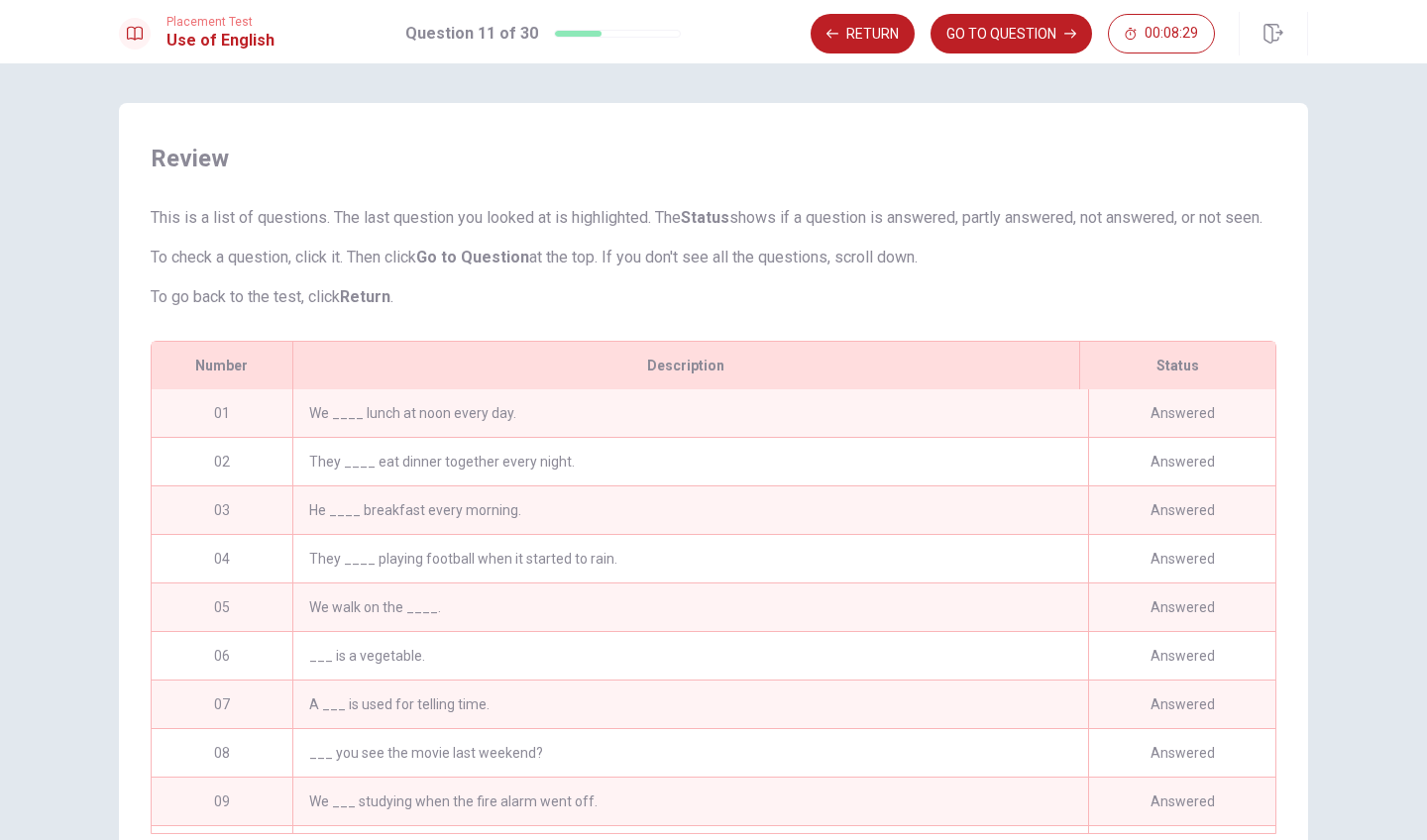 scroll, scrollTop: 160, scrollLeft: 0, axis: vertical 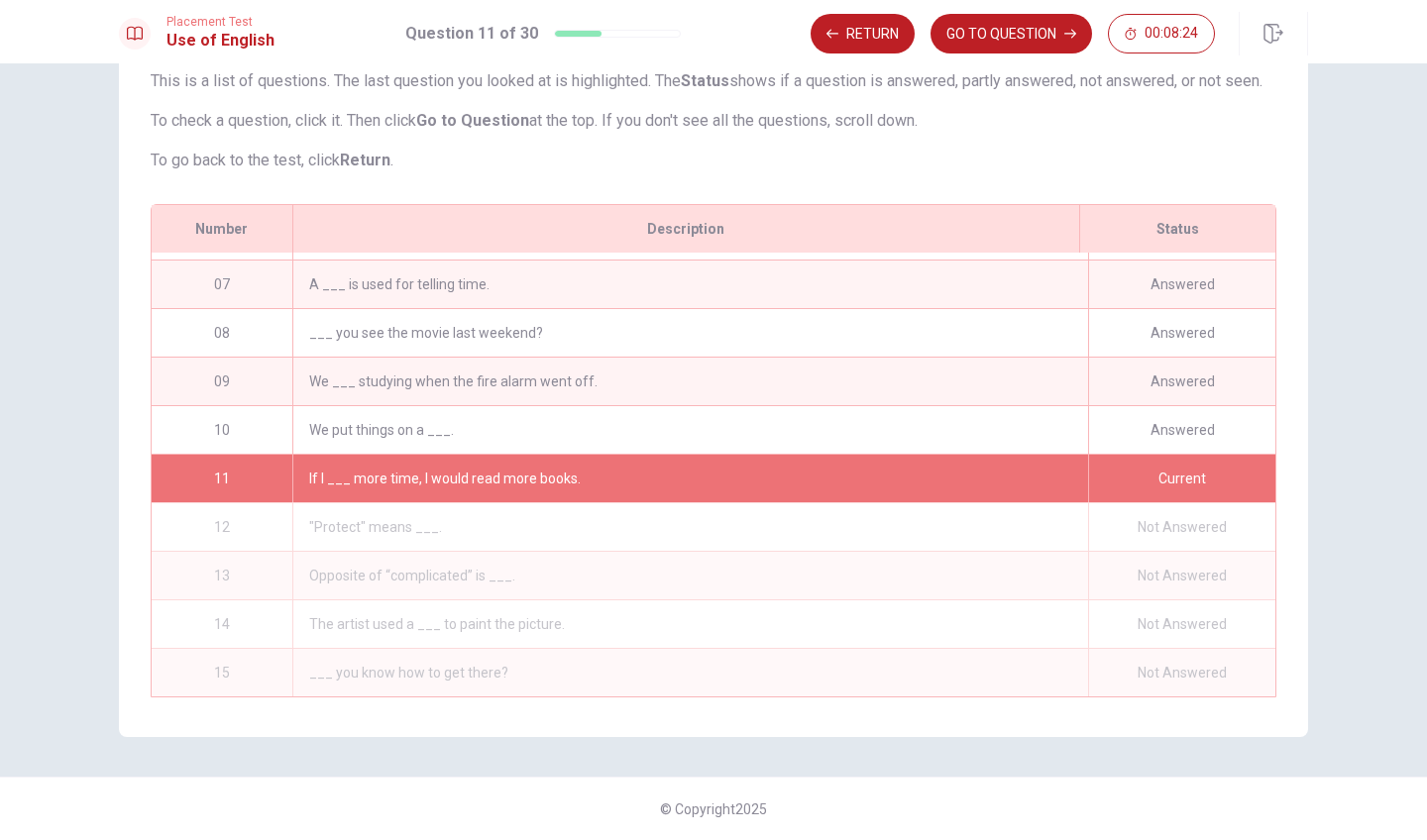 click on "If I ___ more time, I would read more books." at bounding box center (690, 478) 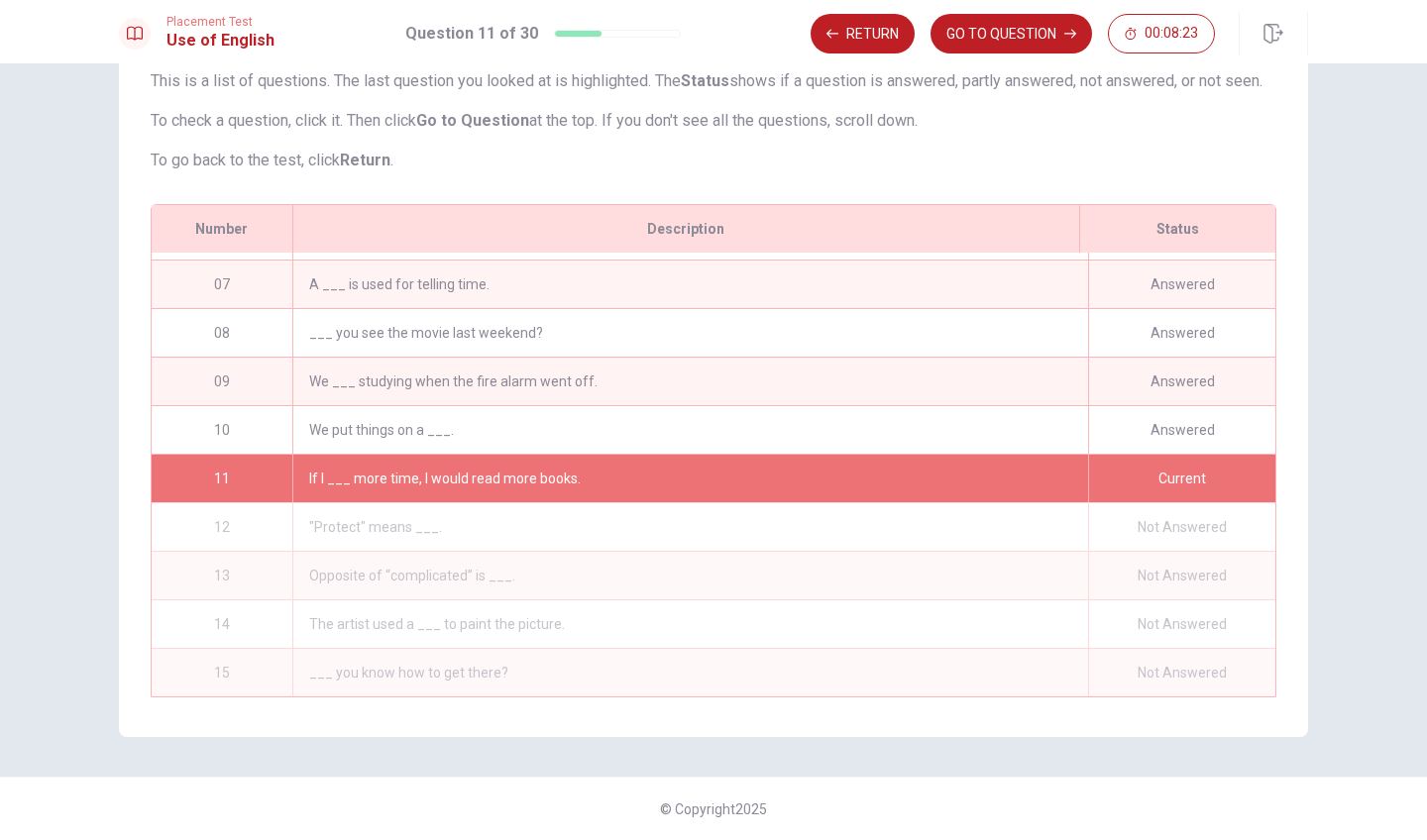 click on "If I ___ more time, I would read more books." at bounding box center [690, 478] 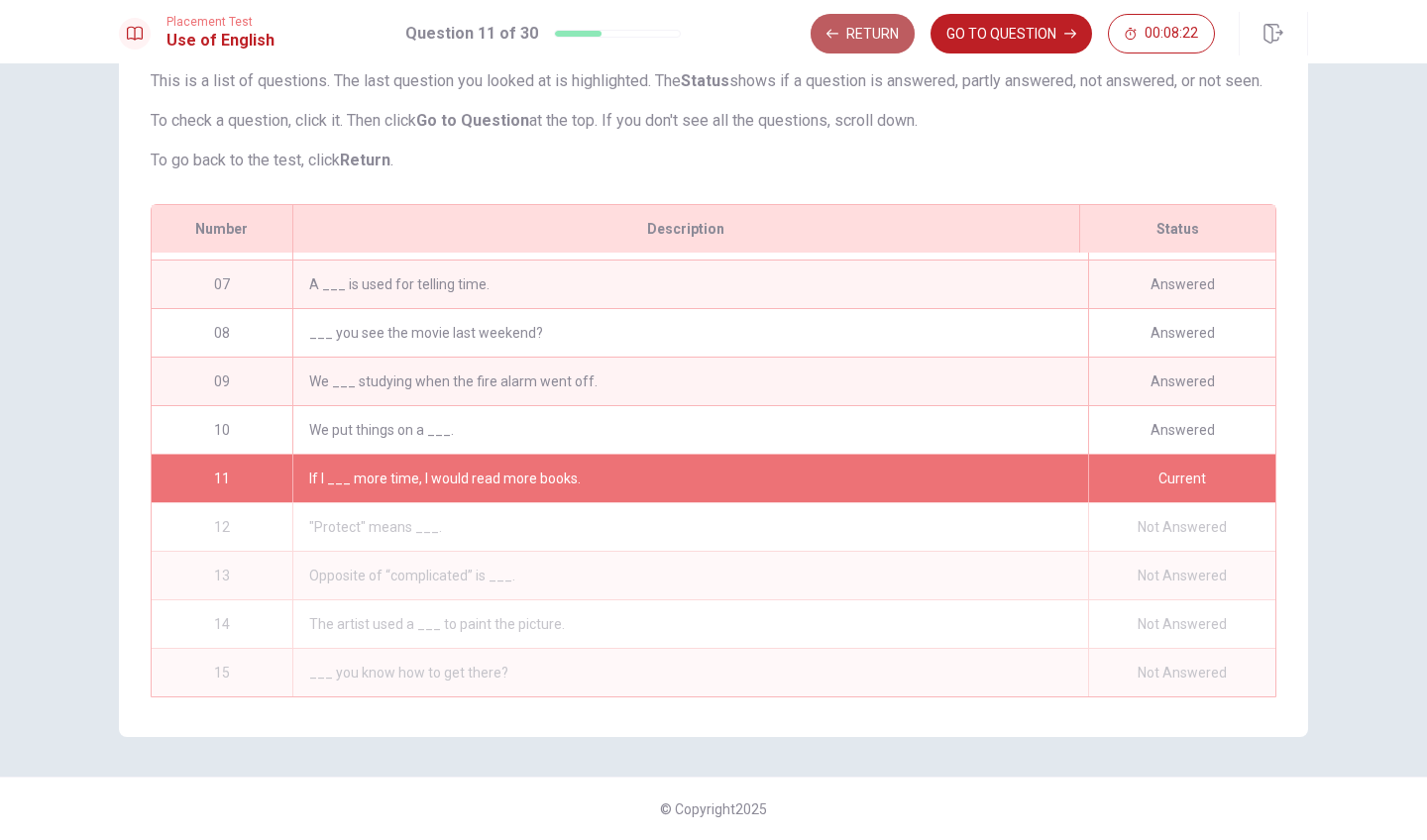 click on "Return" at bounding box center (862, 34) 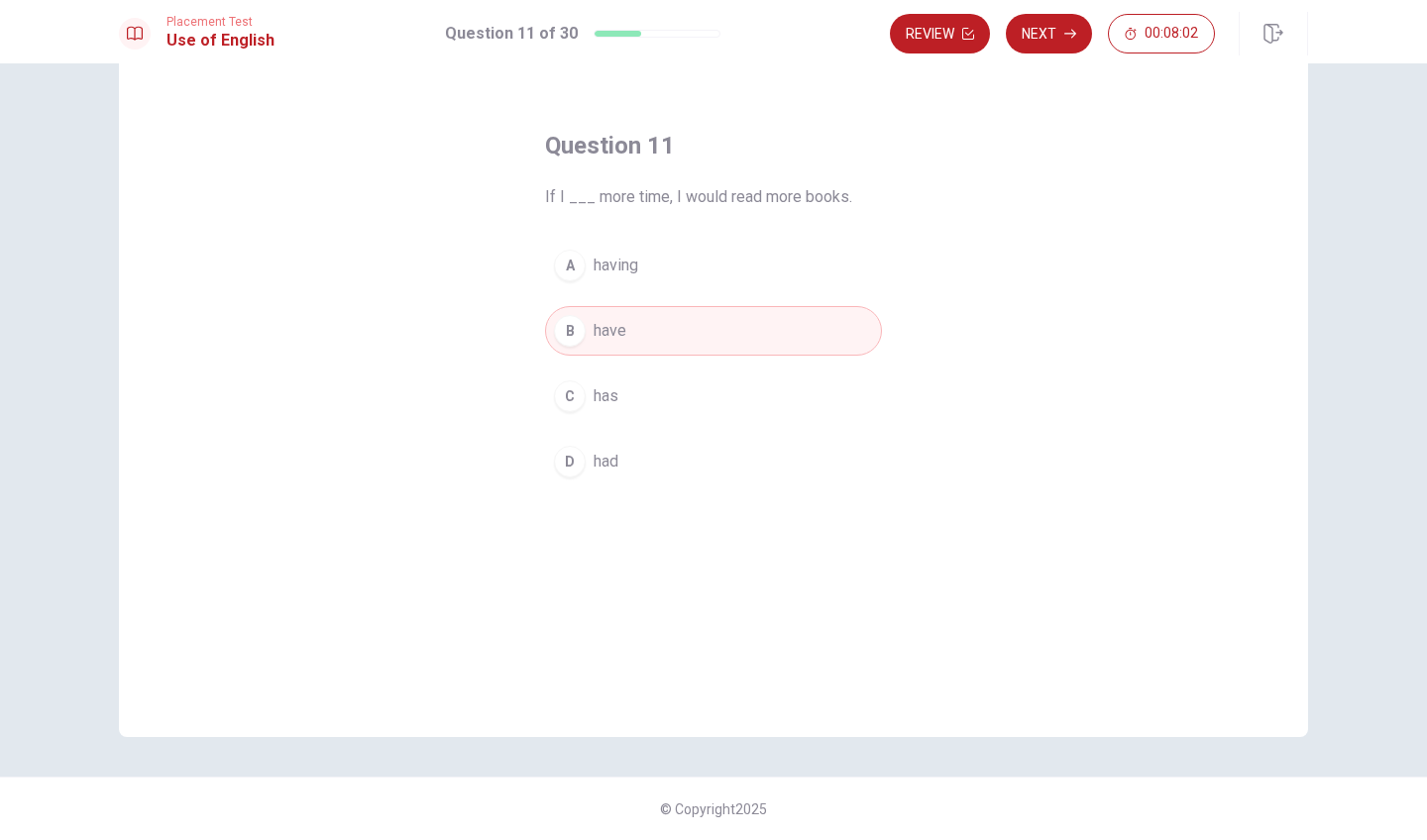click on "D" at bounding box center [570, 462] 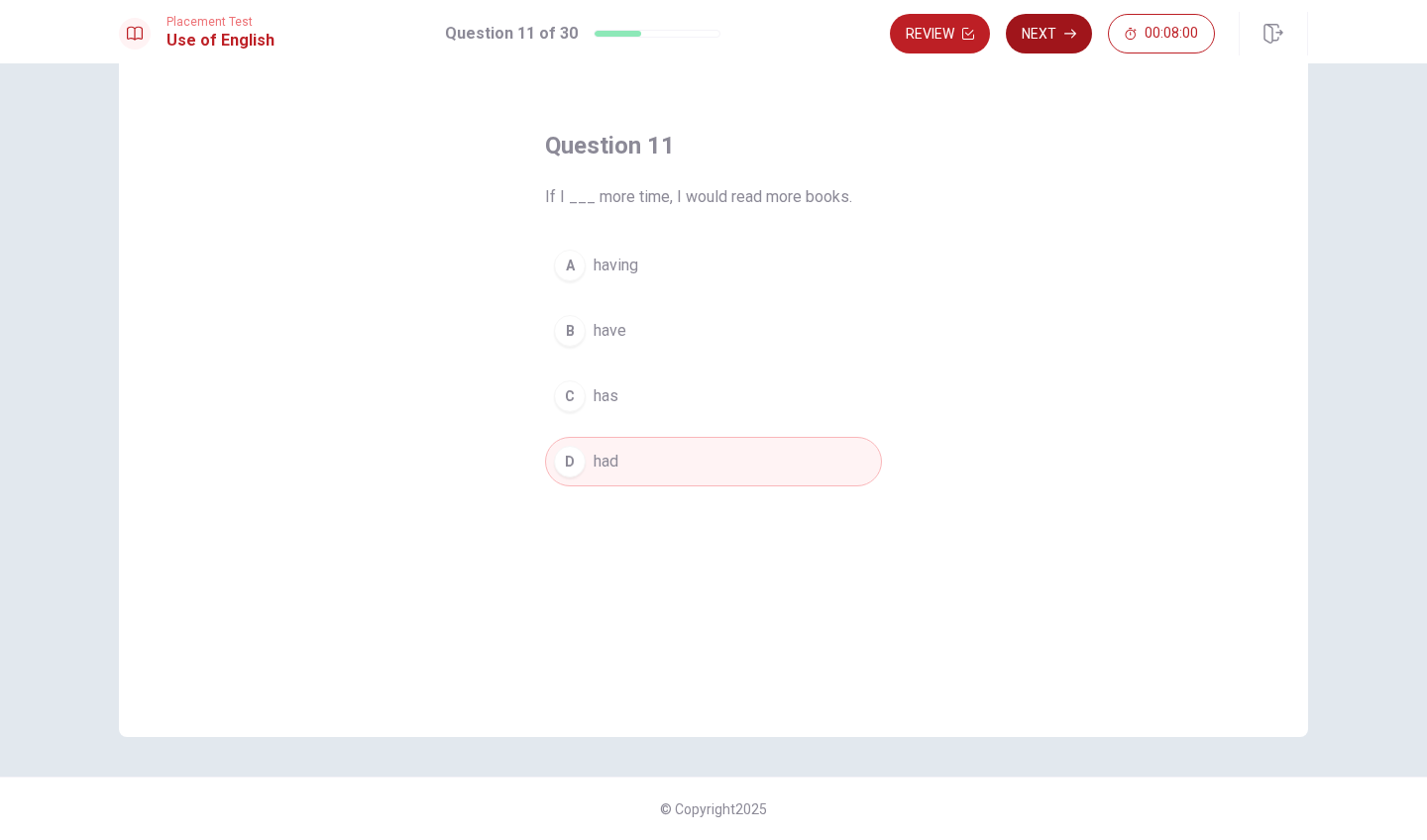 click on "Next" at bounding box center (1048, 34) 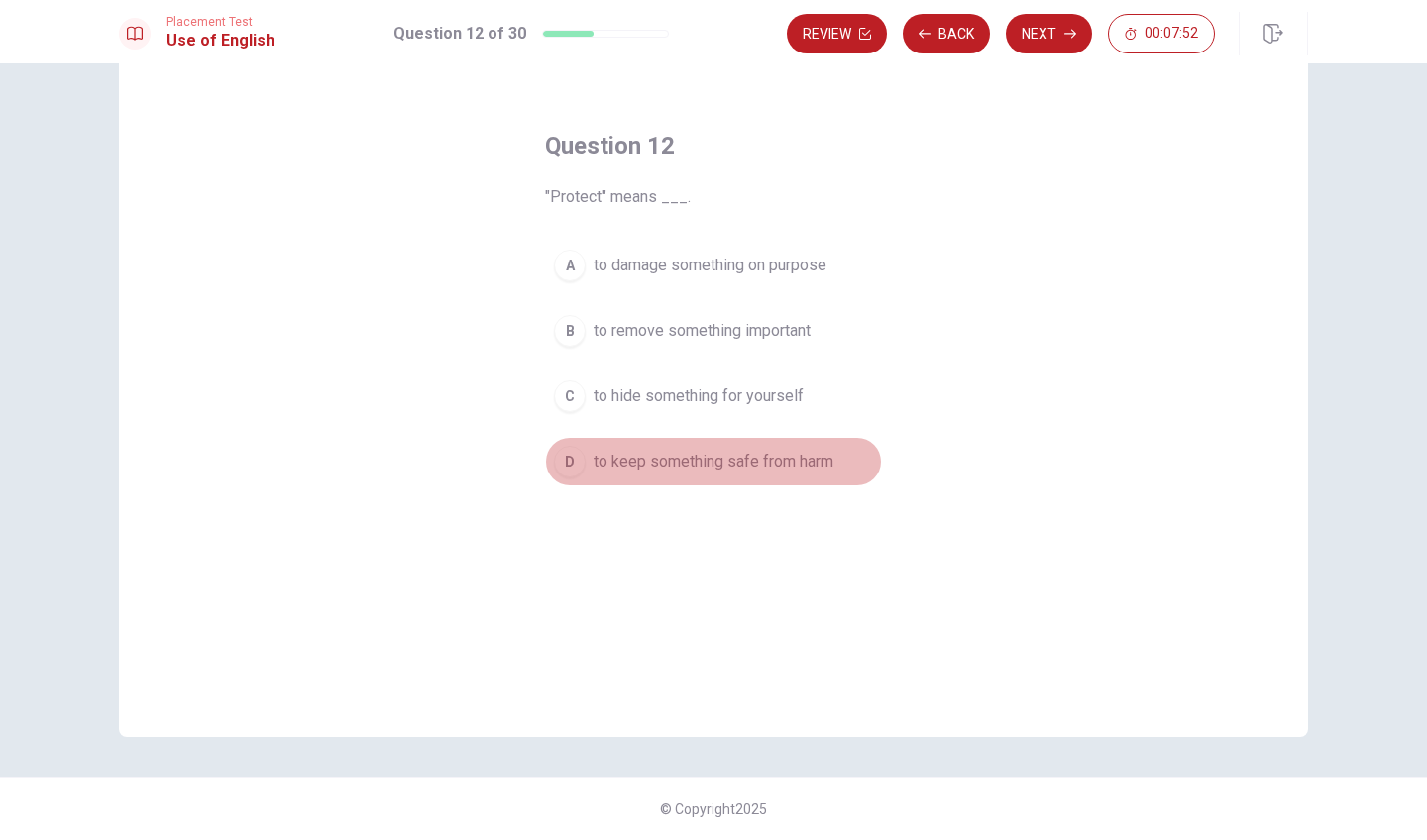 click on "to keep something safe from harm" at bounding box center (714, 462) 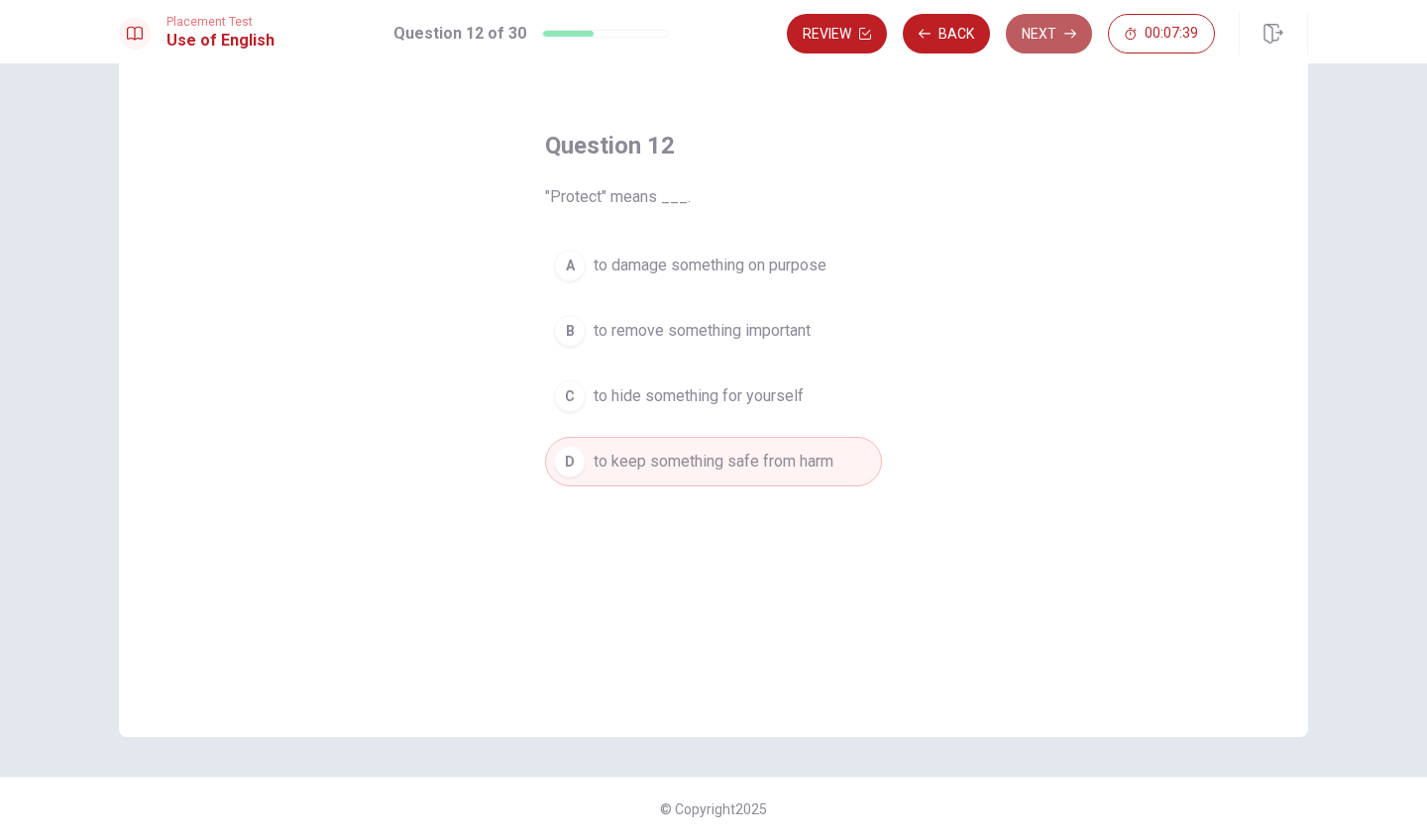 click 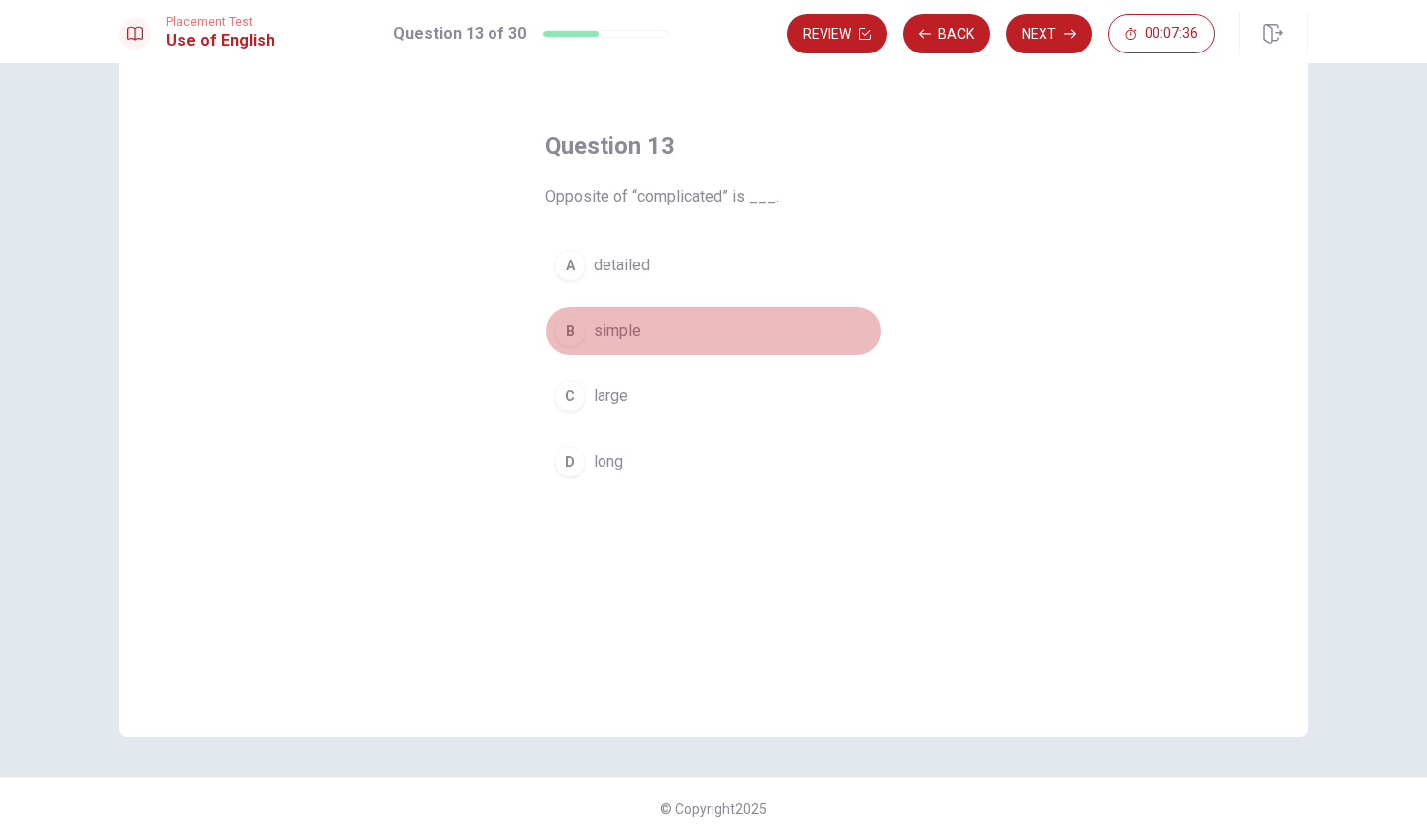 click on "simple" at bounding box center [617, 331] 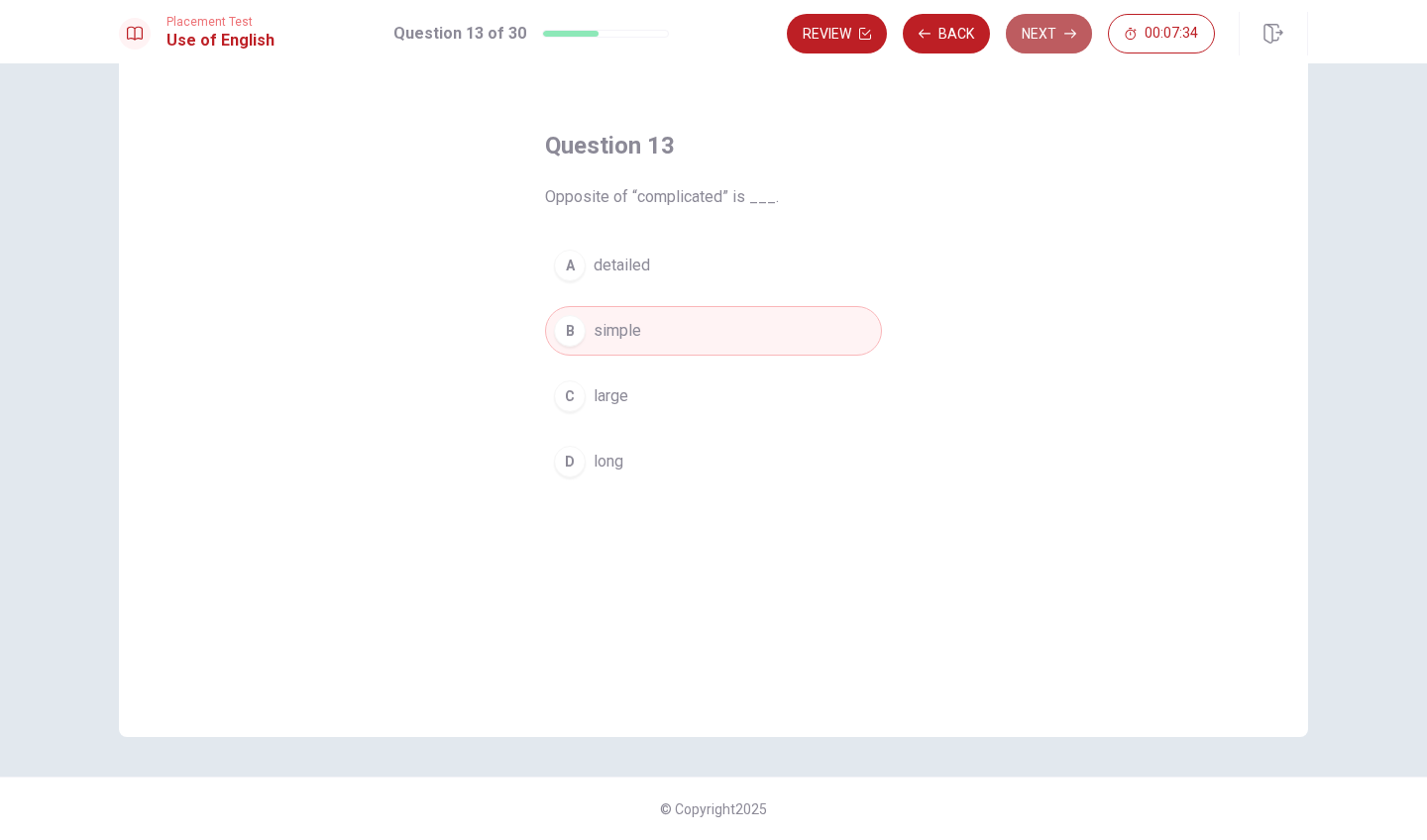click on "Next" at bounding box center (1048, 34) 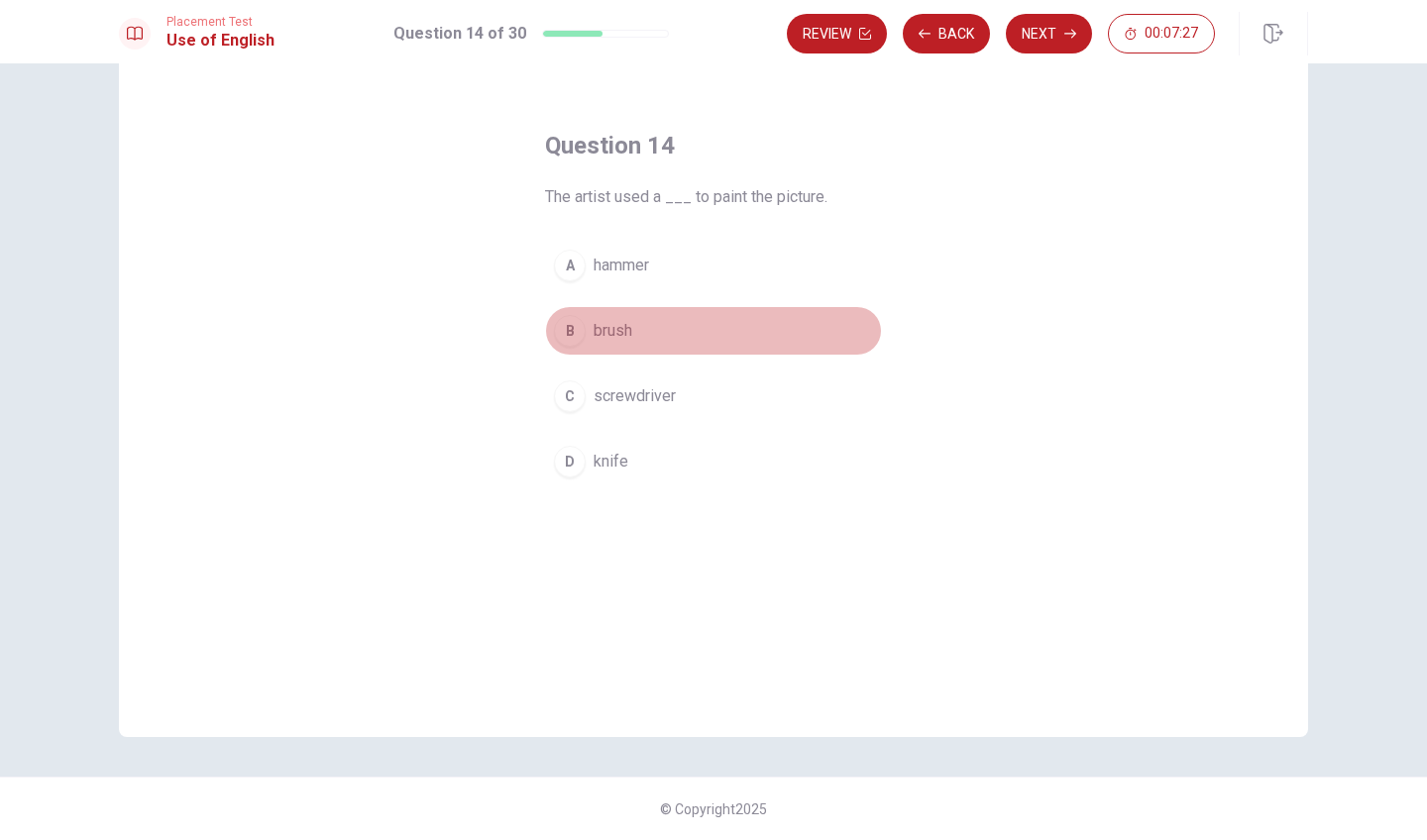 click on "brush" at bounding box center [612, 331] 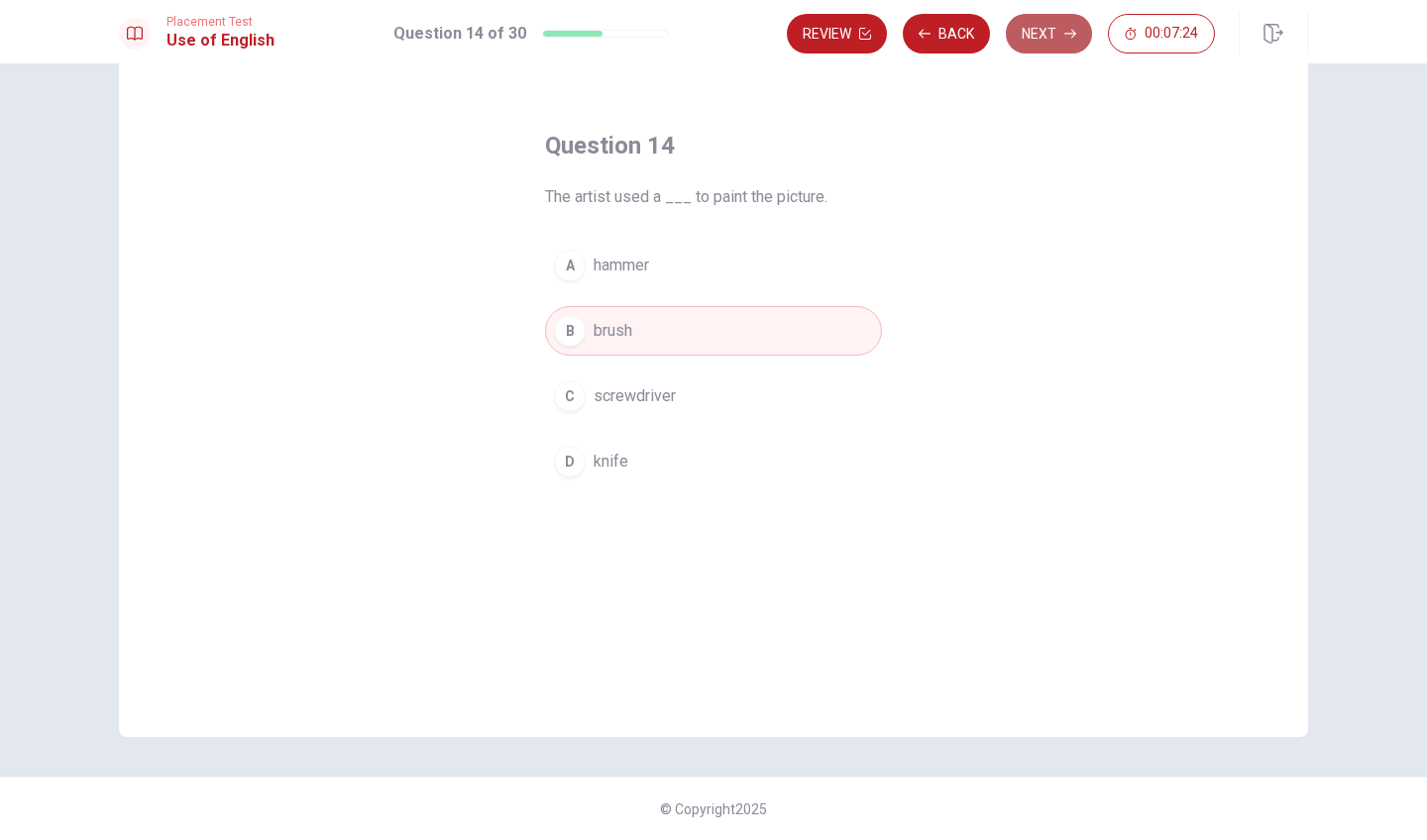 click on "Next" at bounding box center (1048, 34) 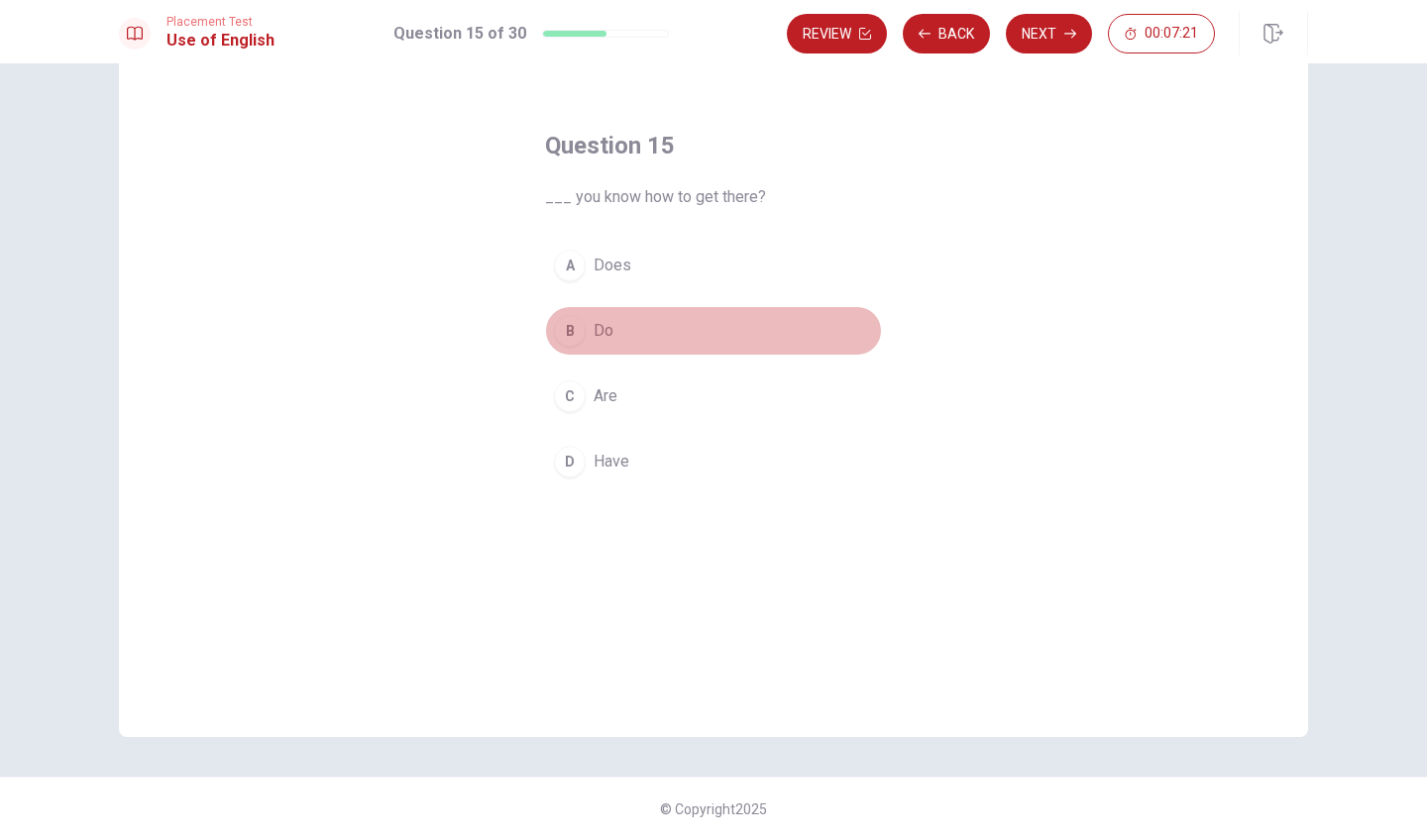 click on "B" at bounding box center (570, 331) 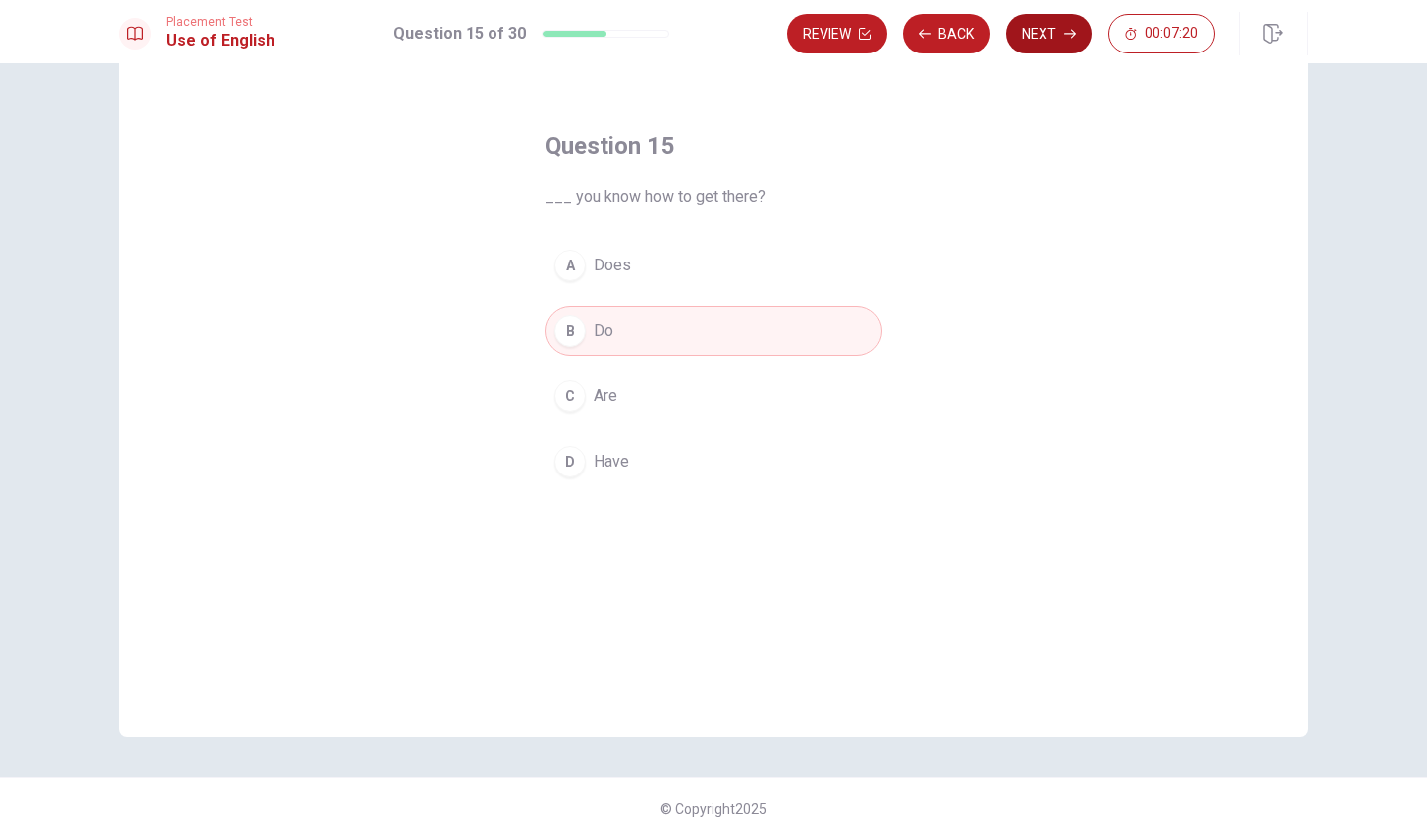 click on "Next" at bounding box center [1048, 34] 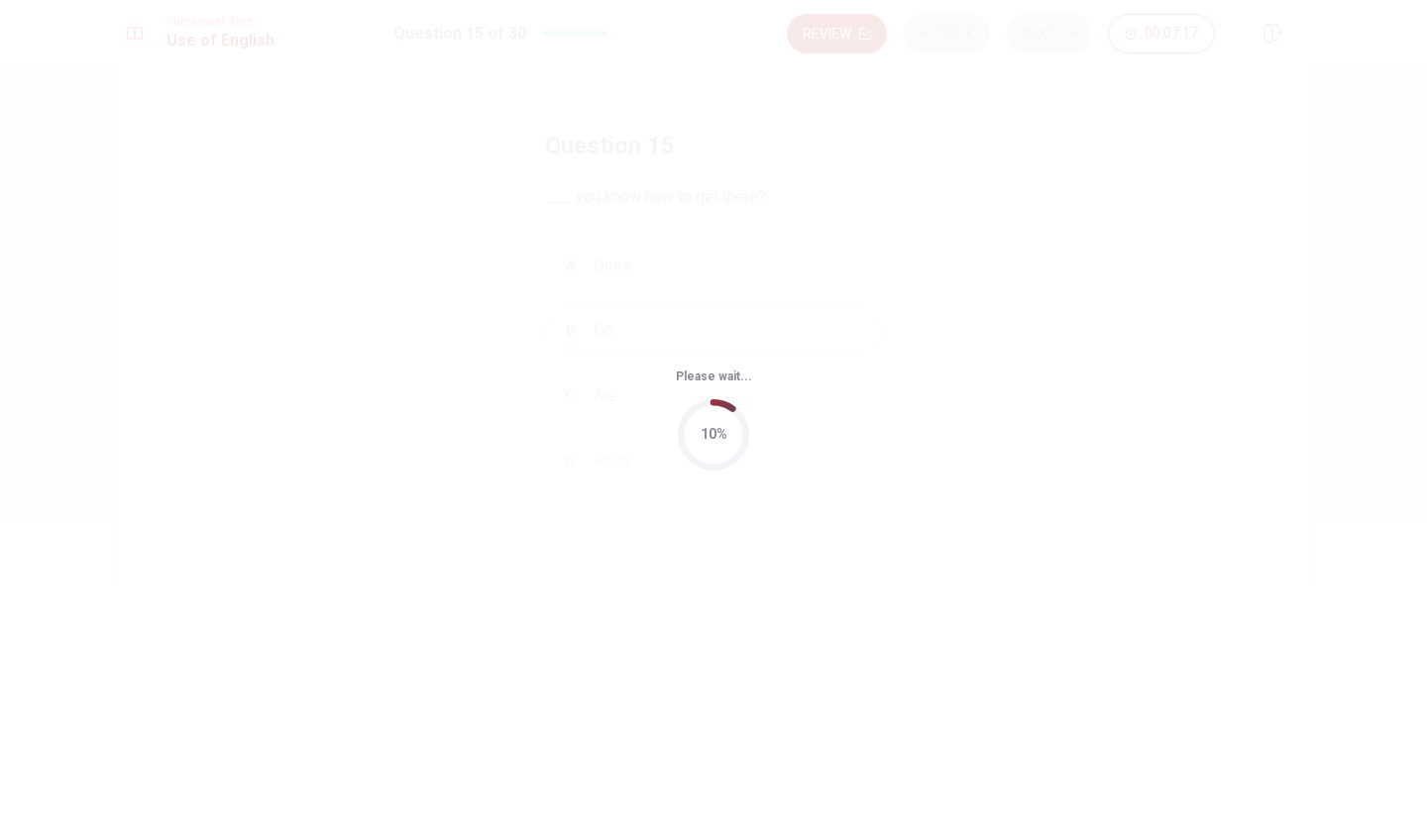 scroll, scrollTop: 0, scrollLeft: 0, axis: both 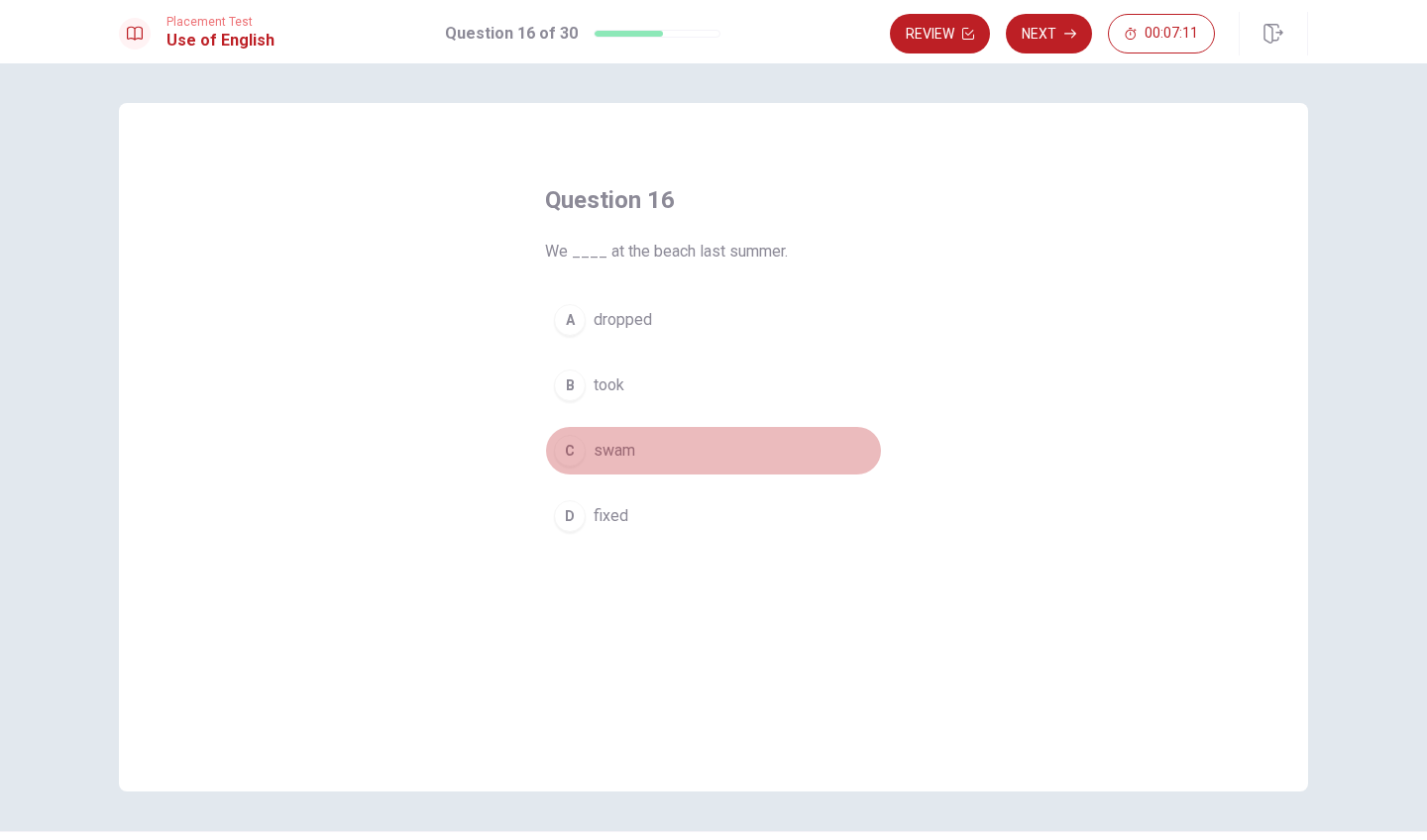 click on "swam" at bounding box center [614, 451] 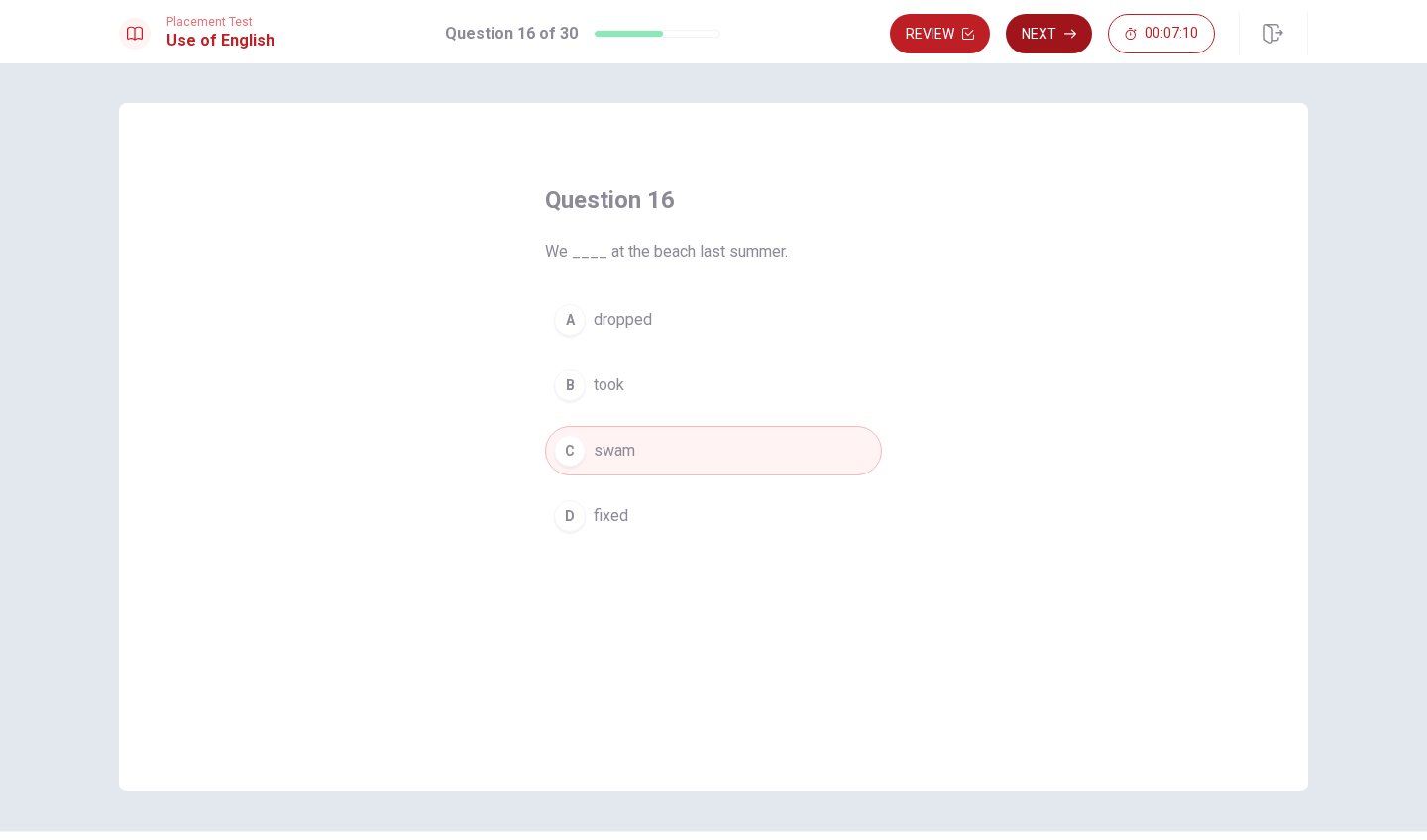 click on "Next" at bounding box center [1048, 34] 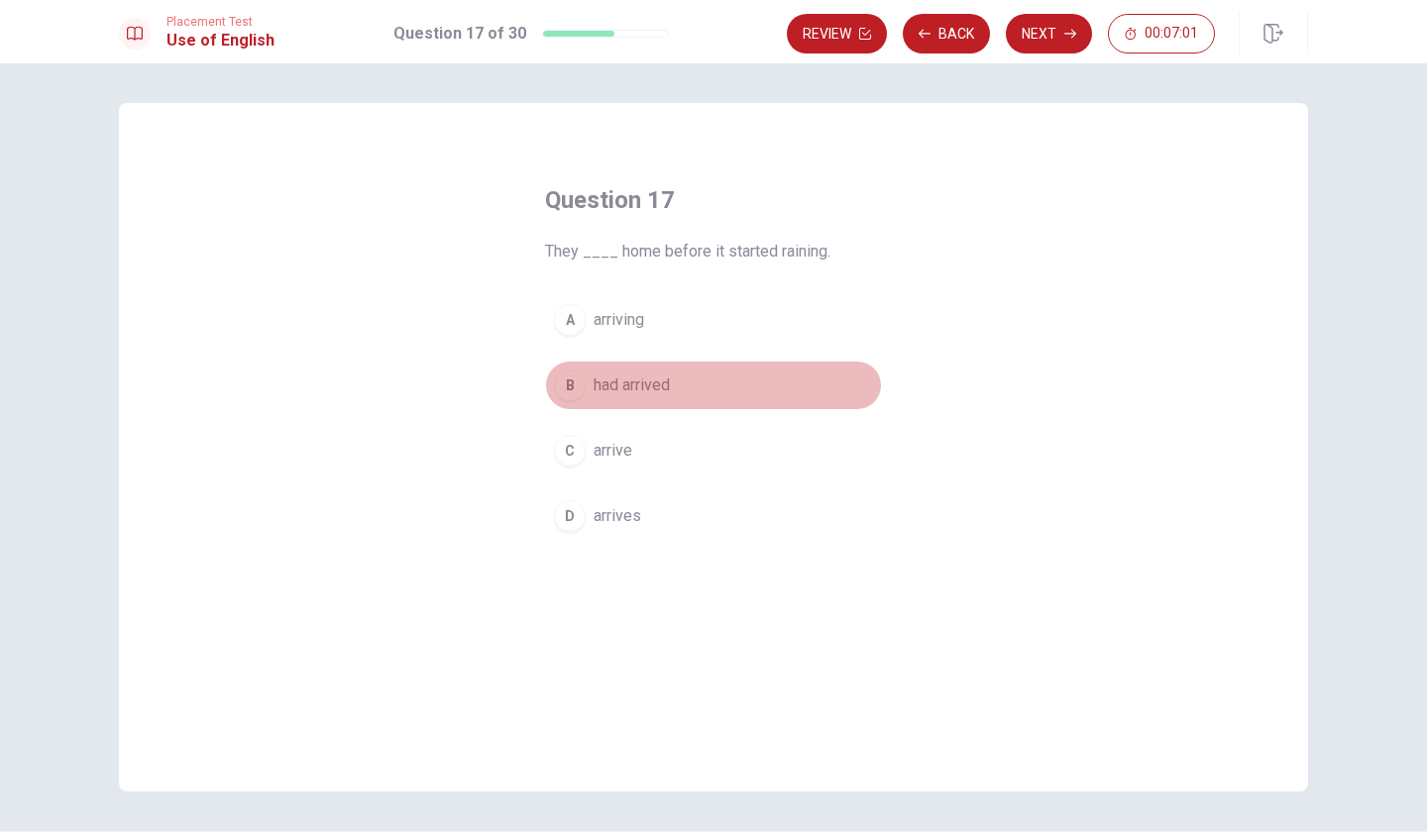 click on "had arrived" at bounding box center [631, 385] 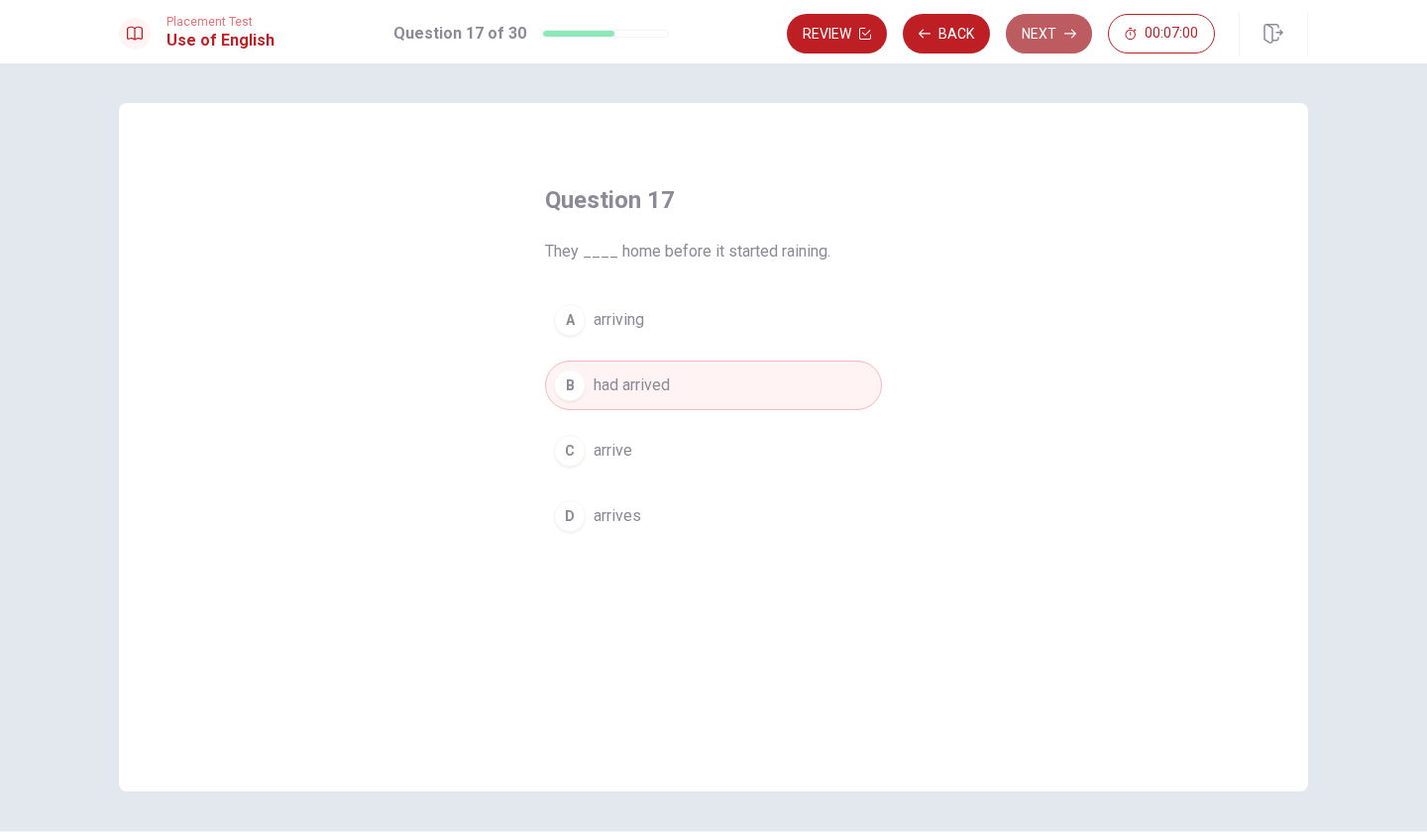 click on "Next" at bounding box center [1048, 34] 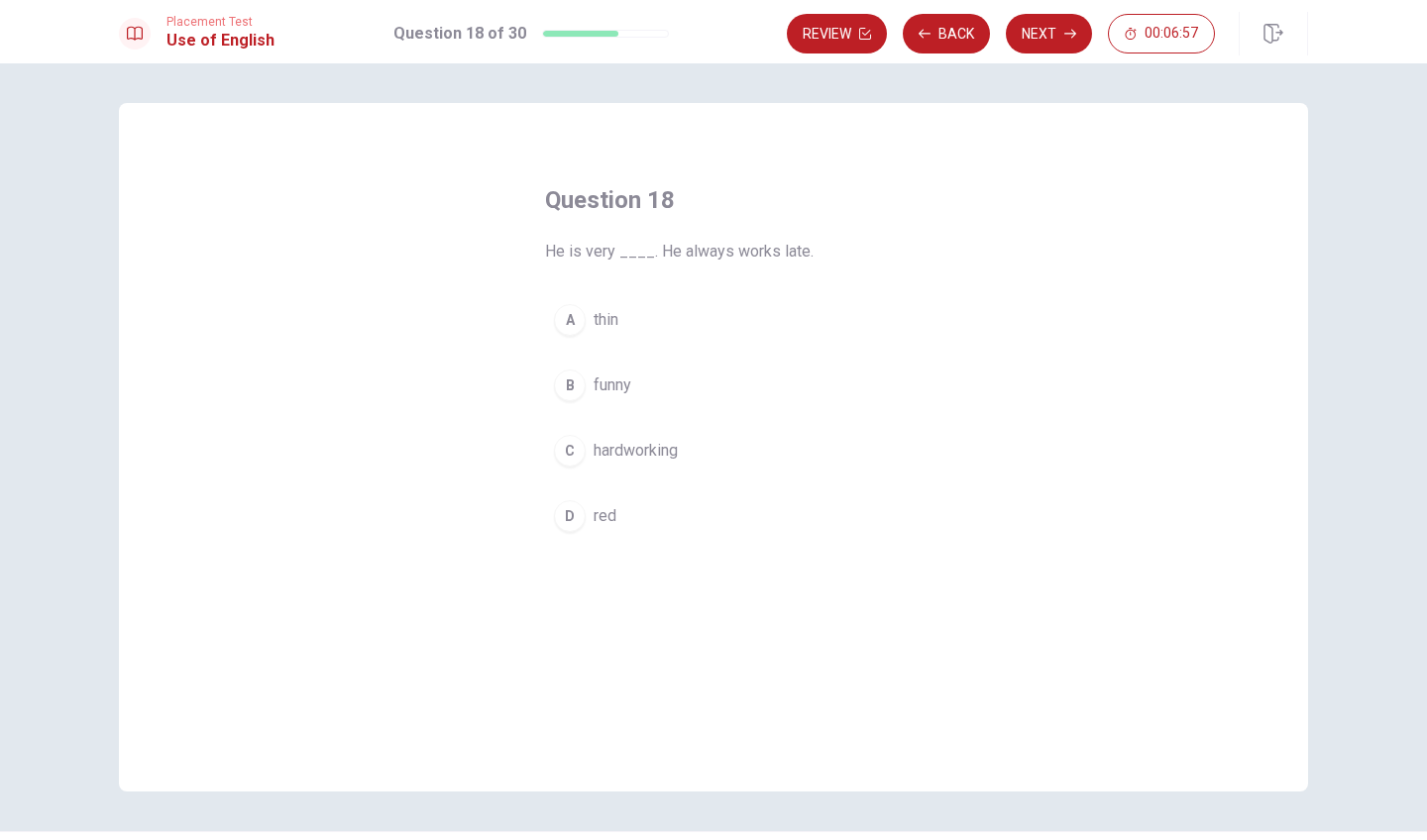 click on "hardworking" at bounding box center (635, 451) 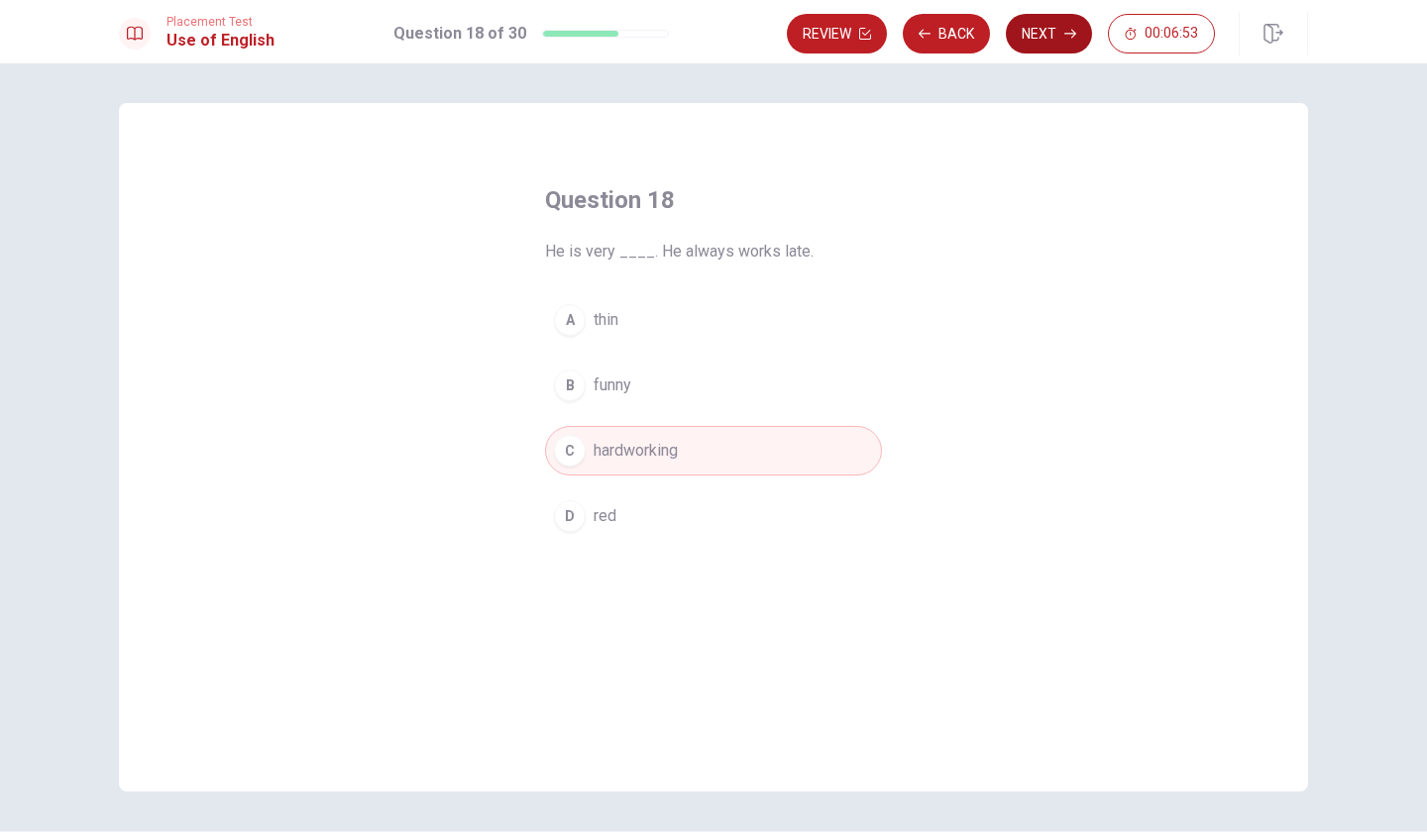 click on "Next" at bounding box center (1048, 34) 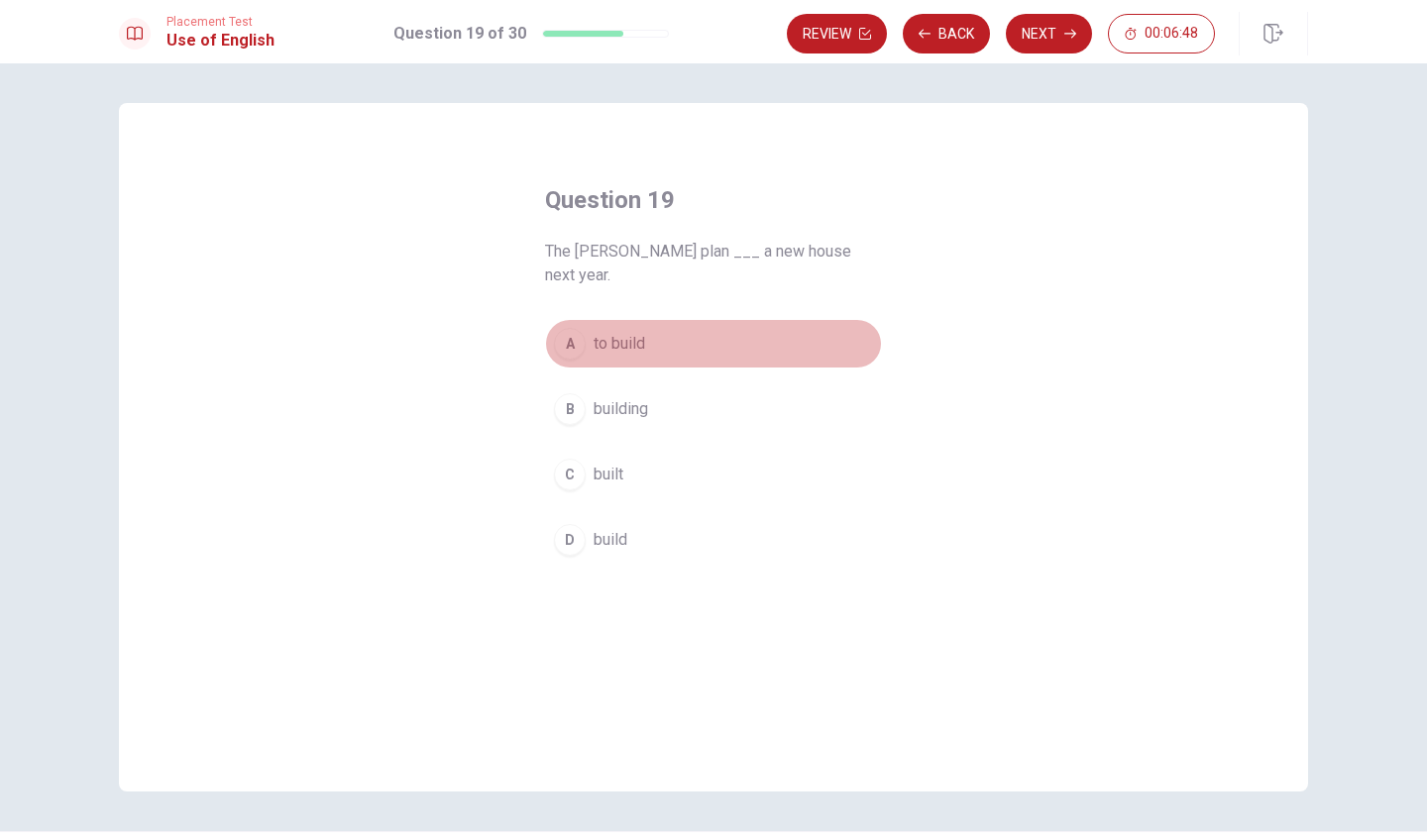 click on "to build" at bounding box center [619, 344] 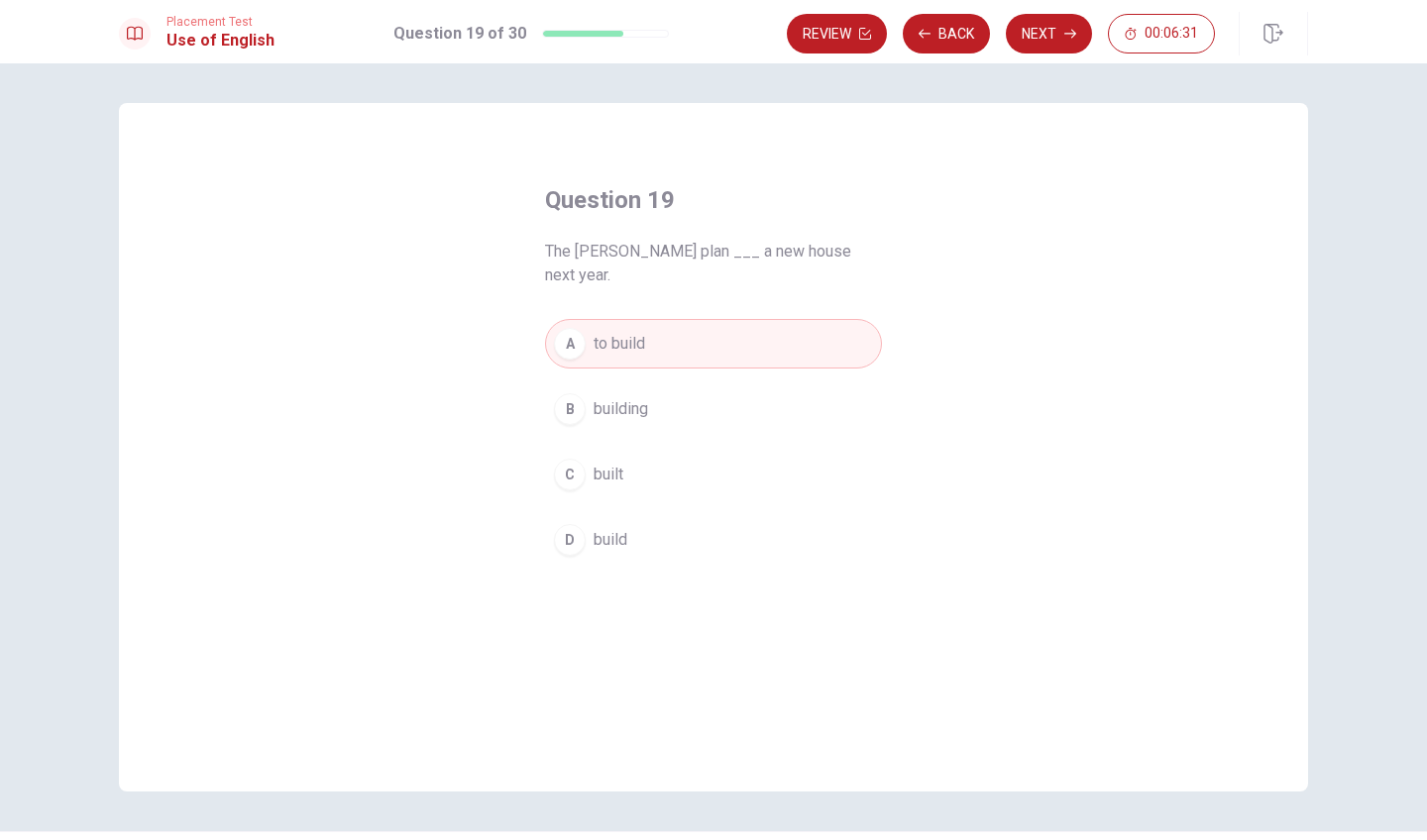 drag, startPoint x: 575, startPoint y: 251, endPoint x: 660, endPoint y: 262, distance: 85.70881 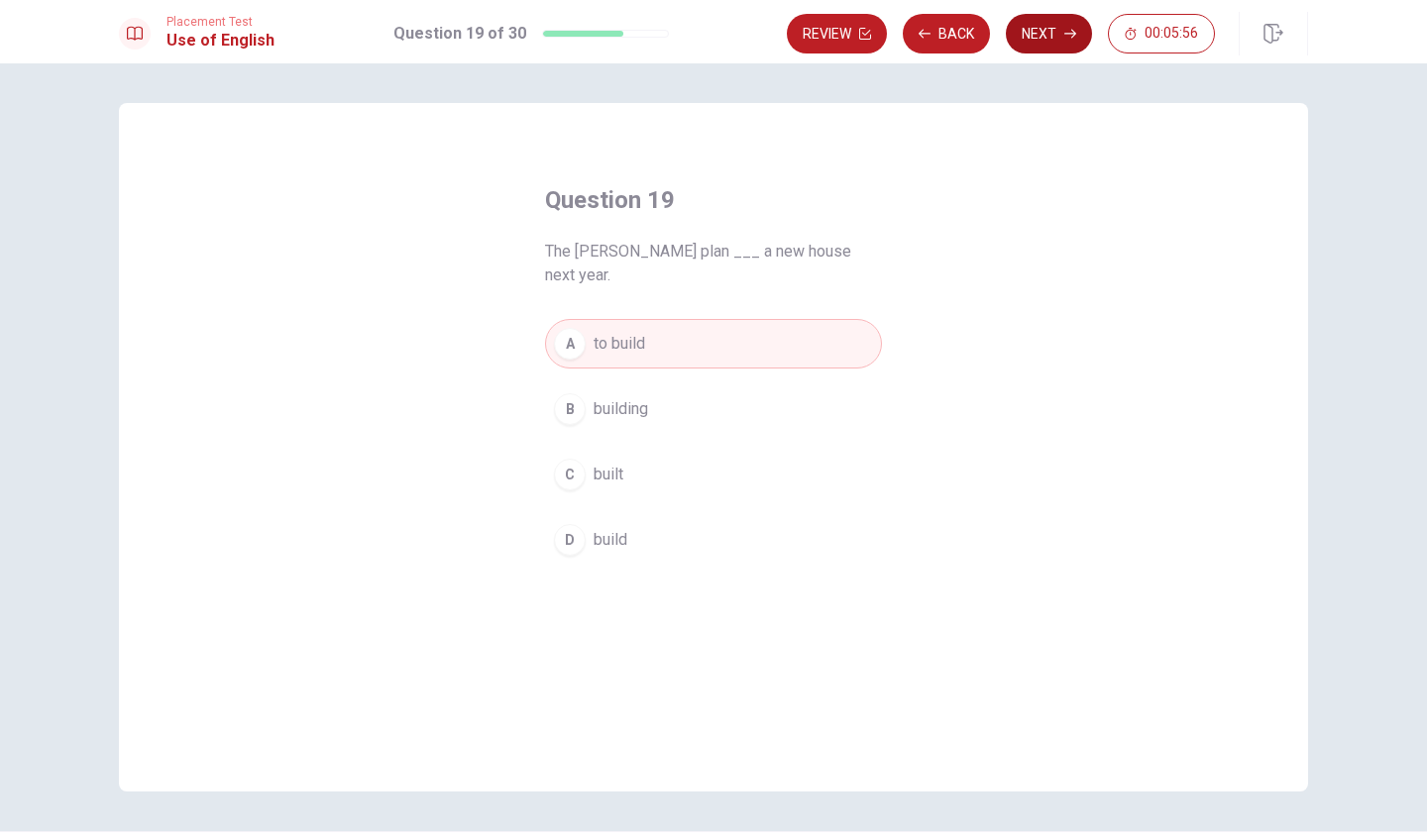 click on "Next" at bounding box center (1048, 34) 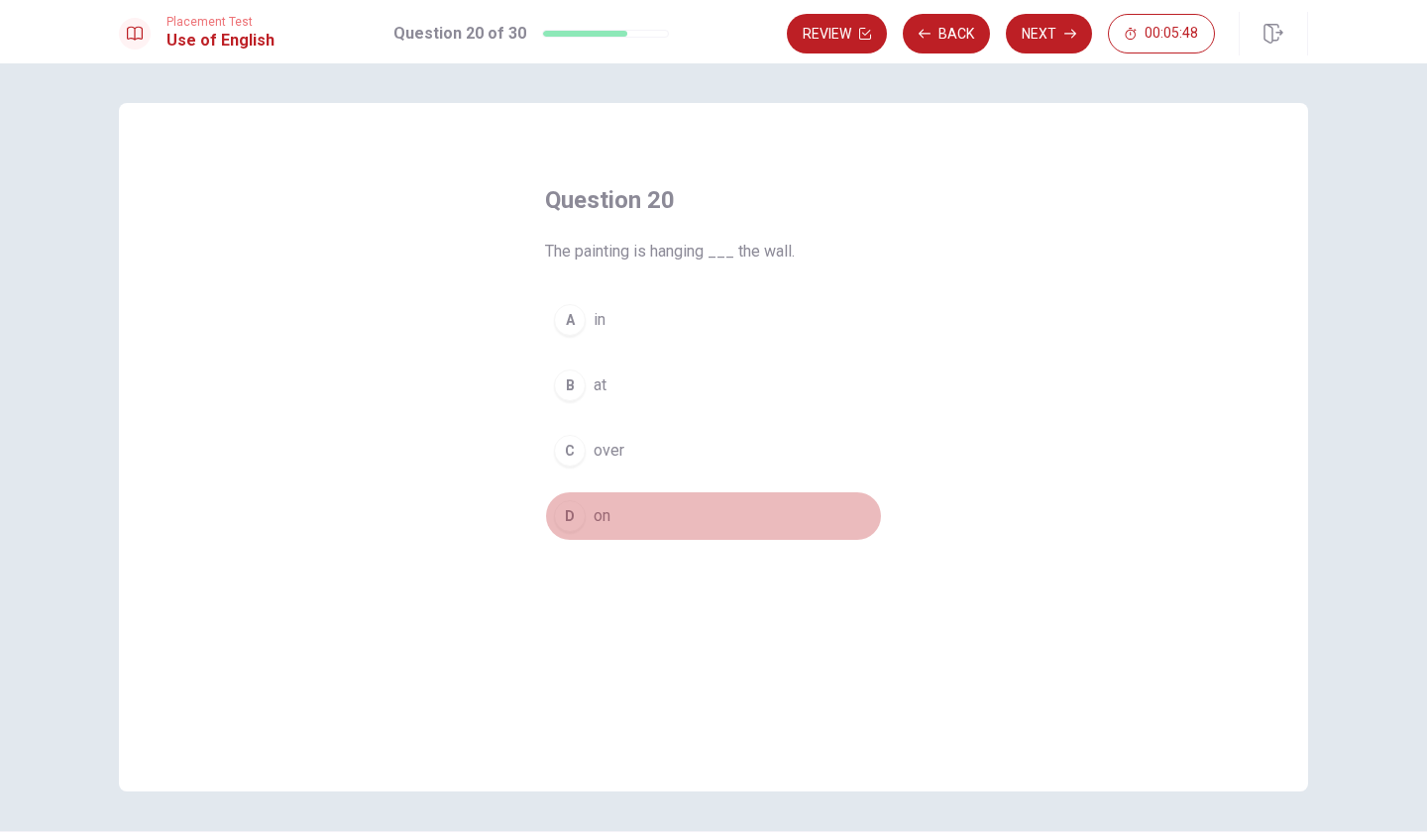 click on "D on" at bounding box center (714, 516) 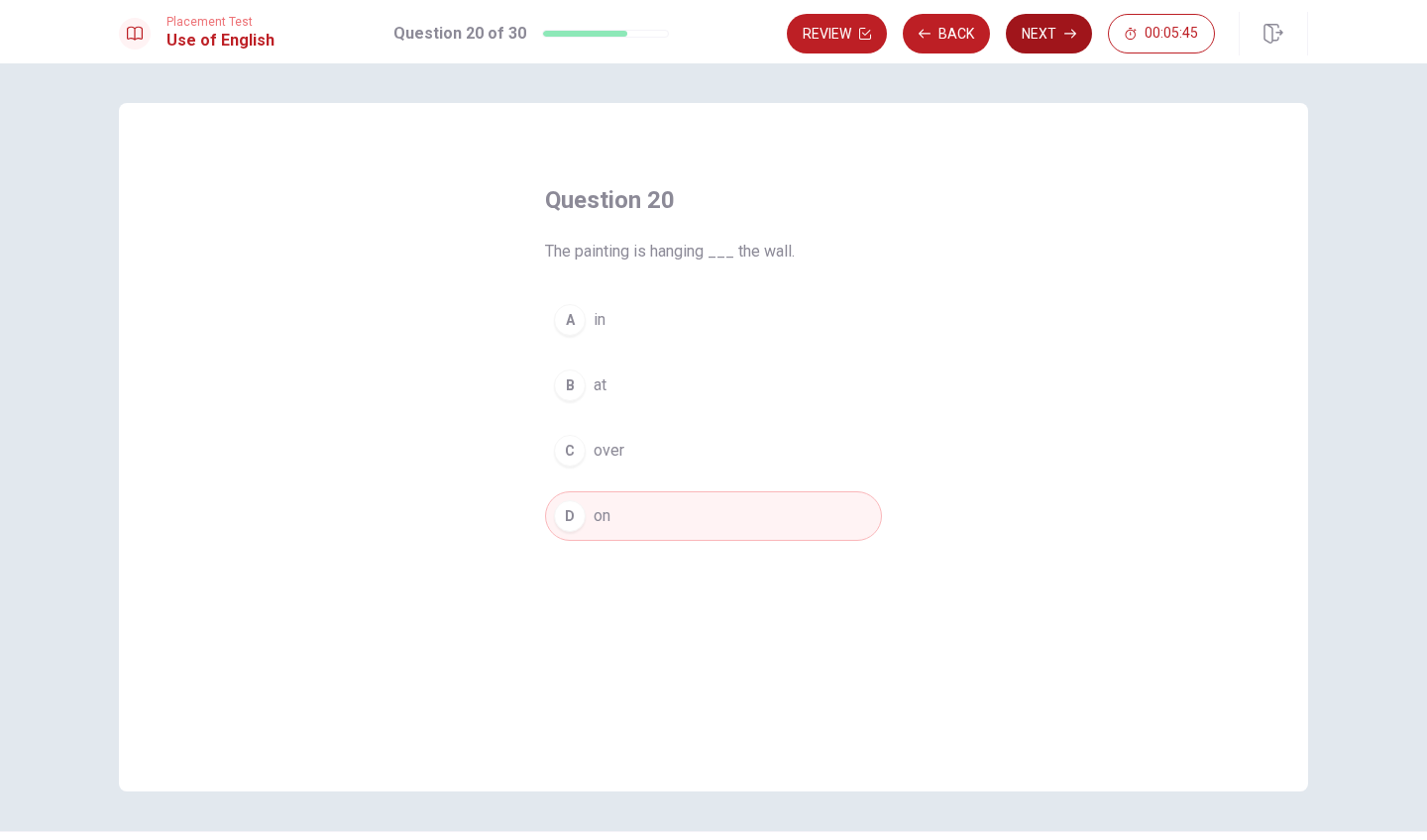click on "Next" at bounding box center (1048, 34) 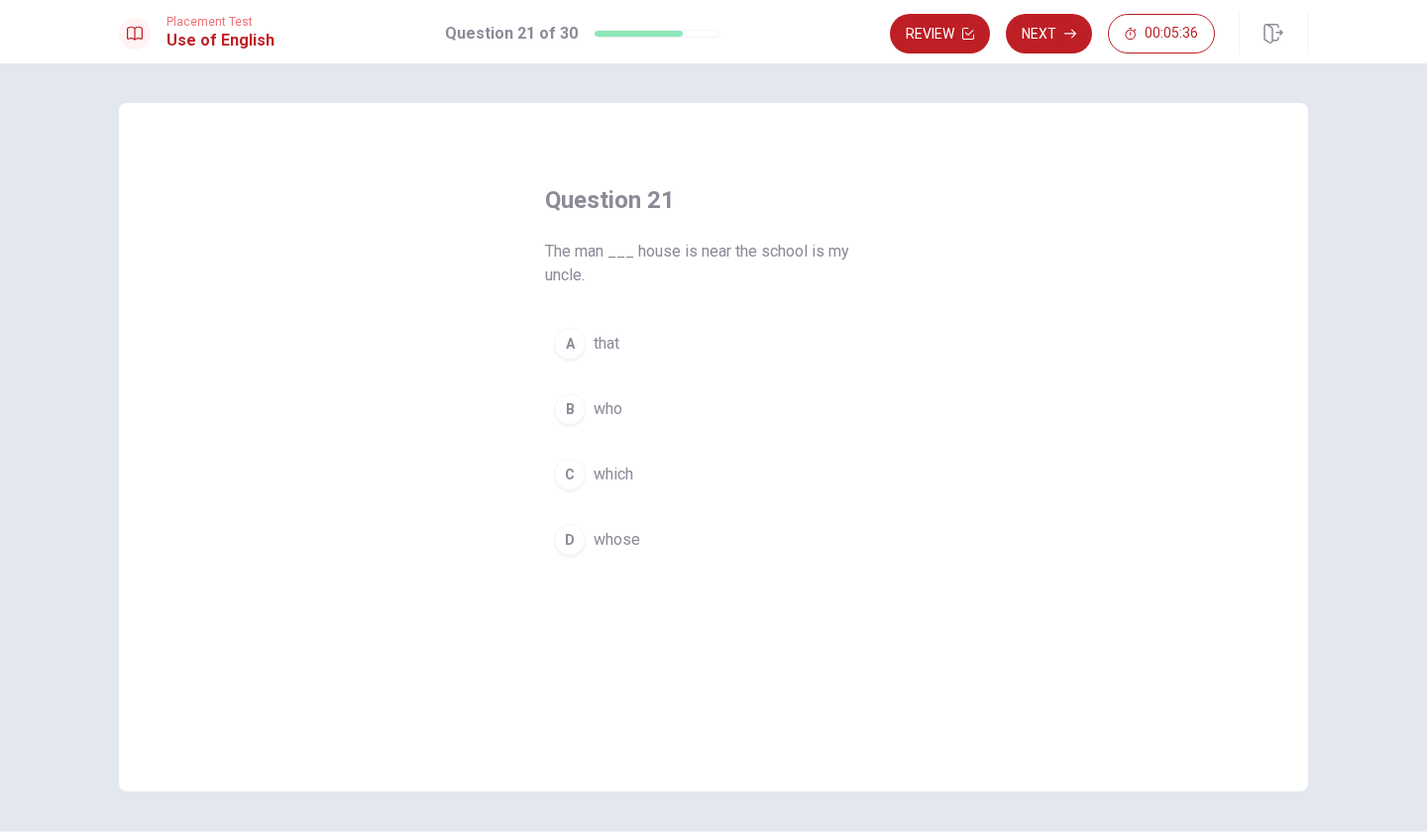 click on "whose" at bounding box center [616, 540] 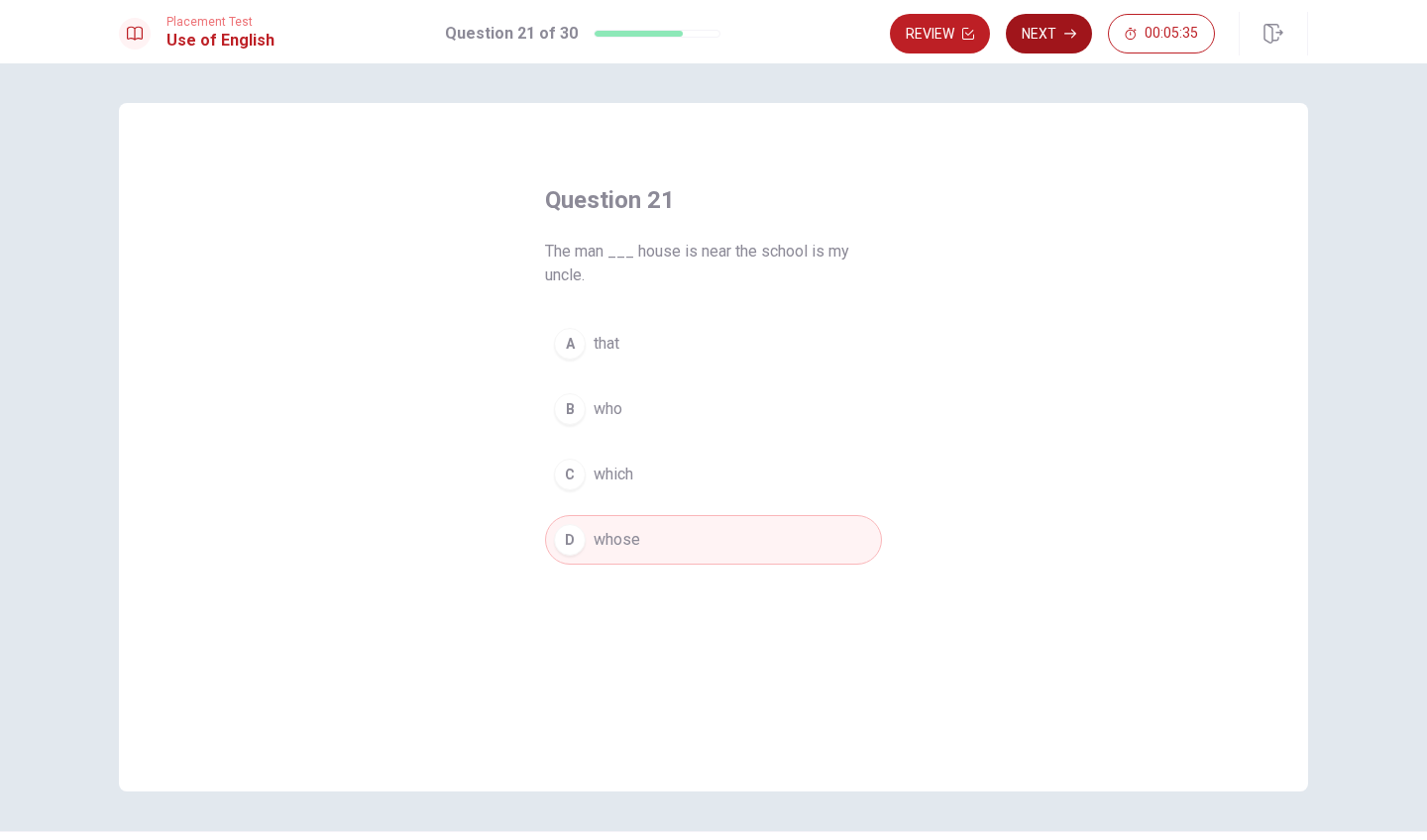 click on "Next" at bounding box center [1048, 34] 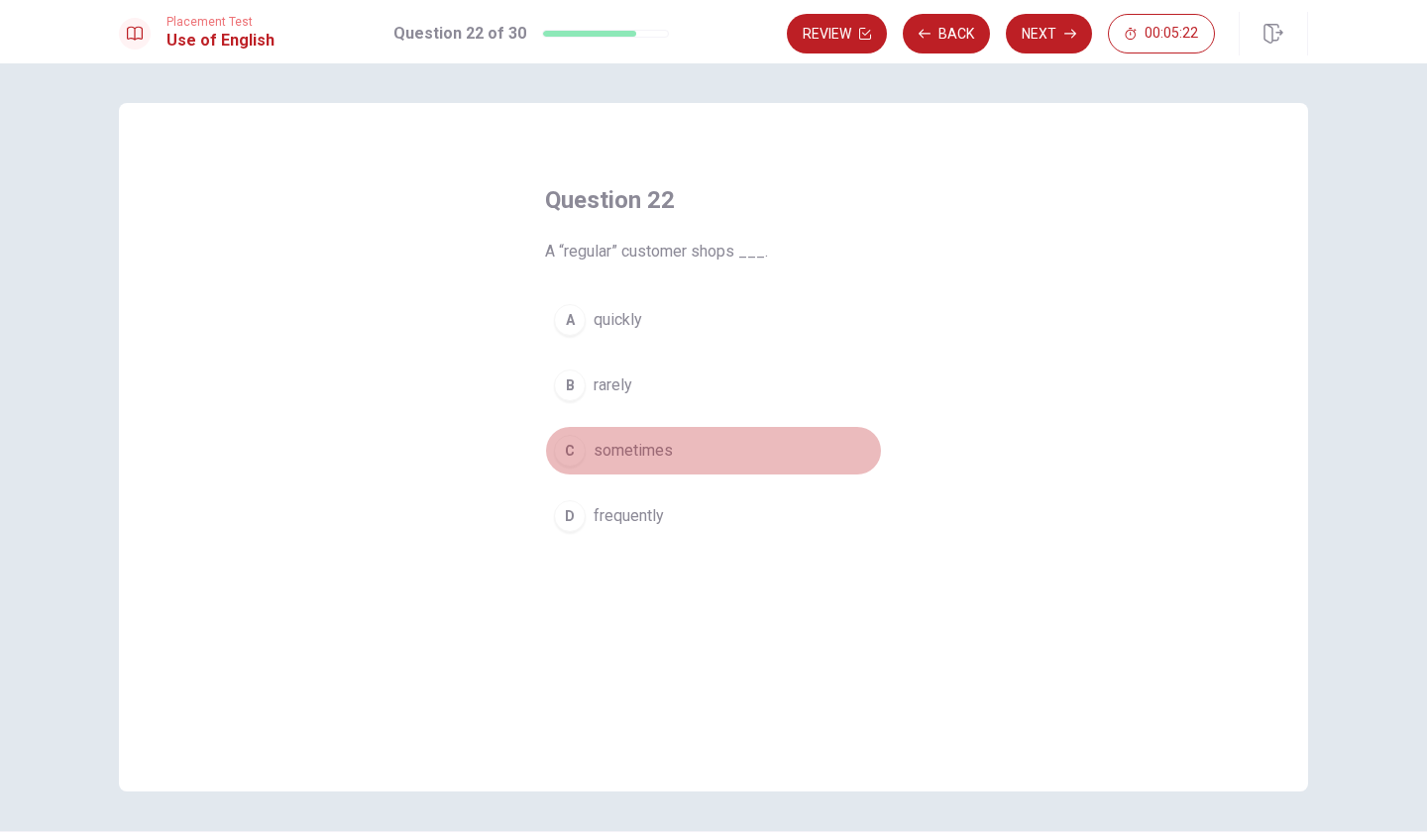 click on "sometimes" at bounding box center (633, 451) 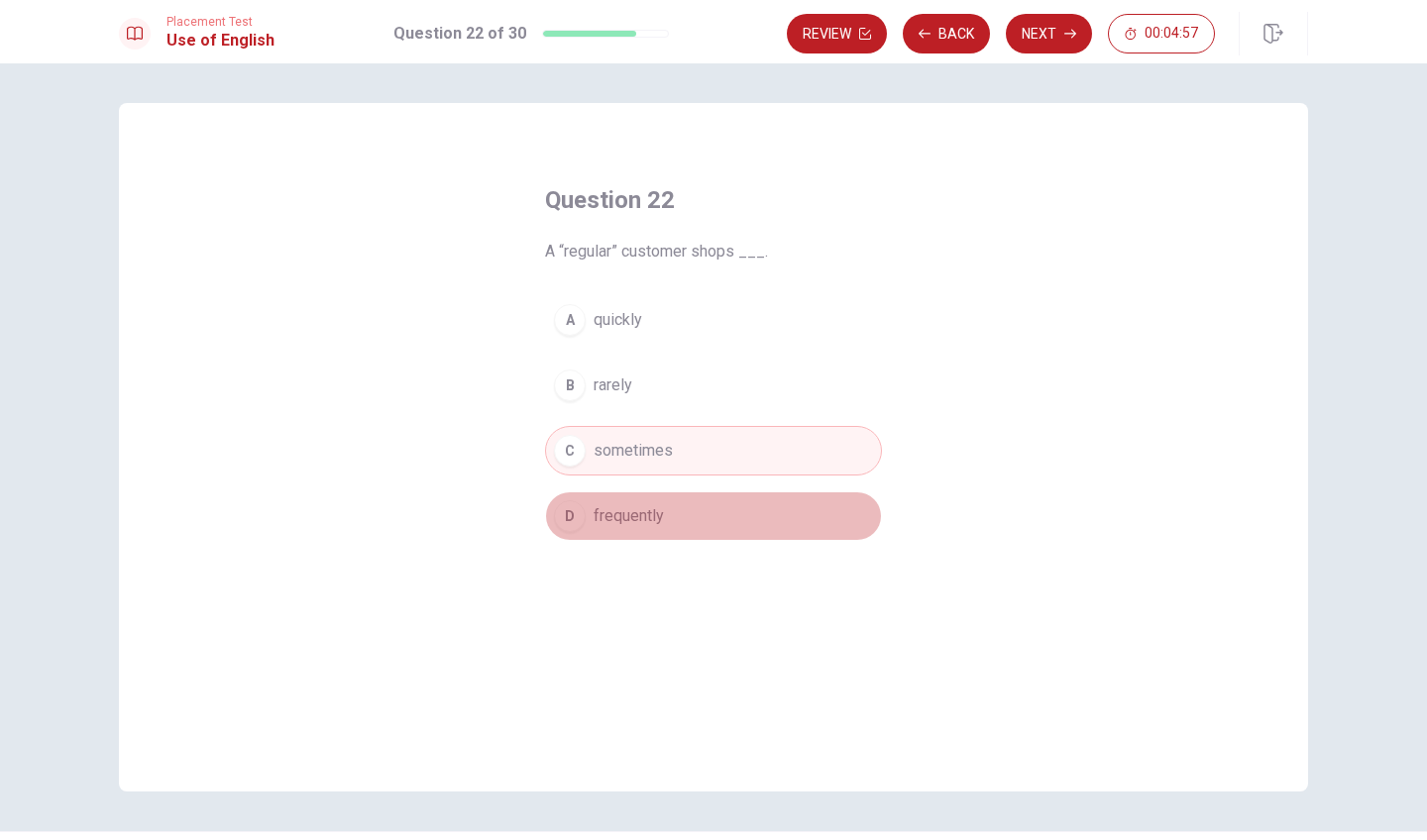 click on "frequently" at bounding box center (628, 516) 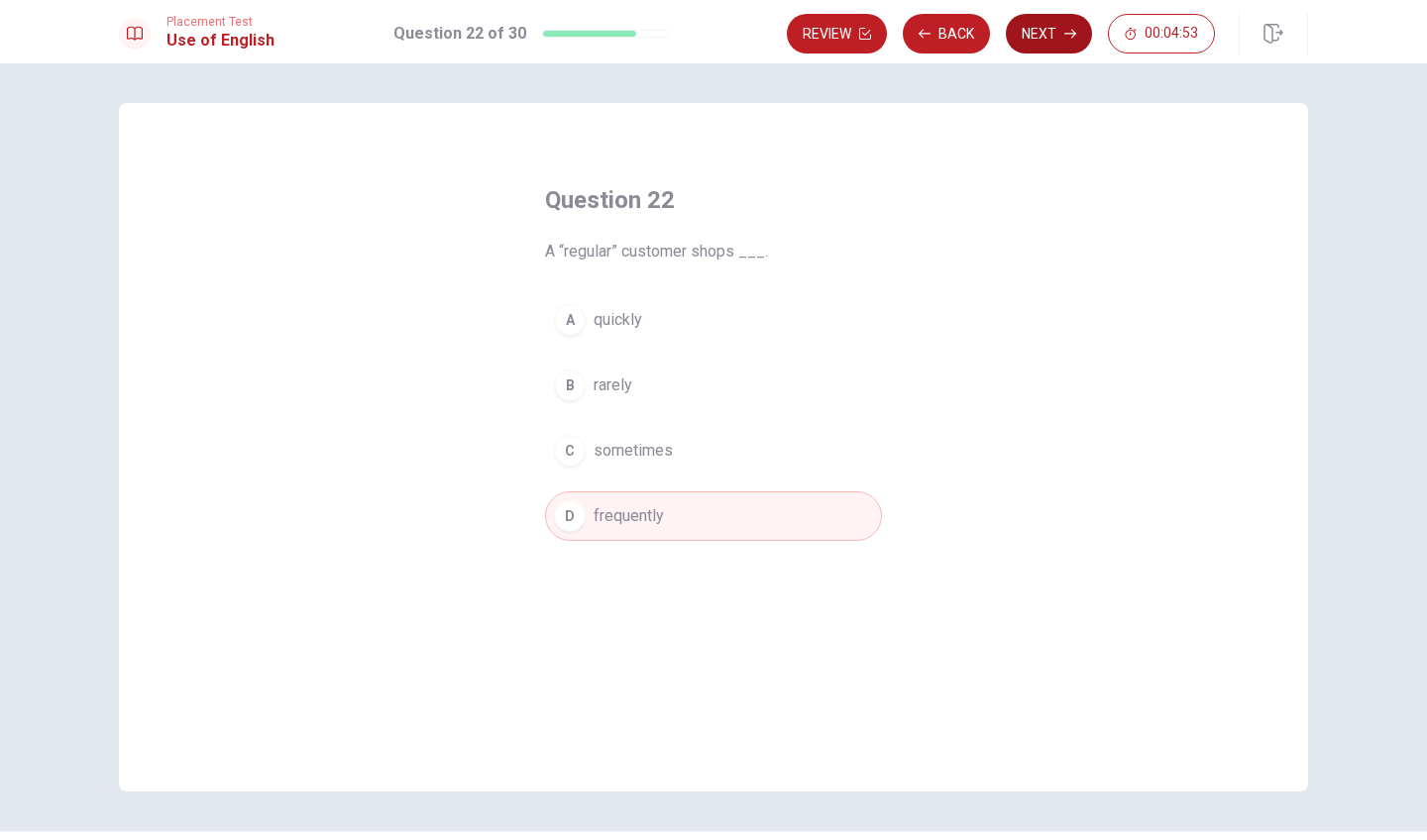 click on "Next" at bounding box center (1048, 34) 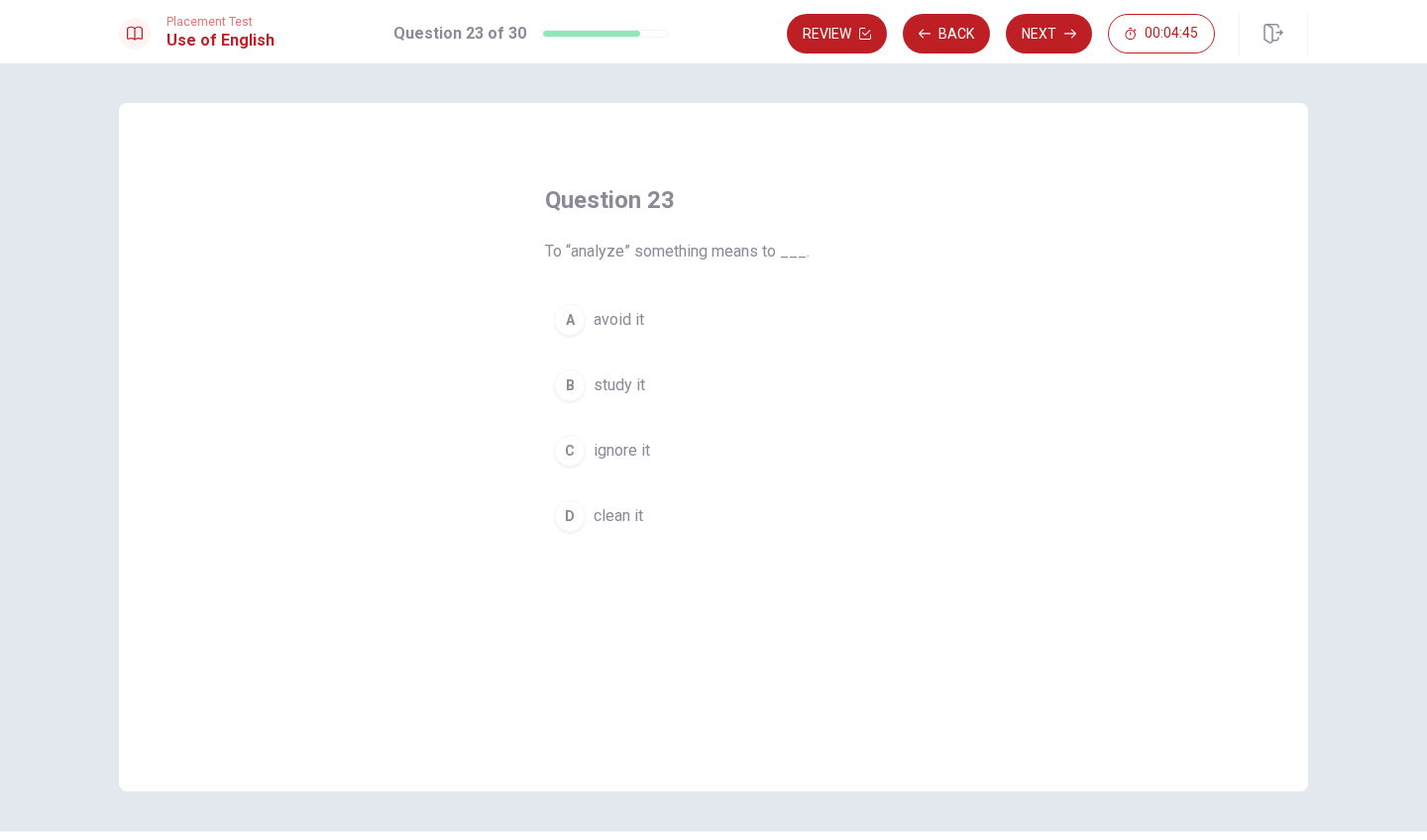 click on "study it" at bounding box center [619, 385] 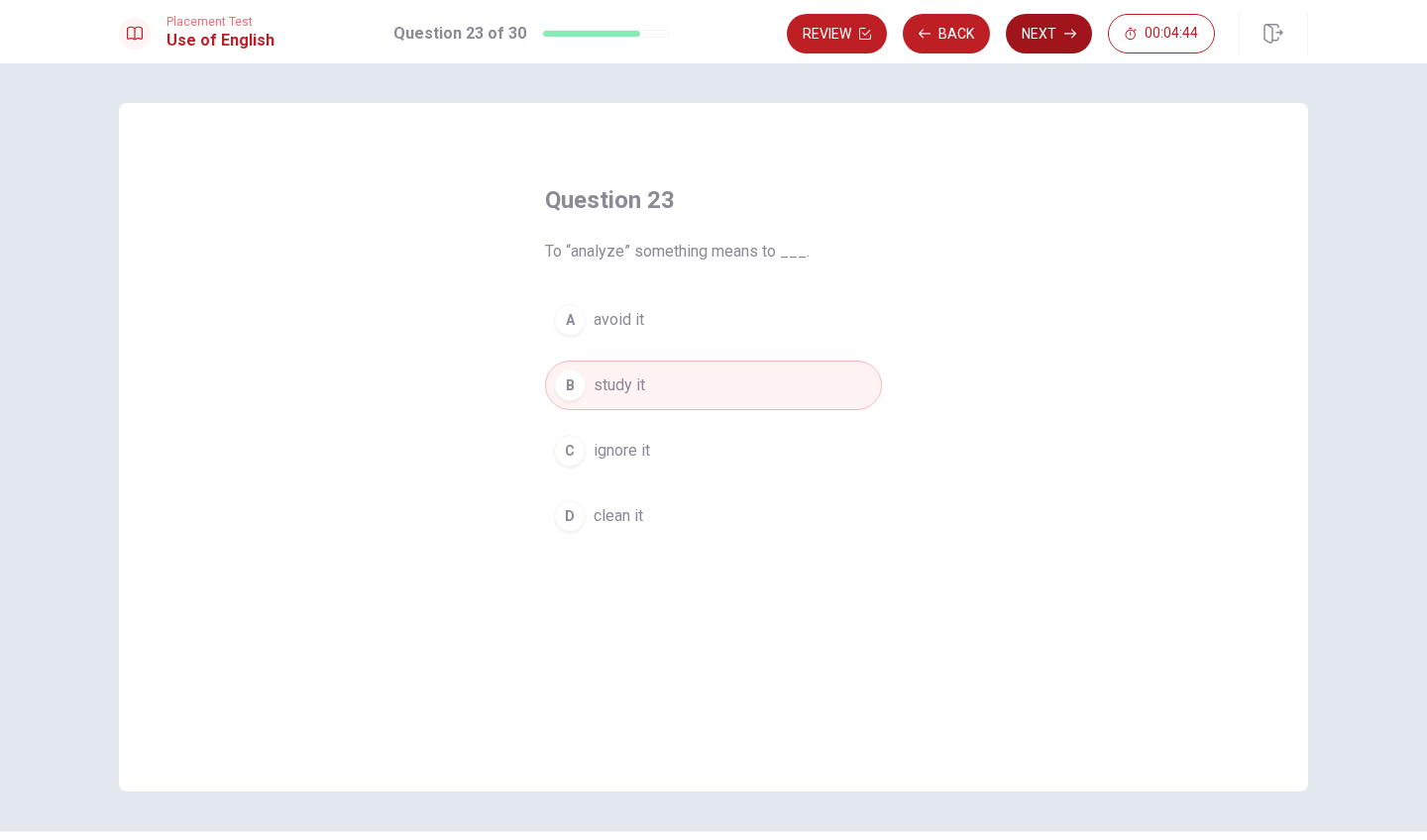 click on "Next" at bounding box center (1048, 34) 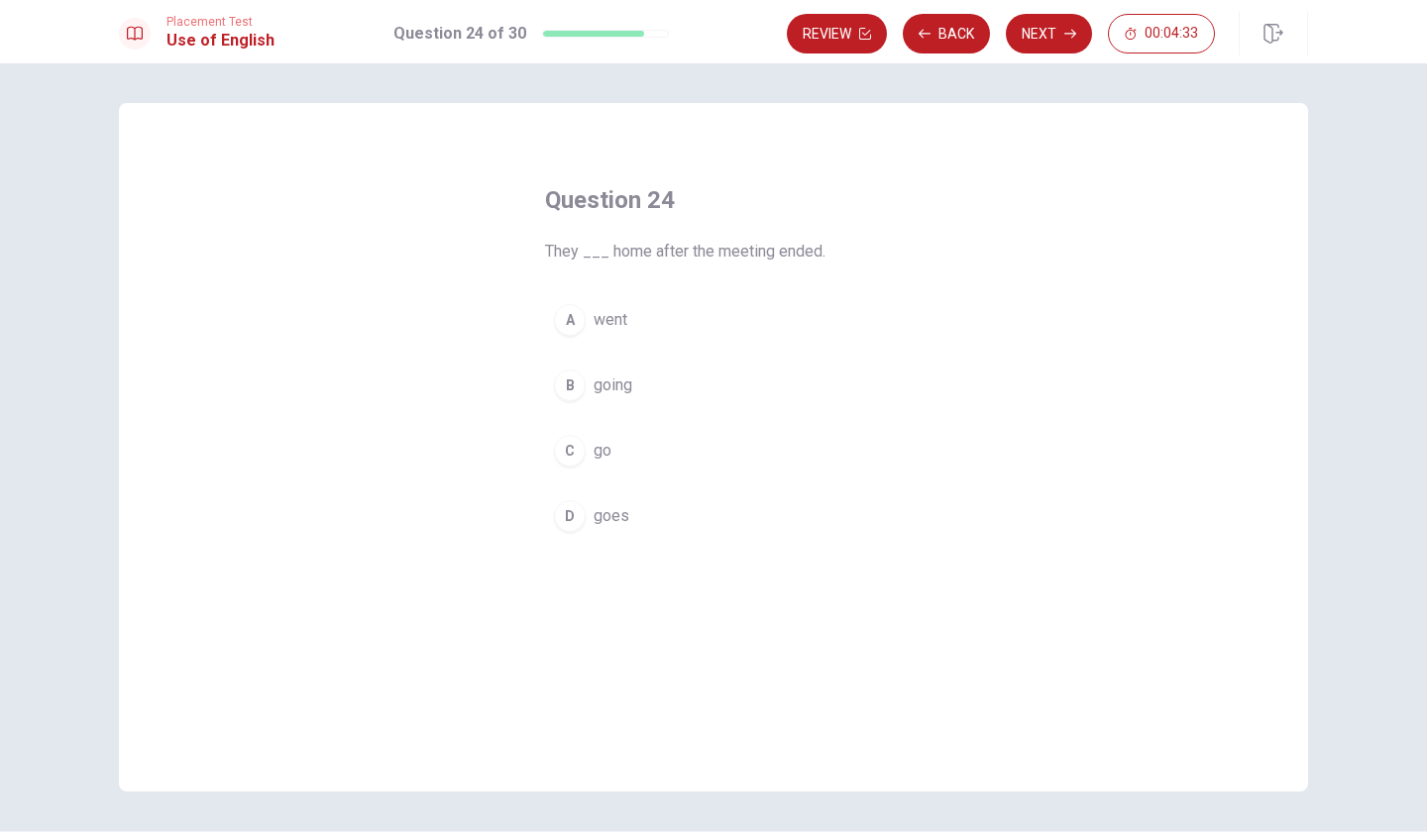 drag, startPoint x: 784, startPoint y: 250, endPoint x: 818, endPoint y: 253, distance: 34.132096 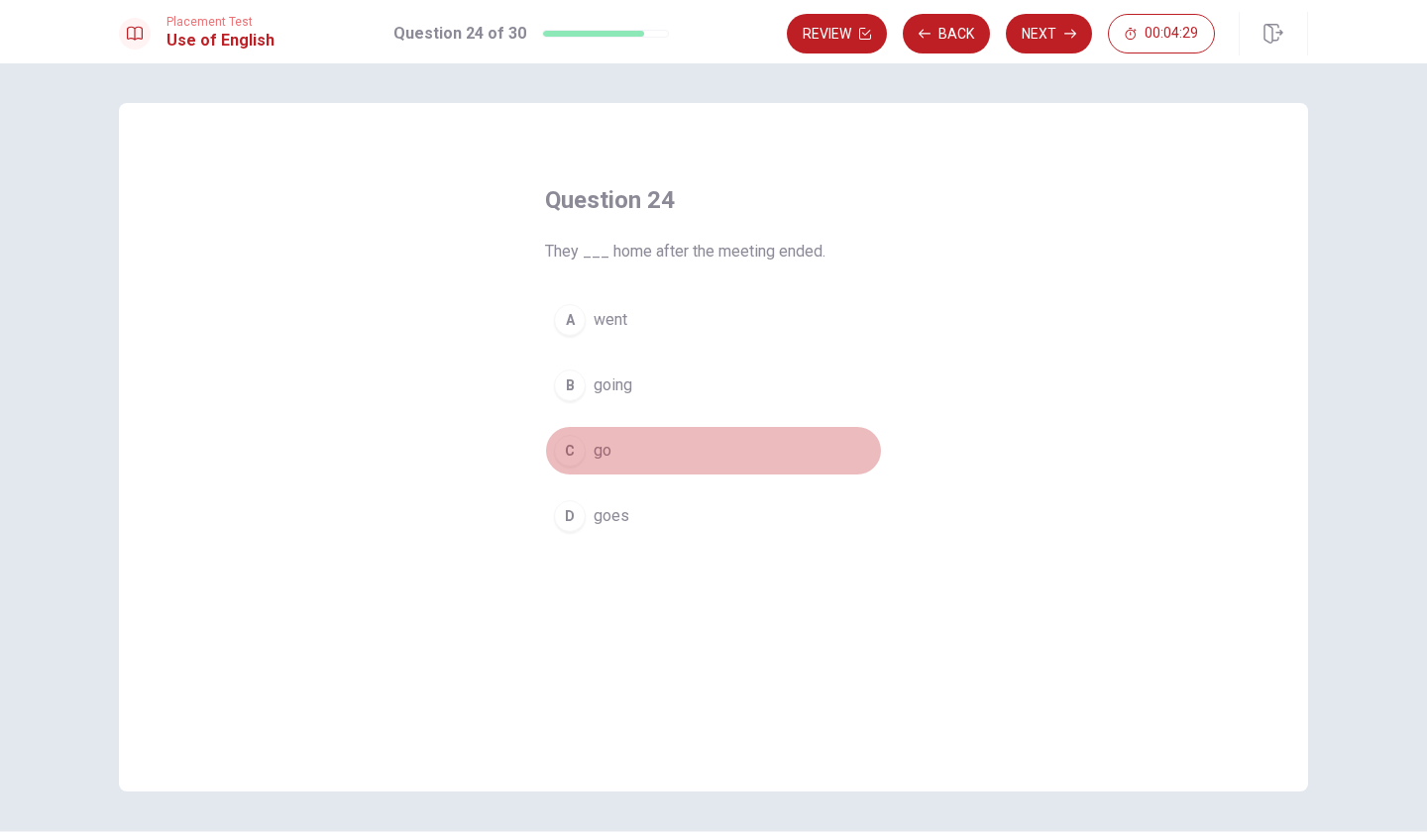 click on "C go" at bounding box center (714, 451) 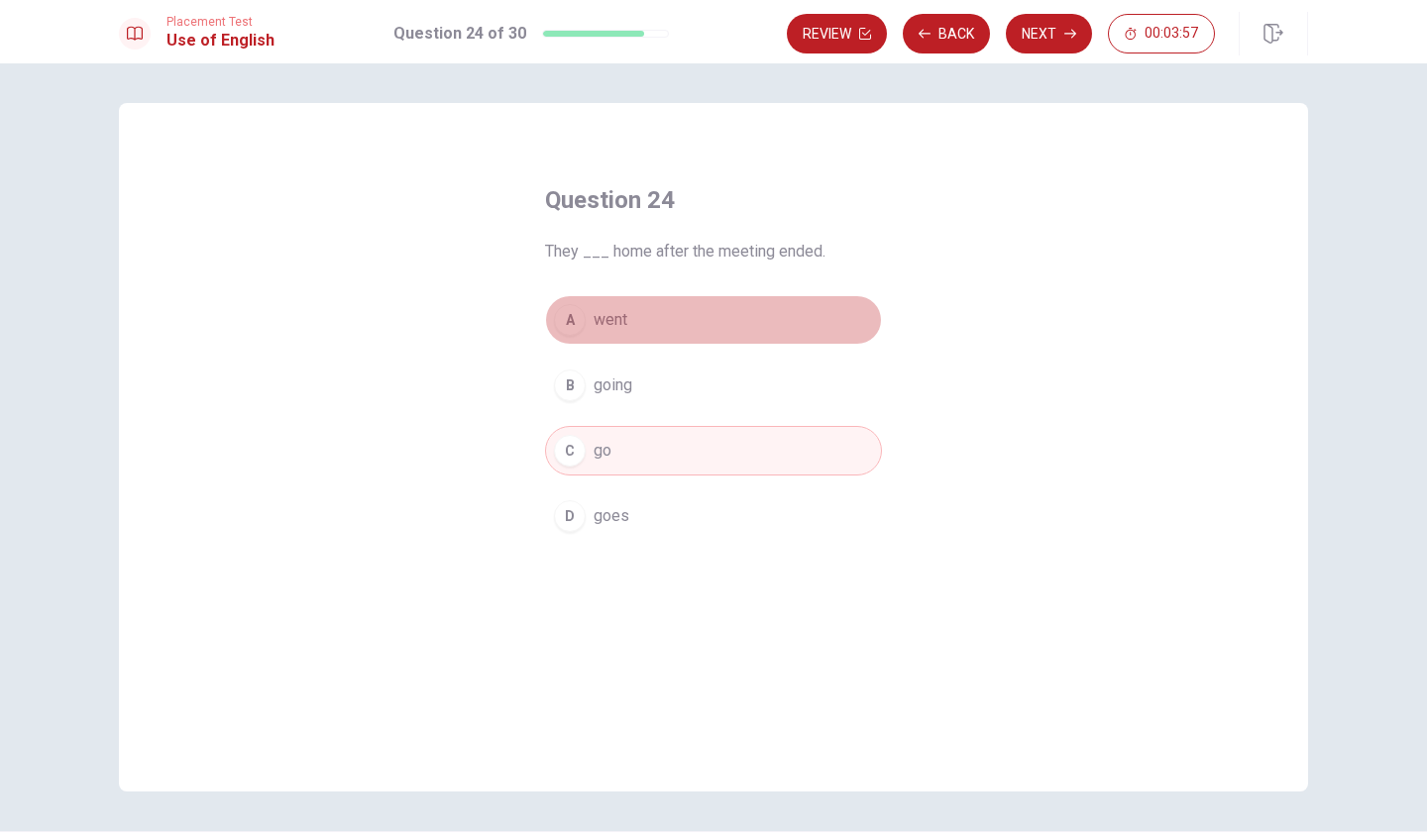click on "A went" at bounding box center (714, 320) 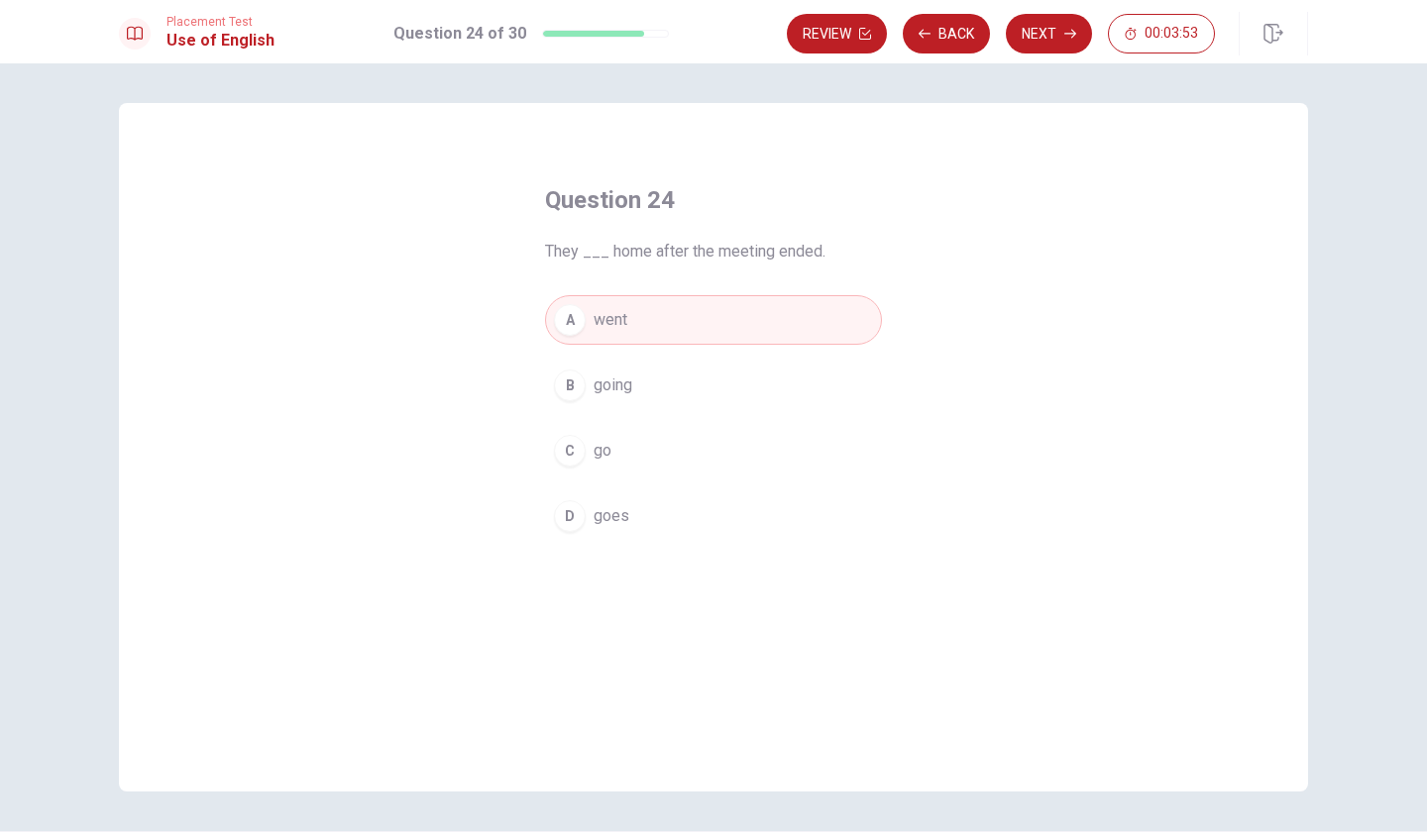 click on "C go" at bounding box center [714, 451] 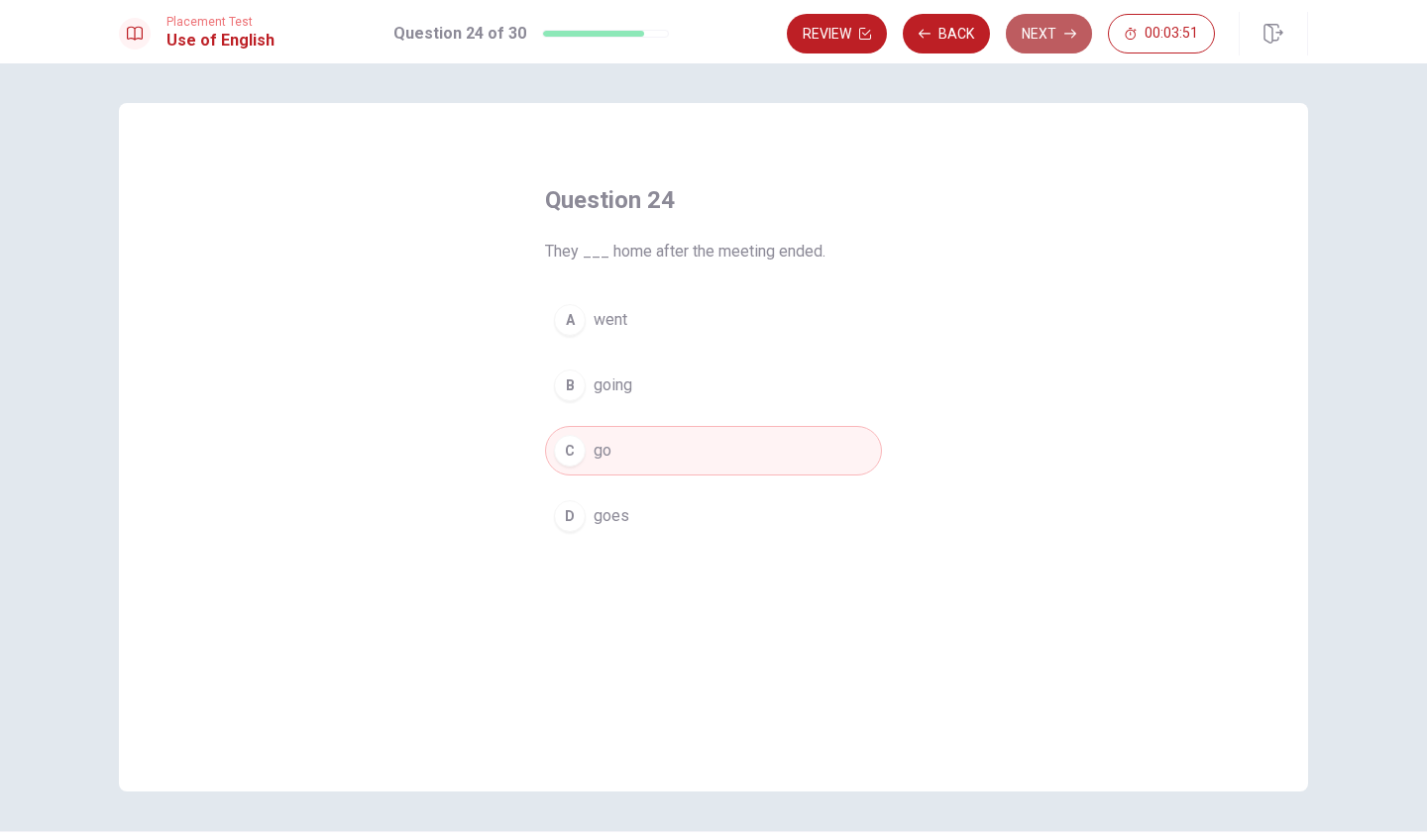 click on "Next" at bounding box center [1048, 34] 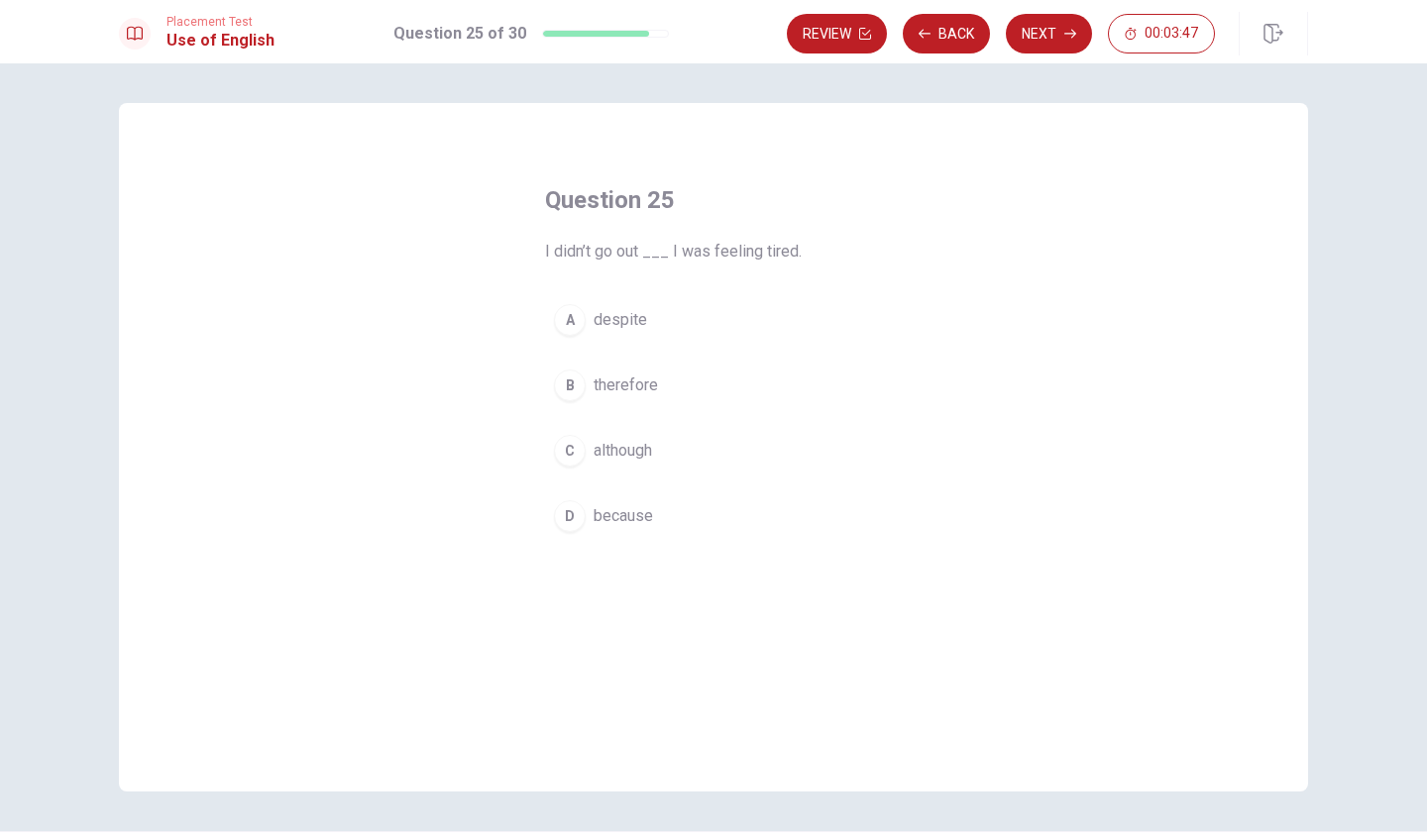click on "because" at bounding box center [623, 516] 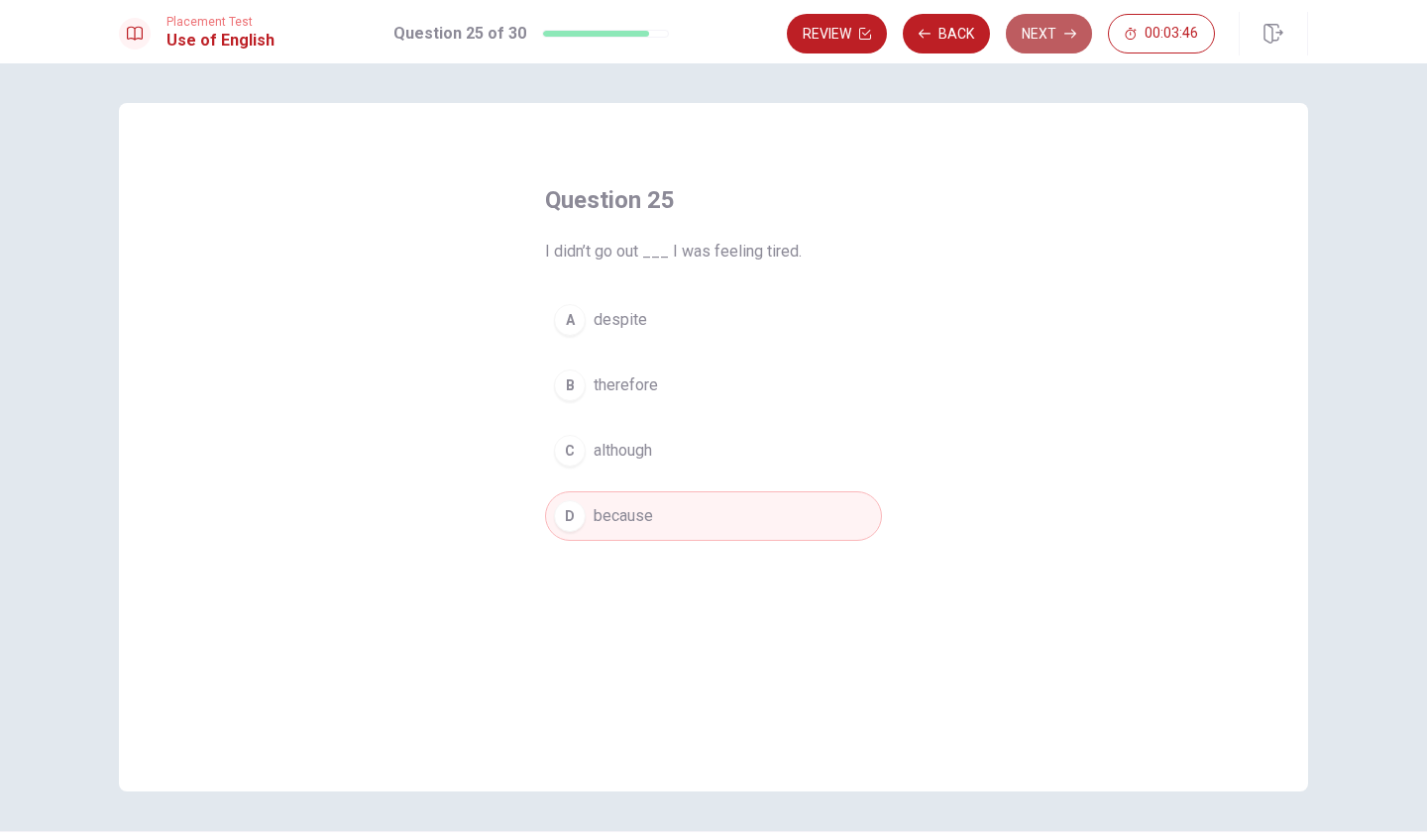 click on "Next" at bounding box center (1048, 34) 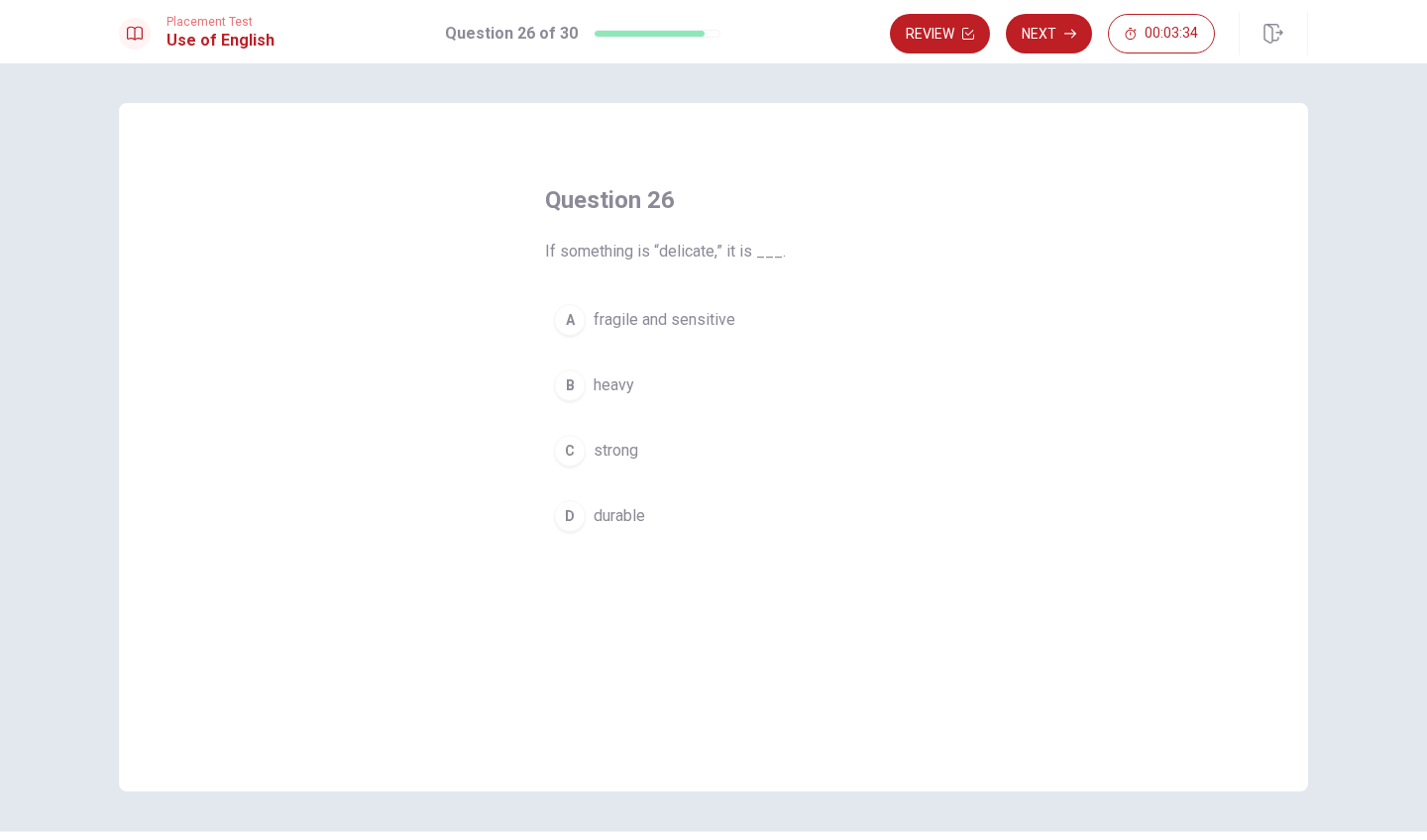 click on "fragile and sensitive" at bounding box center (664, 320) 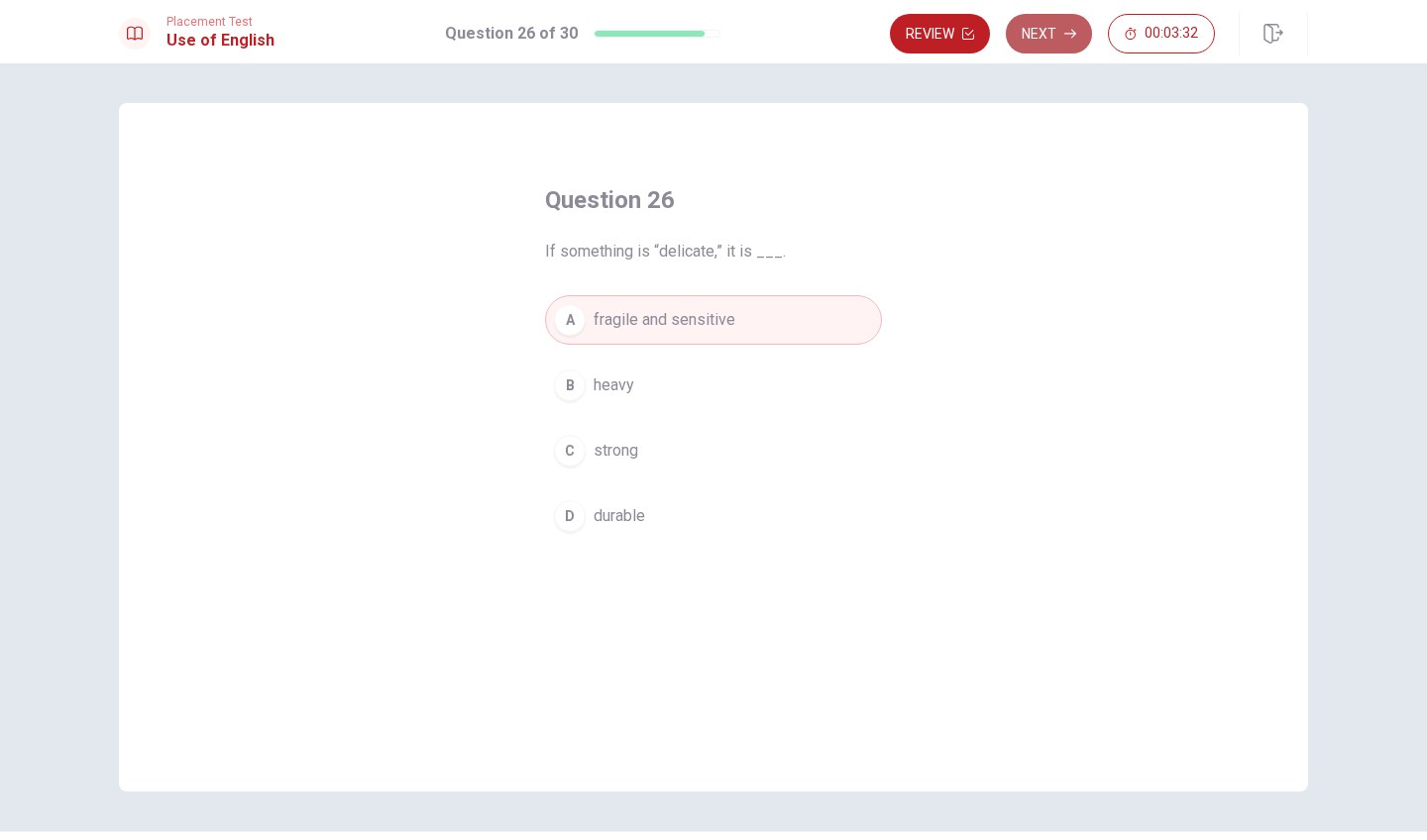 click on "Next" at bounding box center (1048, 34) 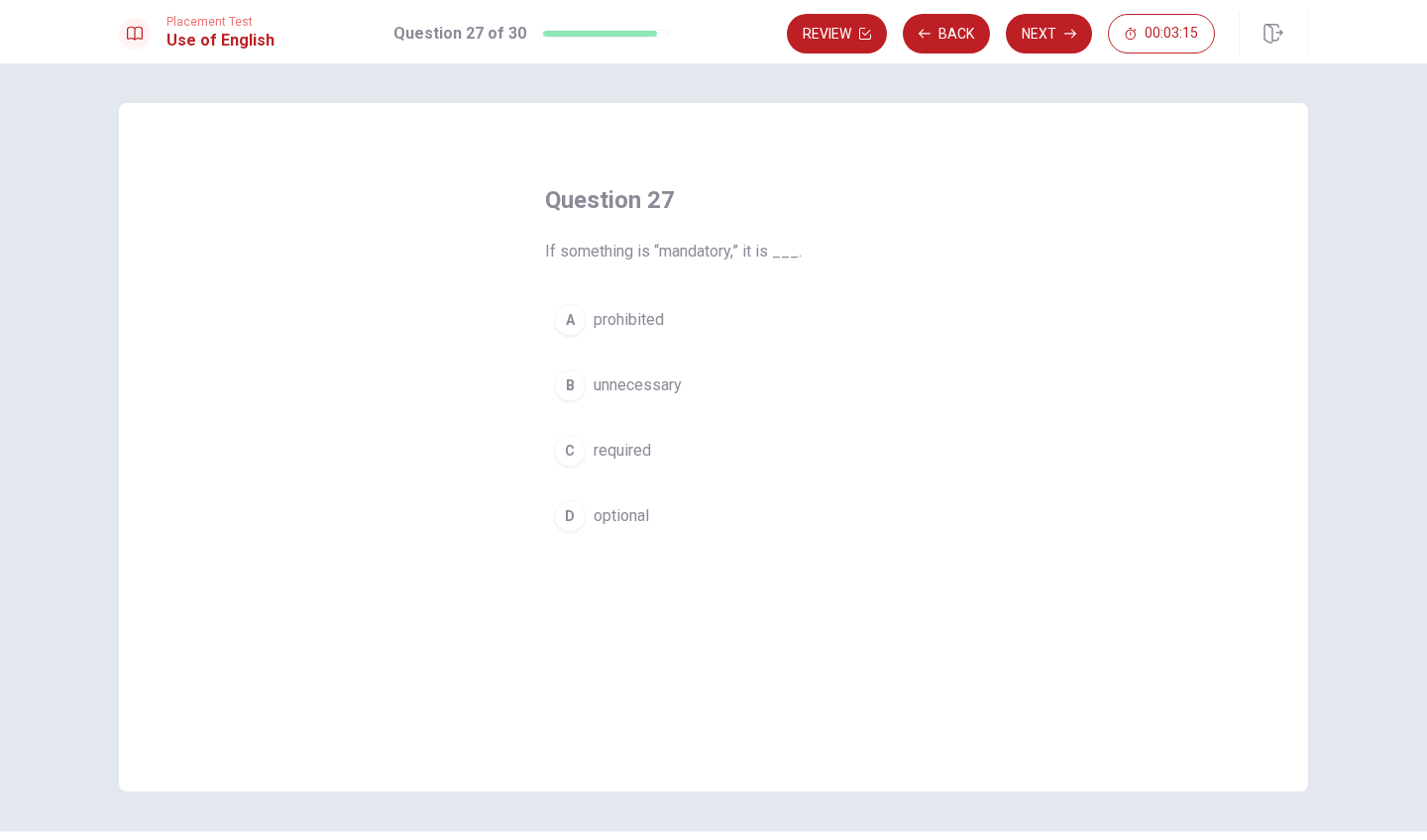 drag, startPoint x: 730, startPoint y: 252, endPoint x: 660, endPoint y: 253, distance: 70.00714 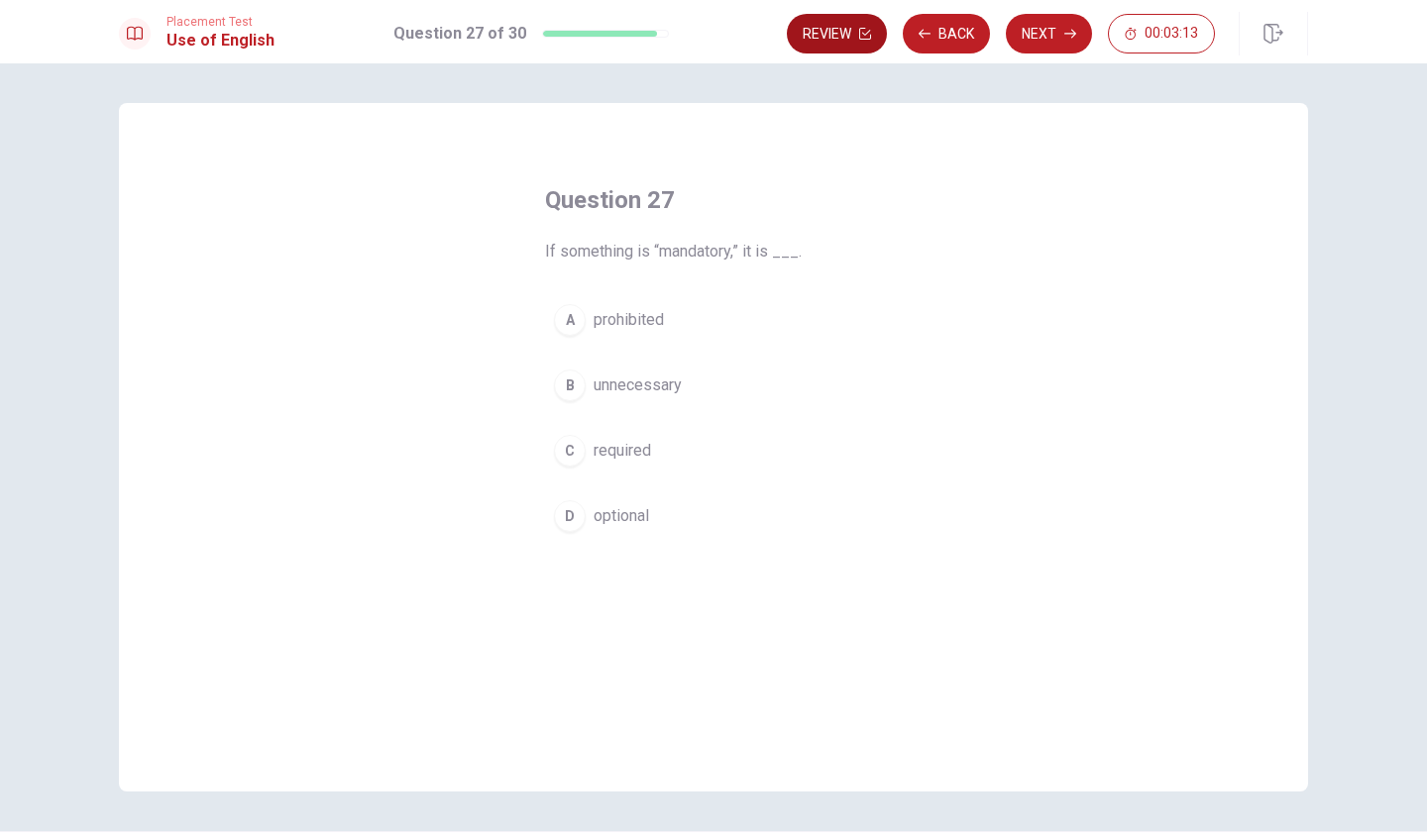 click on "Review" at bounding box center (836, 34) 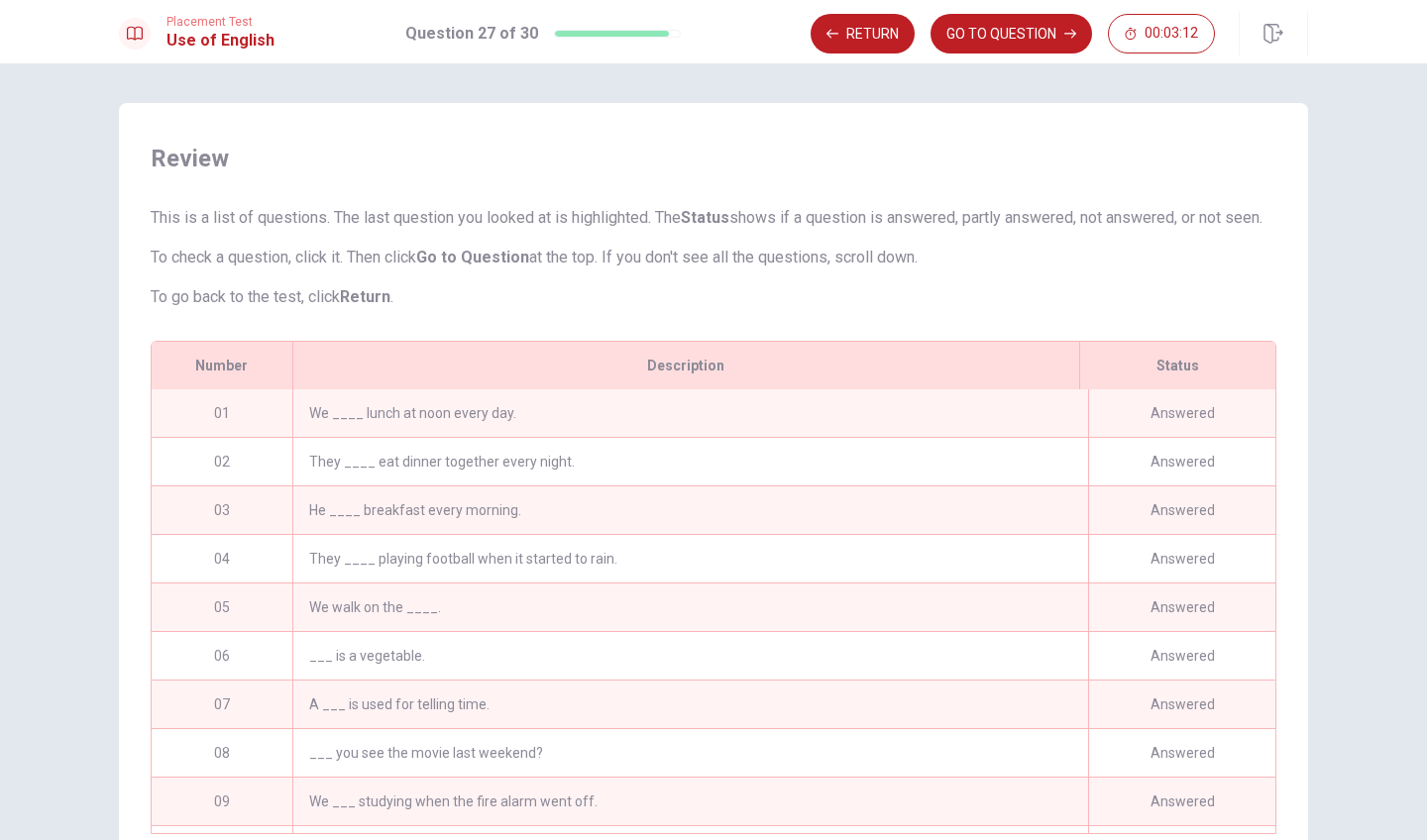 scroll, scrollTop: 999, scrollLeft: 0, axis: vertical 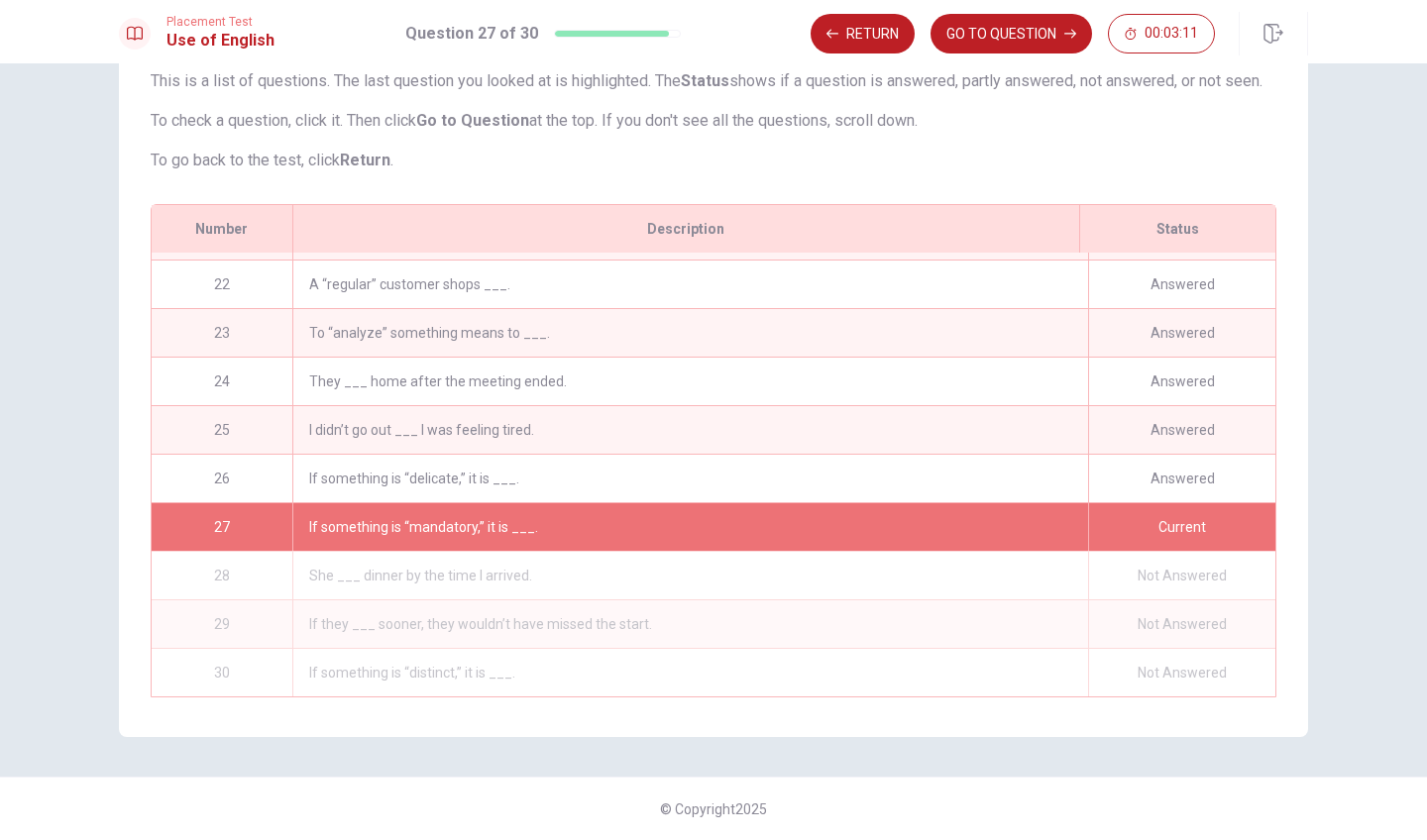 click on "She ___ dinner by the time I arrived." at bounding box center (690, 576) 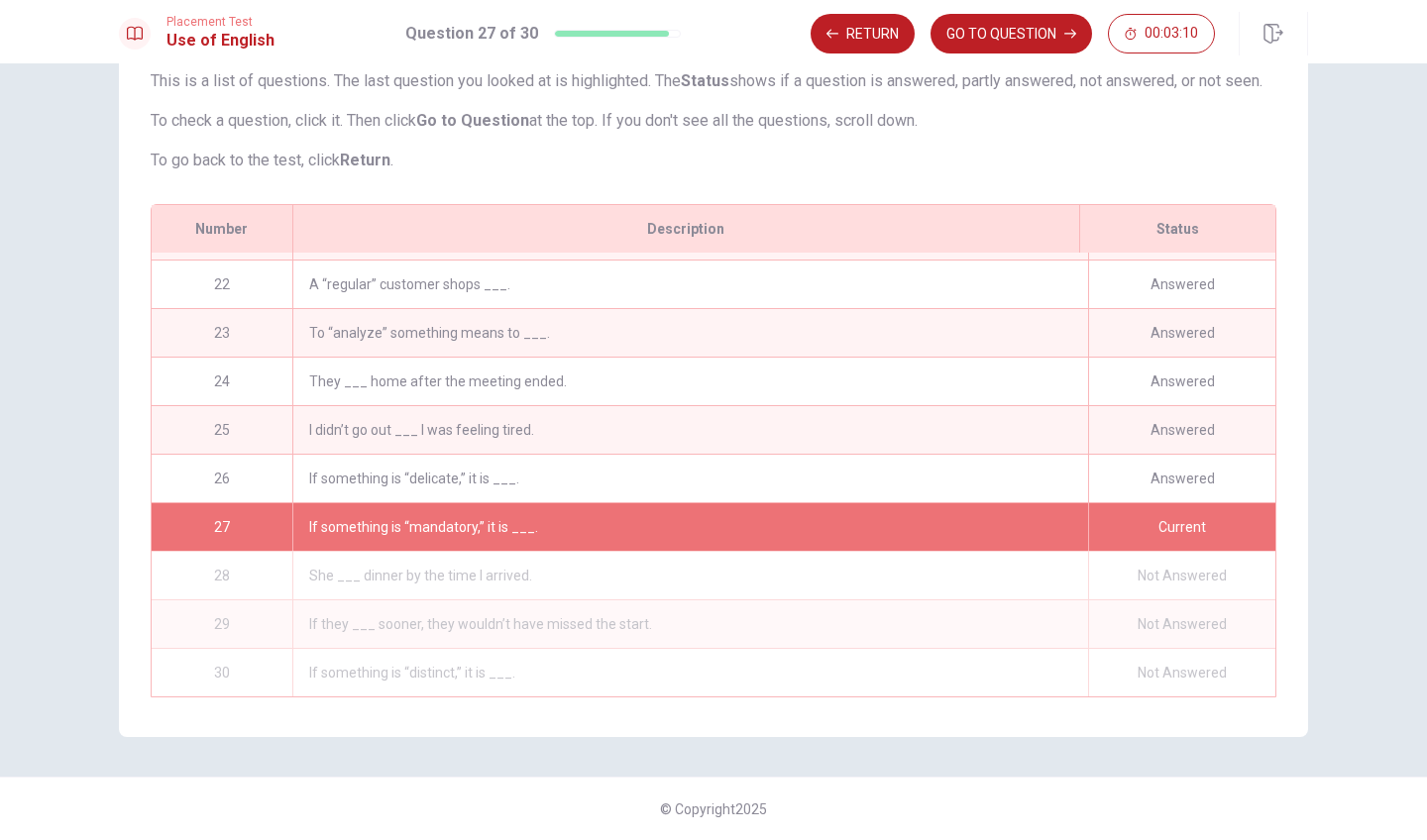 click on "She ___ dinner by the time I arrived." at bounding box center [690, 576] 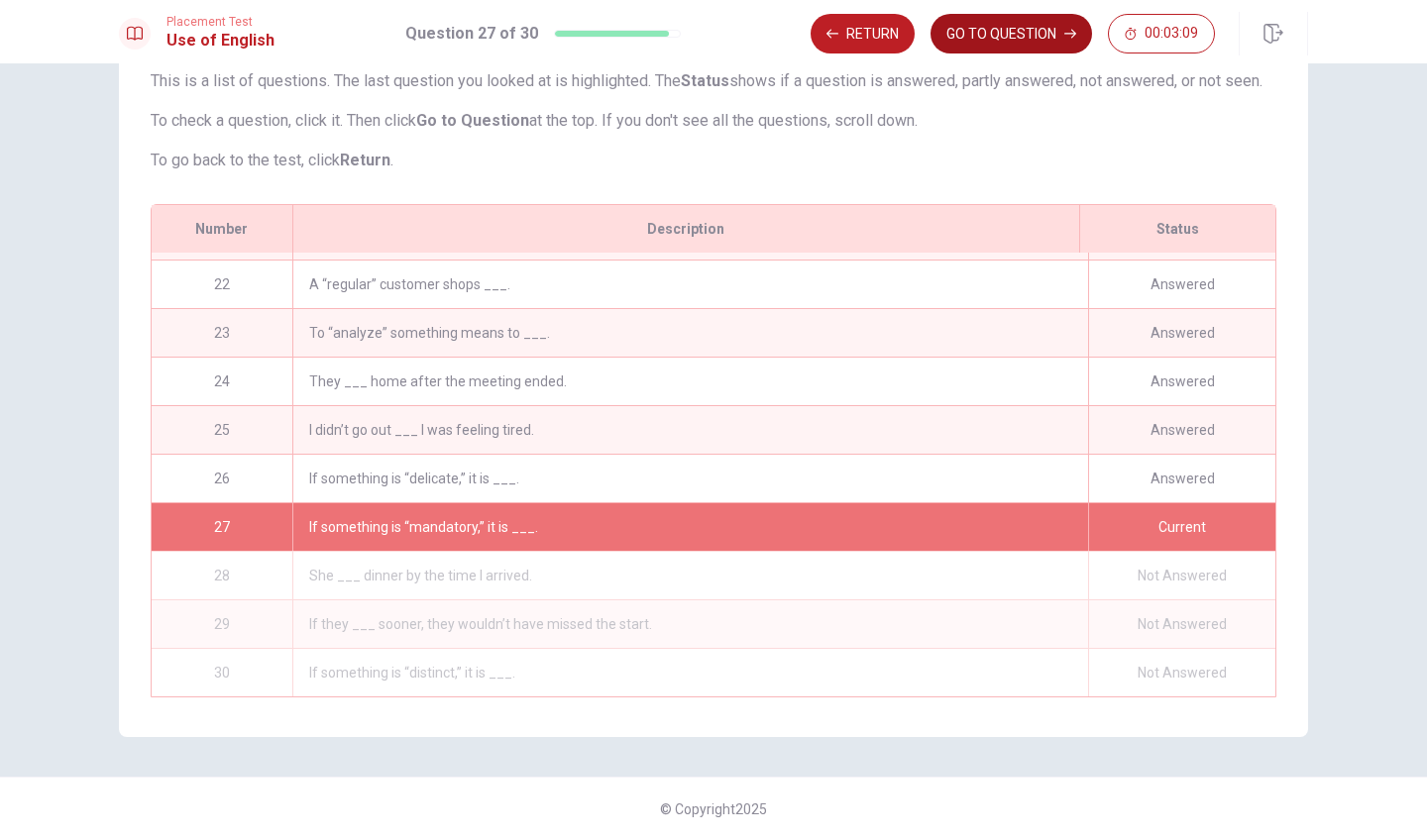 click on "GO TO QUESTION" at bounding box center (1011, 34) 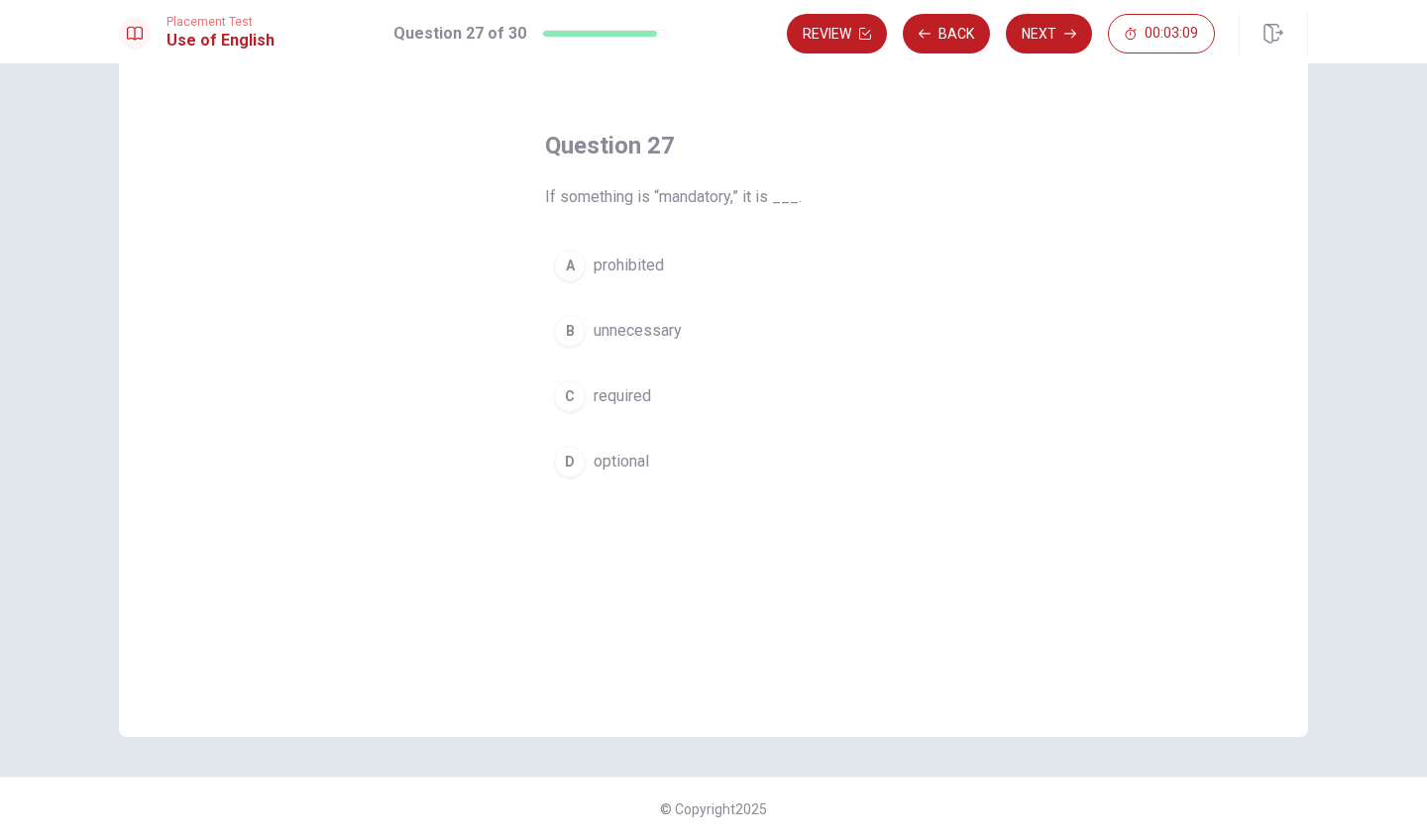 scroll, scrollTop: 54, scrollLeft: 0, axis: vertical 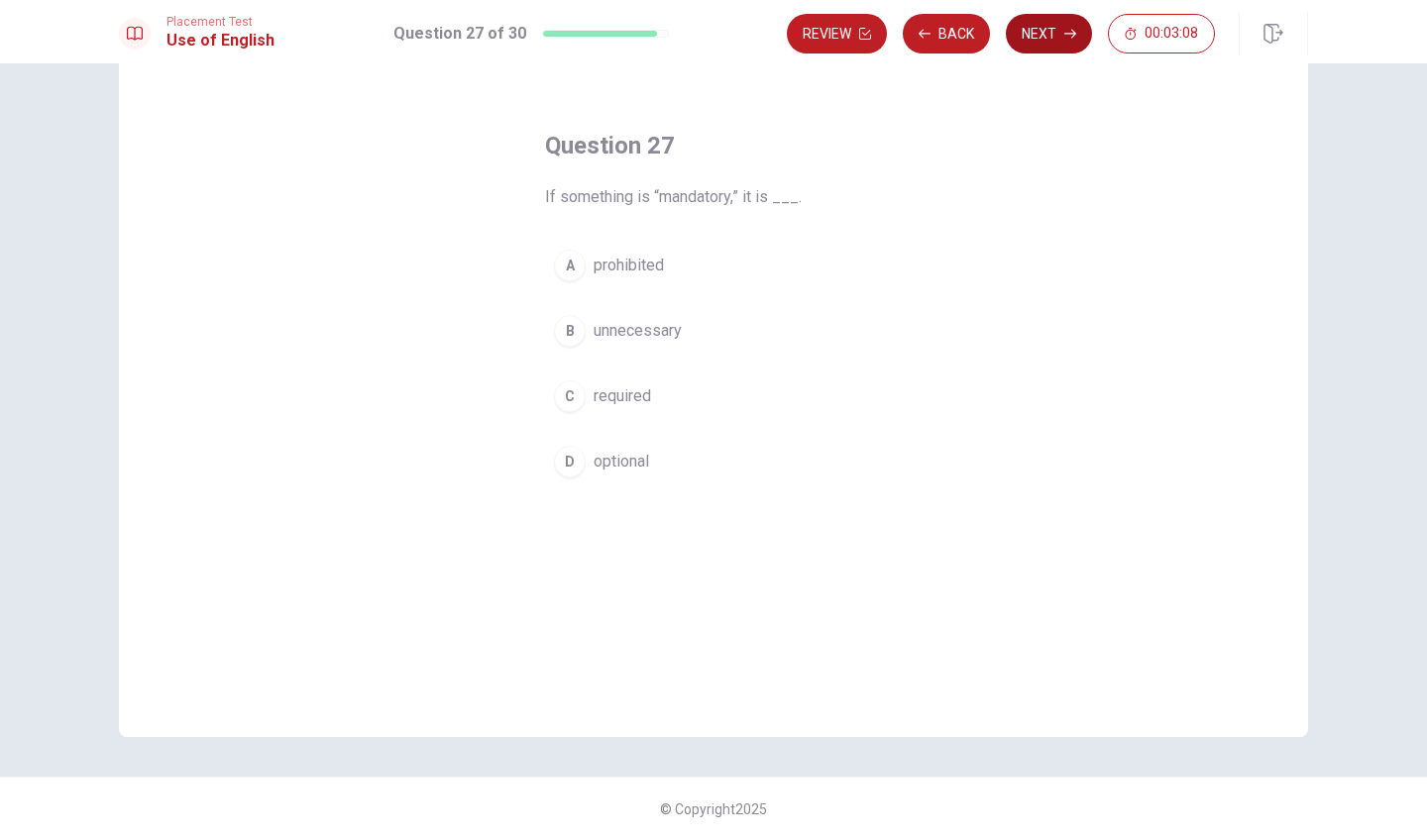click on "Next" at bounding box center [1048, 34] 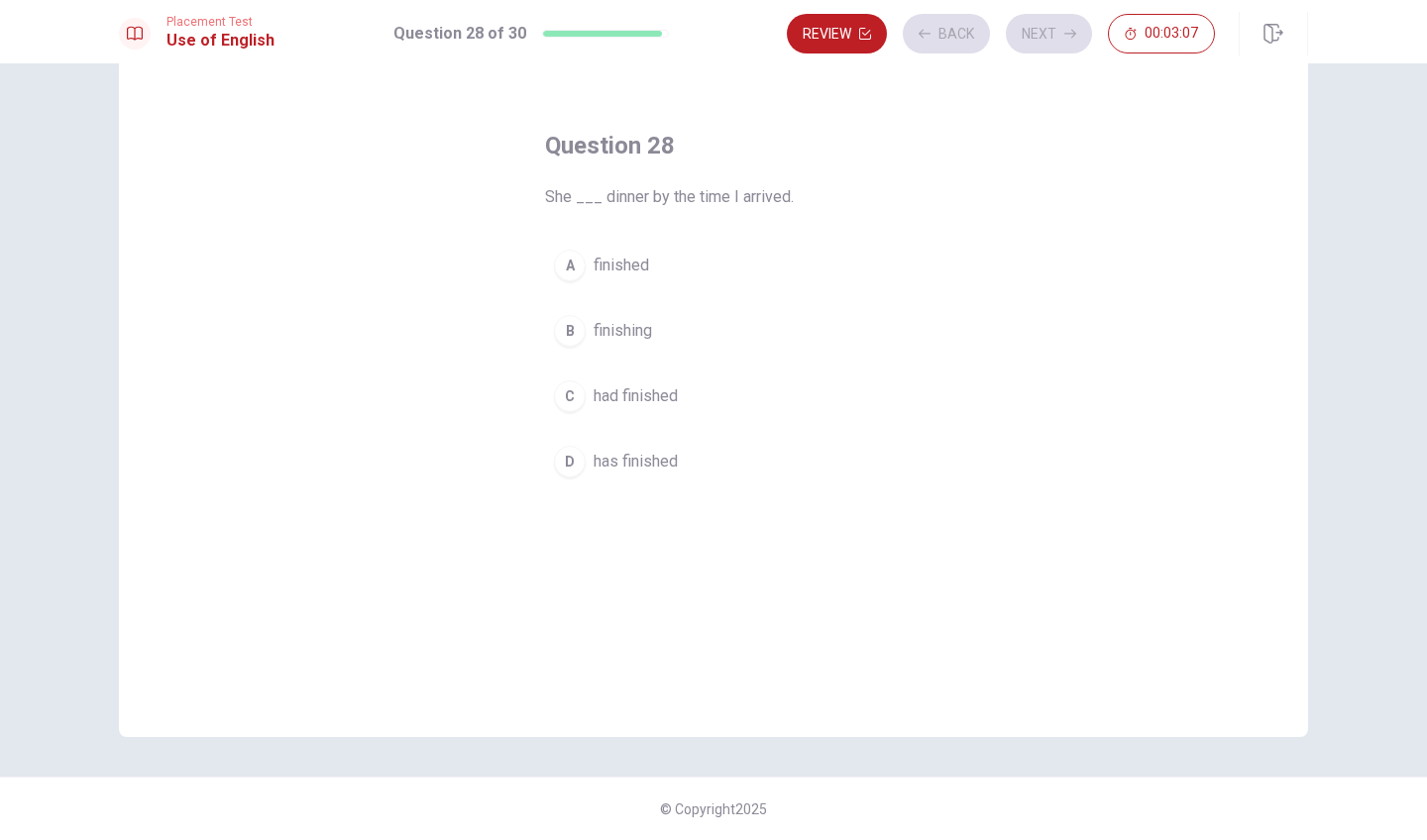 click on "Review Back Next 00:03:07" at bounding box center [1001, 34] 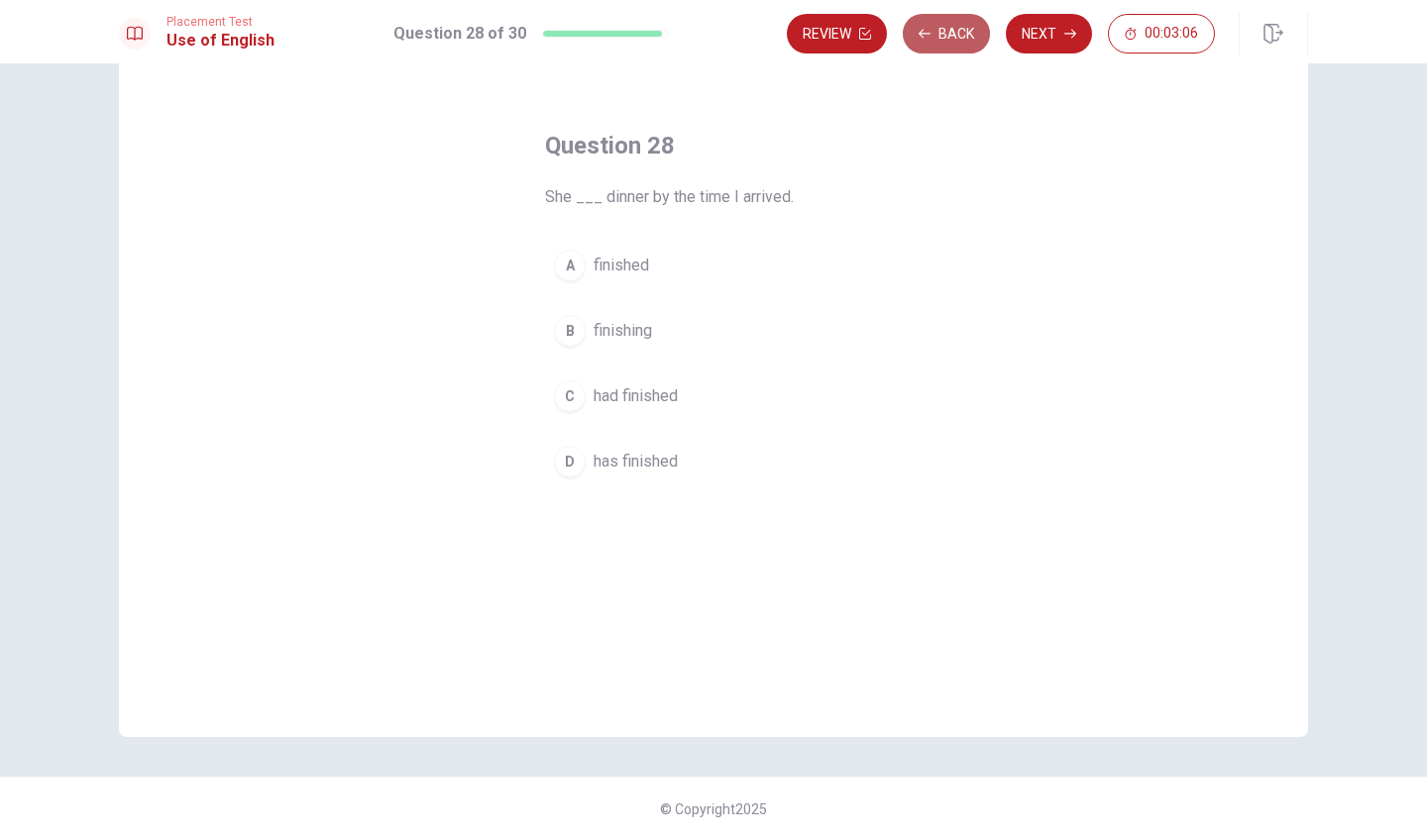 click on "Back" at bounding box center (946, 34) 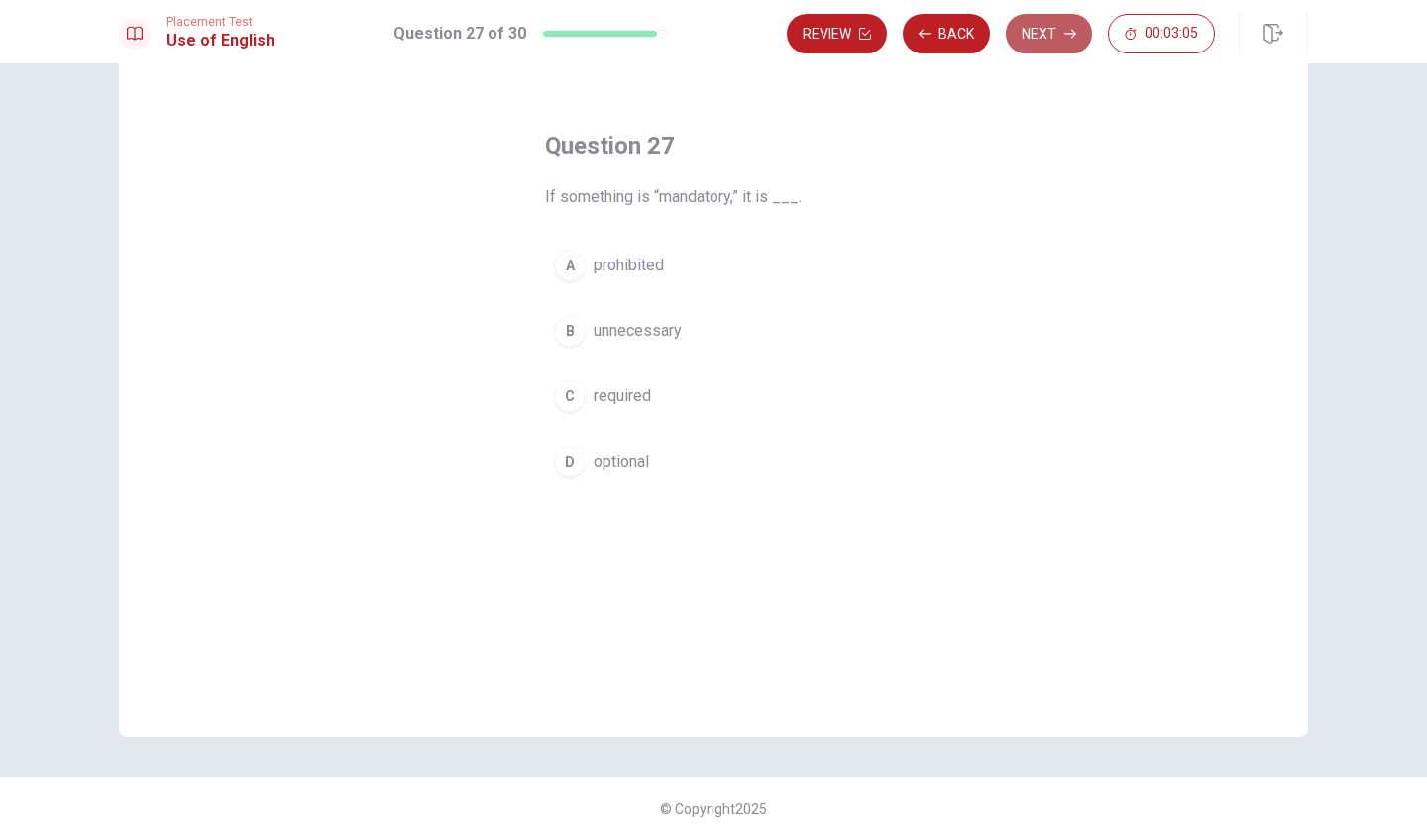 click on "Next" at bounding box center (1048, 34) 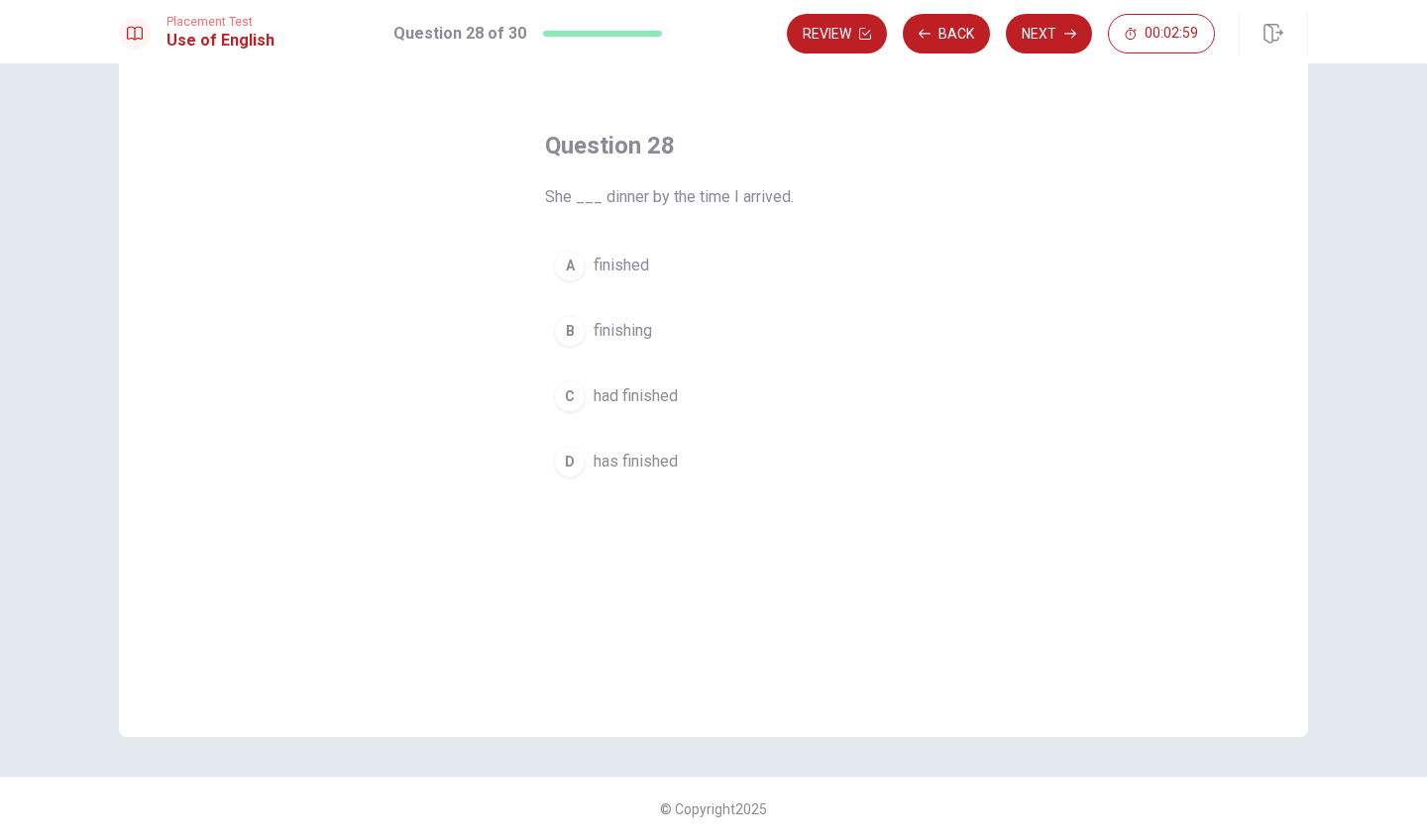 click on "has finished" at bounding box center (635, 462) 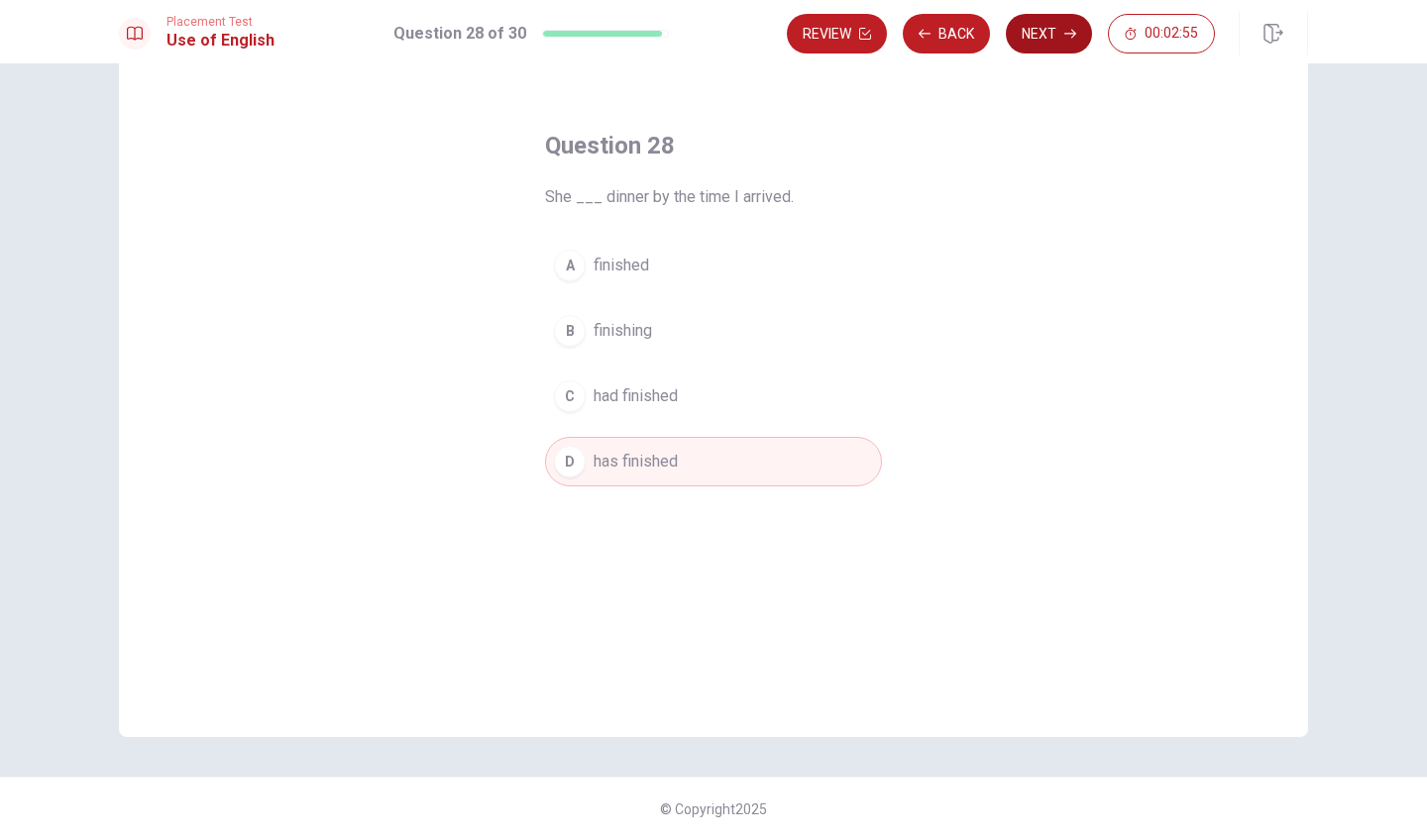 click on "Next" at bounding box center (1048, 34) 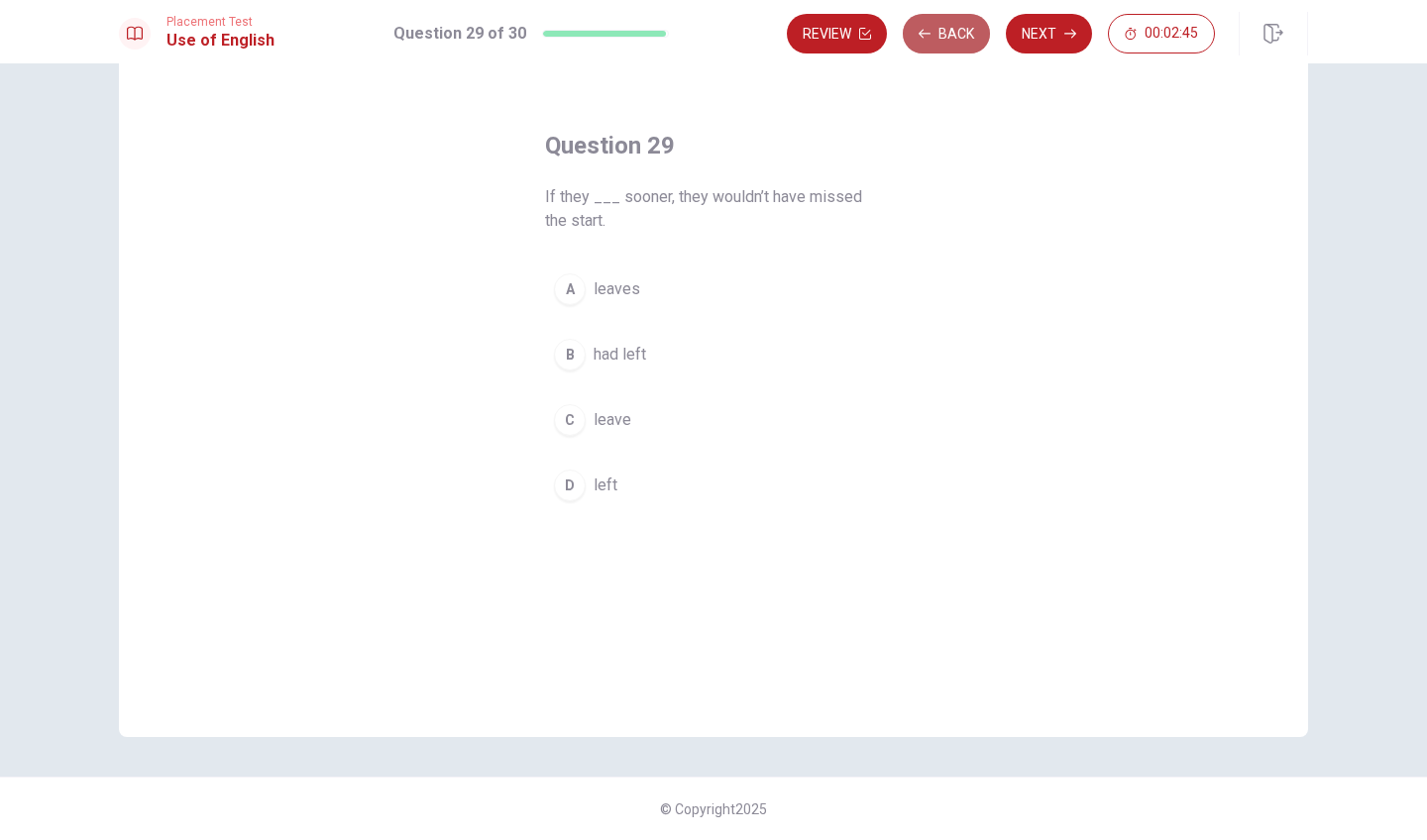 click on "Back" at bounding box center [946, 34] 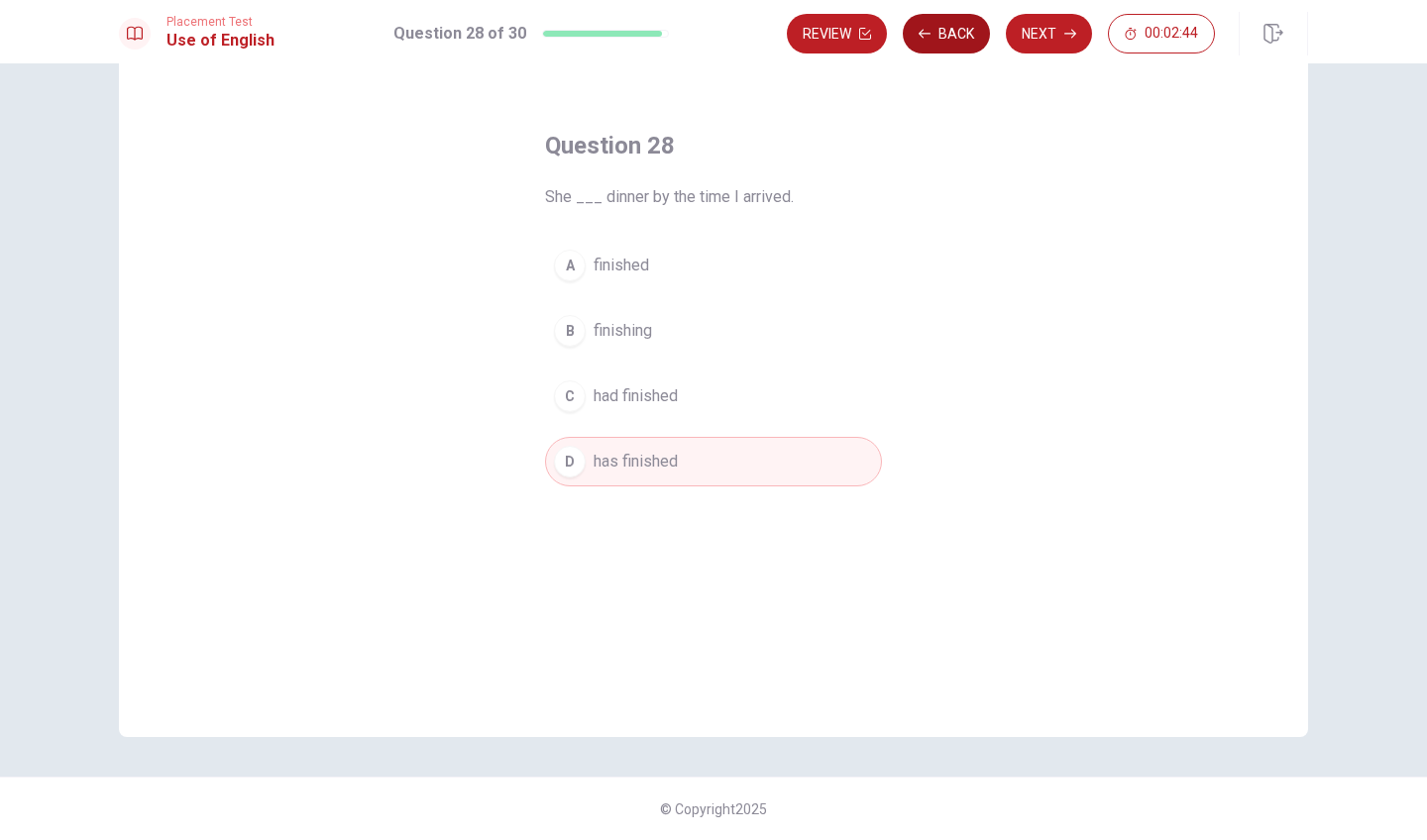 click on "Back" at bounding box center [946, 34] 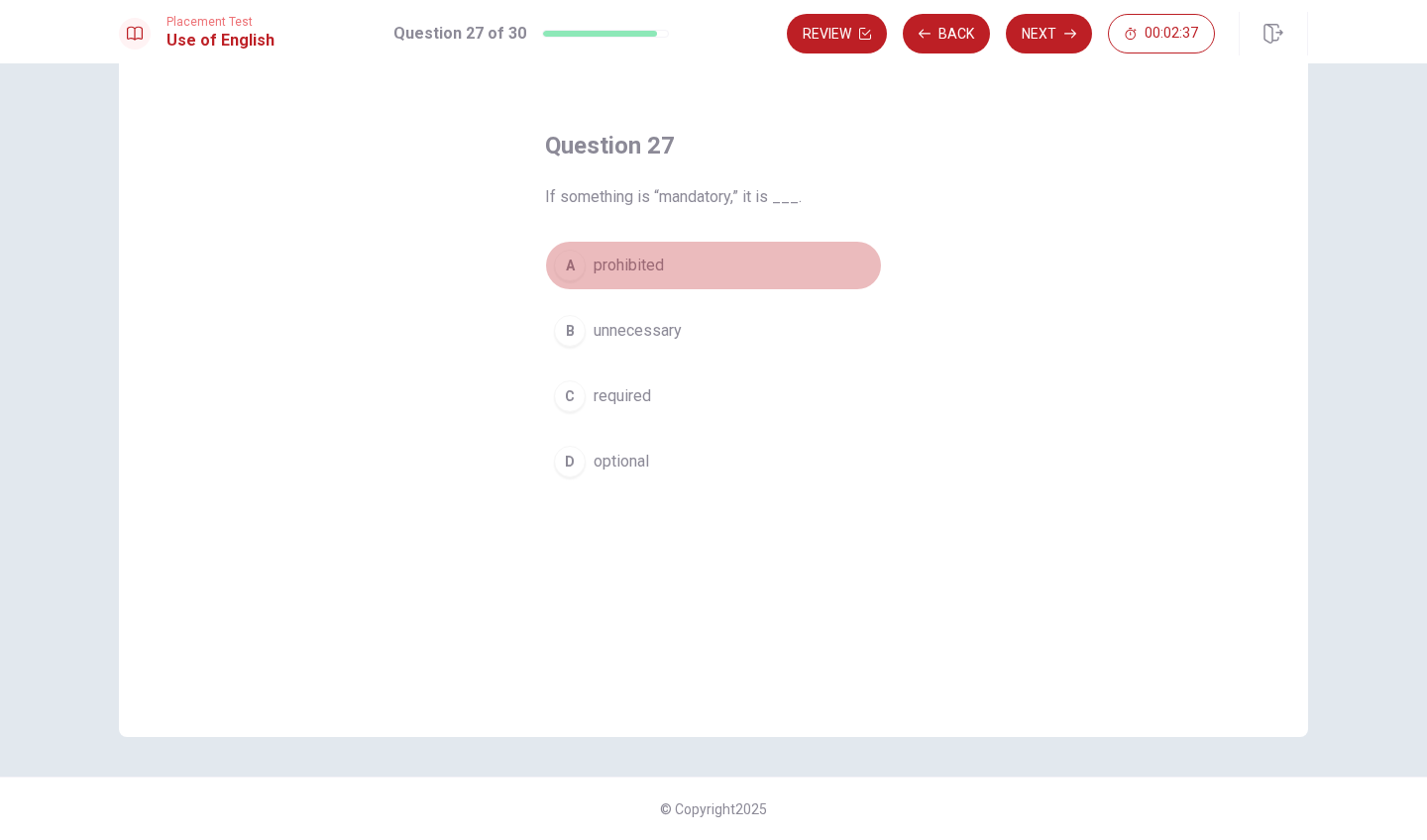 click on "A prohibited" at bounding box center [714, 265] 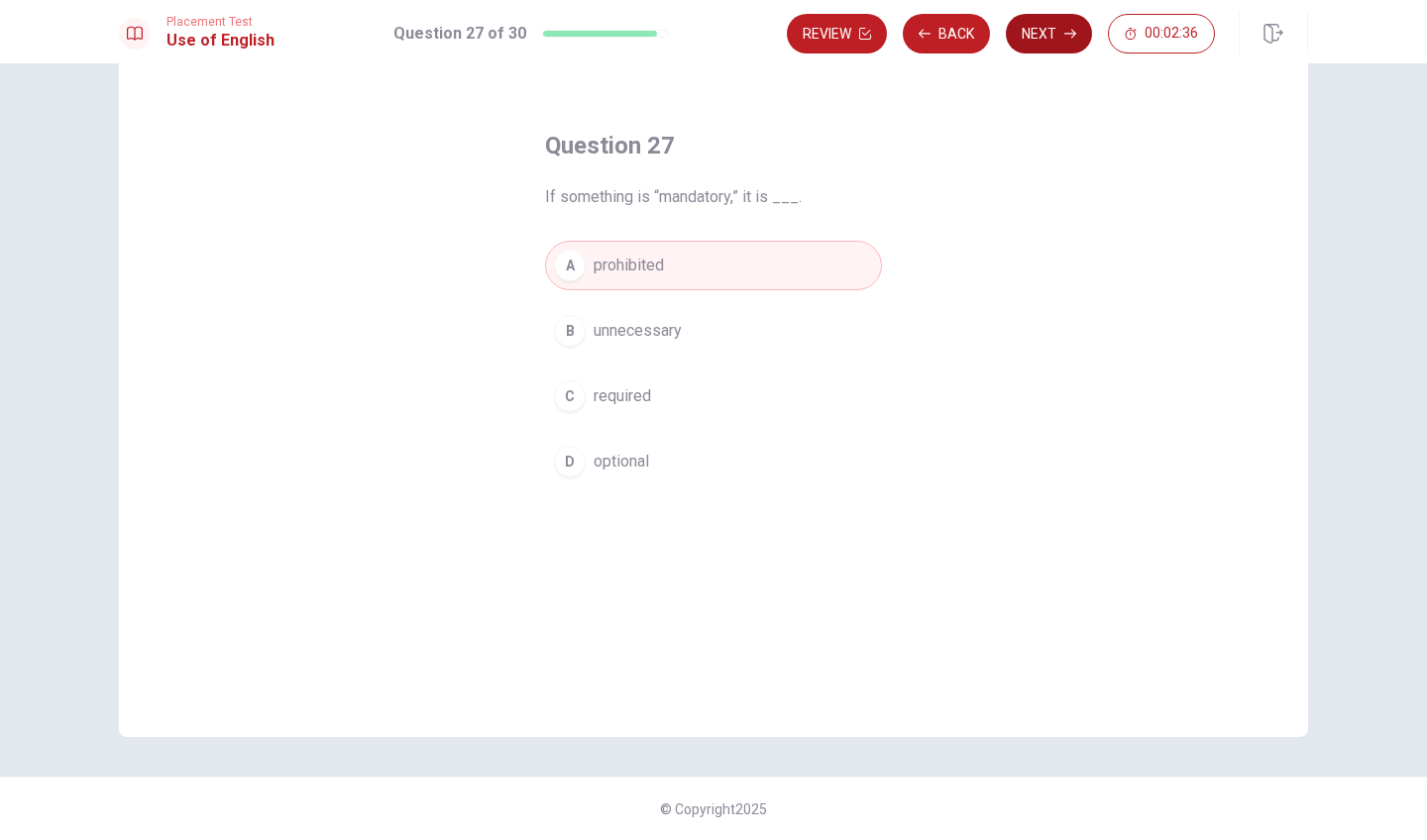 click on "Next" at bounding box center [1048, 34] 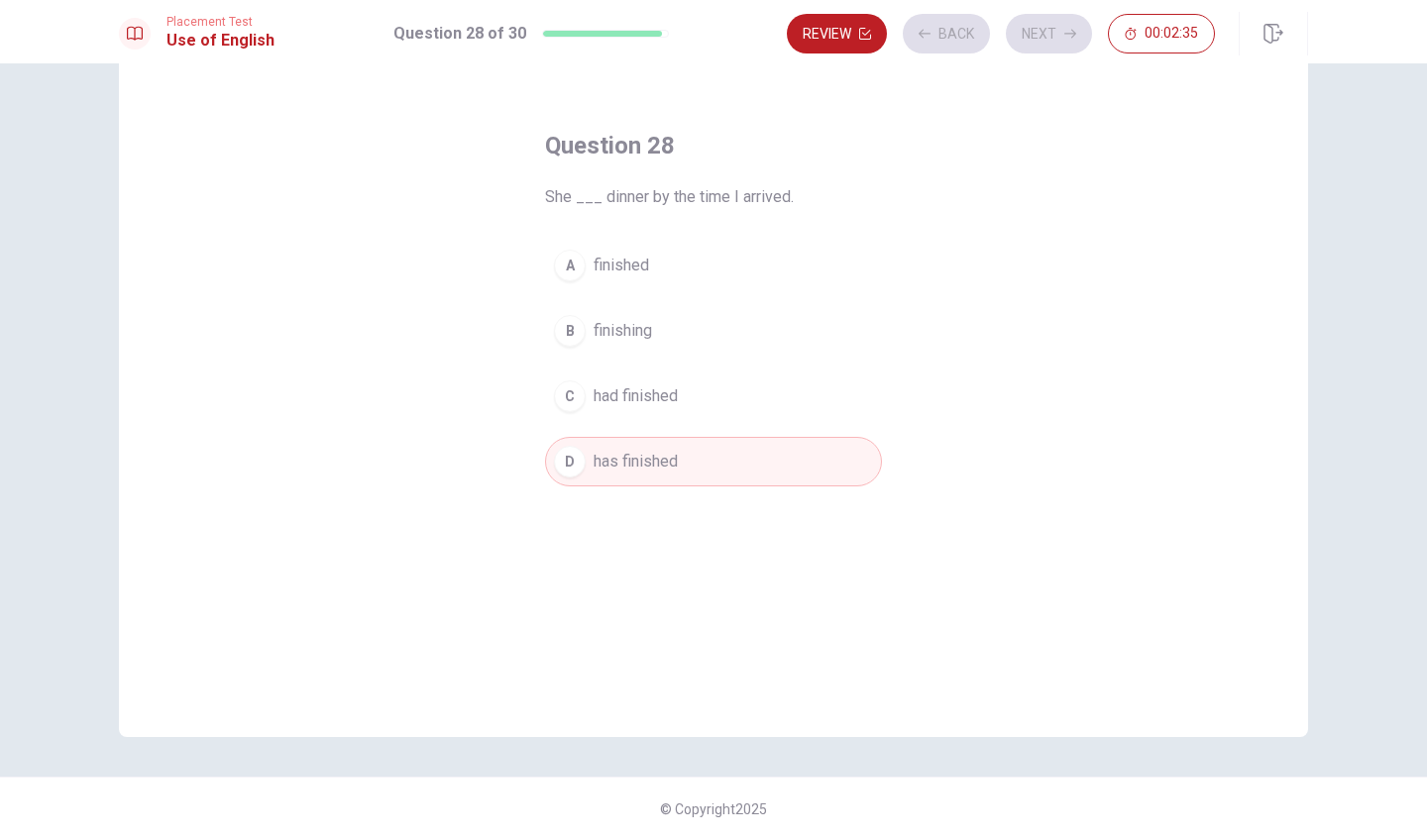 click on "Review Back Next 00:02:35" at bounding box center [1001, 34] 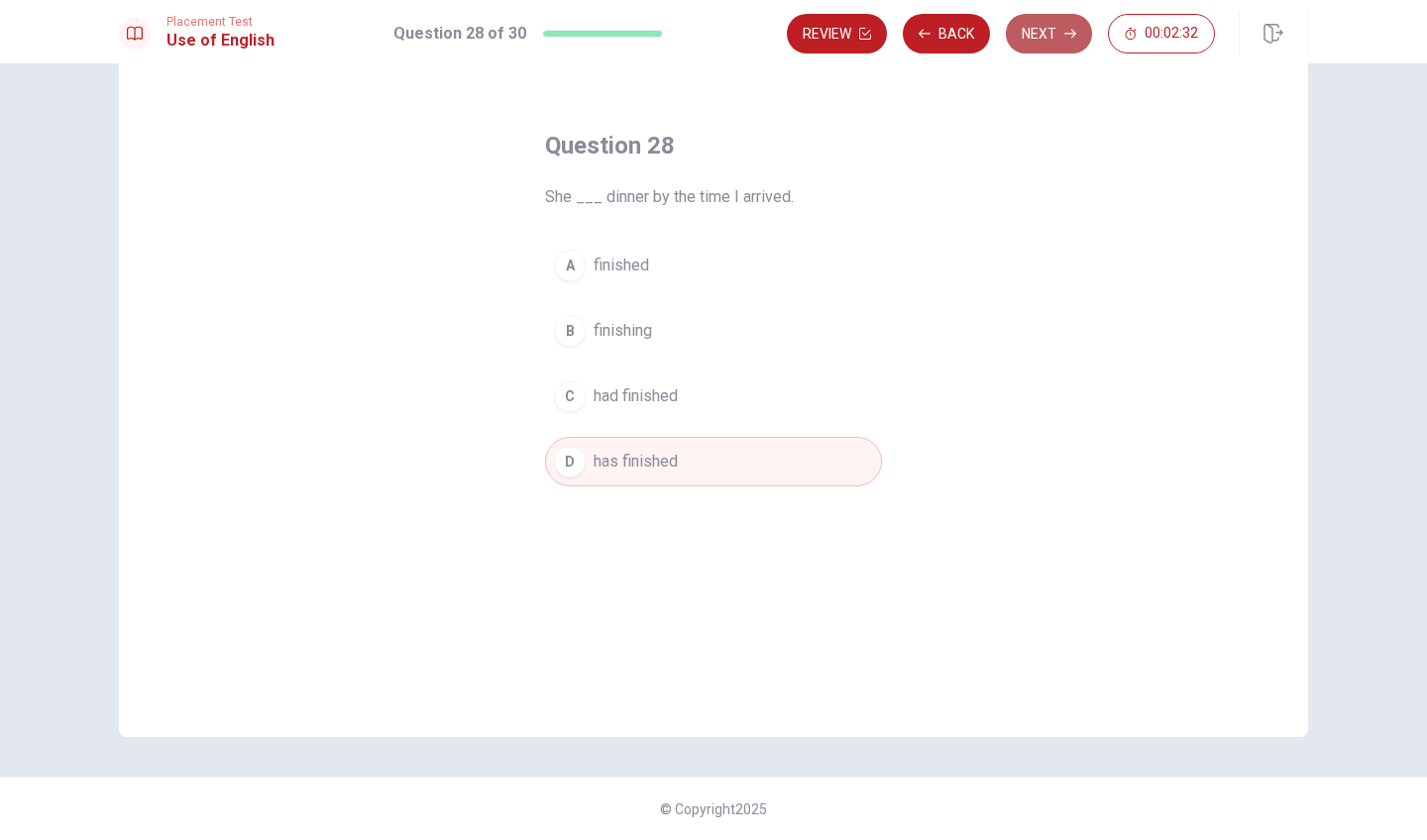 click on "Next" at bounding box center [1048, 34] 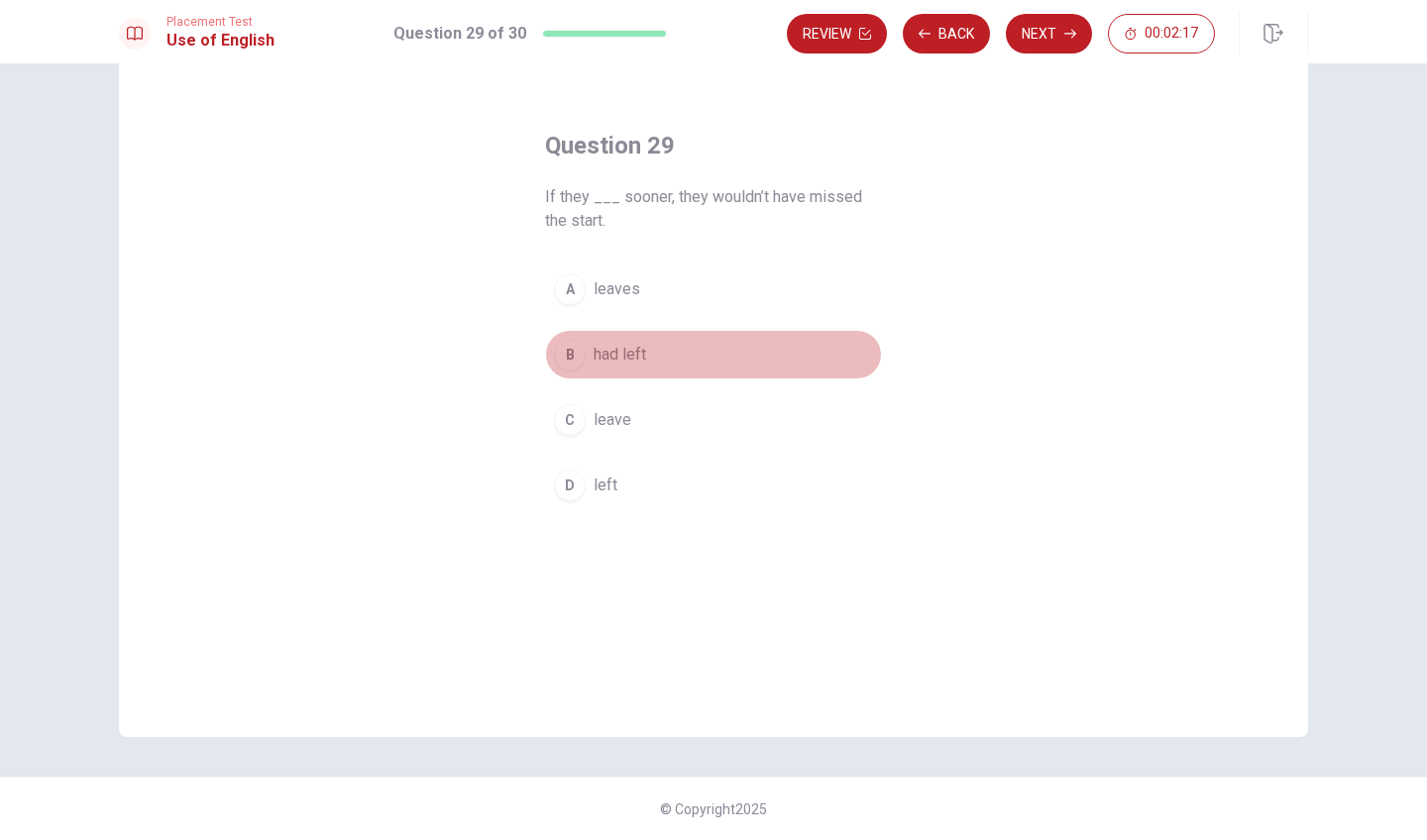 click on "had left" at bounding box center (619, 355) 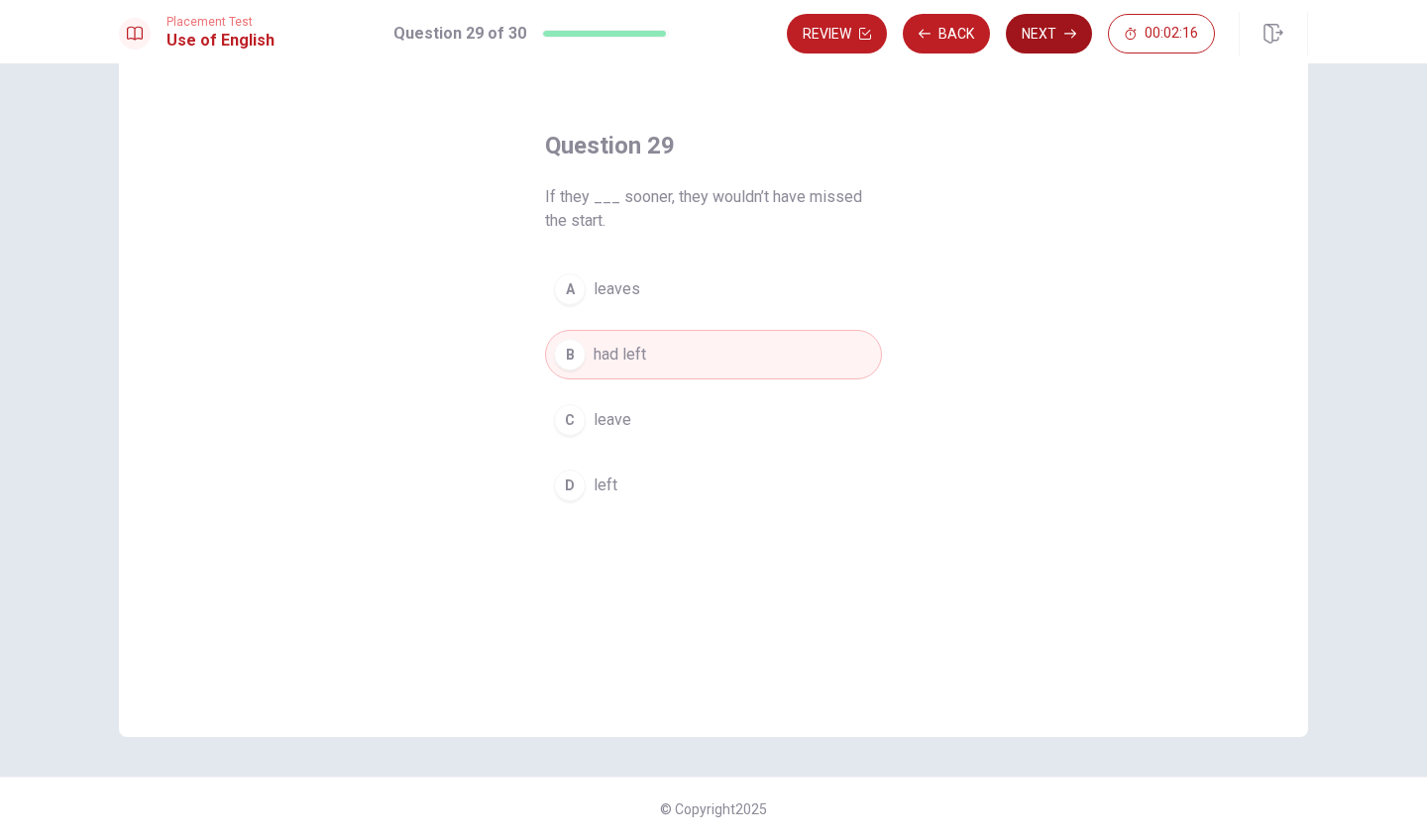 click on "Next" at bounding box center (1048, 34) 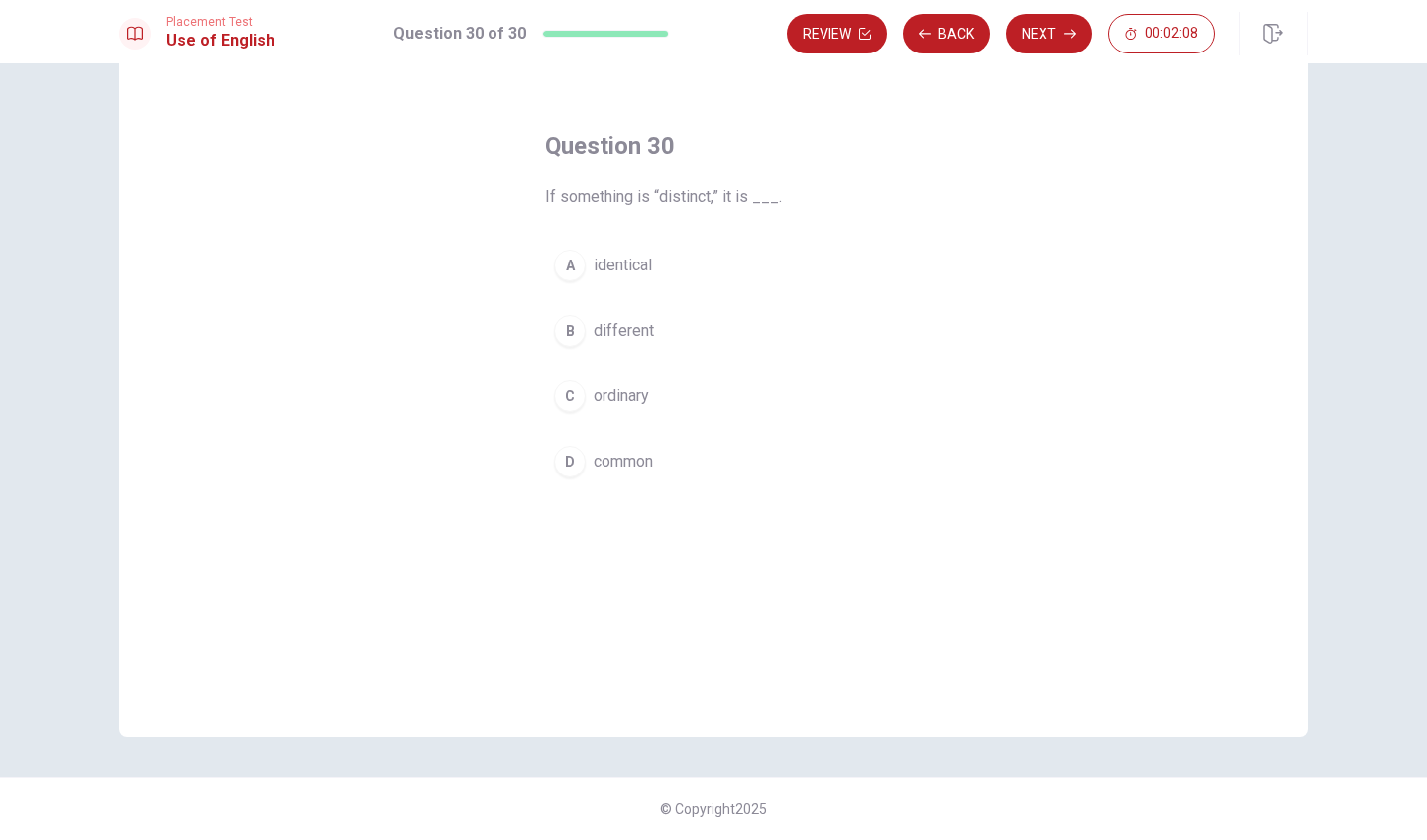 click on "identical" at bounding box center (622, 265) 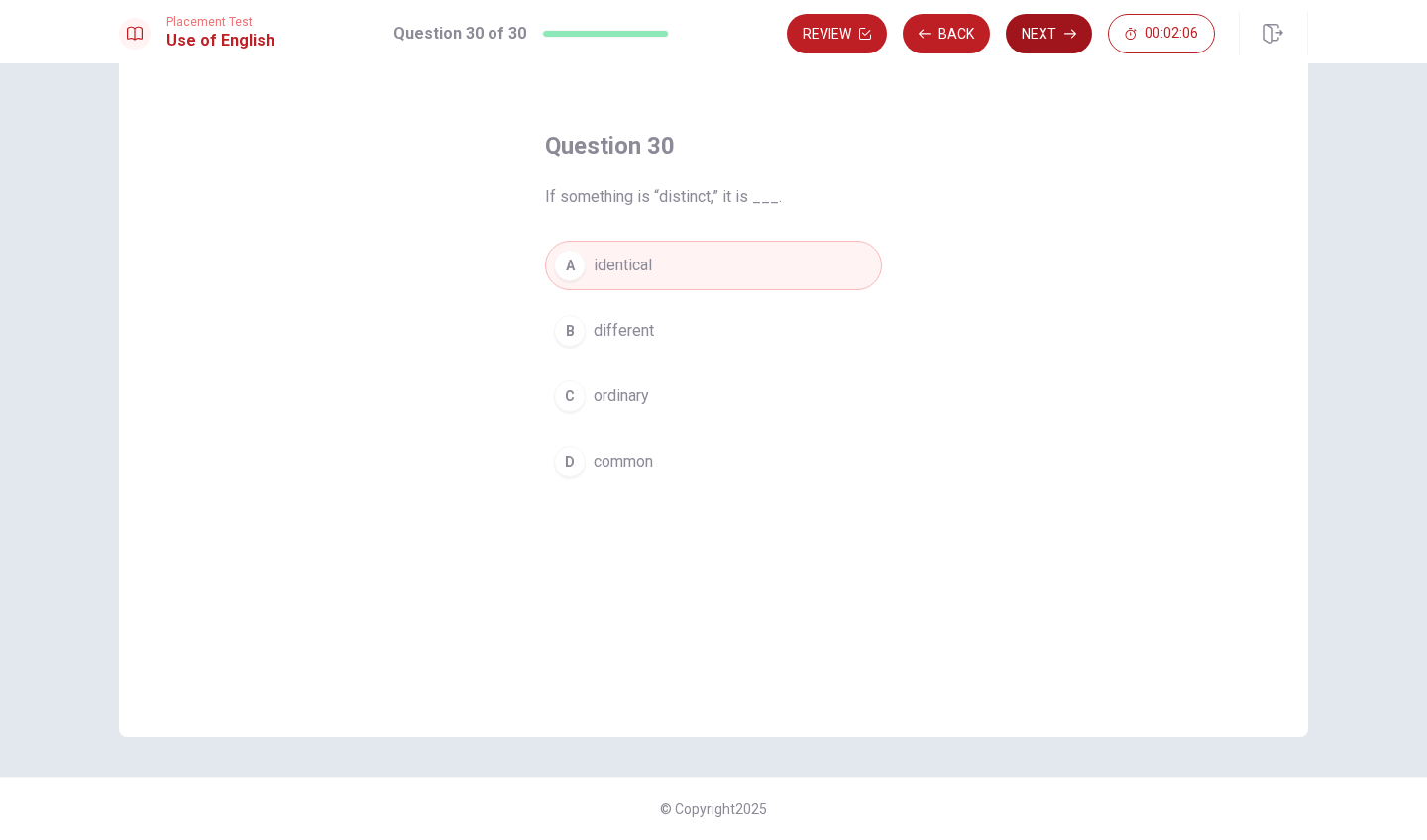 click on "Next" at bounding box center (1048, 34) 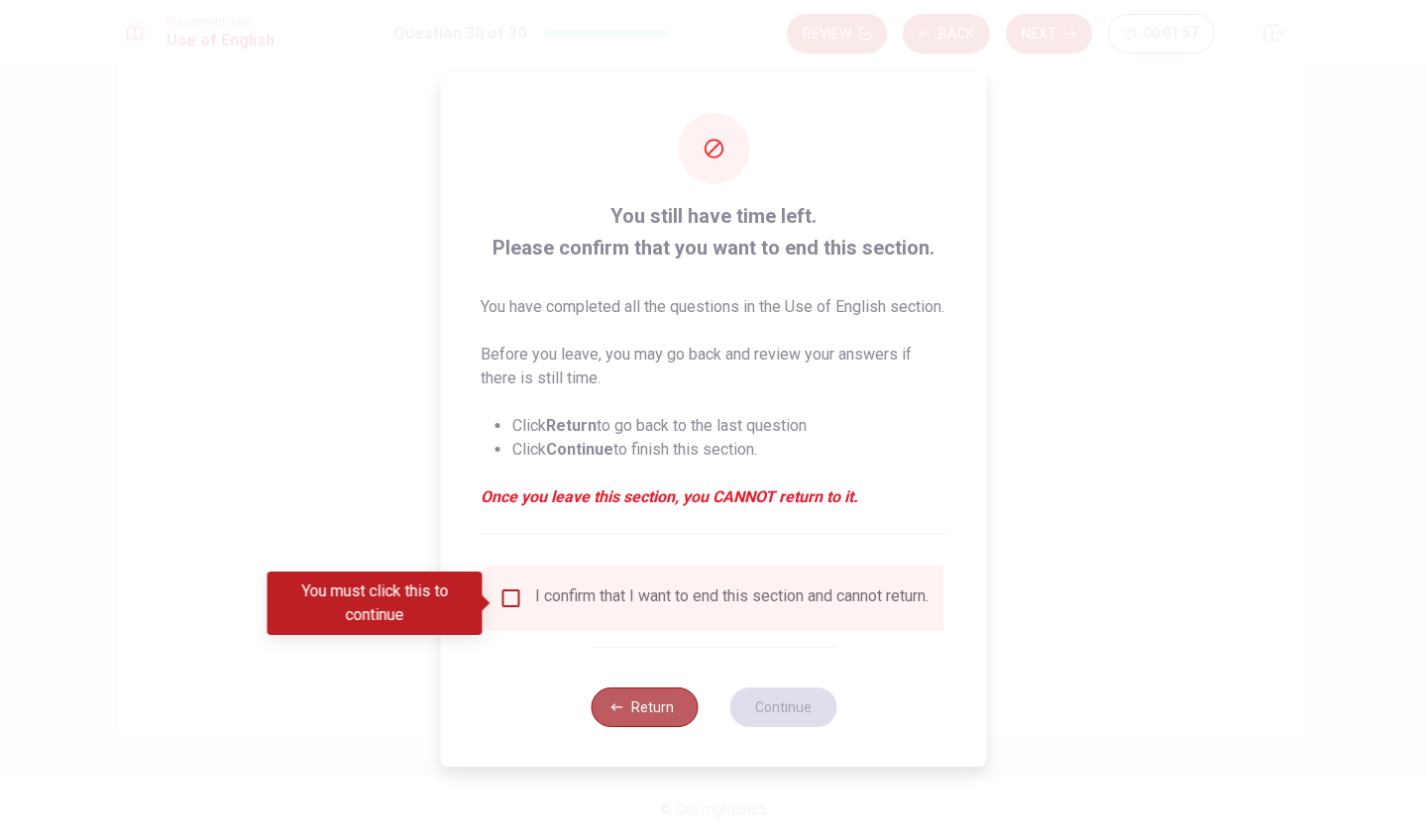 click on "Return" at bounding box center [644, 707] 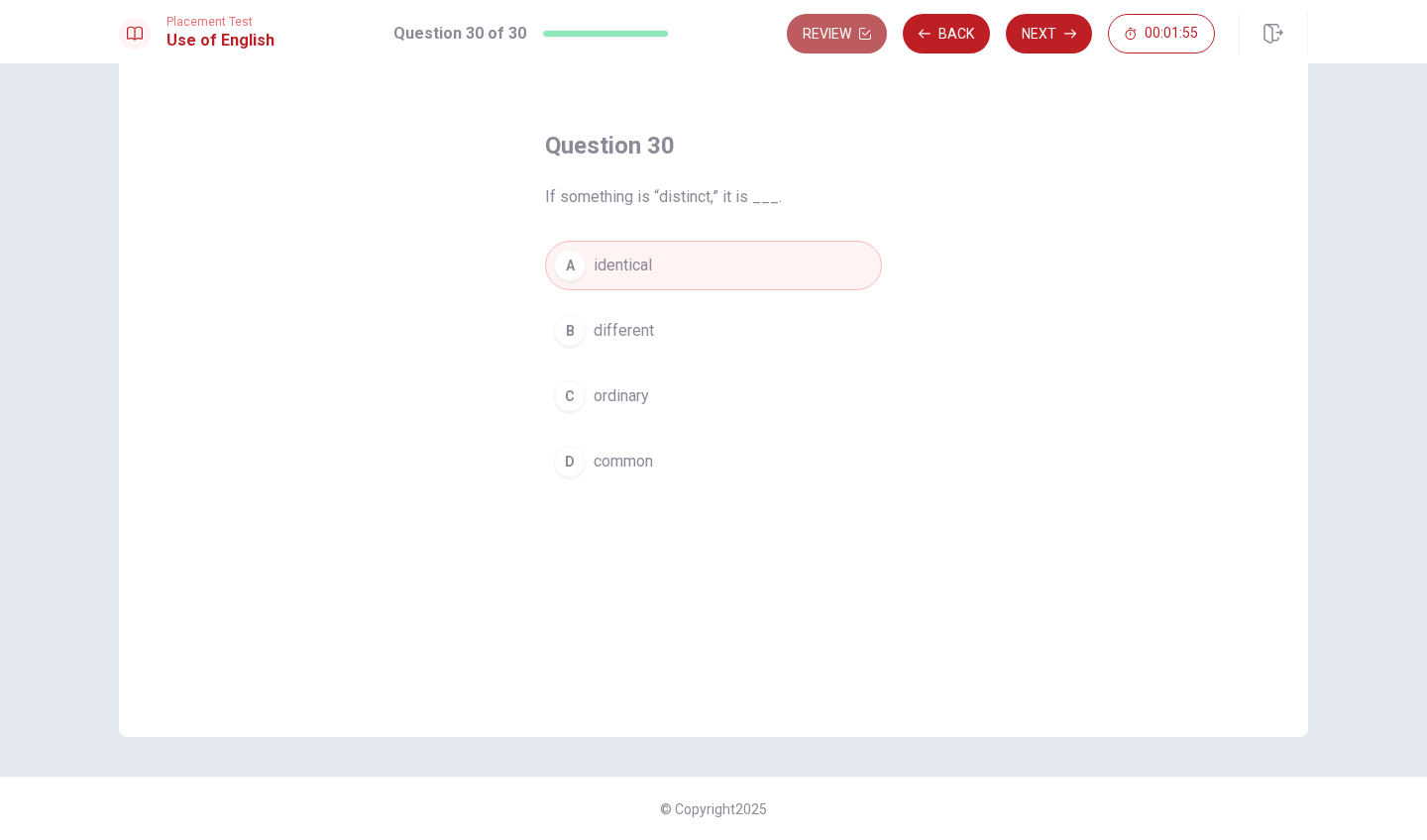 click on "Review" at bounding box center [836, 34] 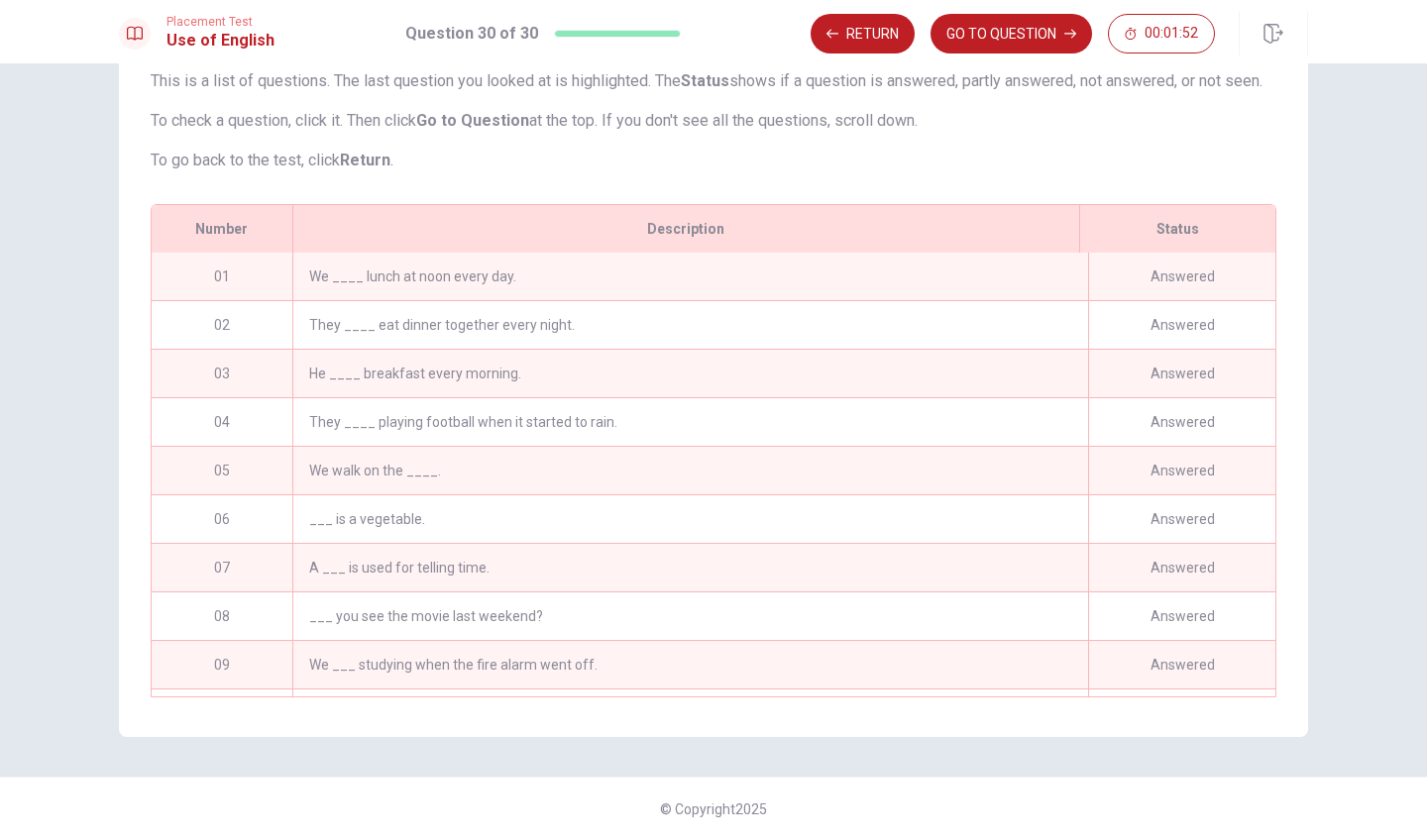 scroll, scrollTop: 0, scrollLeft: 0, axis: both 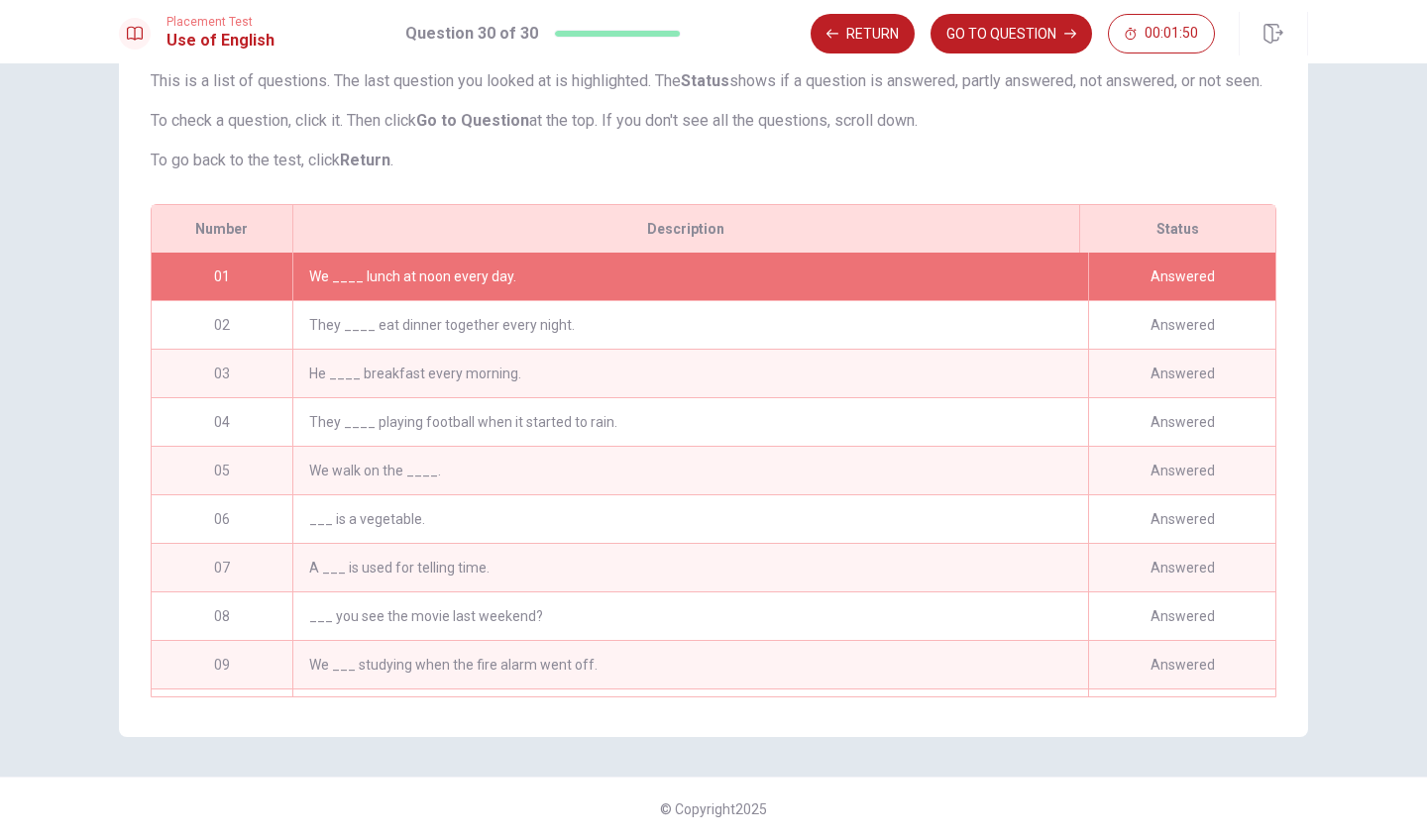 click on "We ____ lunch at noon every day." at bounding box center (690, 276) 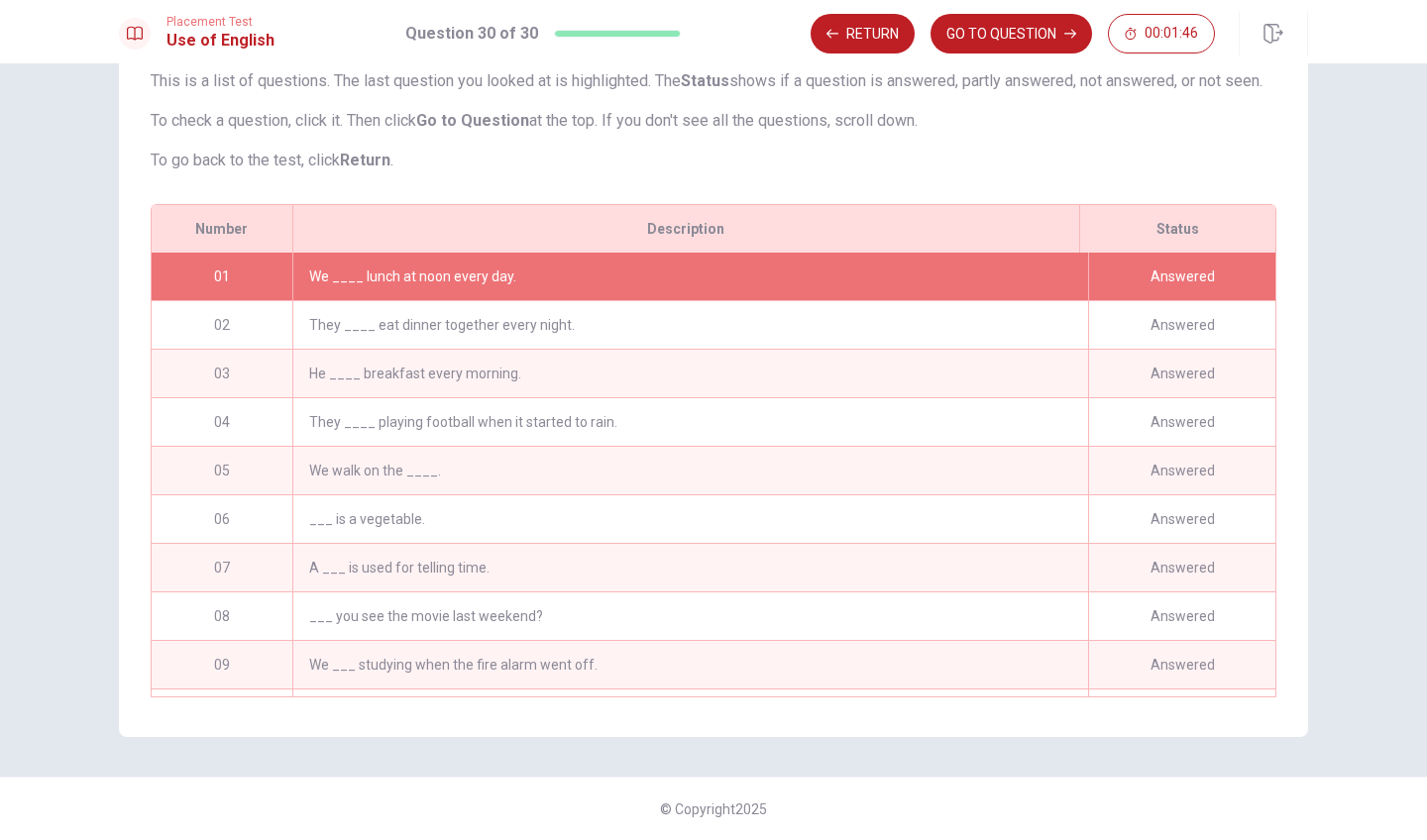 click on "We ____ lunch at noon every day." at bounding box center [690, 276] 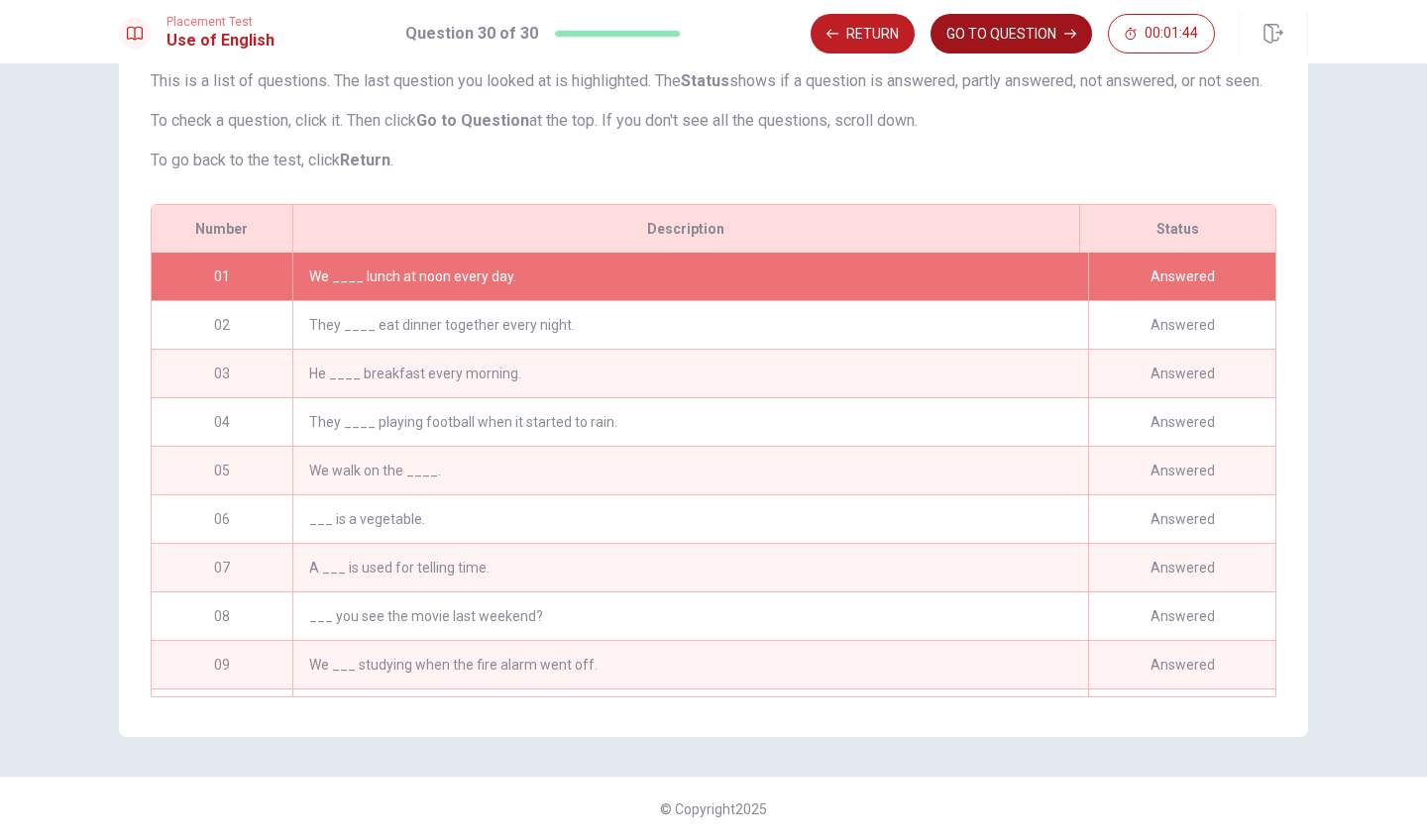 click on "GO TO QUESTION" at bounding box center (1011, 34) 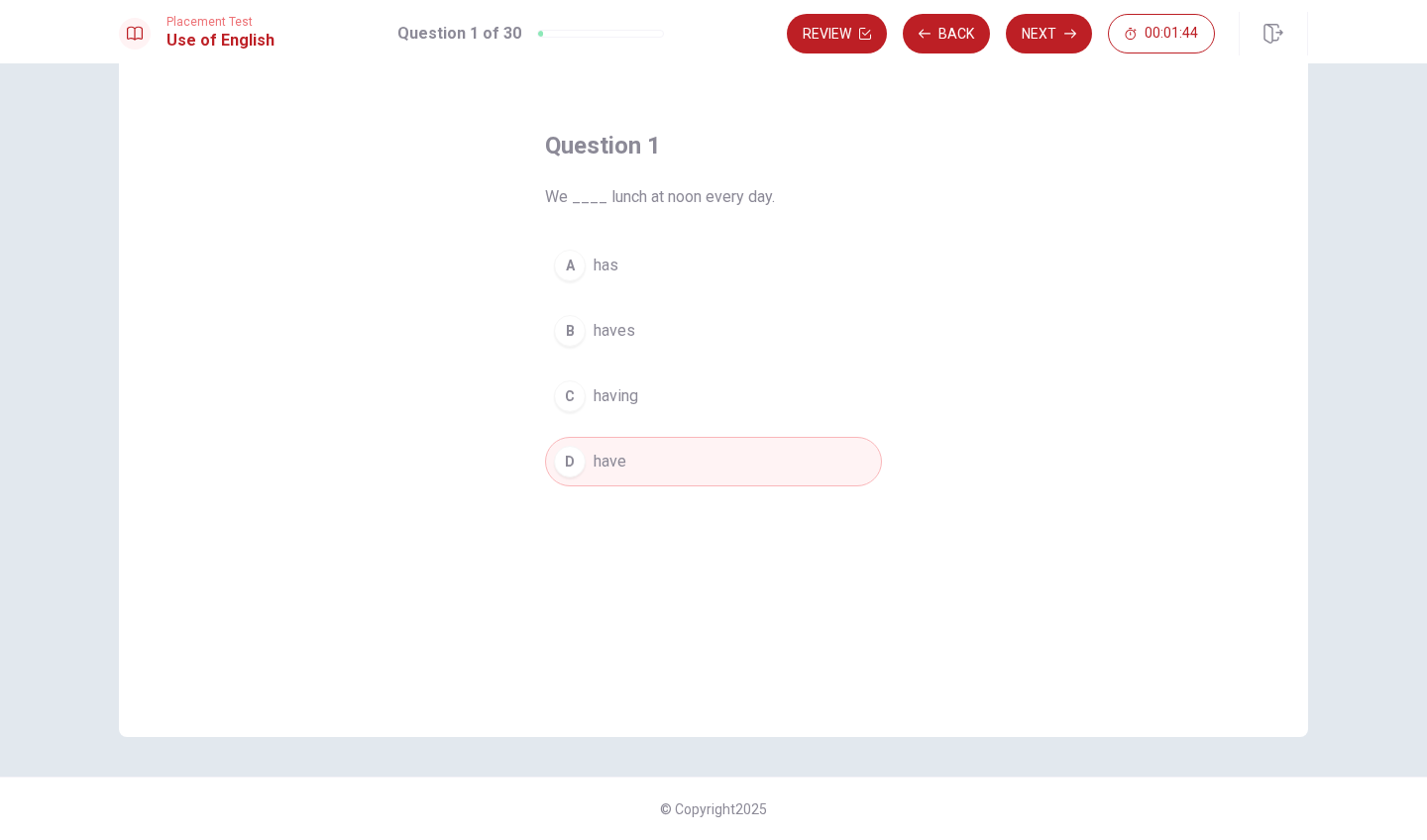scroll, scrollTop: 54, scrollLeft: 0, axis: vertical 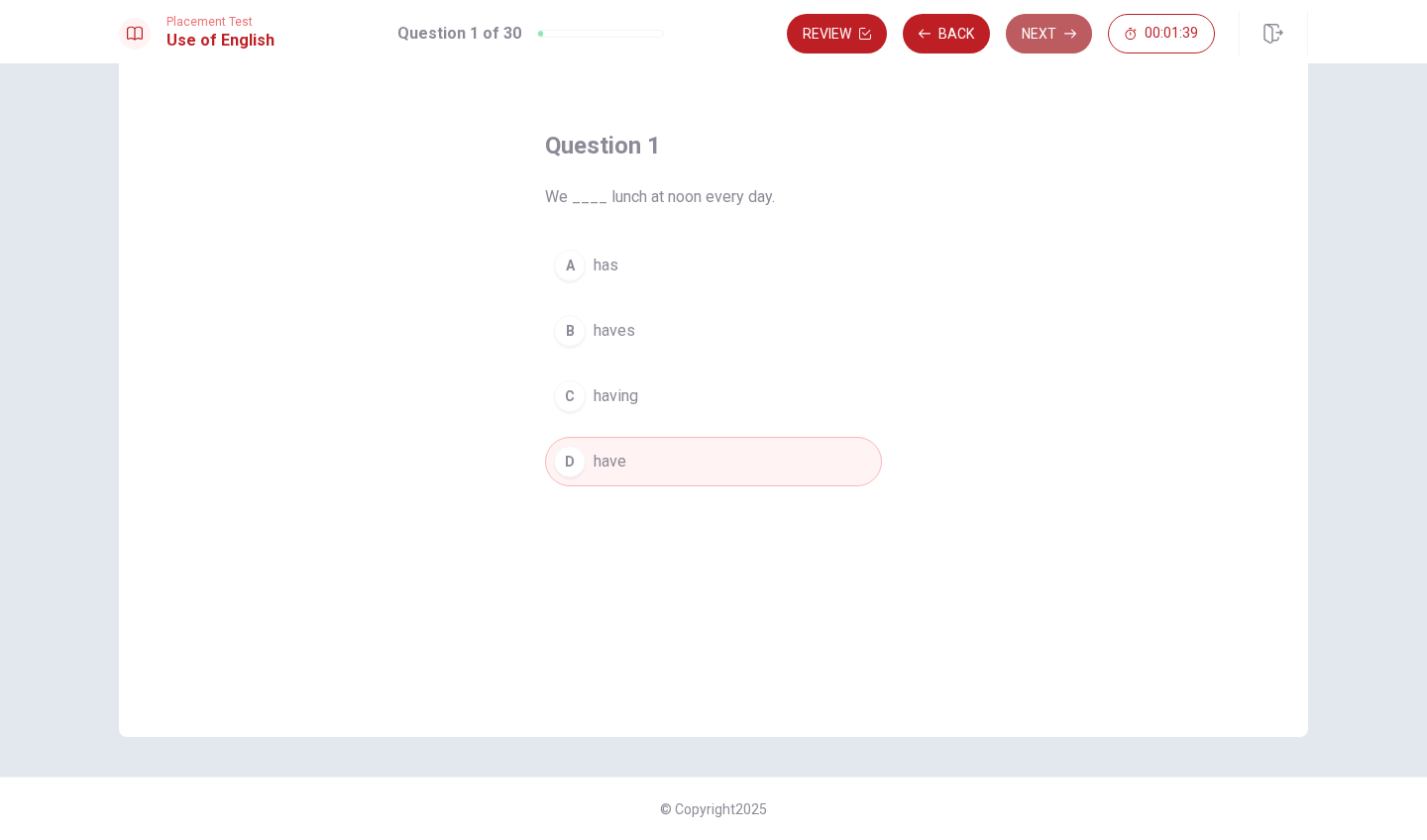 click on "Next" at bounding box center (1048, 34) 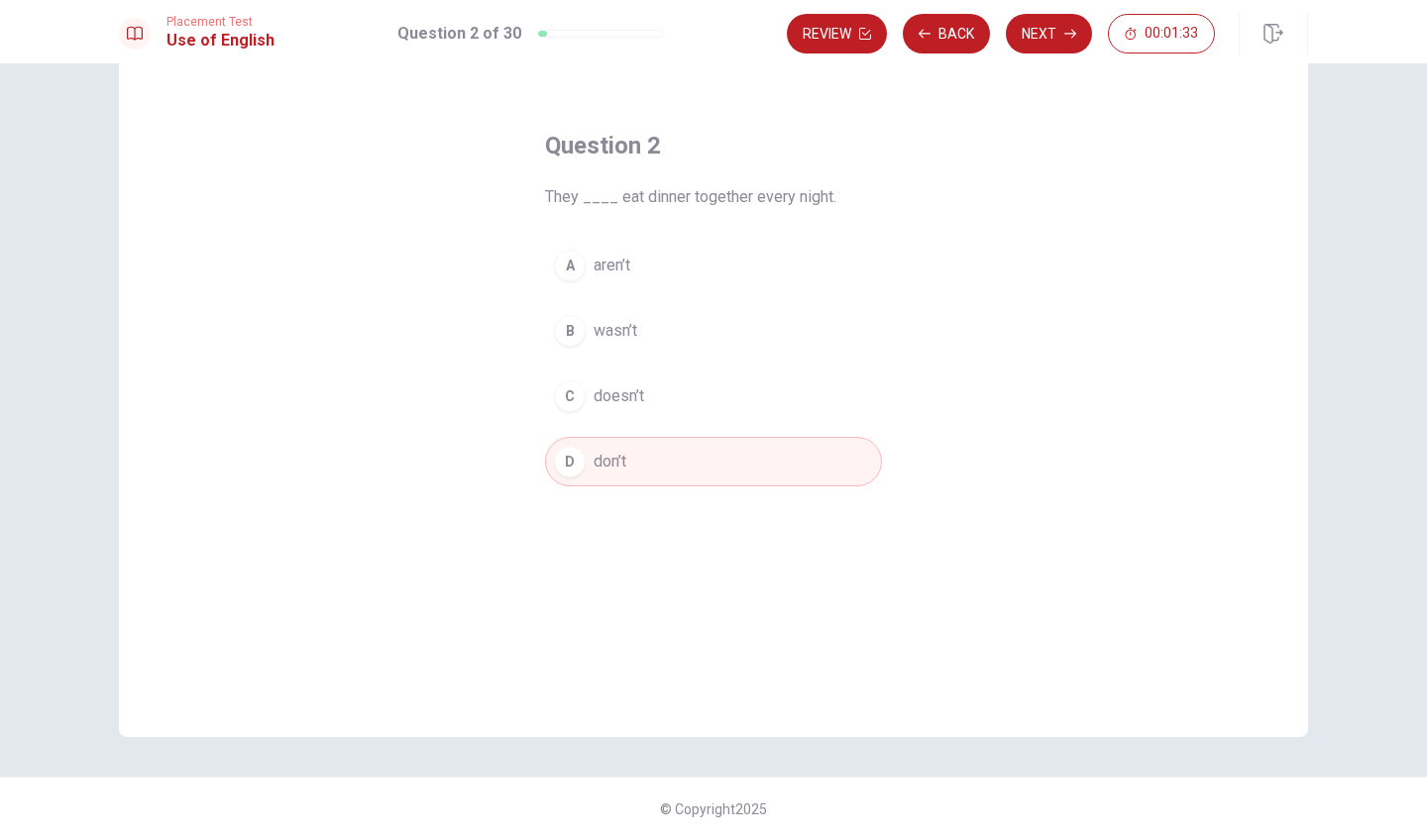 click on "Next" at bounding box center [1048, 34] 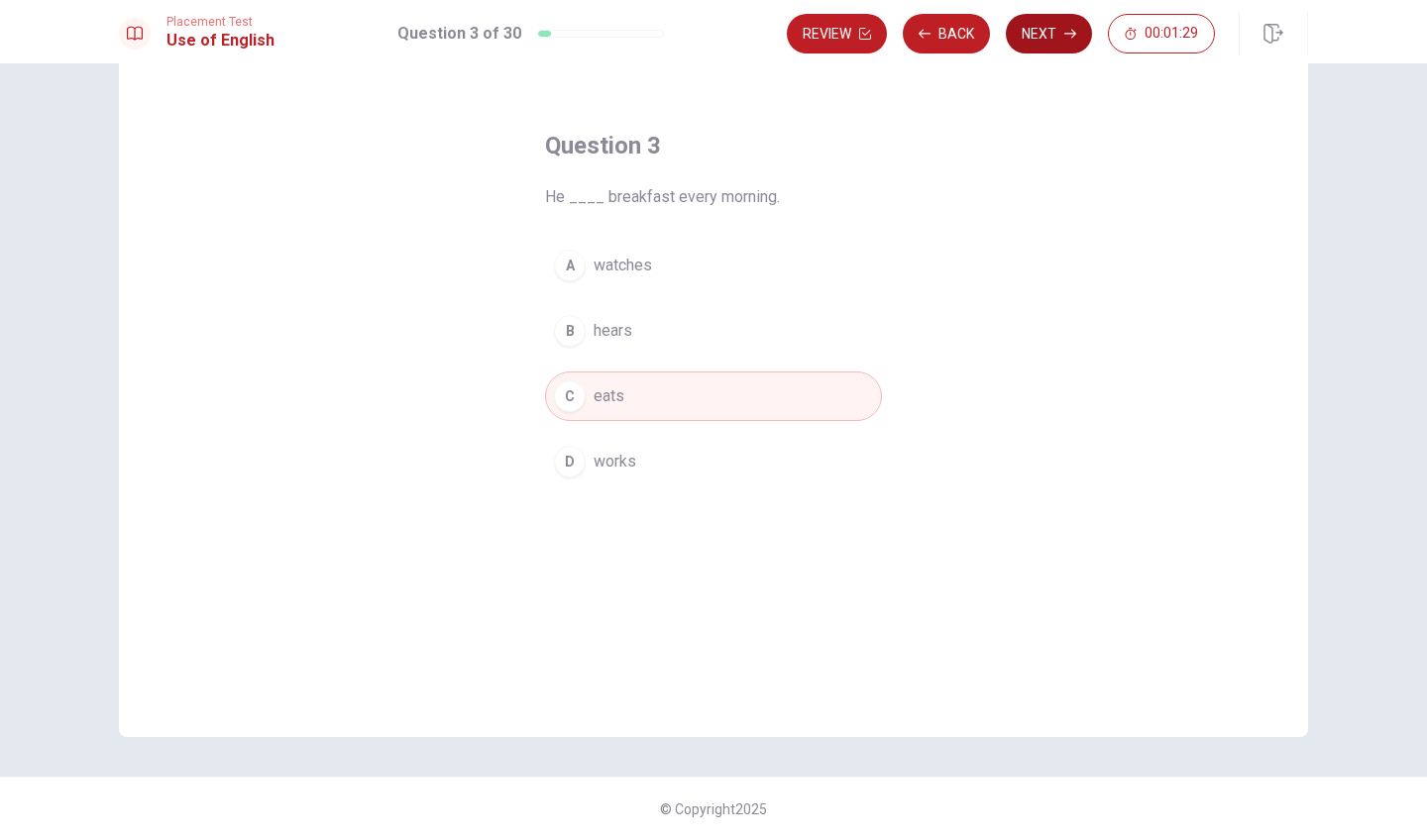 click on "Next" at bounding box center [1048, 34] 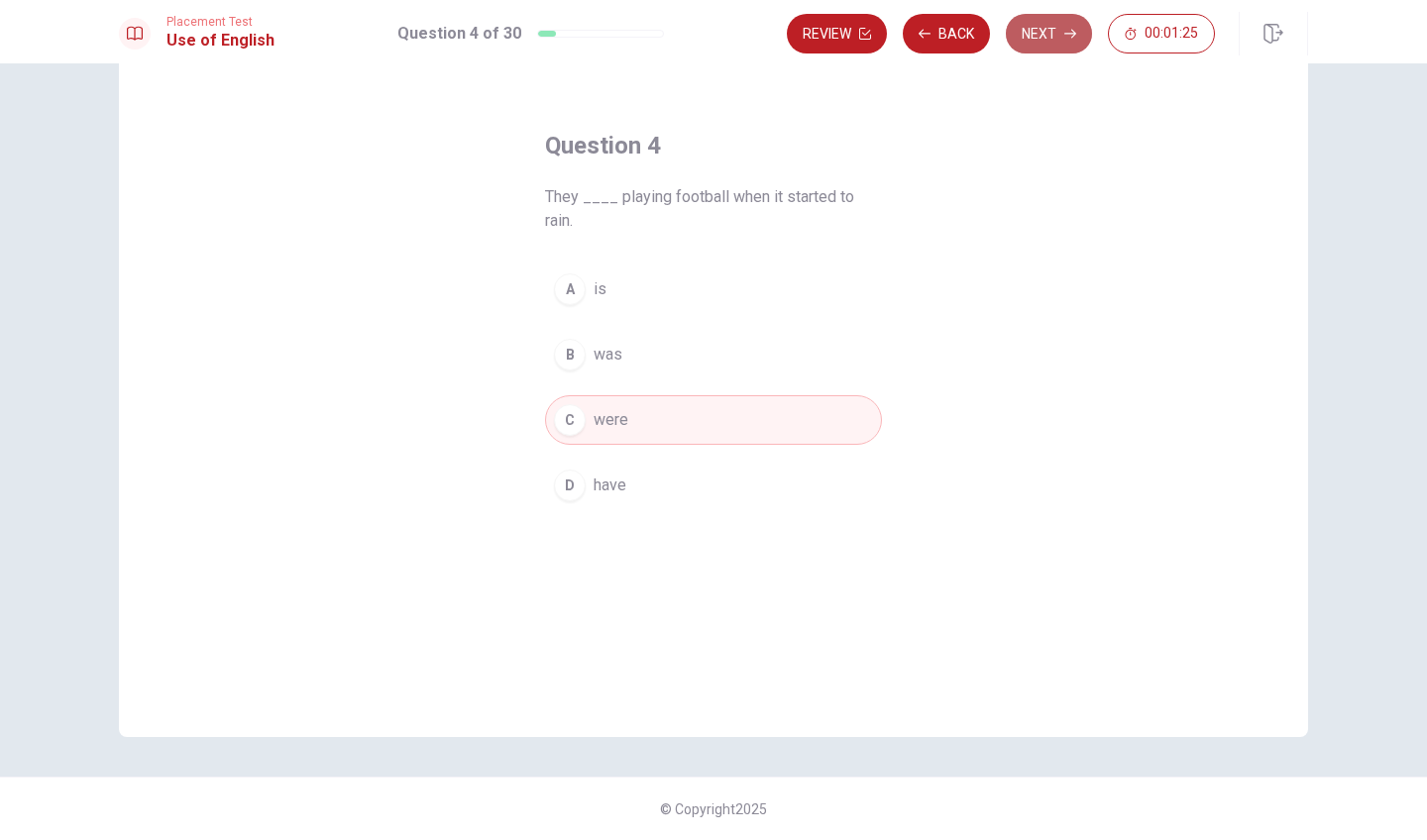 click on "Next" at bounding box center [1048, 34] 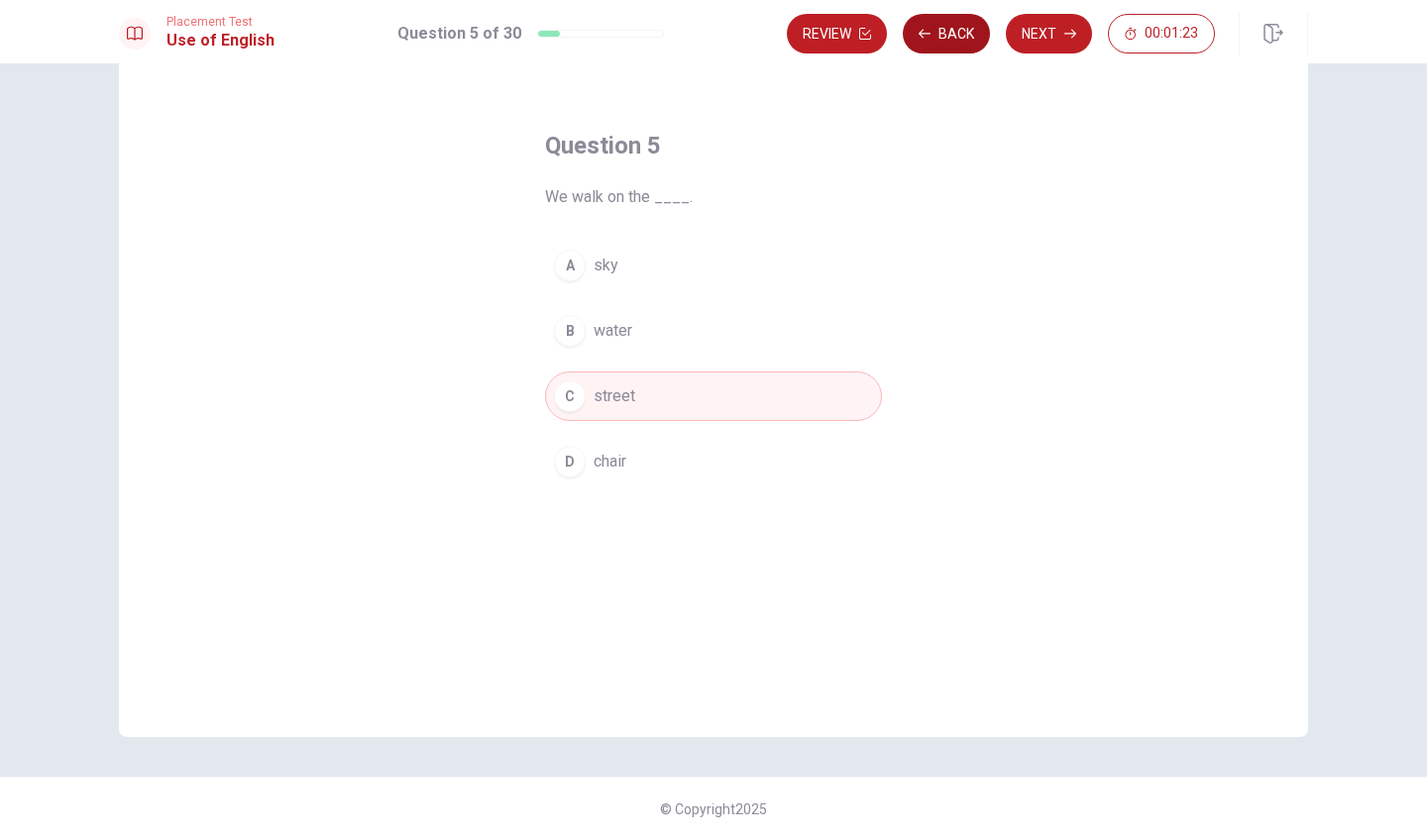click 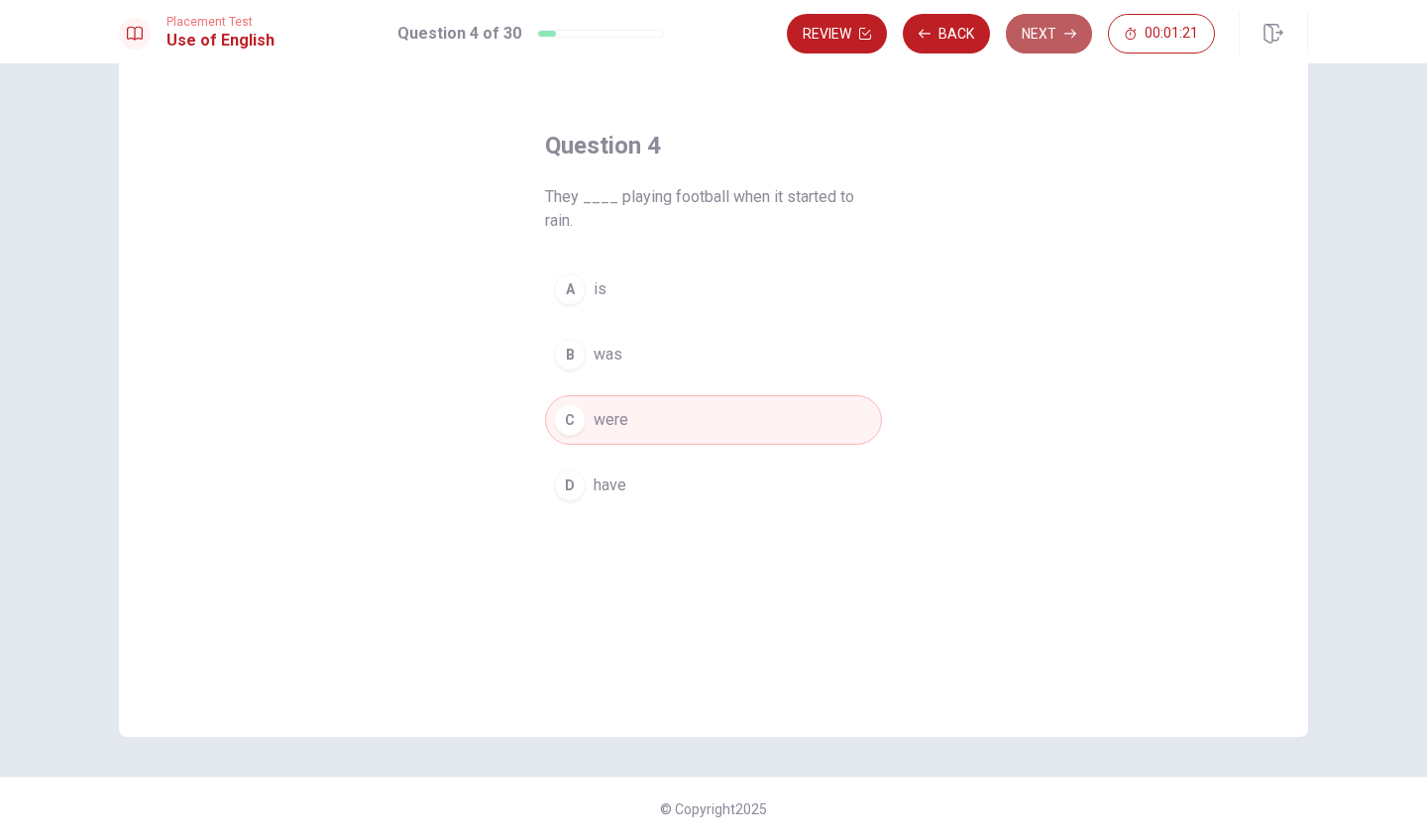 click on "Next" at bounding box center [1048, 34] 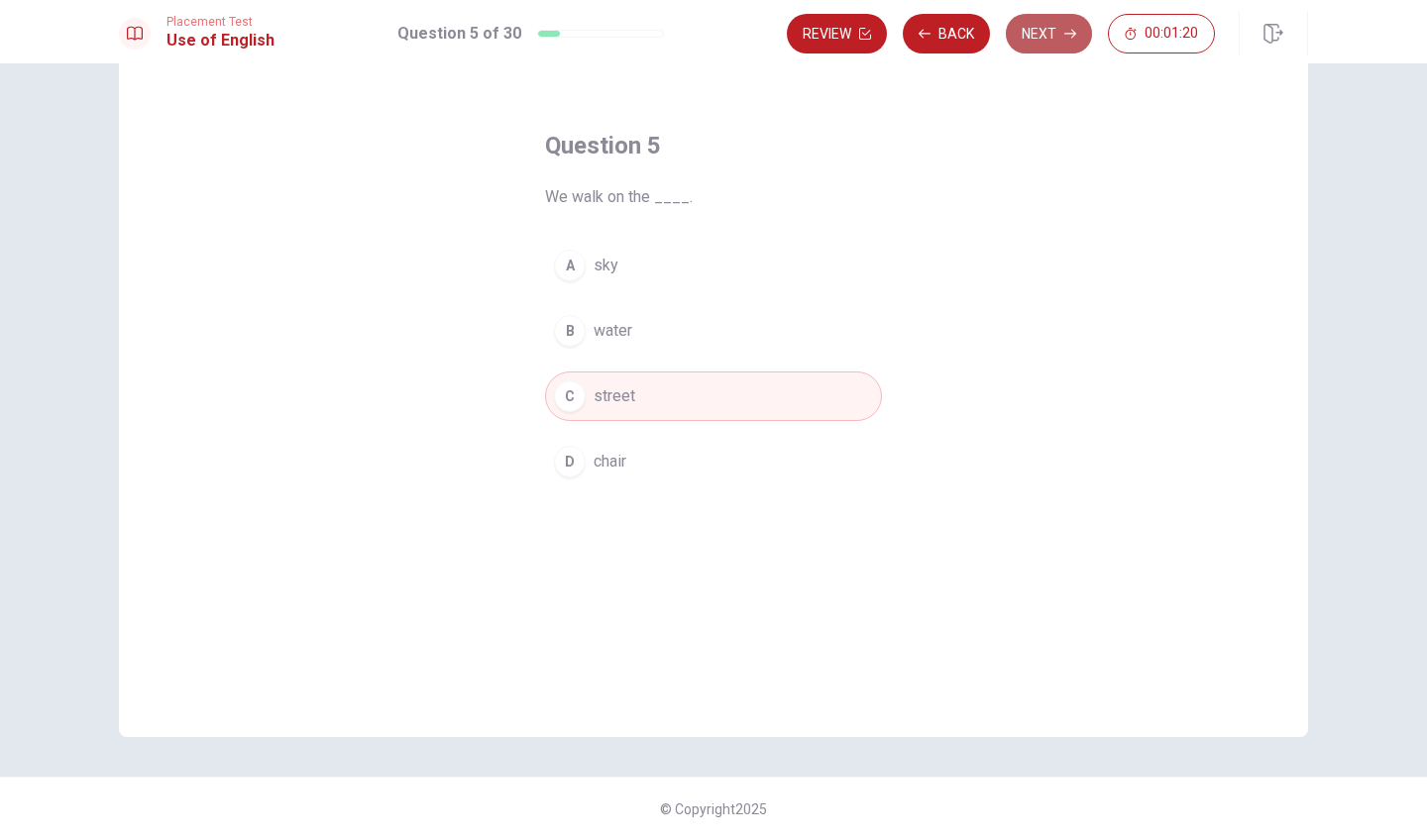 click on "Next" at bounding box center (1048, 34) 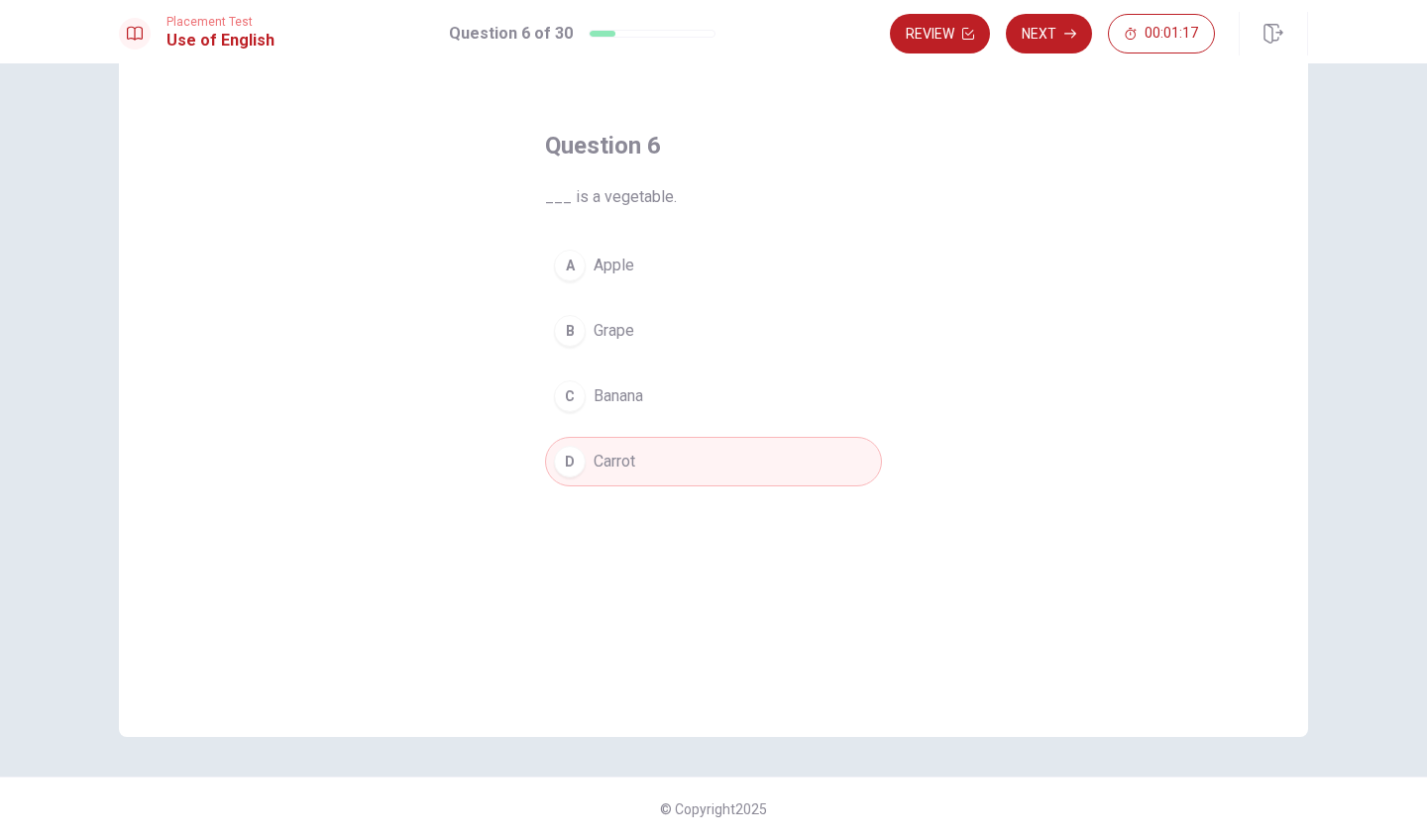 click on "Next" at bounding box center (1048, 34) 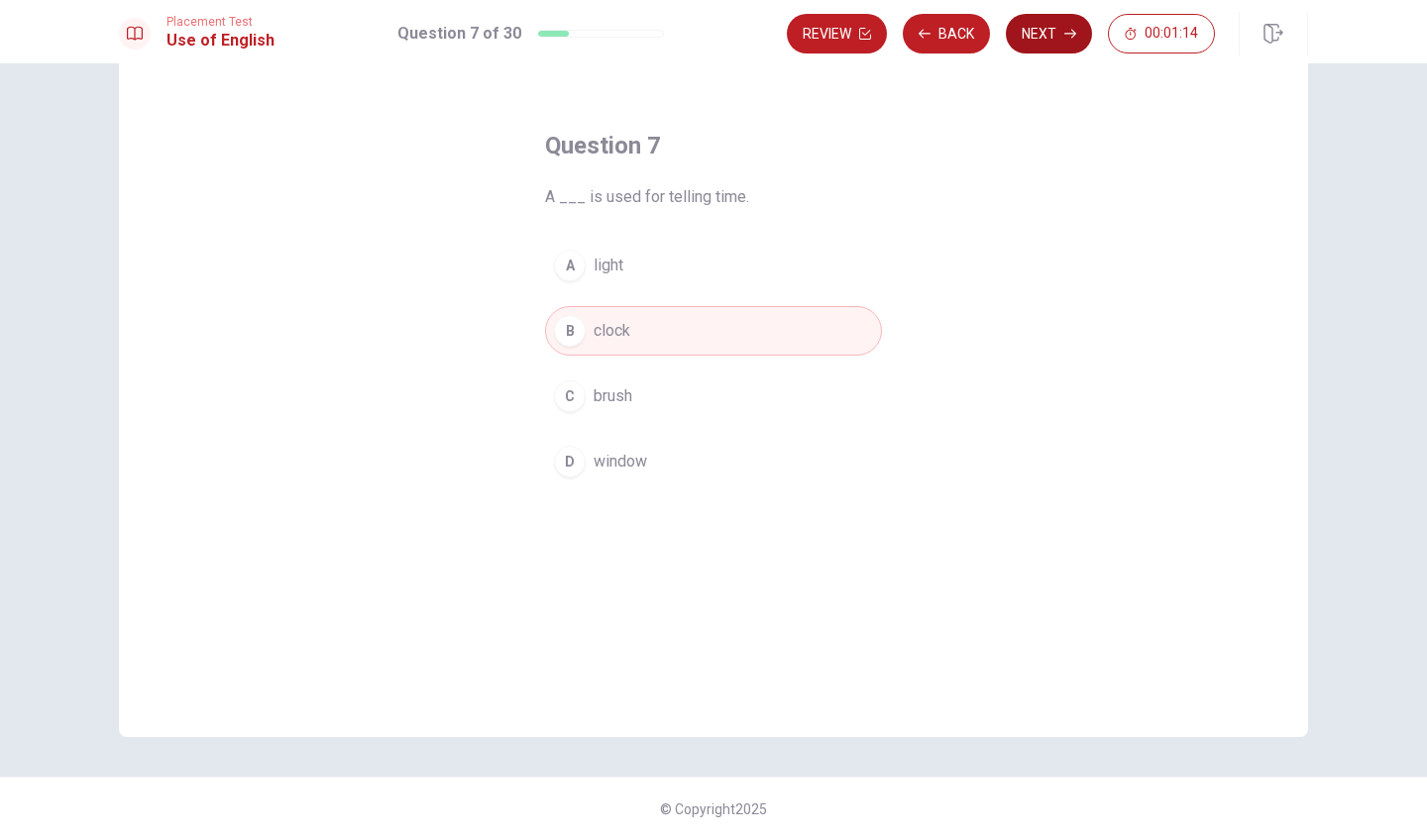 click on "Next" at bounding box center (1048, 34) 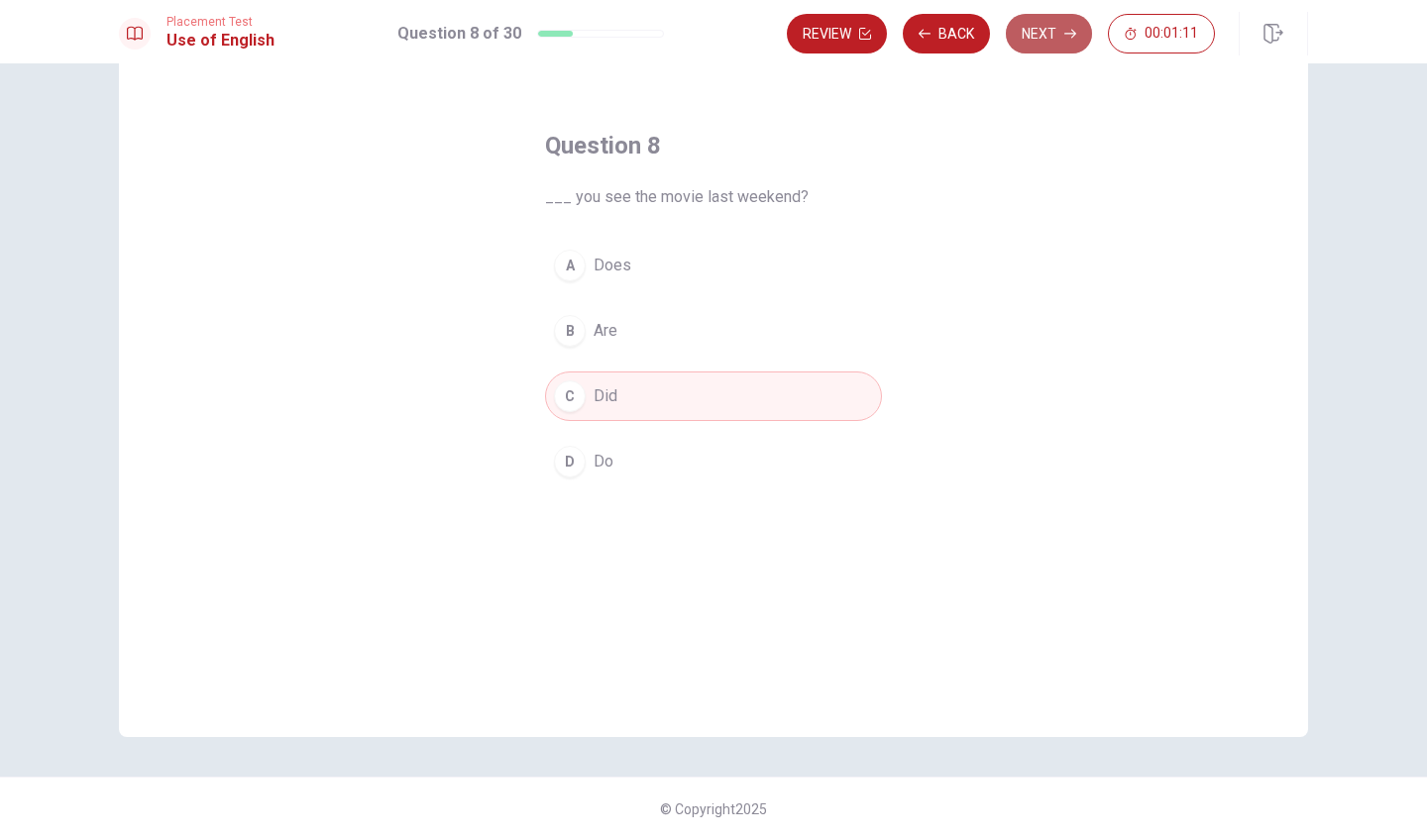 click on "Next" at bounding box center [1048, 34] 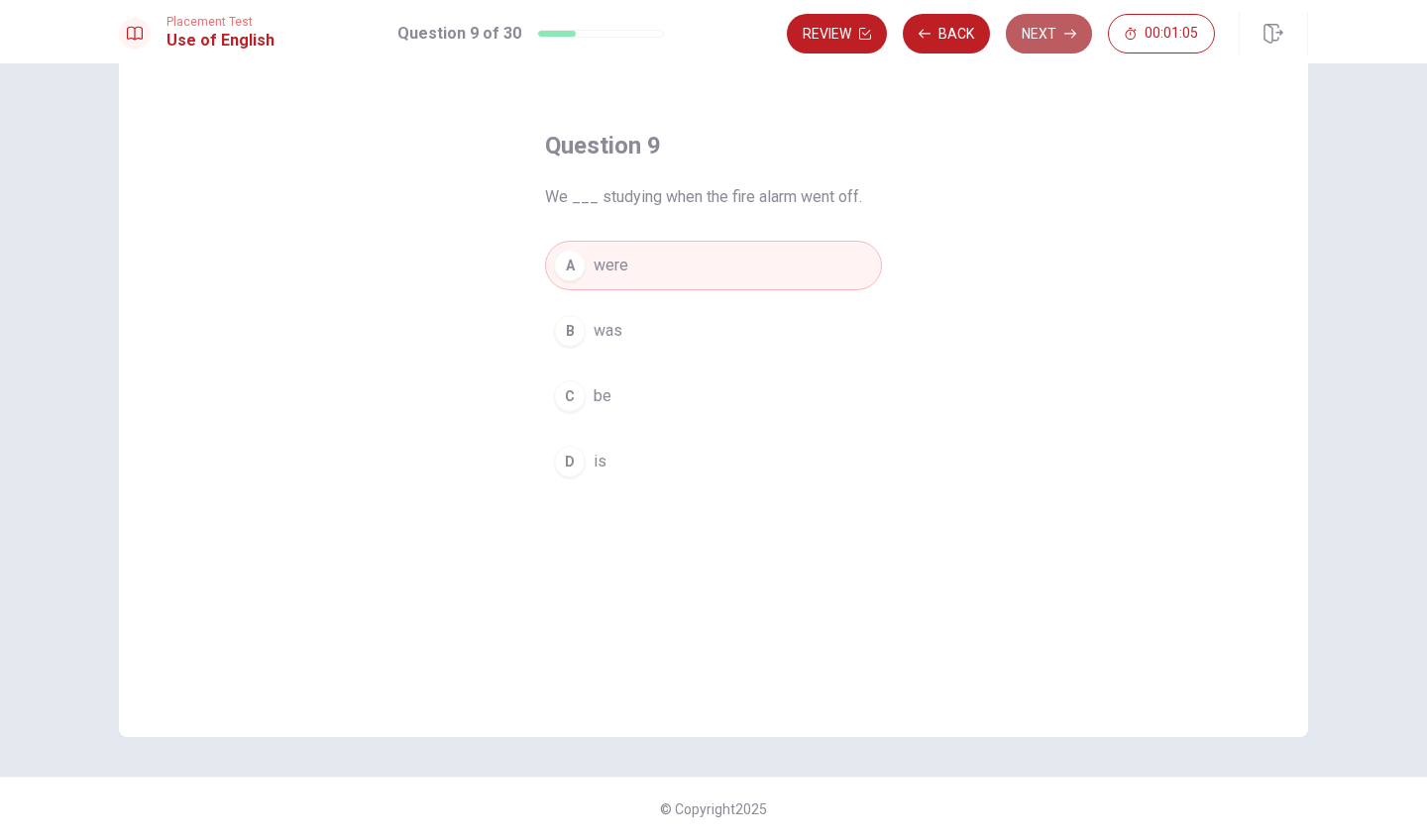 click on "Next" at bounding box center [1048, 34] 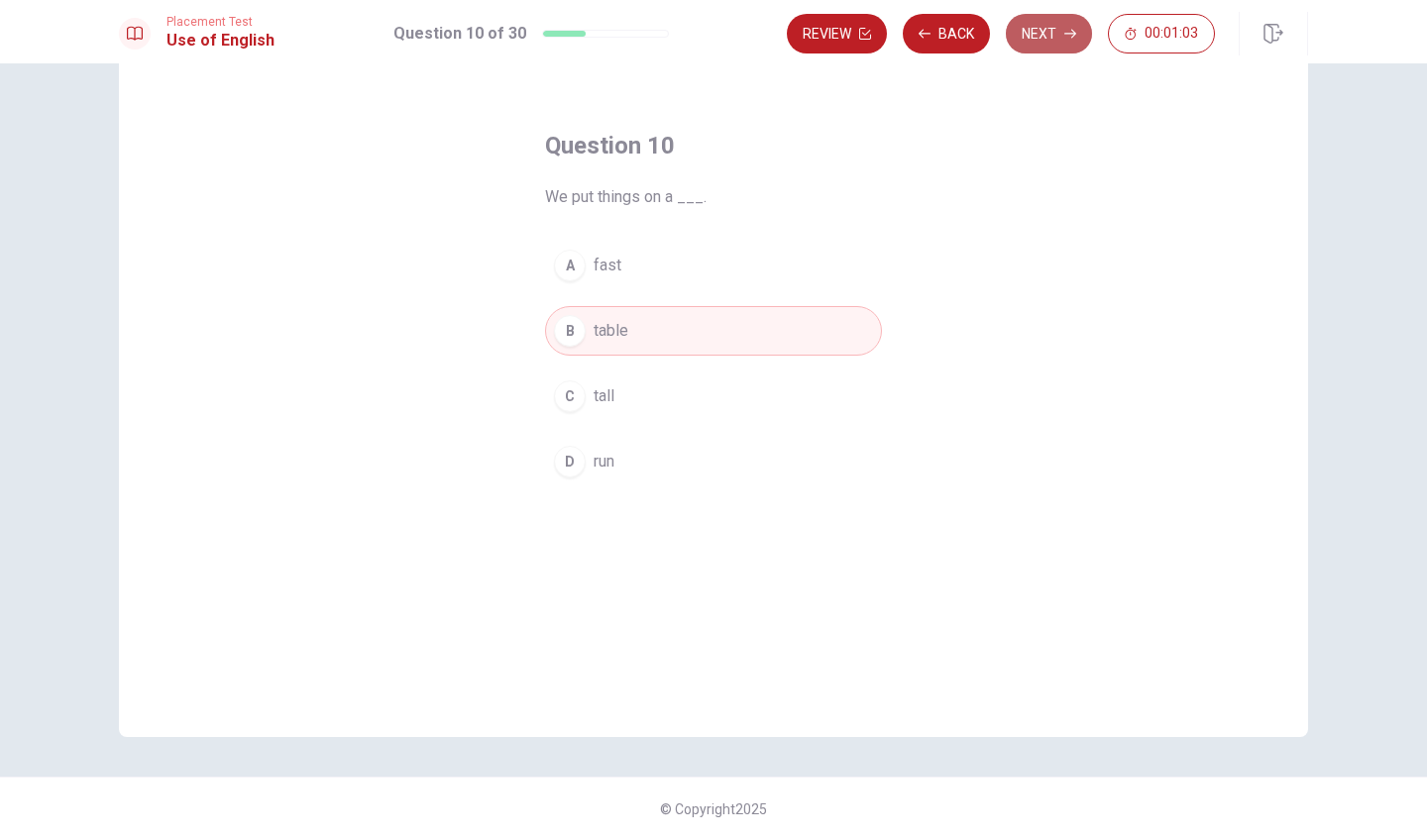 click on "Next" at bounding box center [1048, 34] 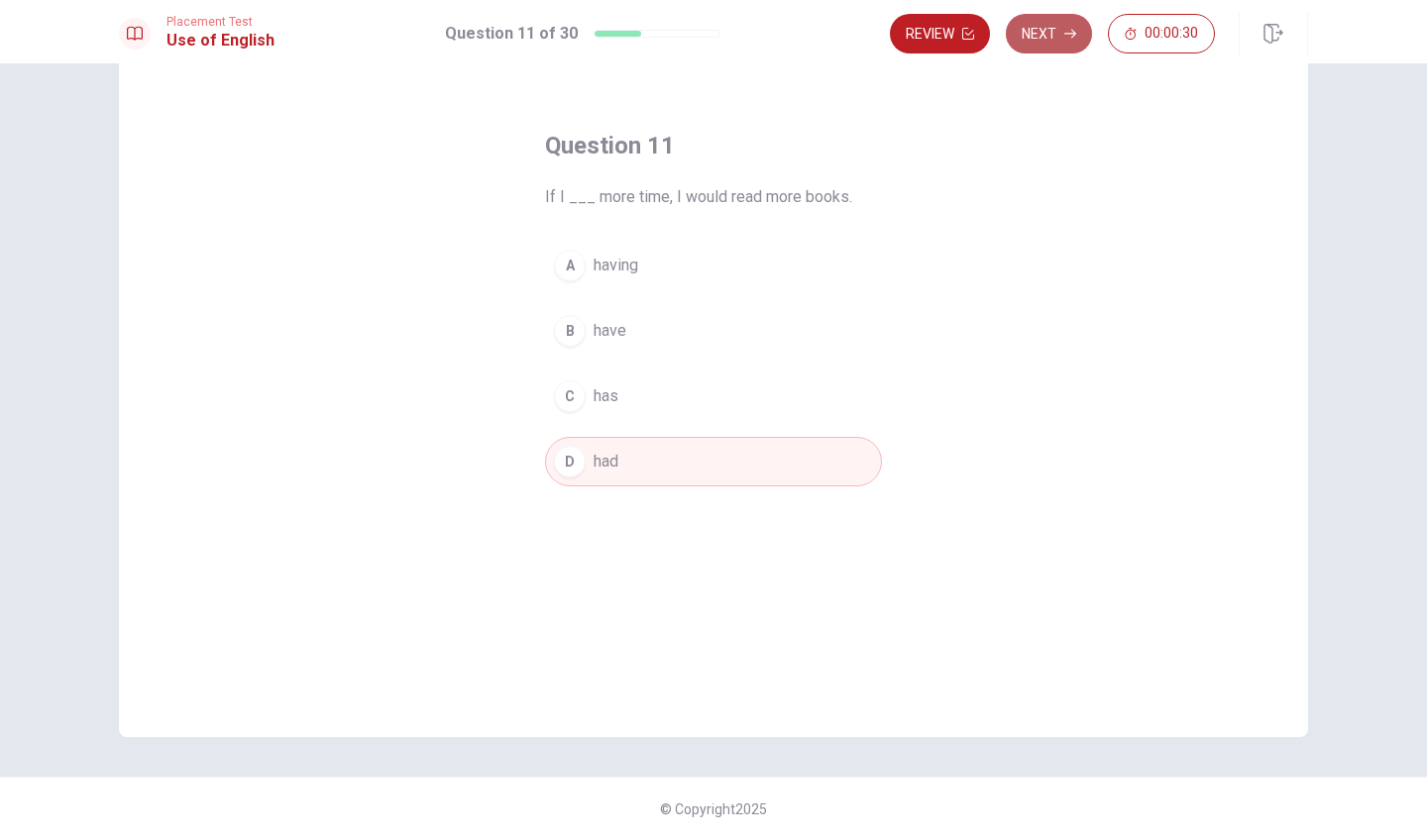 click on "Next" at bounding box center (1048, 34) 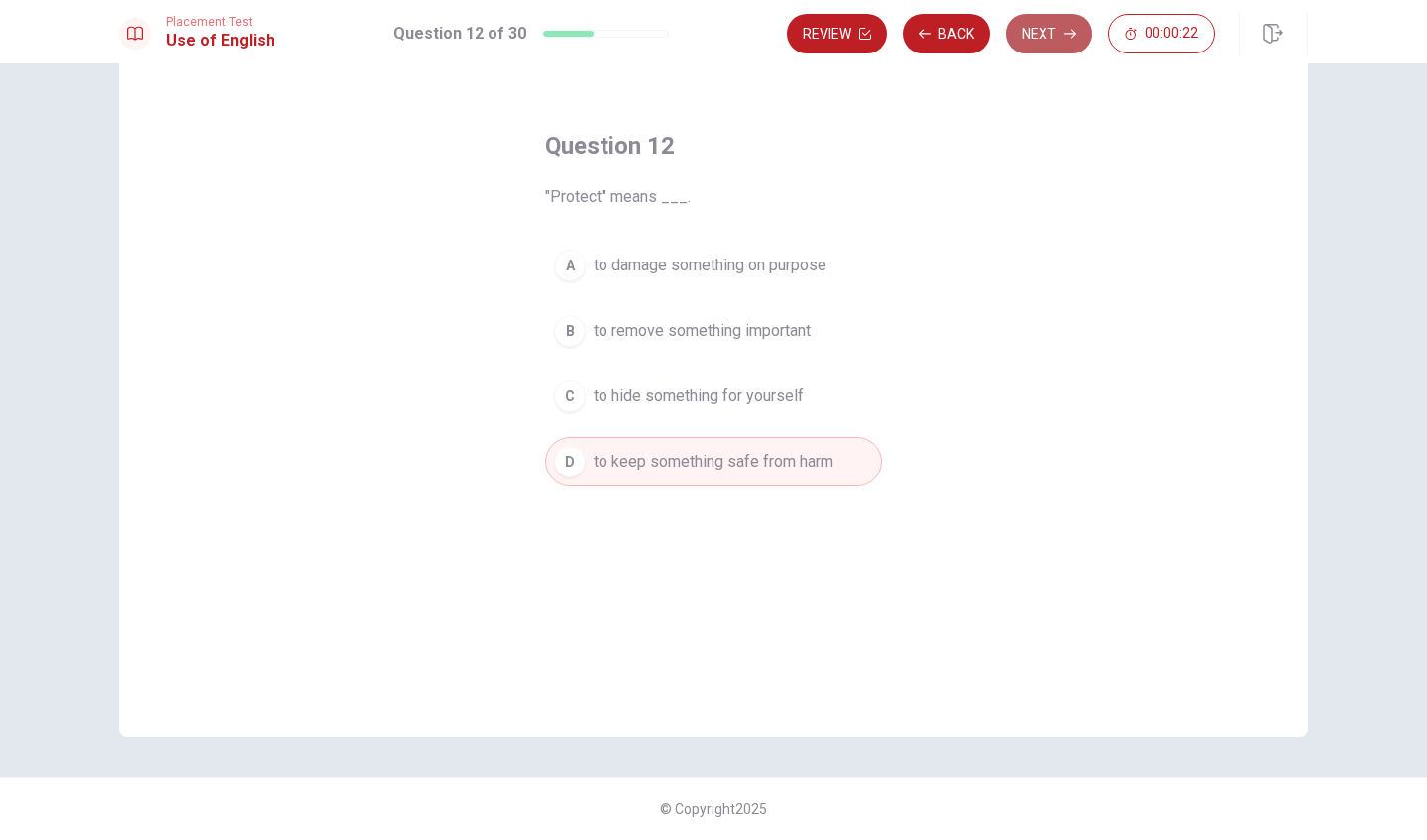 click on "Next" at bounding box center (1048, 34) 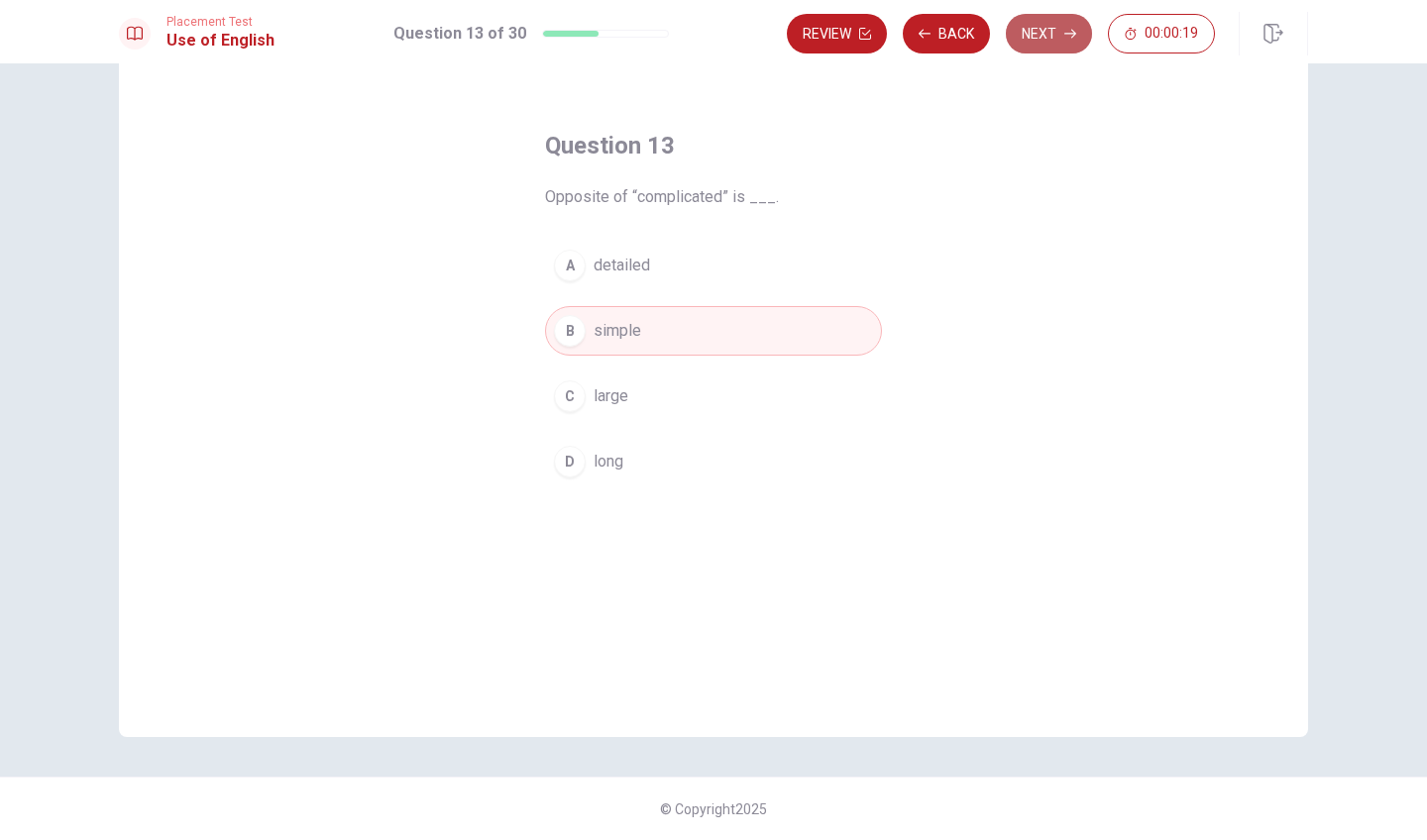 click on "Next" at bounding box center [1048, 34] 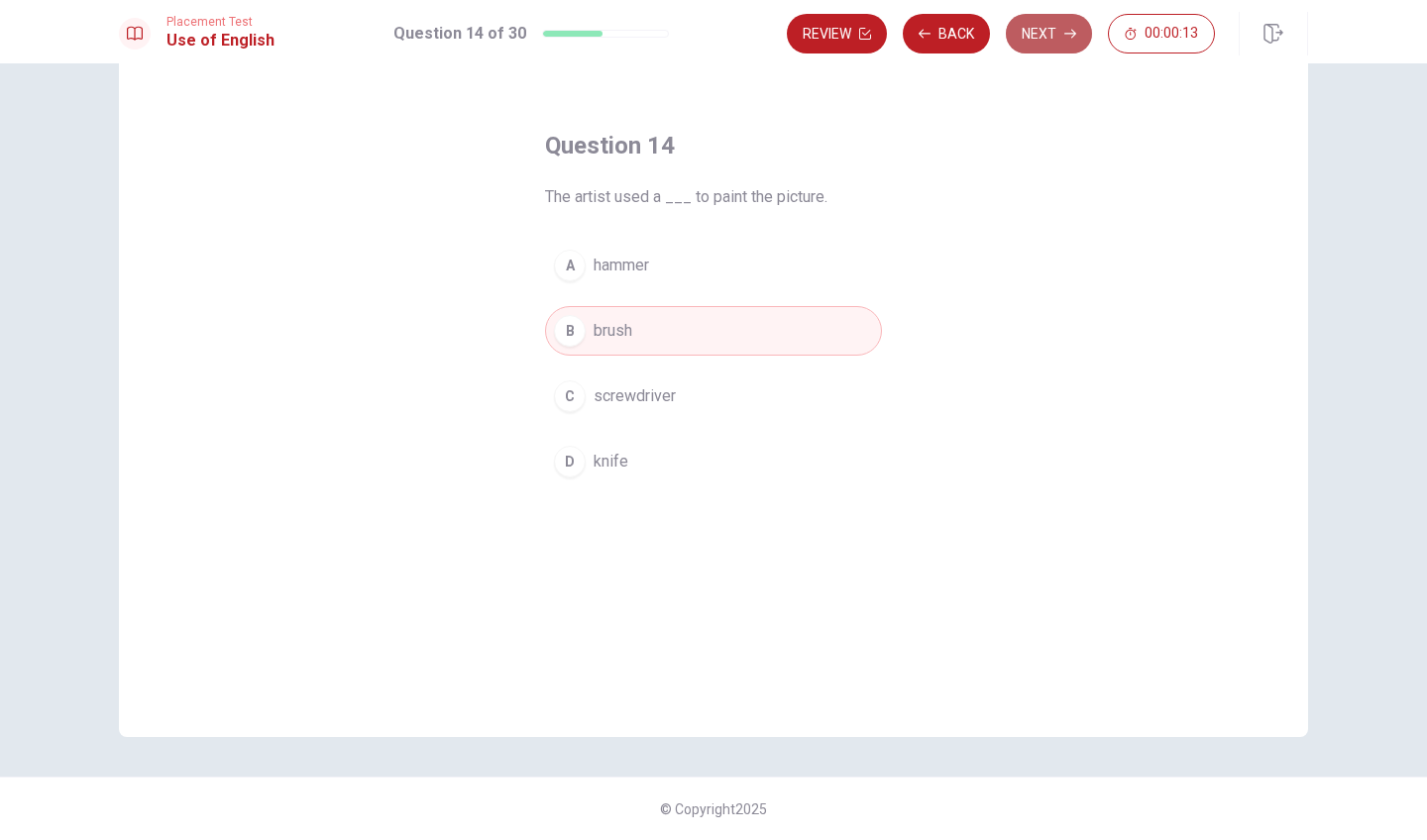 click on "Next" at bounding box center [1048, 34] 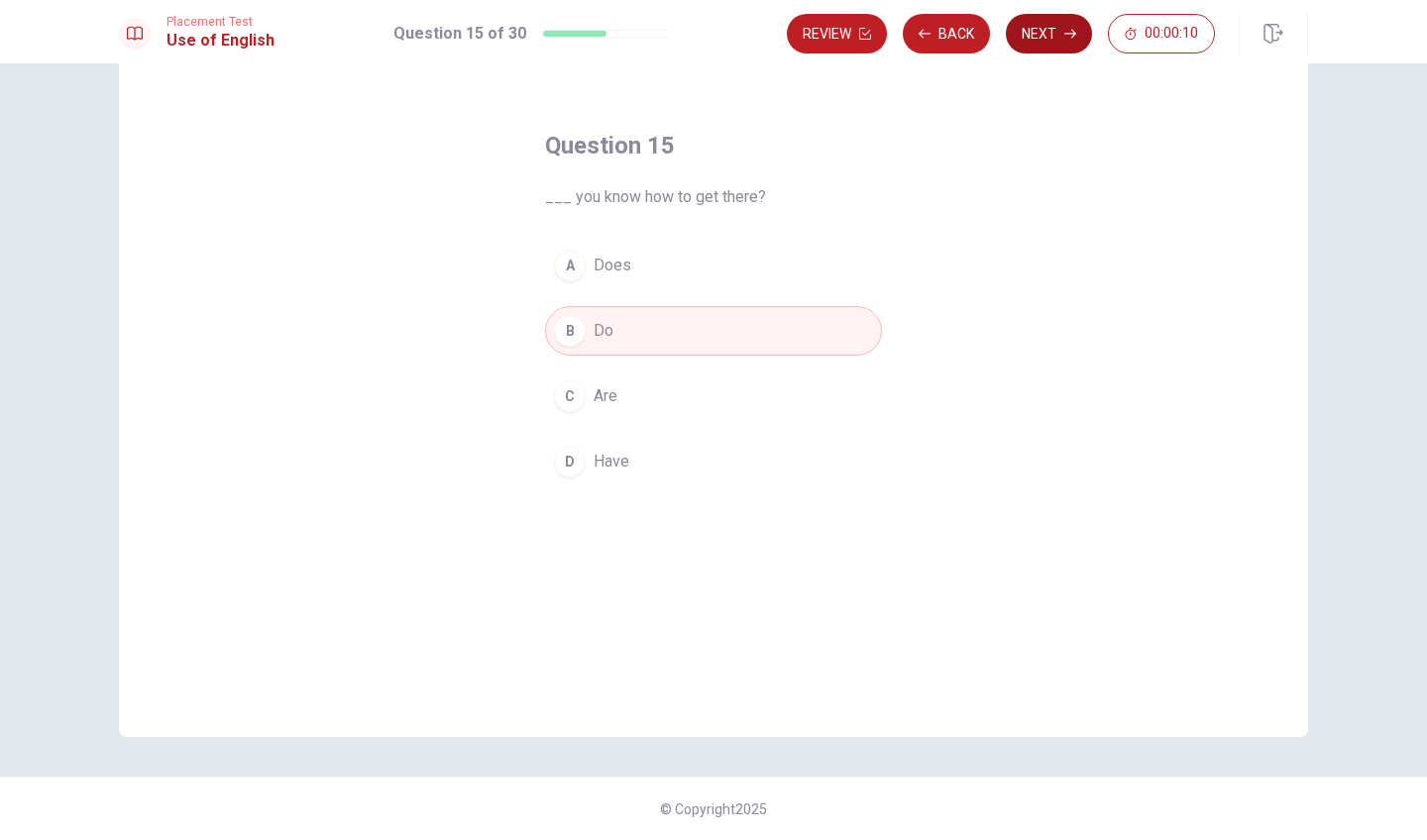 click 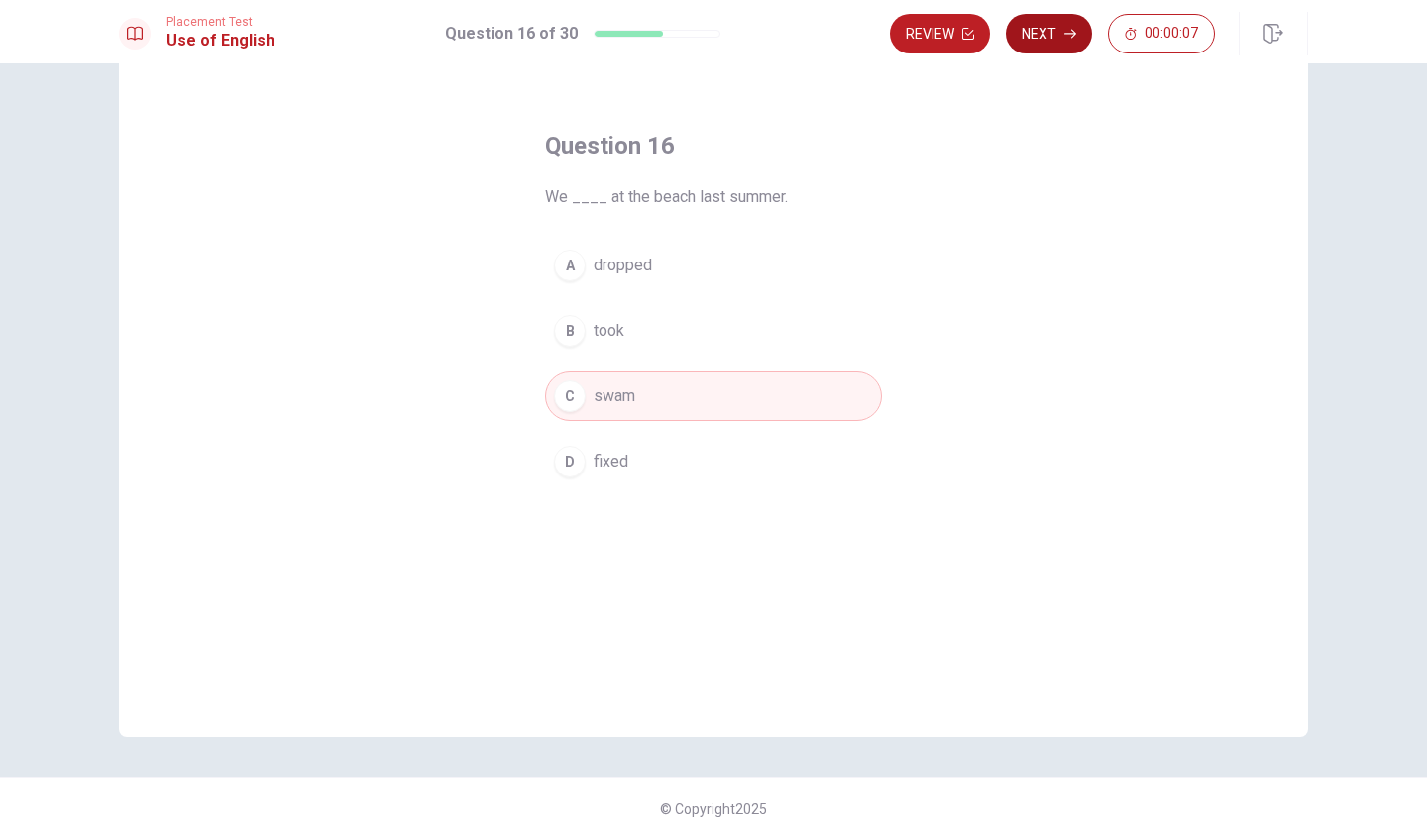 click on "Next" at bounding box center [1048, 34] 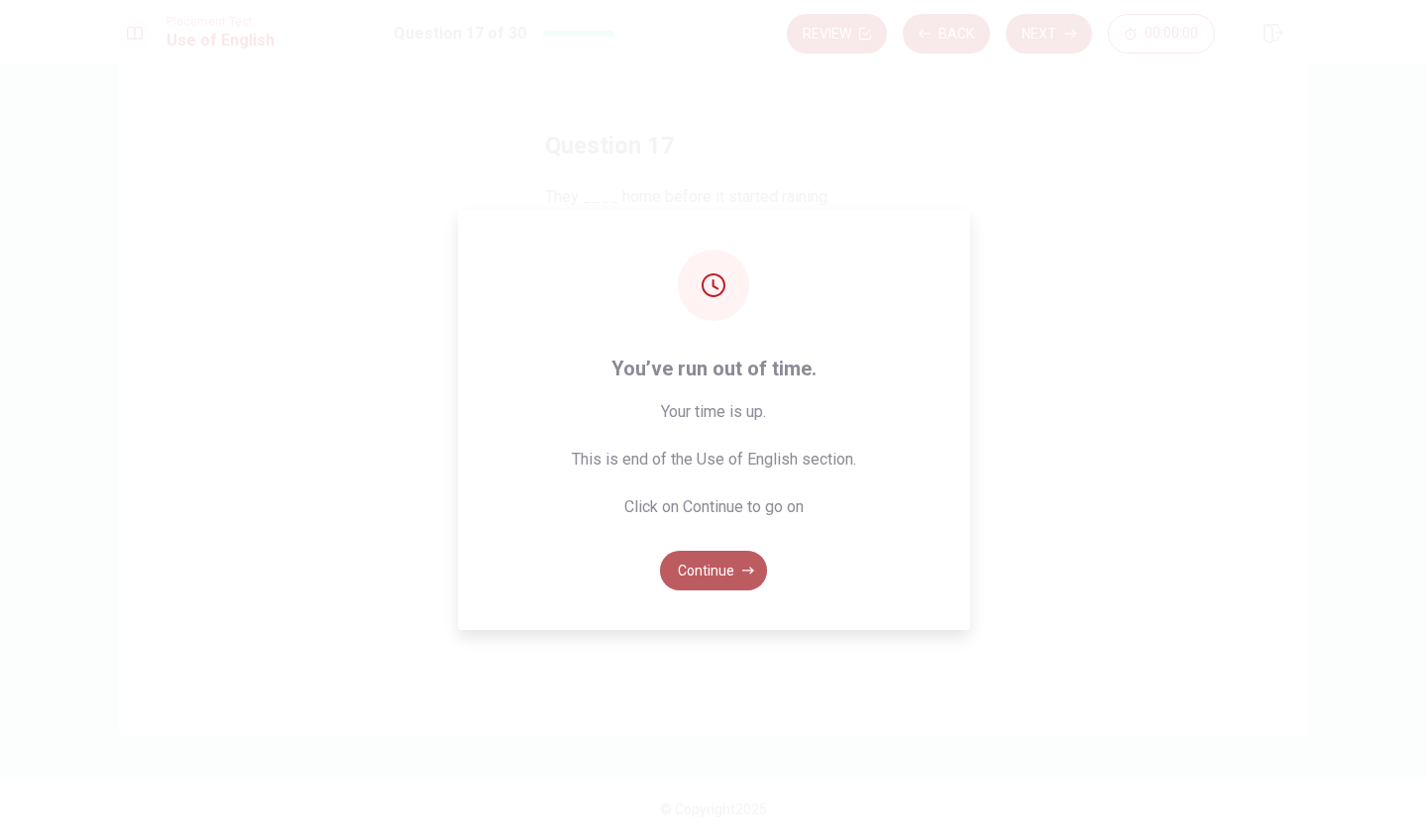 click on "Continue" at bounding box center (714, 571) 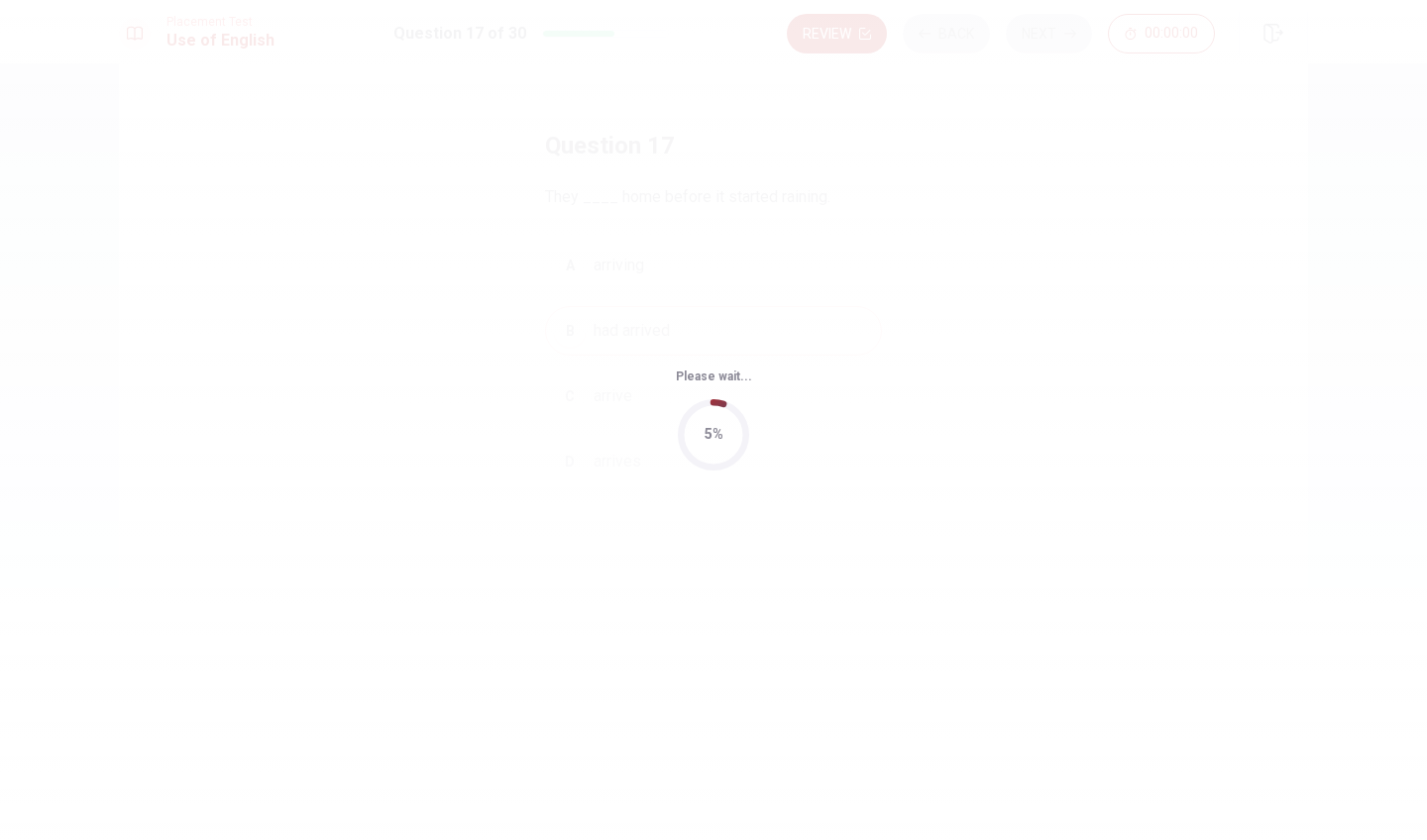 scroll, scrollTop: 0, scrollLeft: 0, axis: both 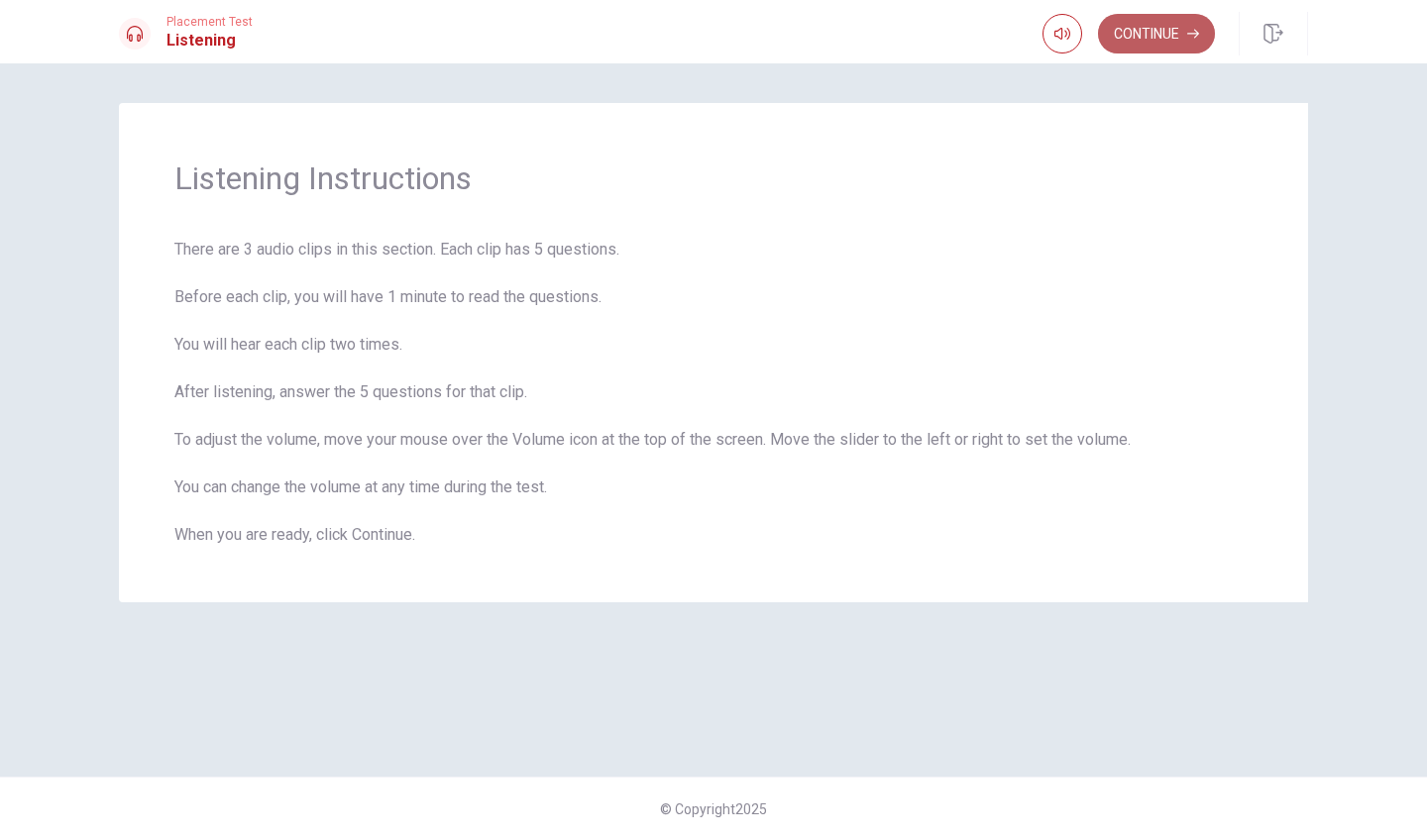 click on "Continue" at bounding box center (1156, 34) 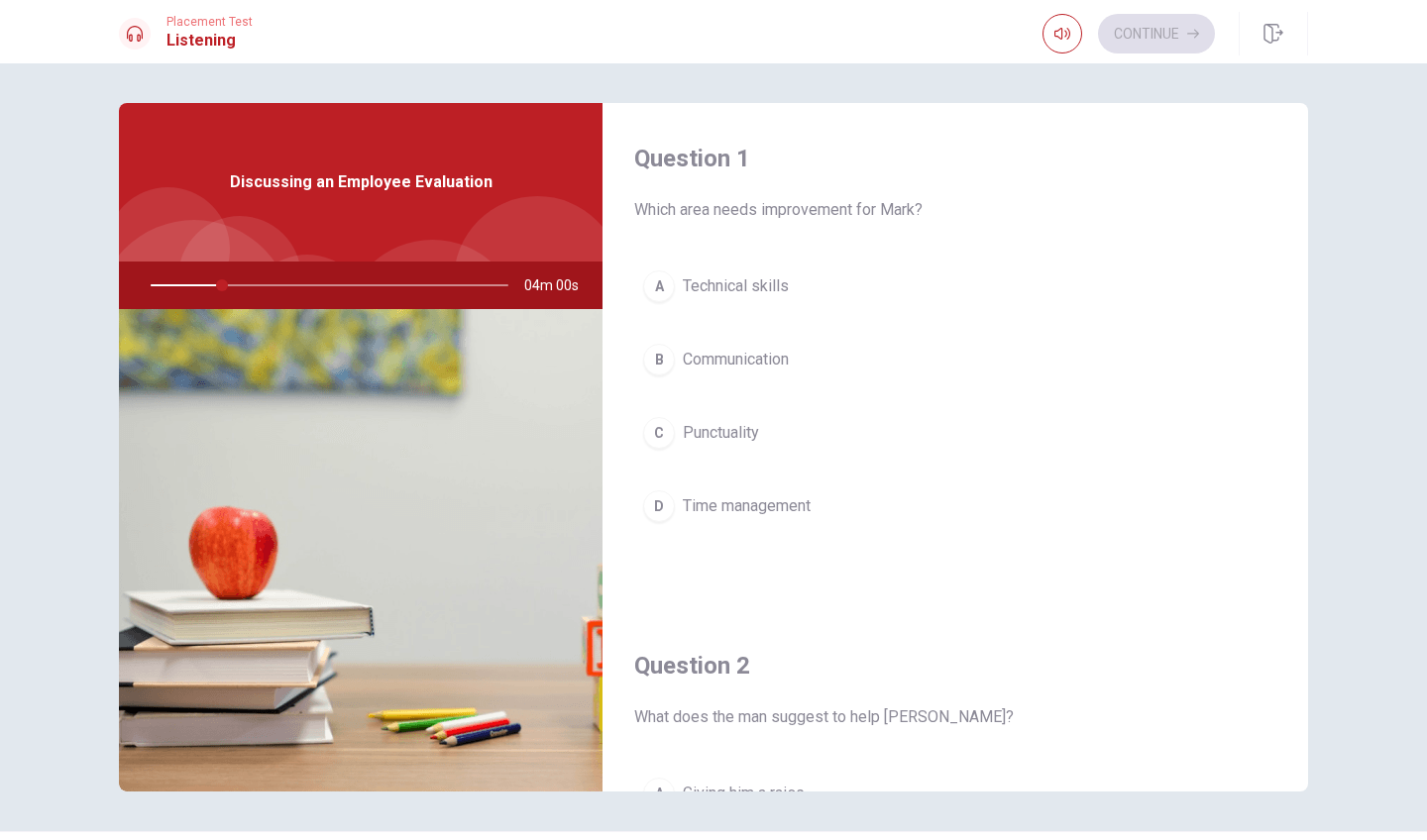 scroll, scrollTop: 0, scrollLeft: 0, axis: both 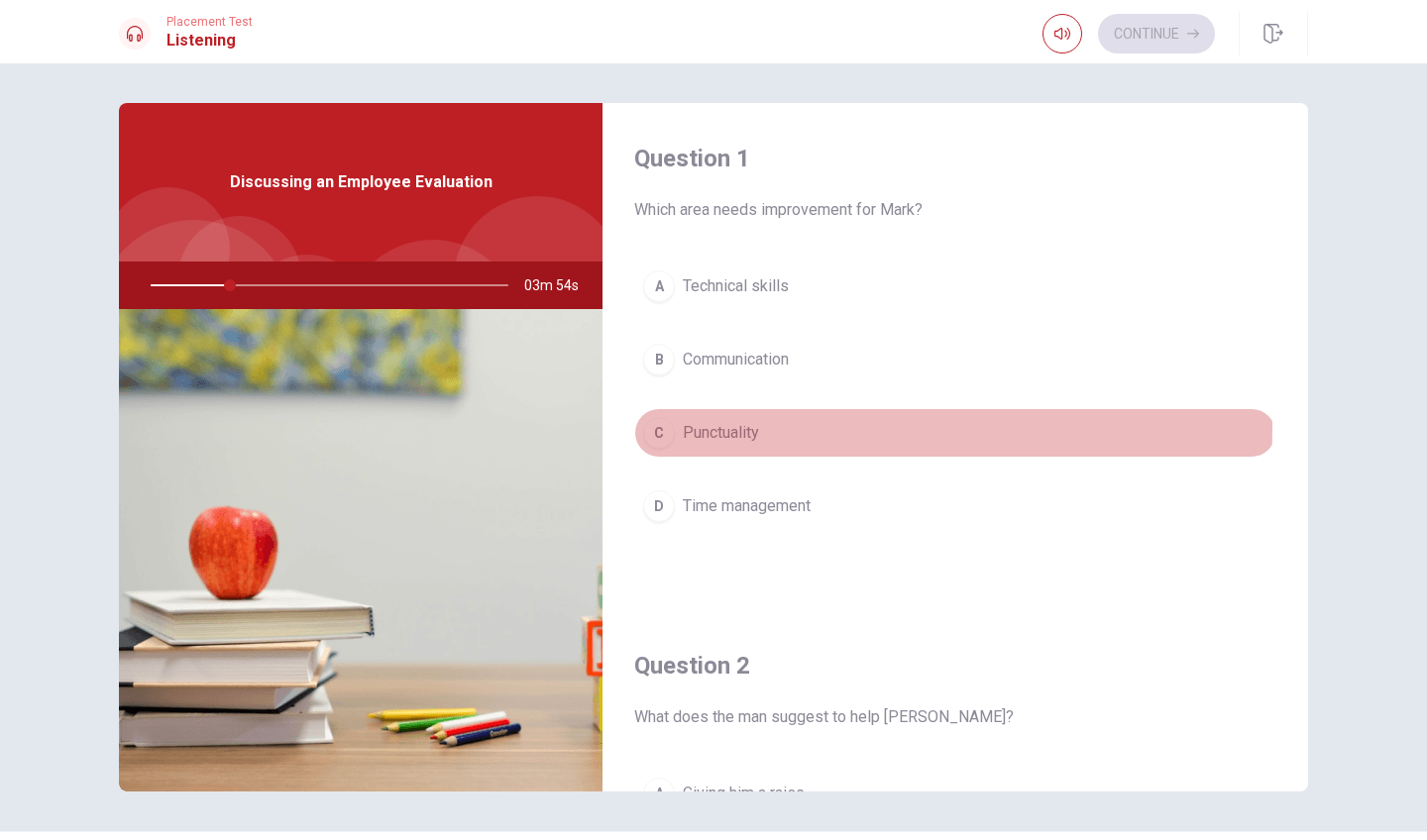 click on "C Punctuality" at bounding box center (955, 433) 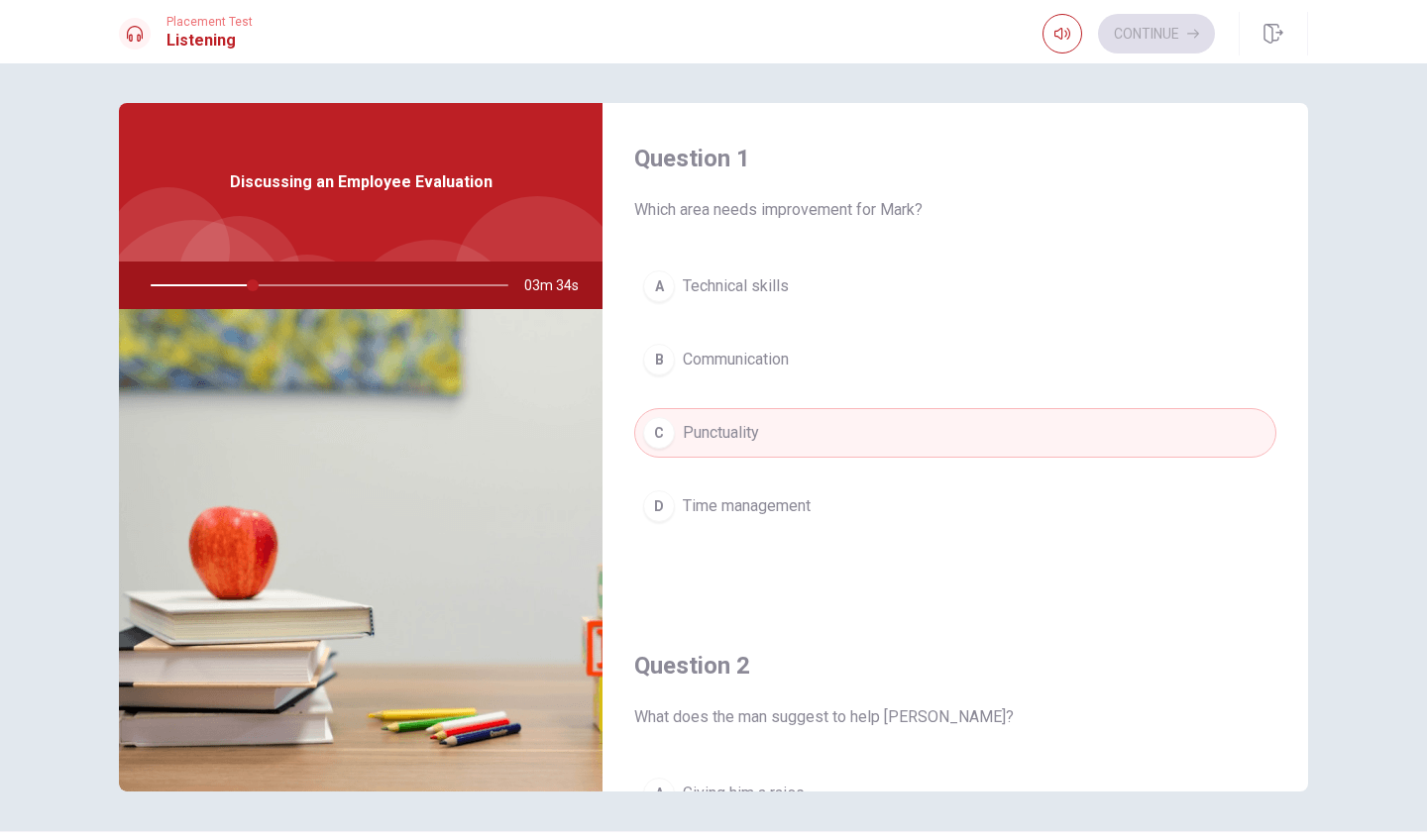 scroll, scrollTop: 0, scrollLeft: 0, axis: both 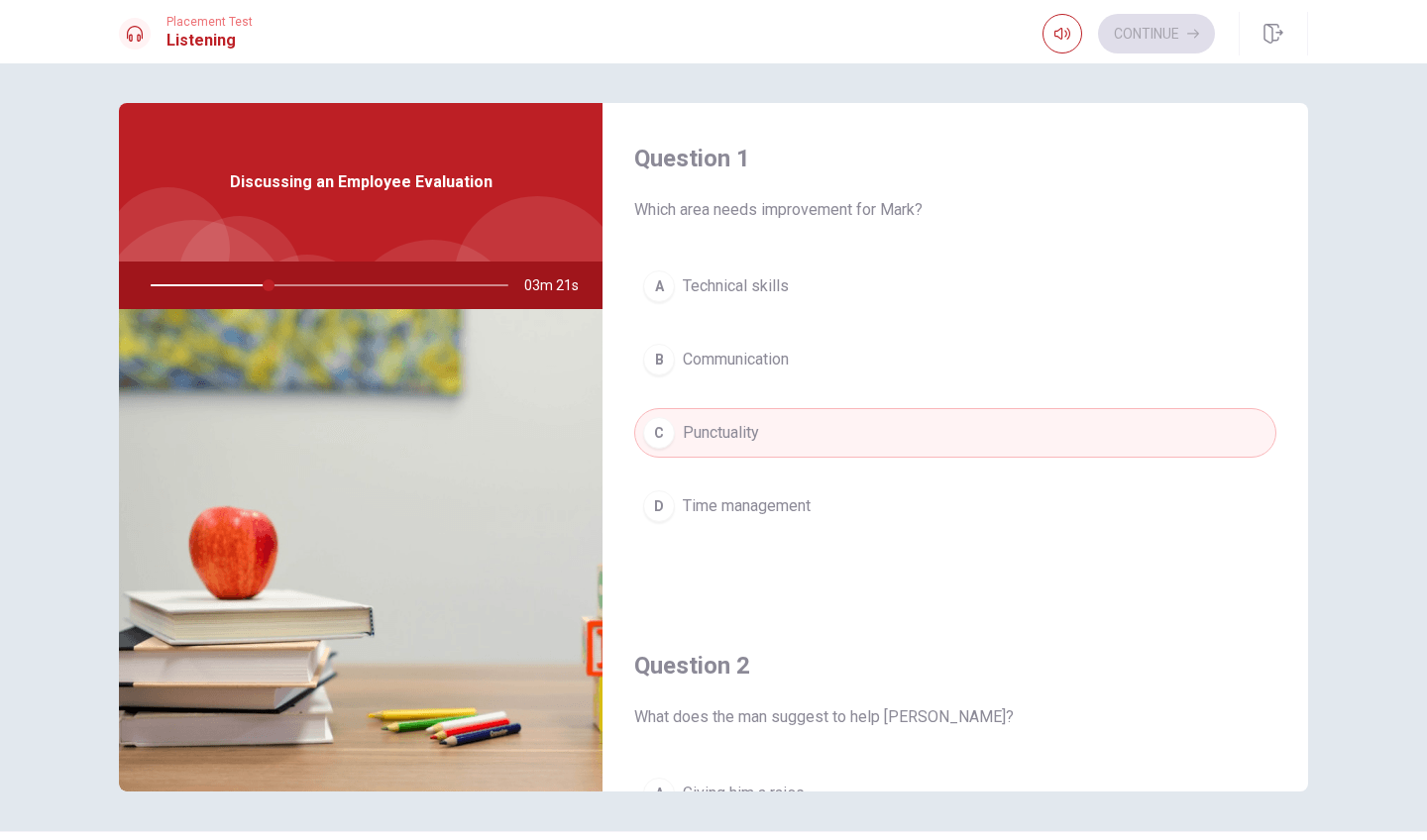 click on "Time management" at bounding box center (746, 506) 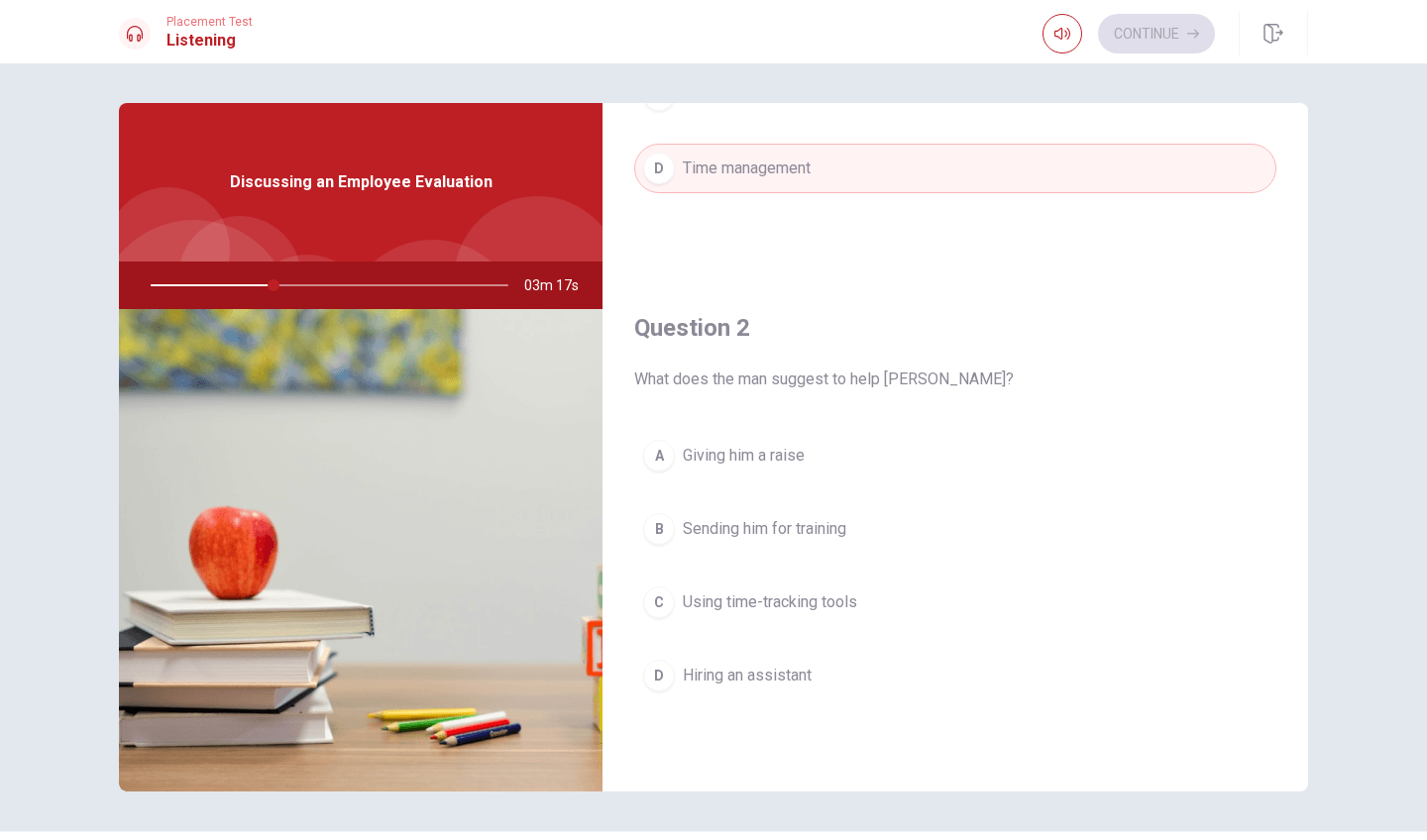 scroll, scrollTop: 350, scrollLeft: 0, axis: vertical 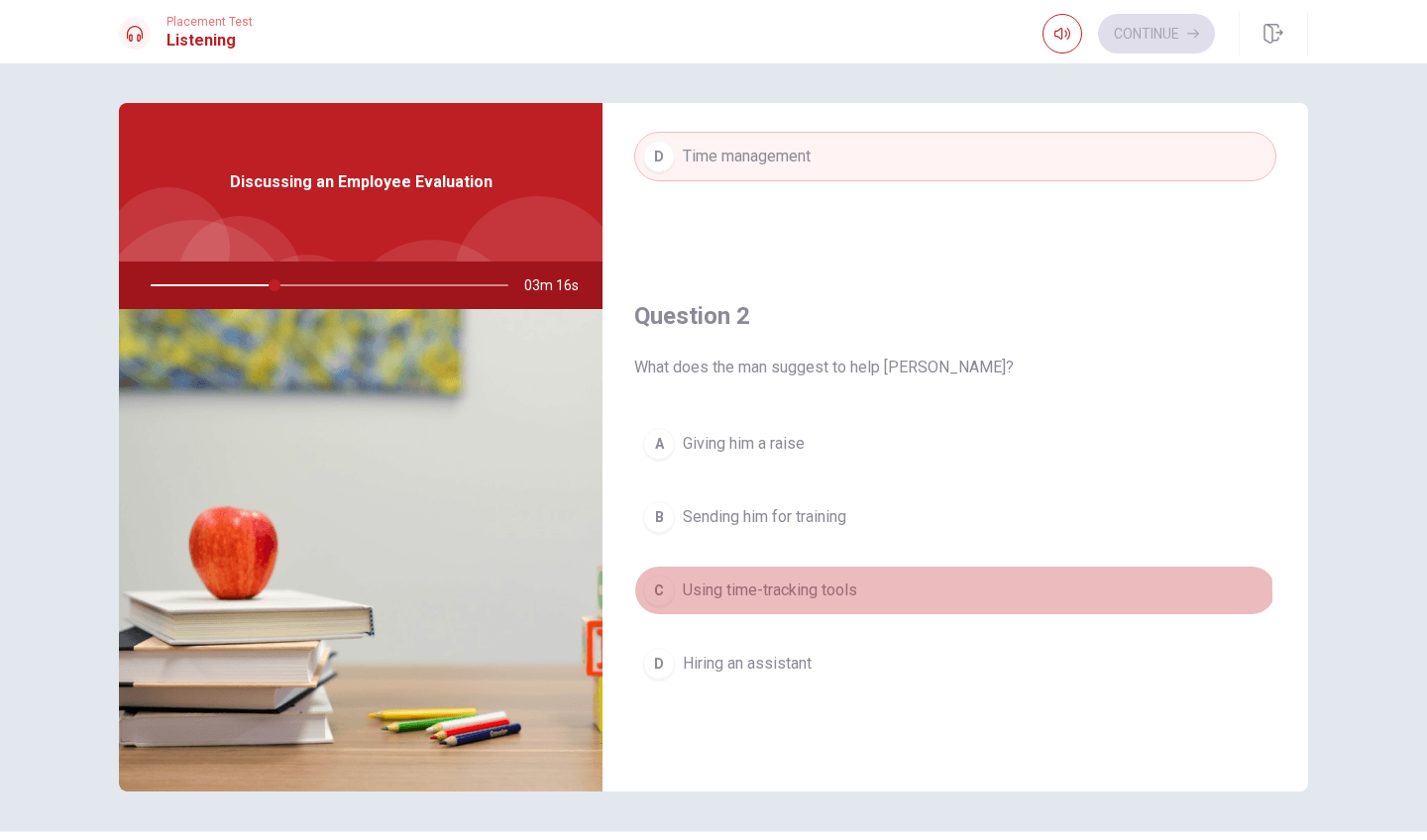 click on "Using time-tracking tools" at bounding box center (770, 590) 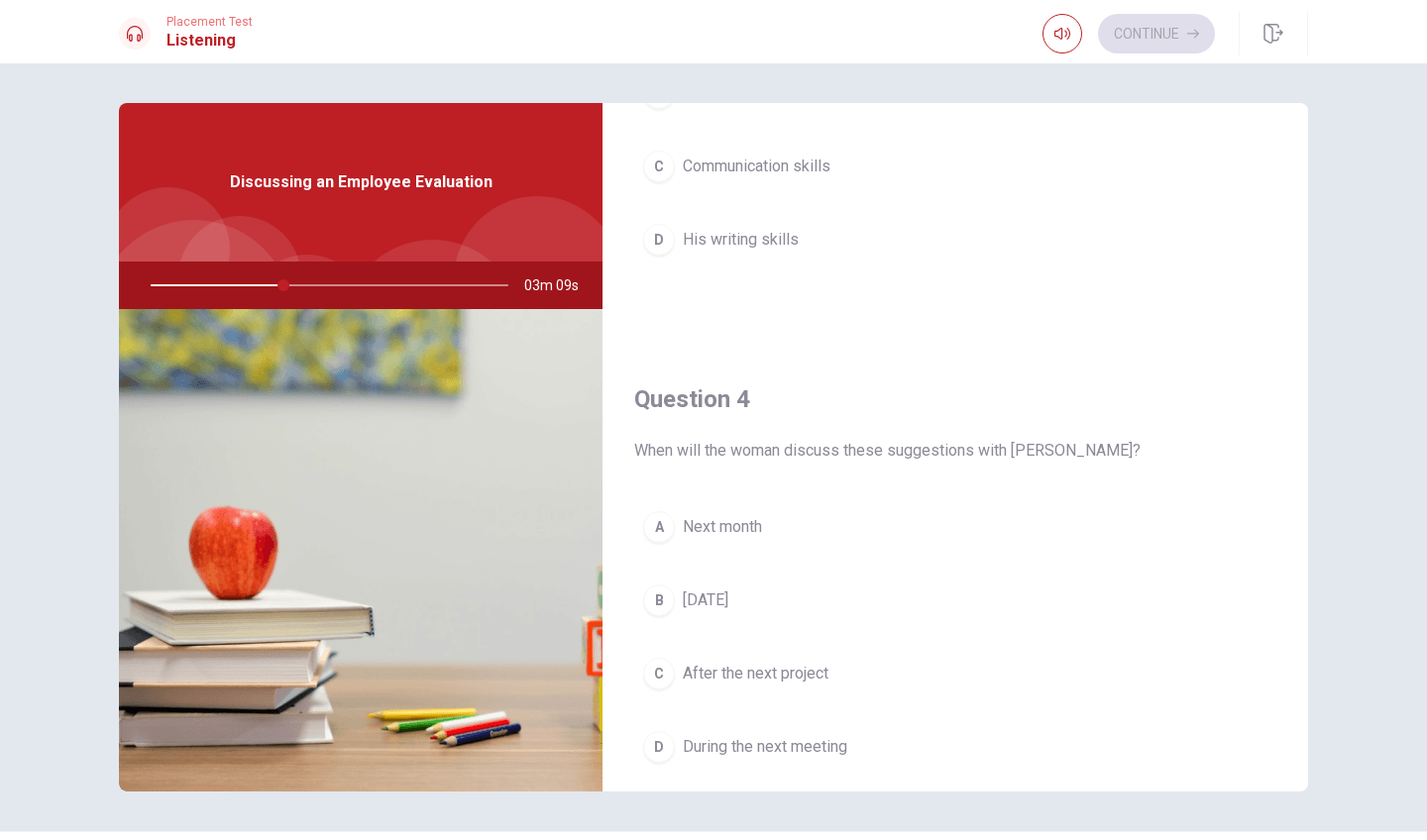 scroll, scrollTop: 1272, scrollLeft: 0, axis: vertical 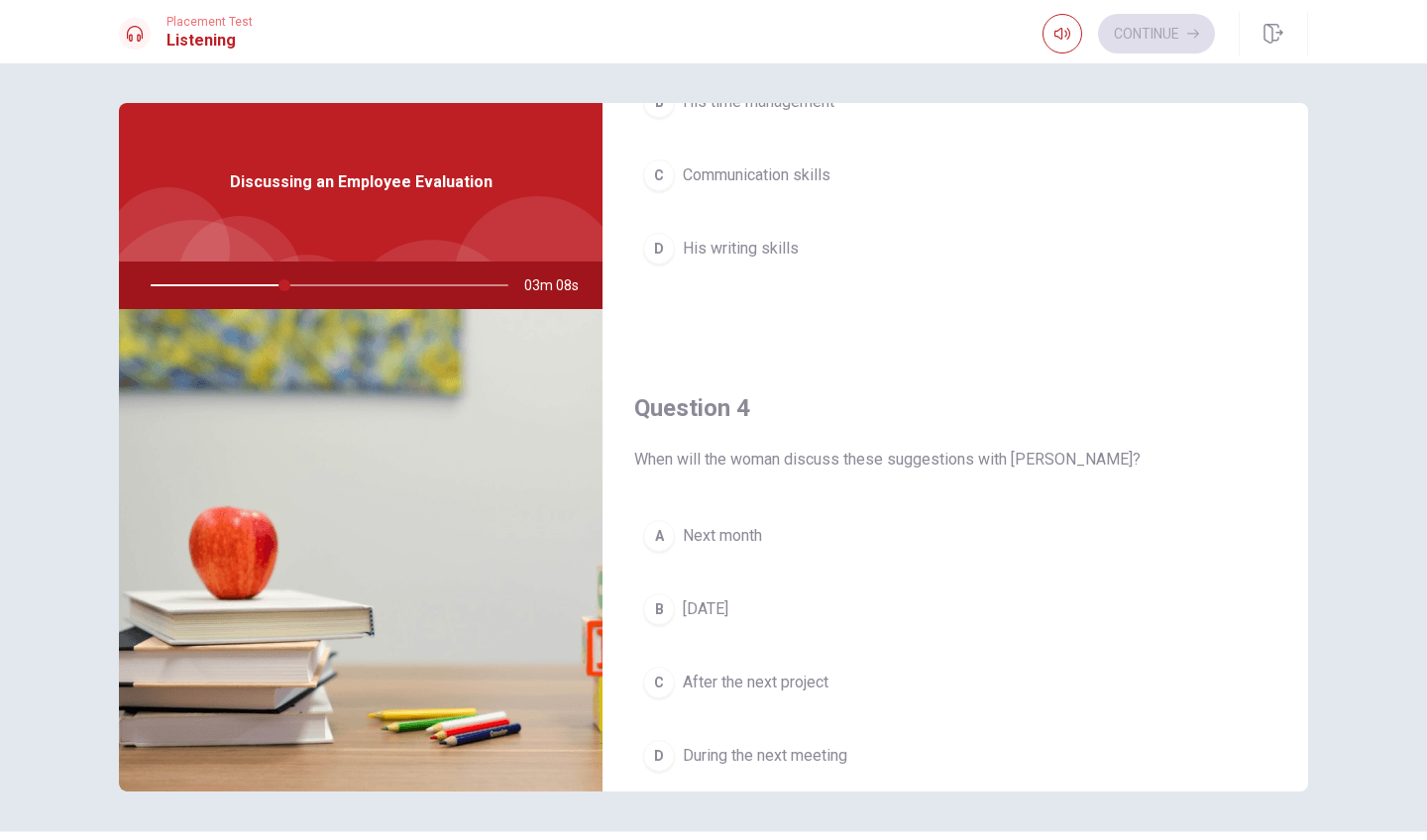 click on "During the next meeting" at bounding box center (765, 756) 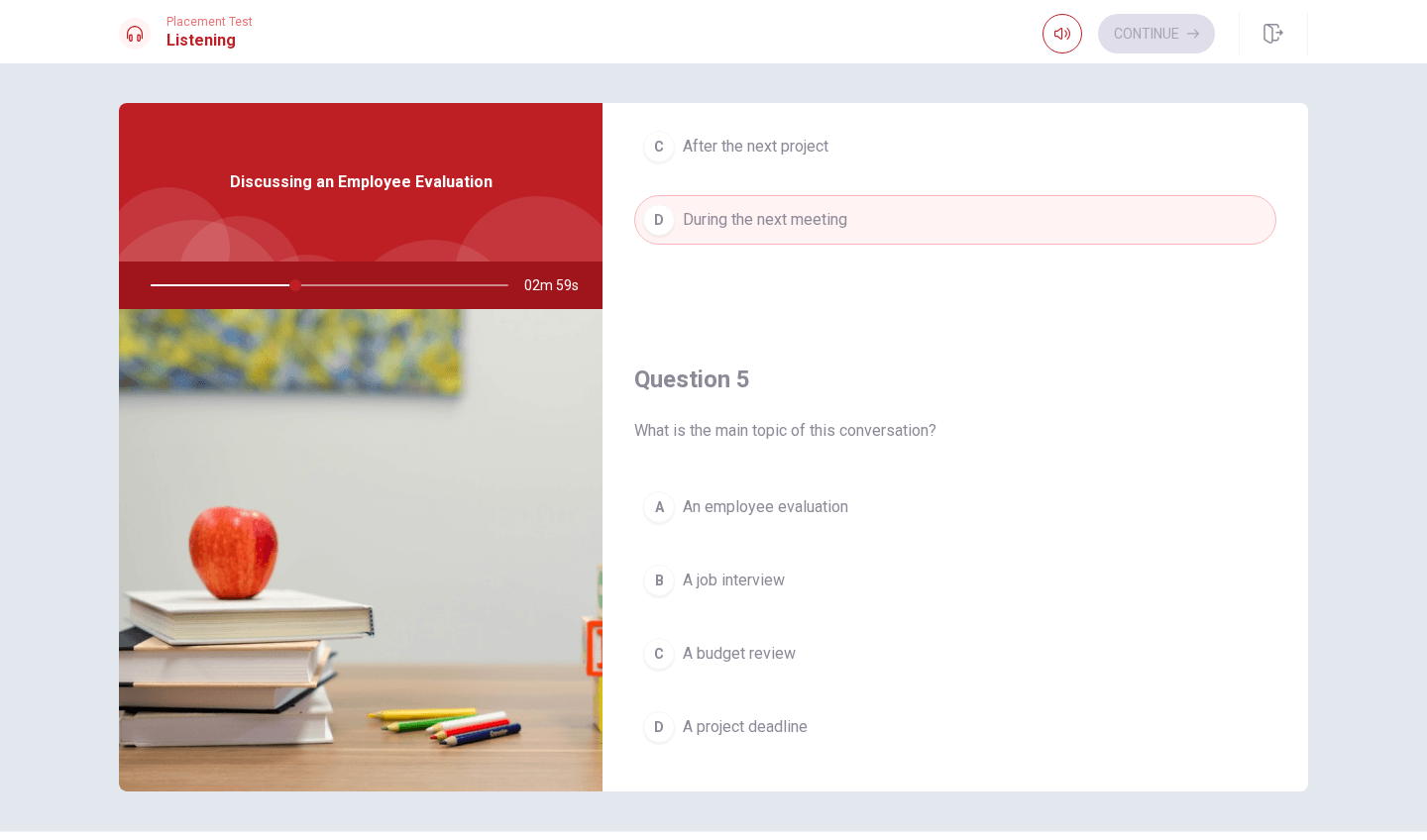 scroll, scrollTop: 1809, scrollLeft: 0, axis: vertical 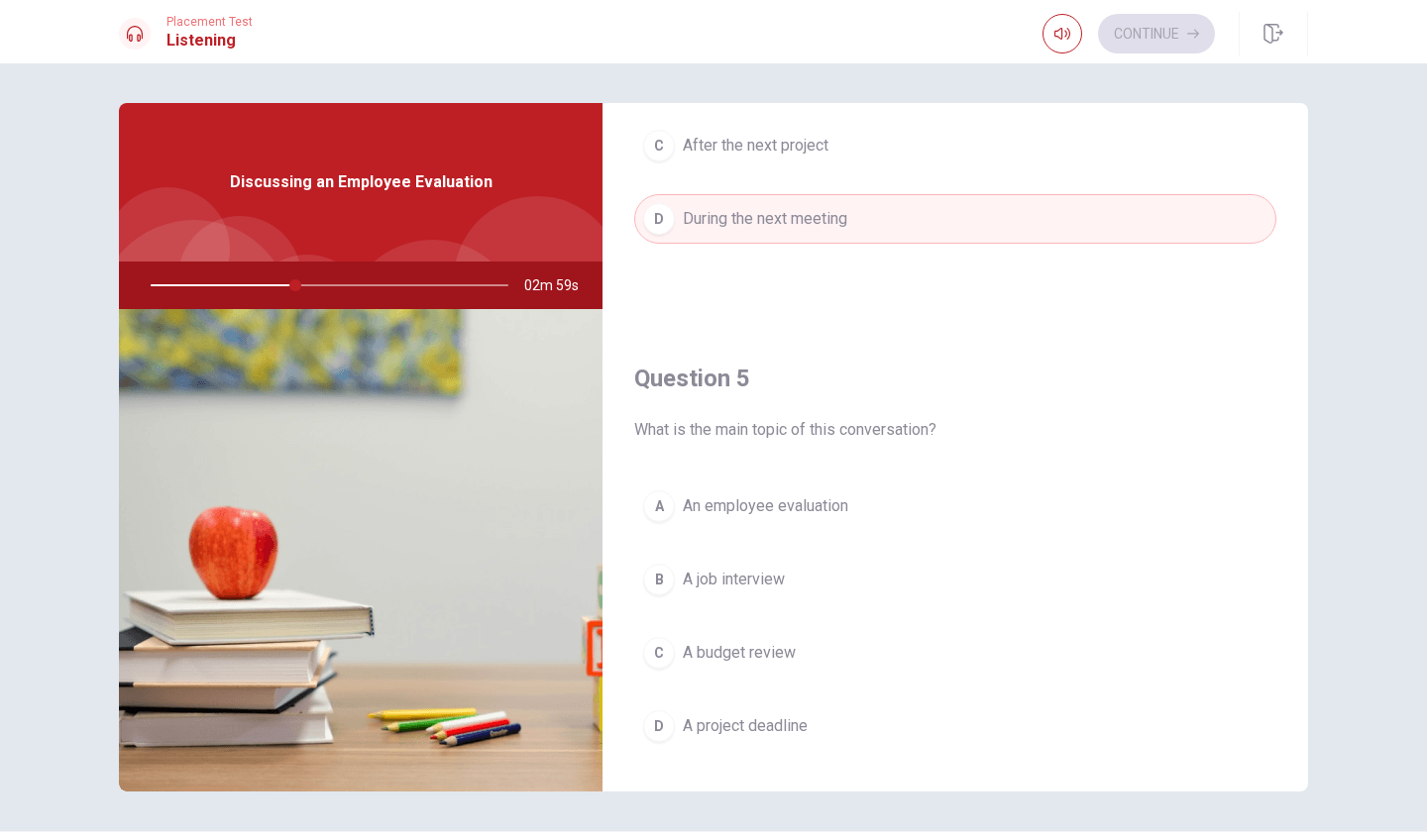 click on "An employee evaluation" at bounding box center (765, 506) 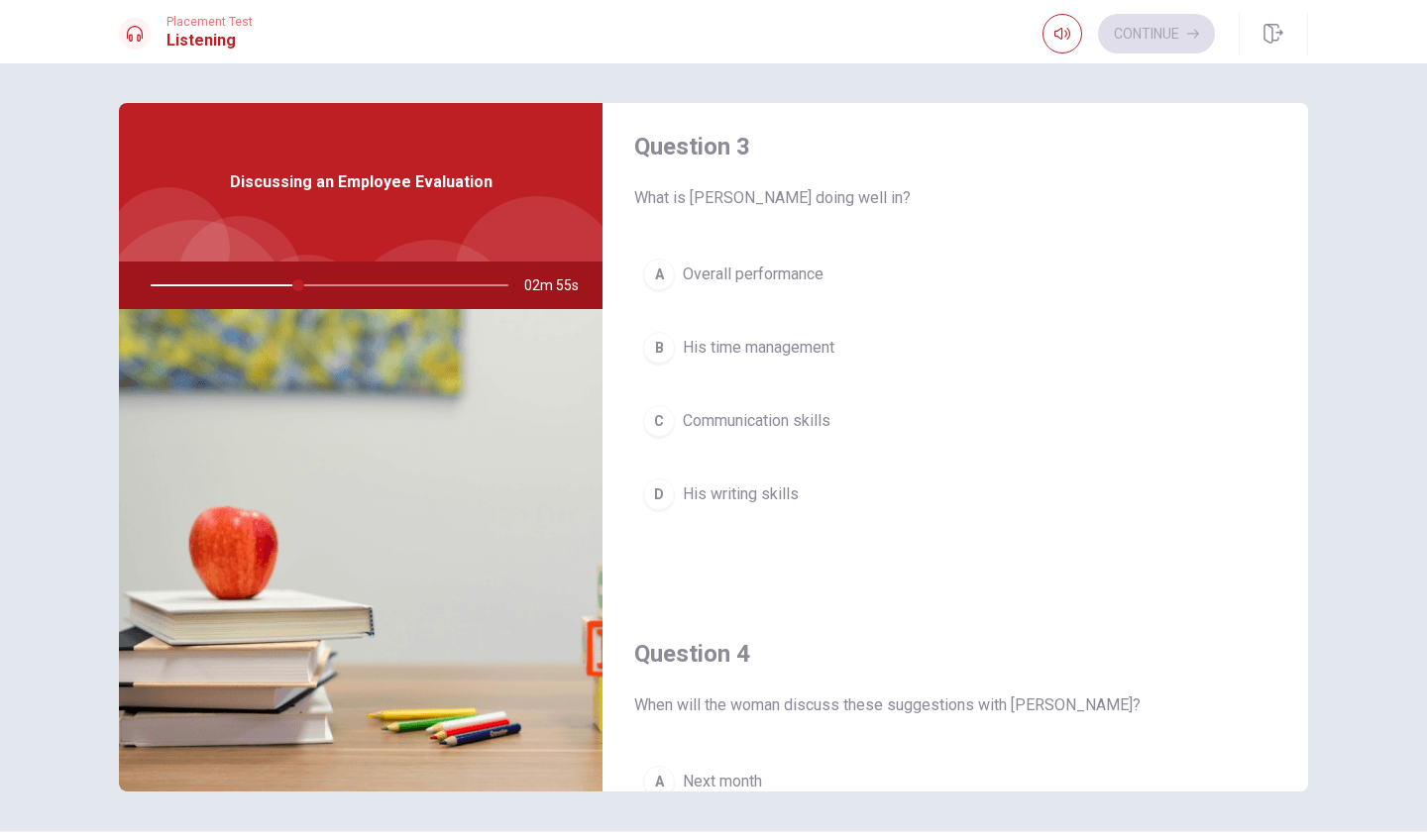 scroll, scrollTop: 1024, scrollLeft: 0, axis: vertical 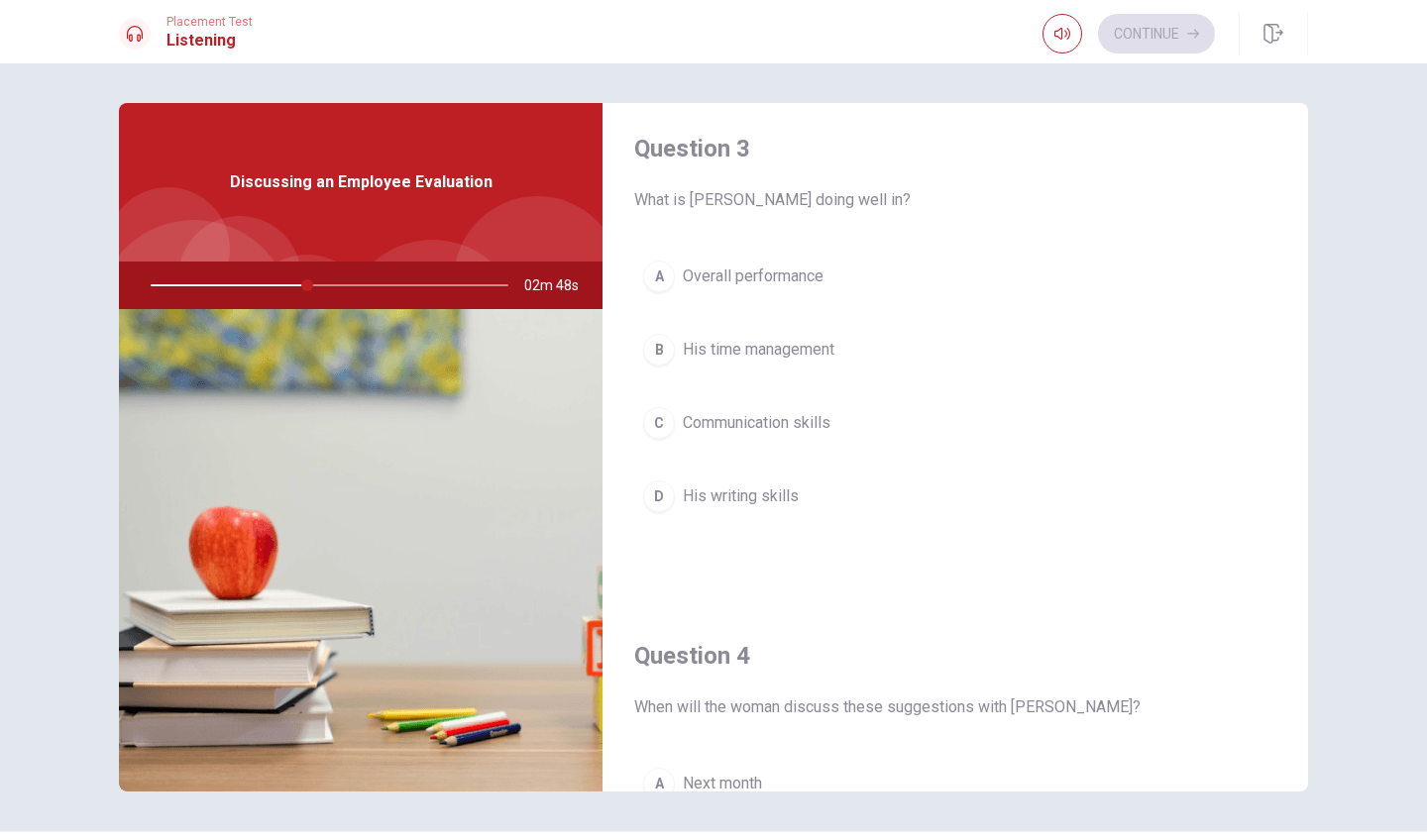 click on "Overall performance" at bounding box center [753, 276] 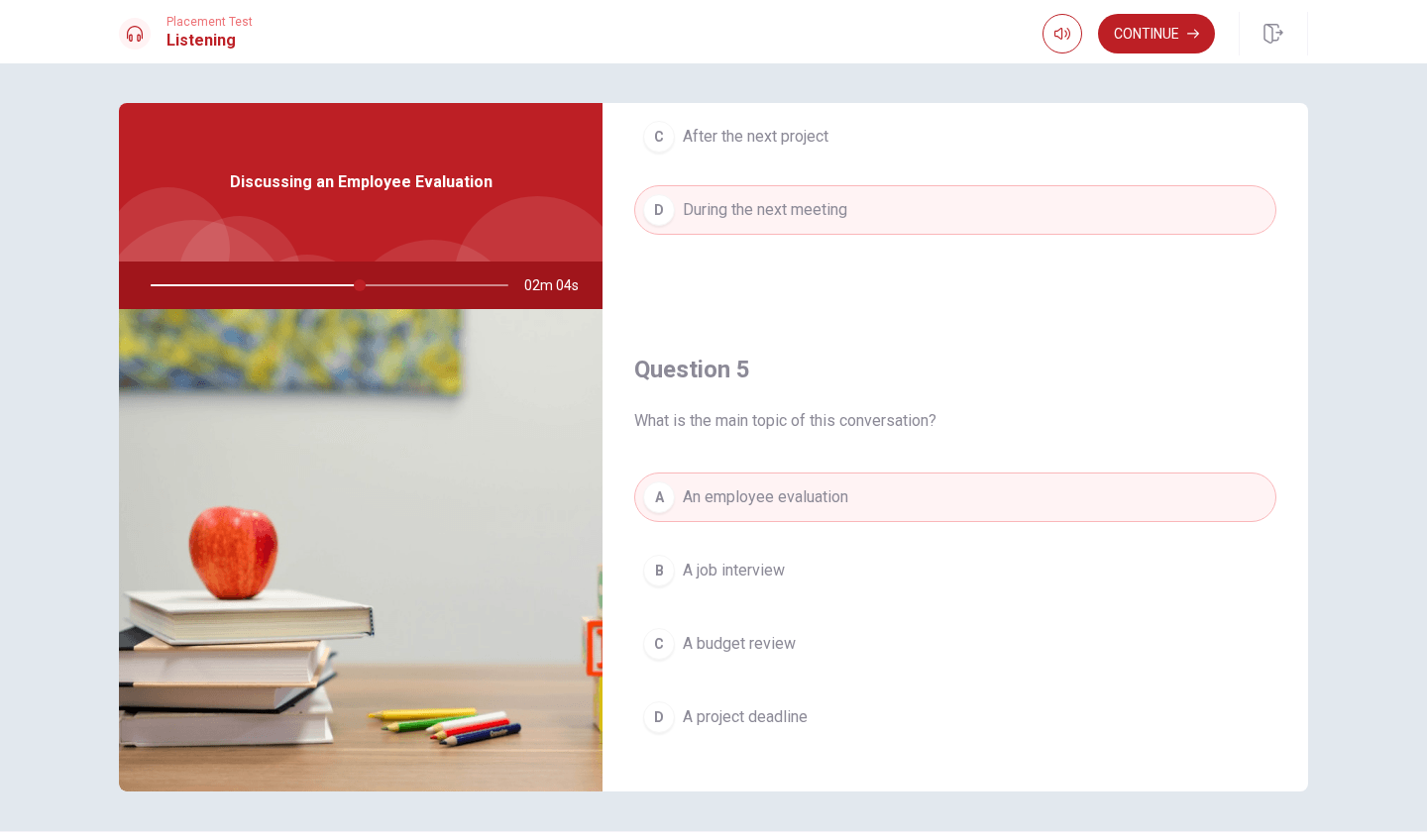scroll, scrollTop: 1825, scrollLeft: 0, axis: vertical 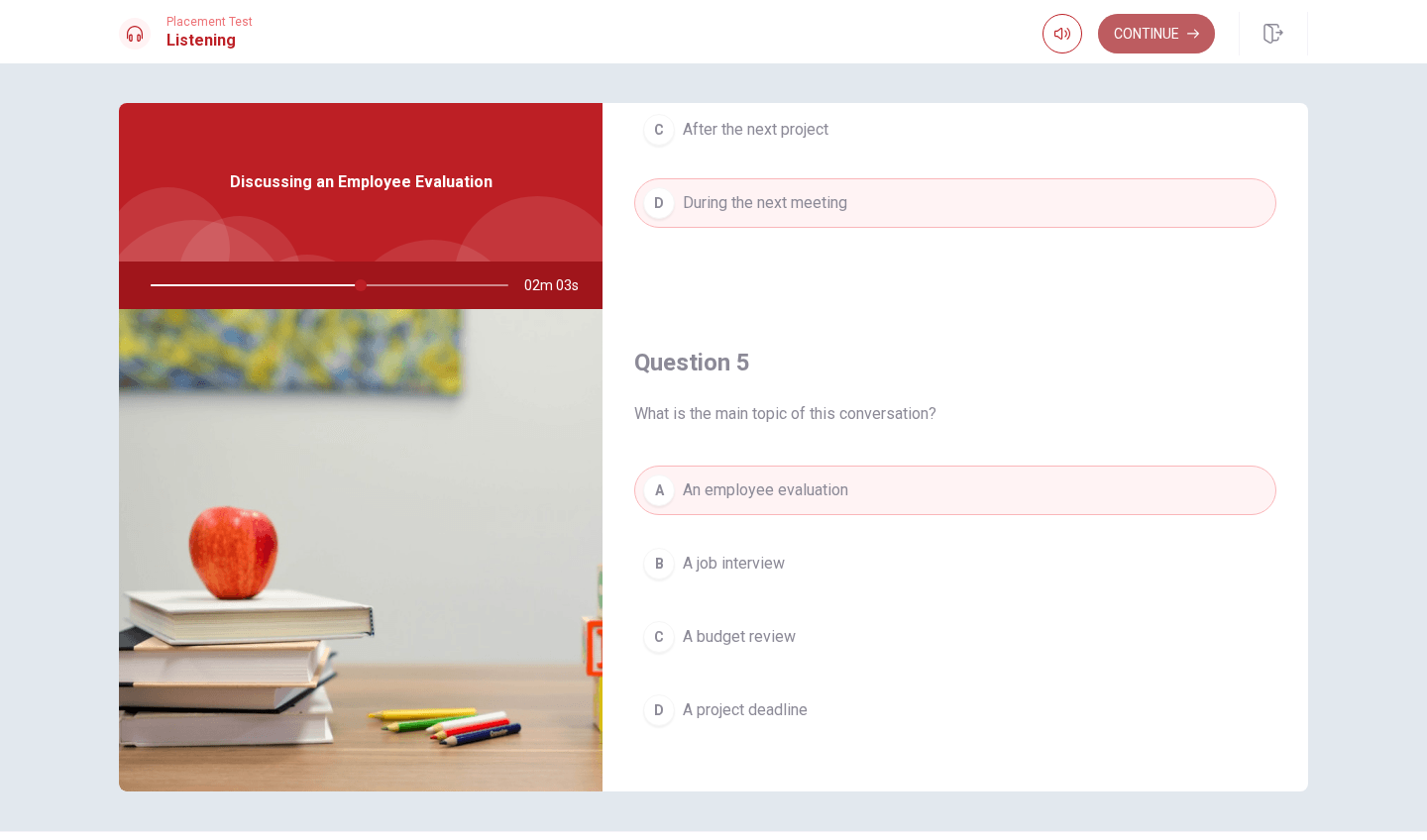 click on "Continue" at bounding box center (1156, 34) 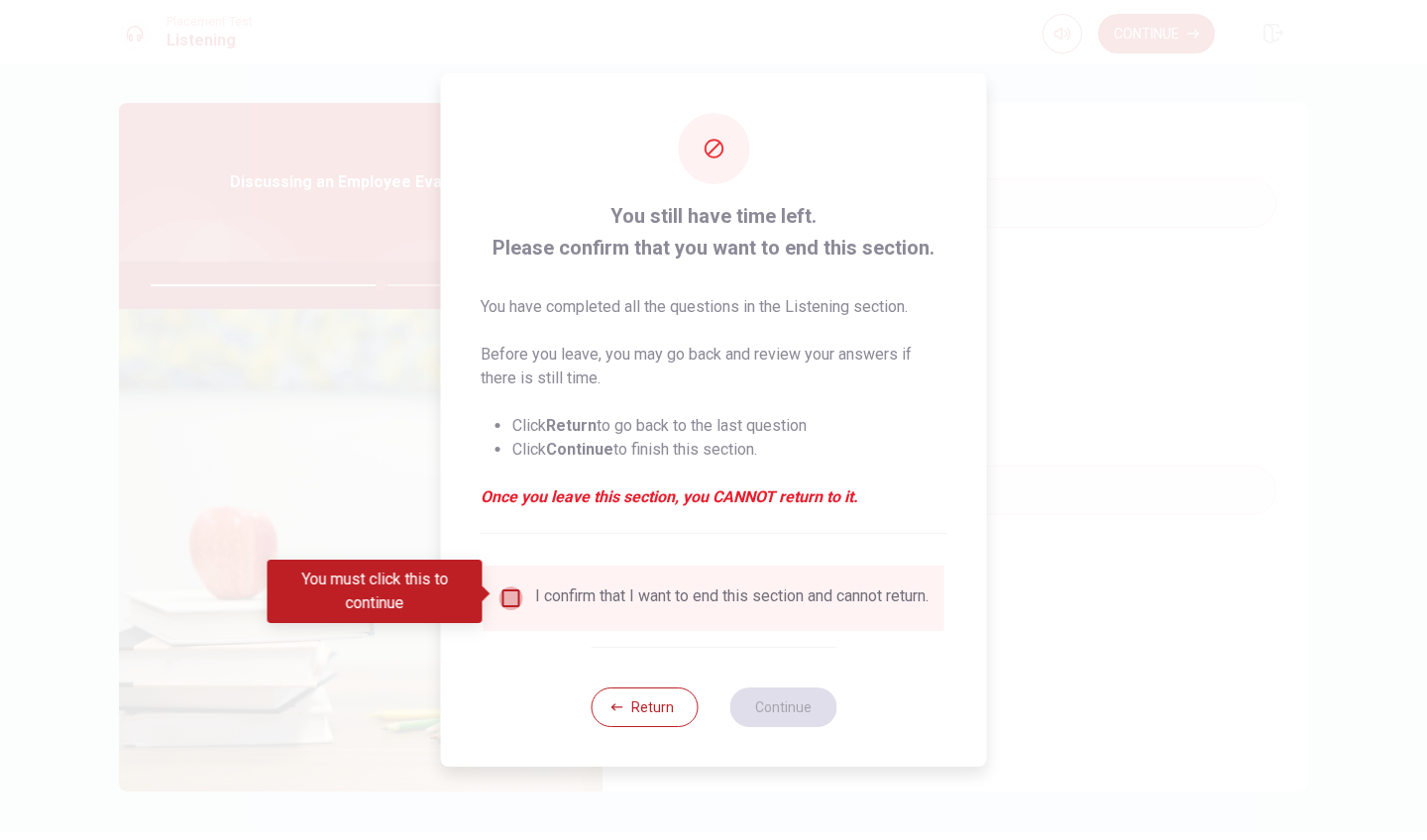 click at bounding box center [511, 598] 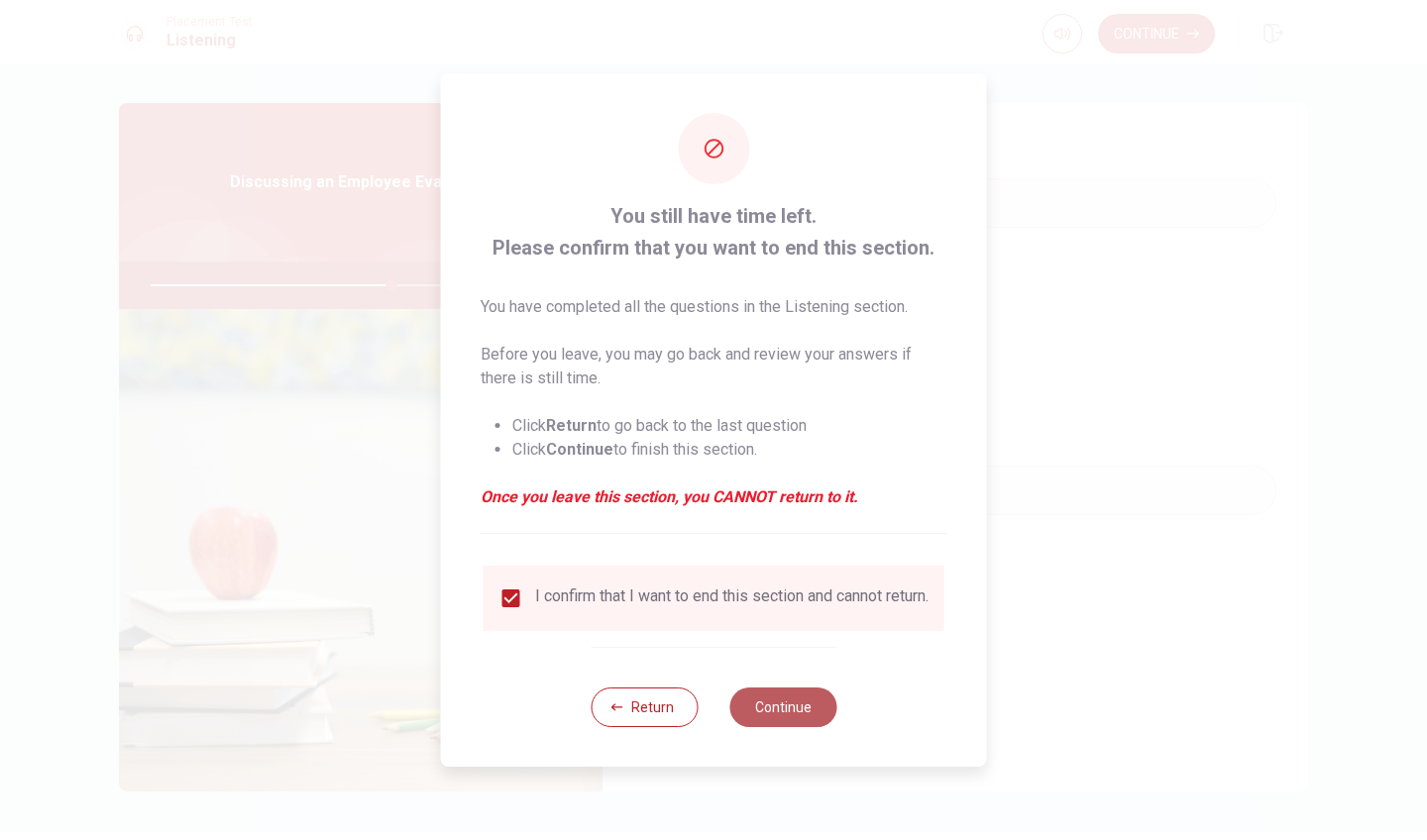 click on "Continue" at bounding box center (783, 707) 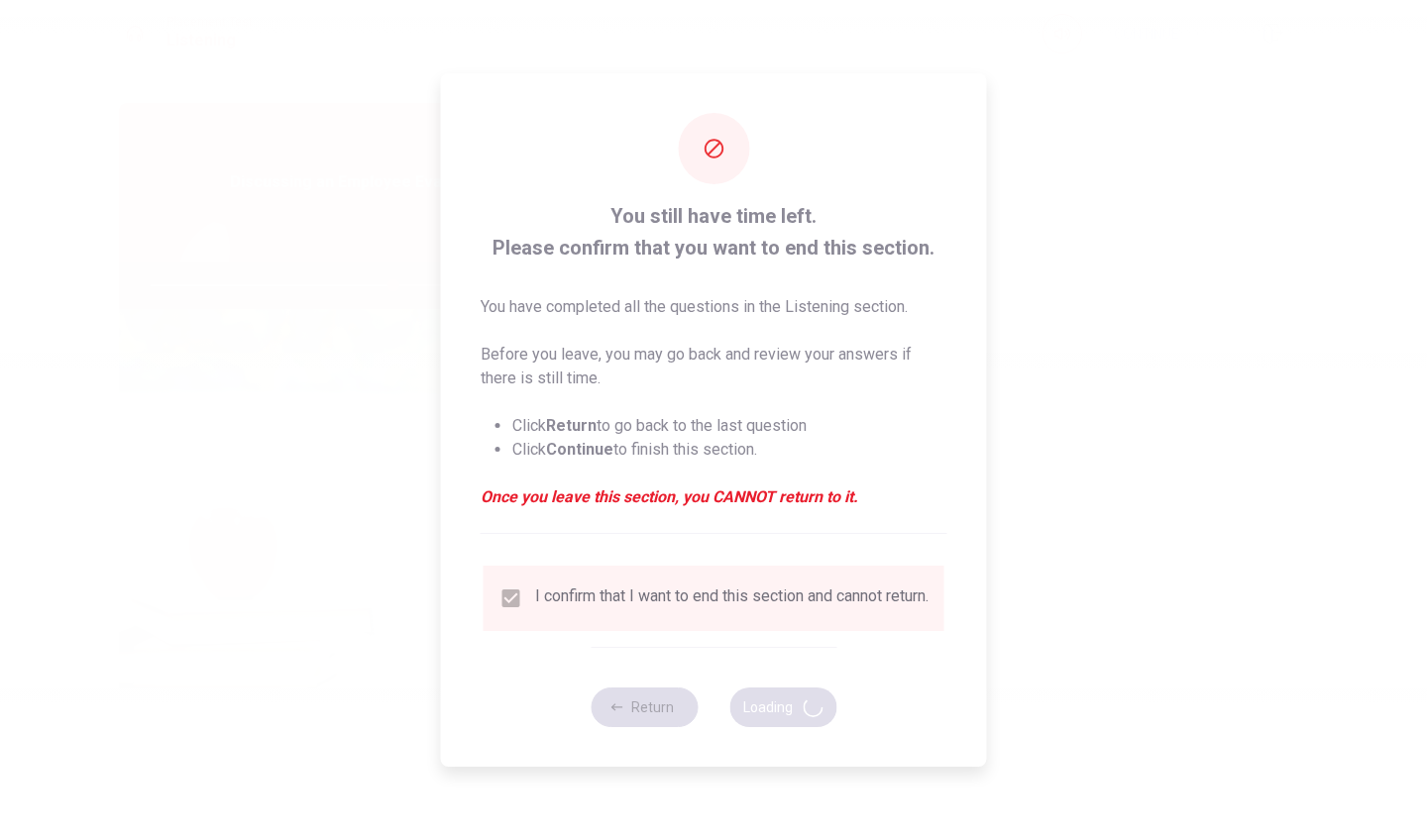 type on "68" 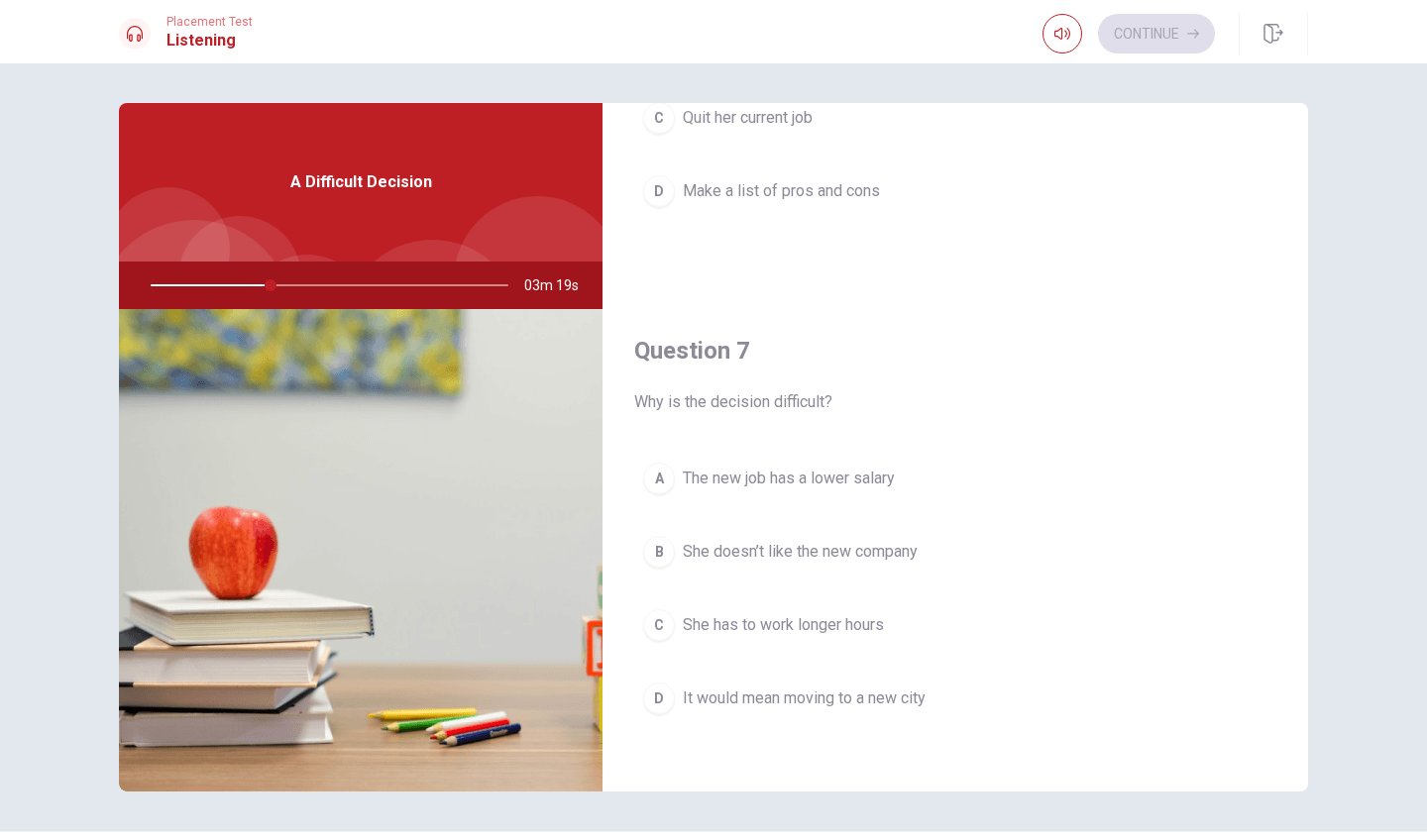 scroll, scrollTop: 319, scrollLeft: 0, axis: vertical 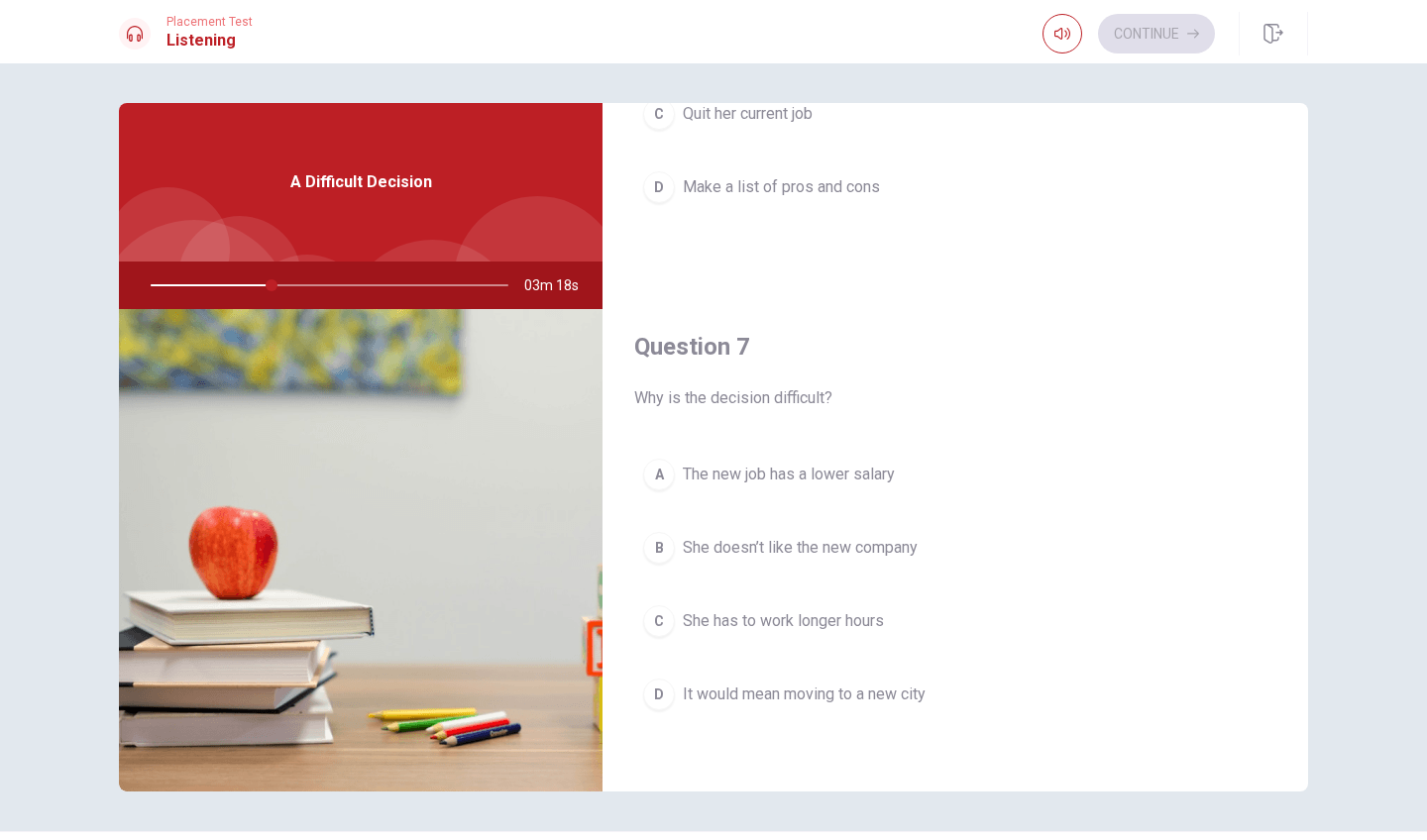 click on "It would mean moving to a new city" at bounding box center (804, 694) 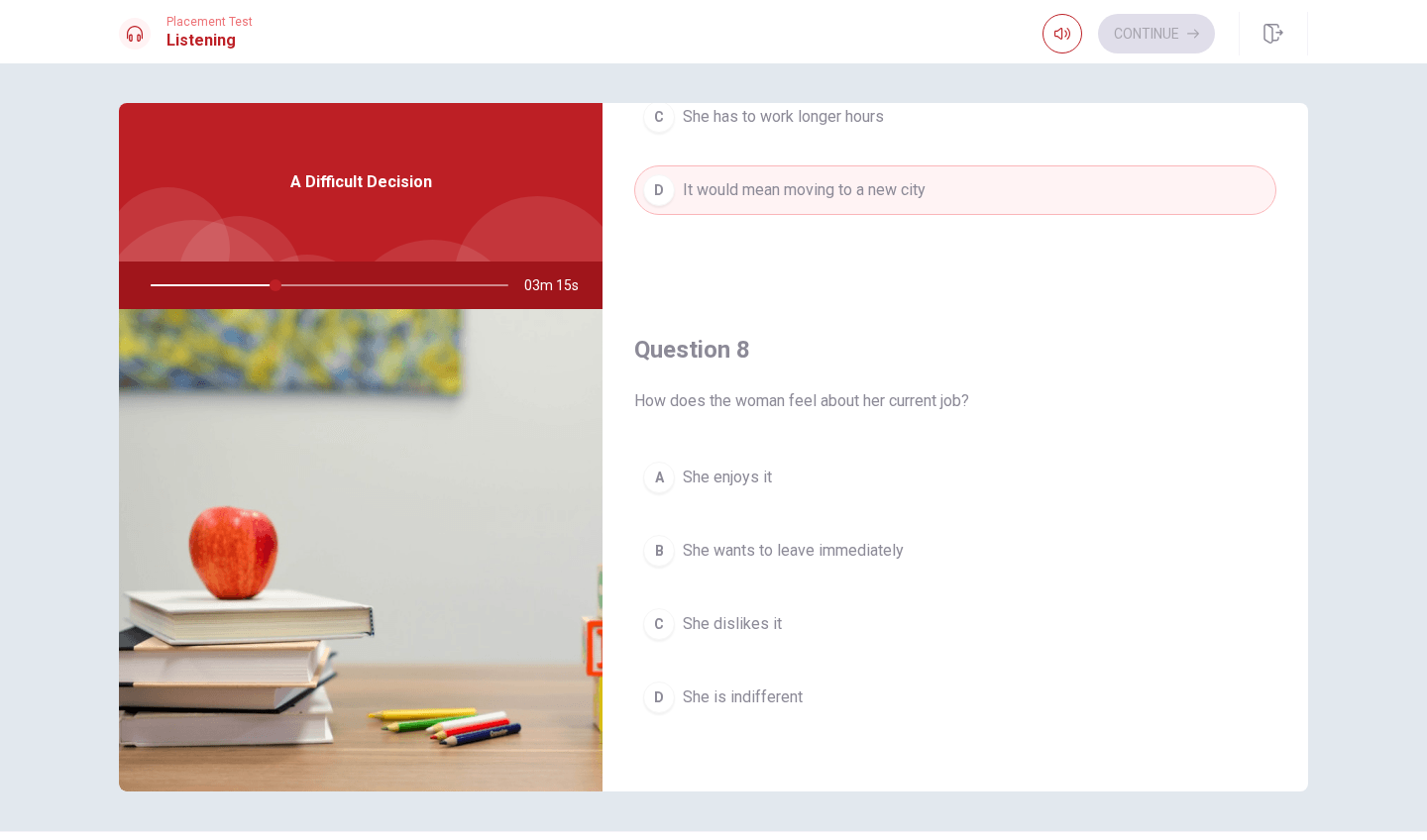 scroll, scrollTop: 828, scrollLeft: 0, axis: vertical 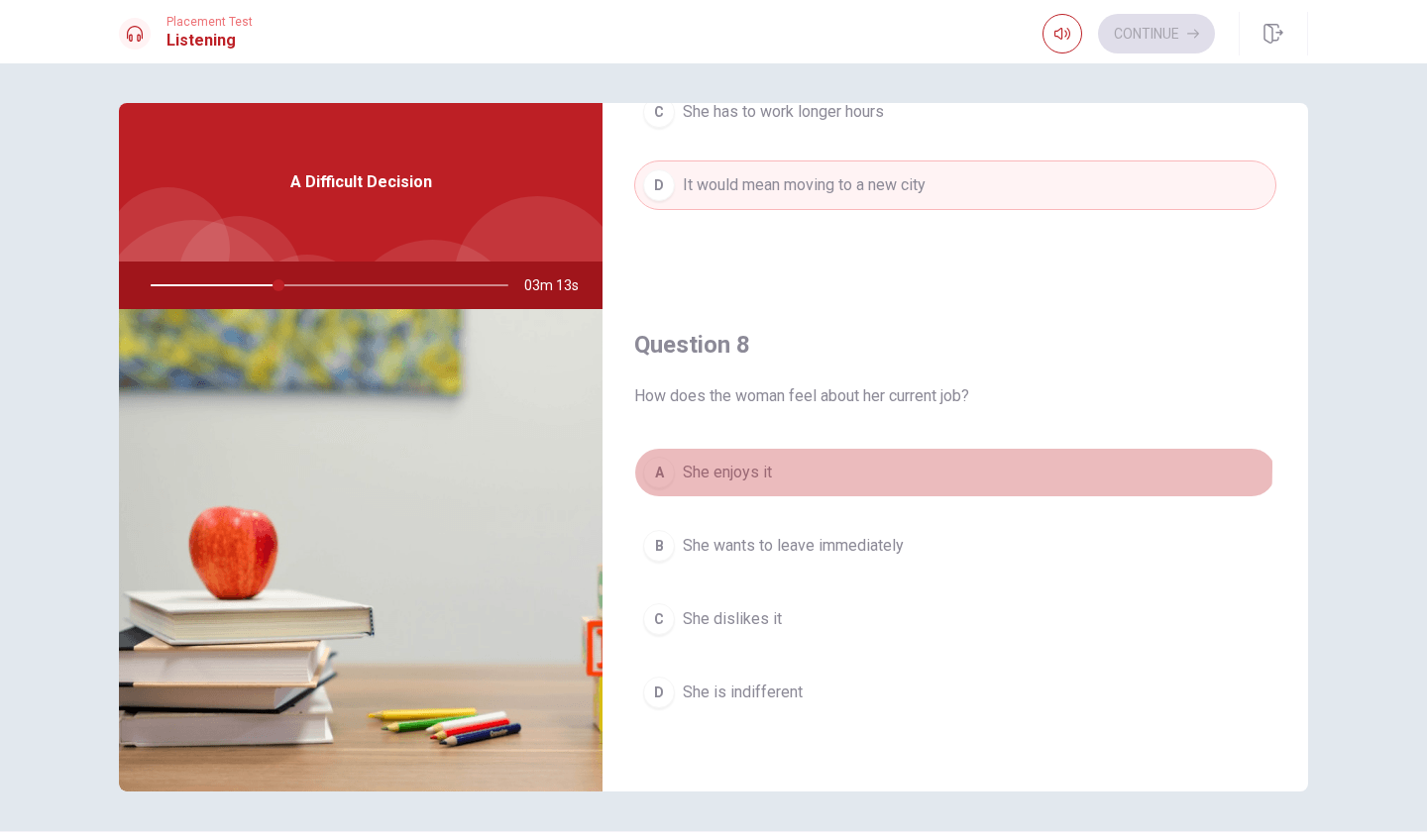 click on "She enjoys it" at bounding box center (727, 472) 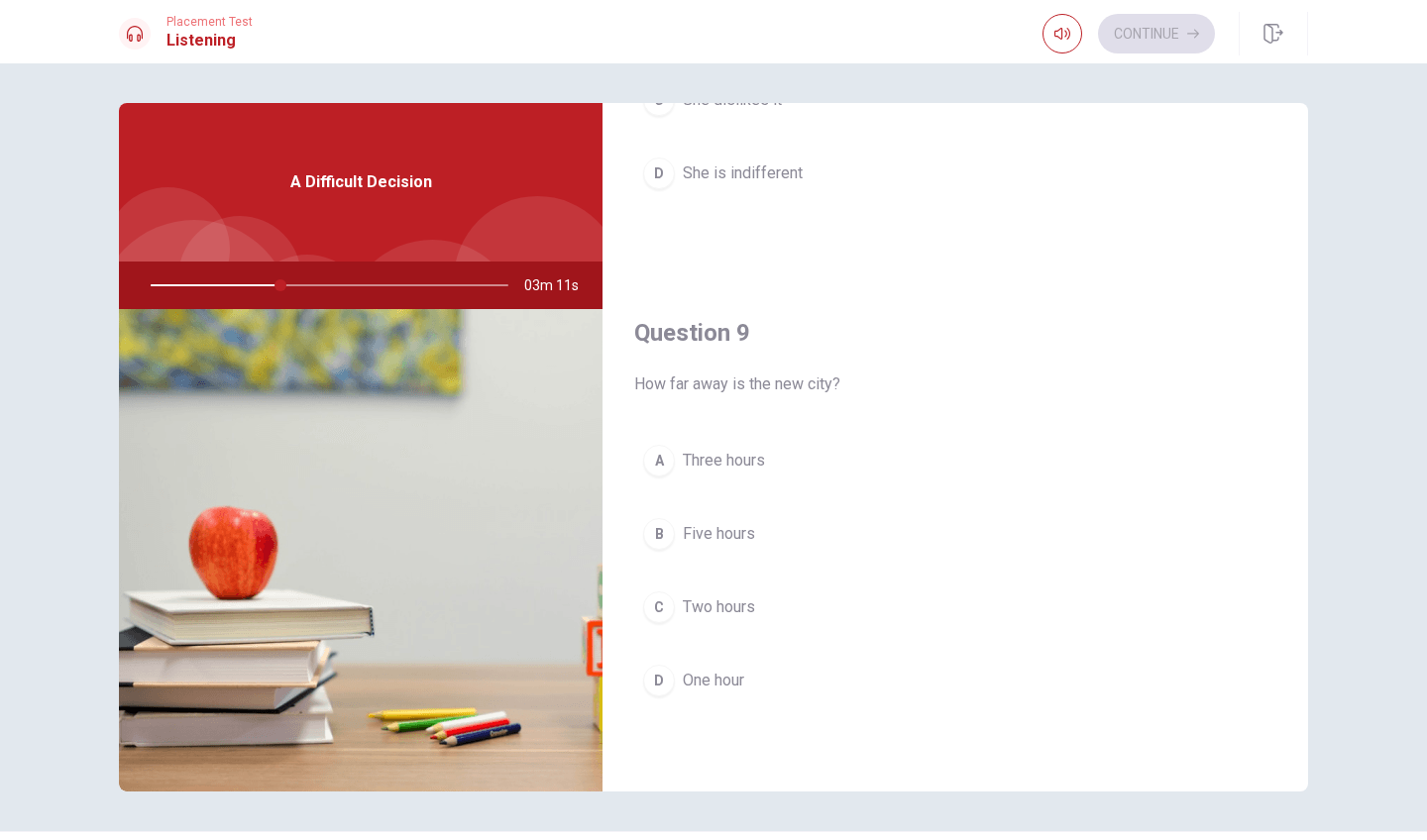 scroll, scrollTop: 1382, scrollLeft: 0, axis: vertical 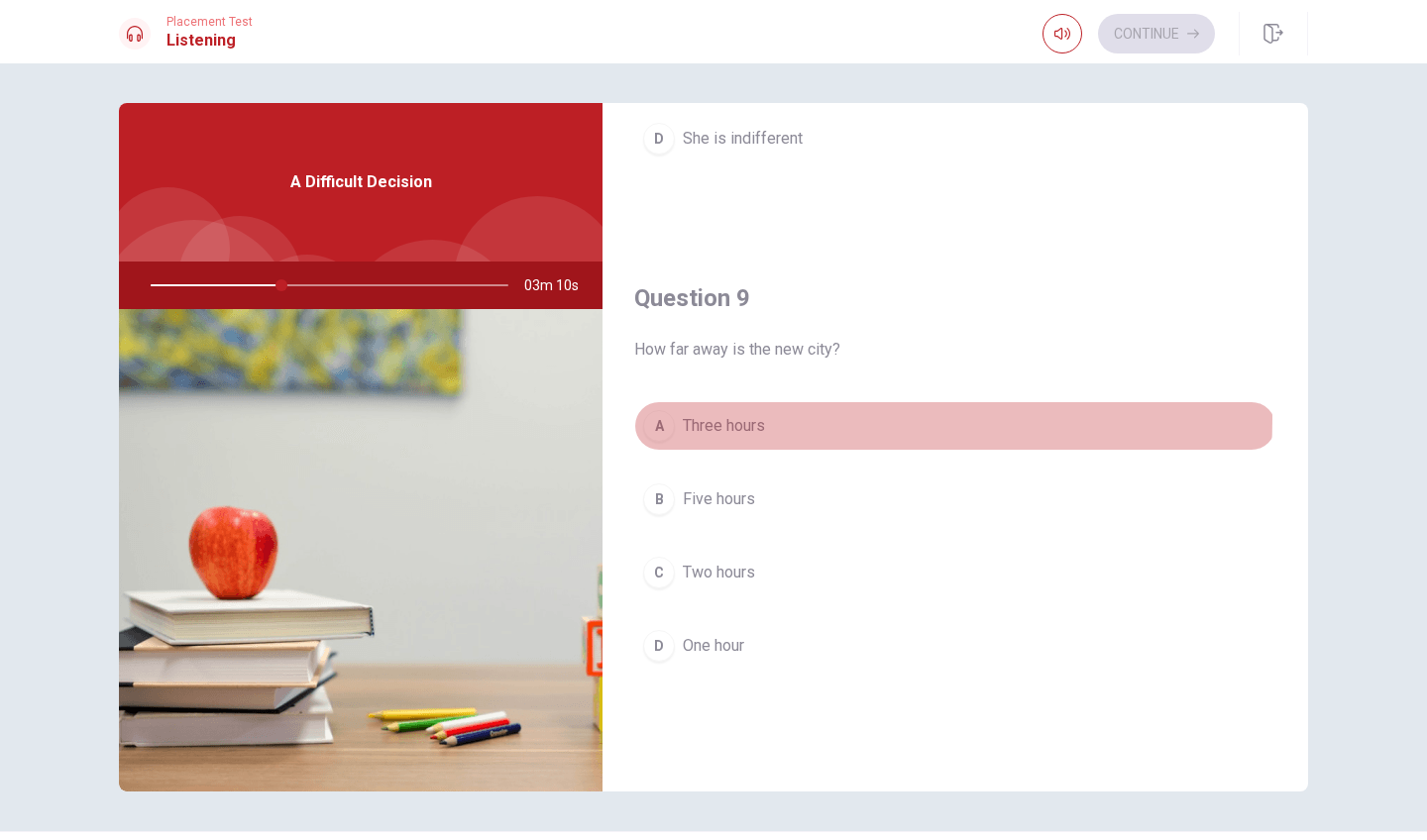 click on "Three hours" at bounding box center [723, 426] 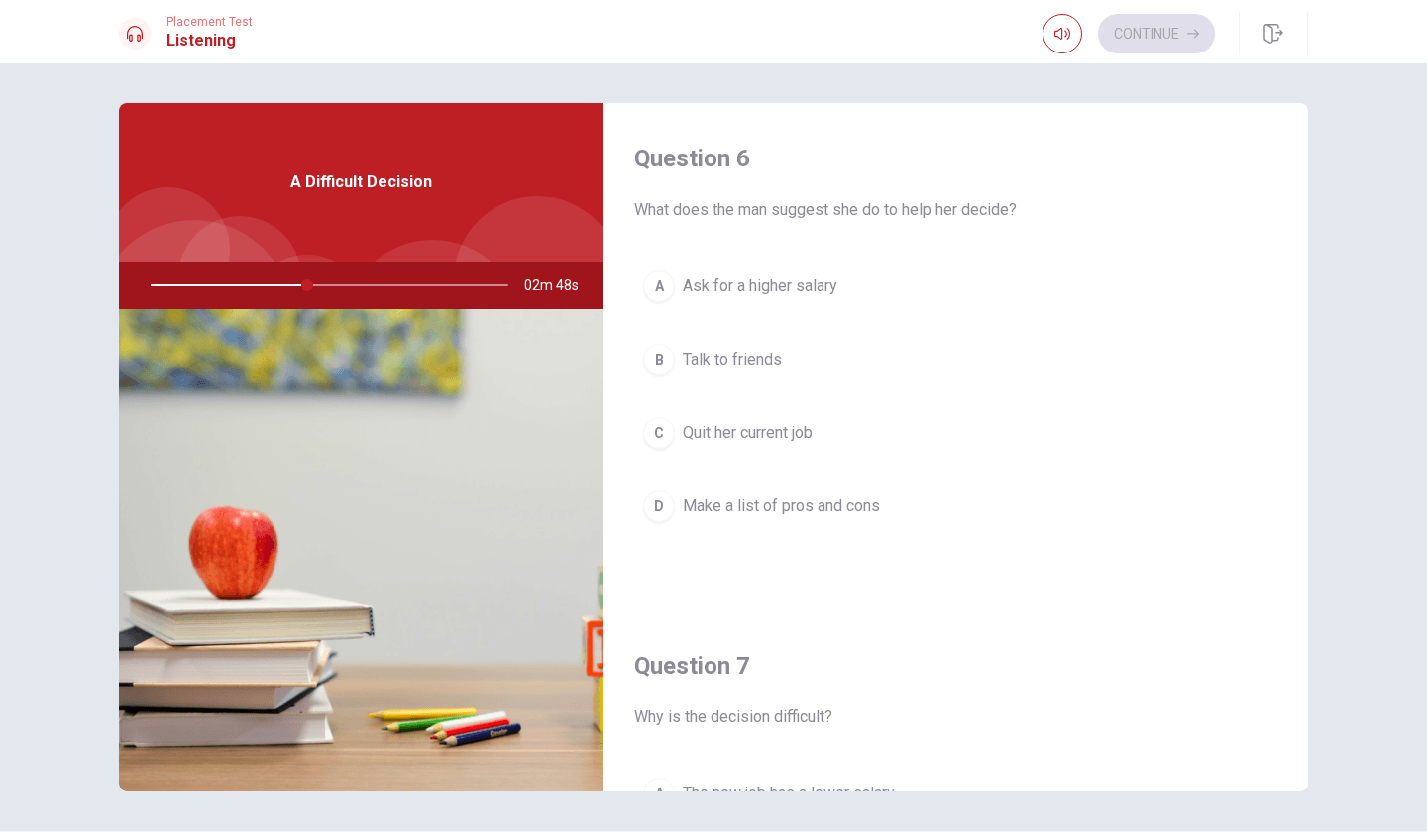 scroll, scrollTop: 0, scrollLeft: 0, axis: both 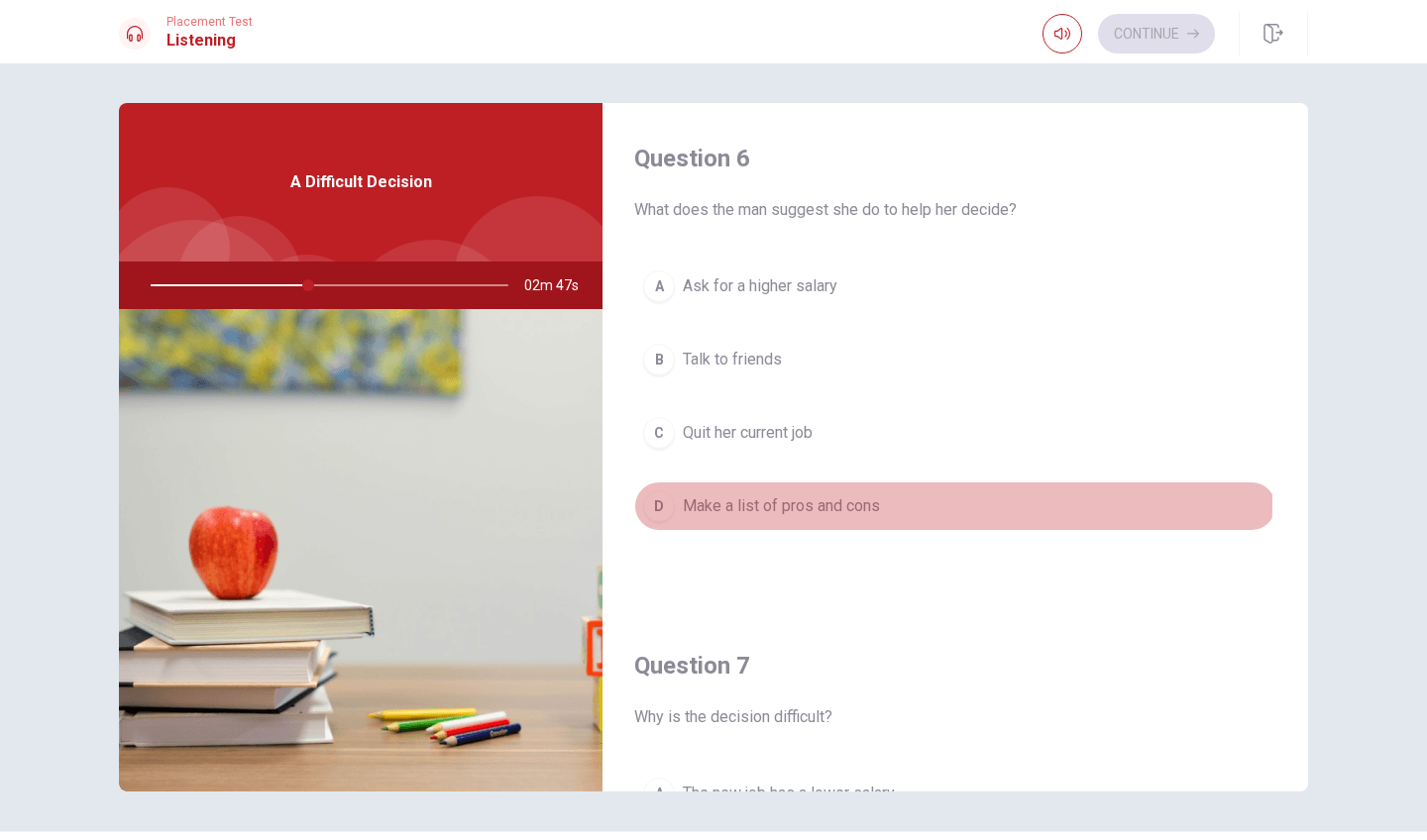 click on "Make a list of pros and cons" at bounding box center [781, 506] 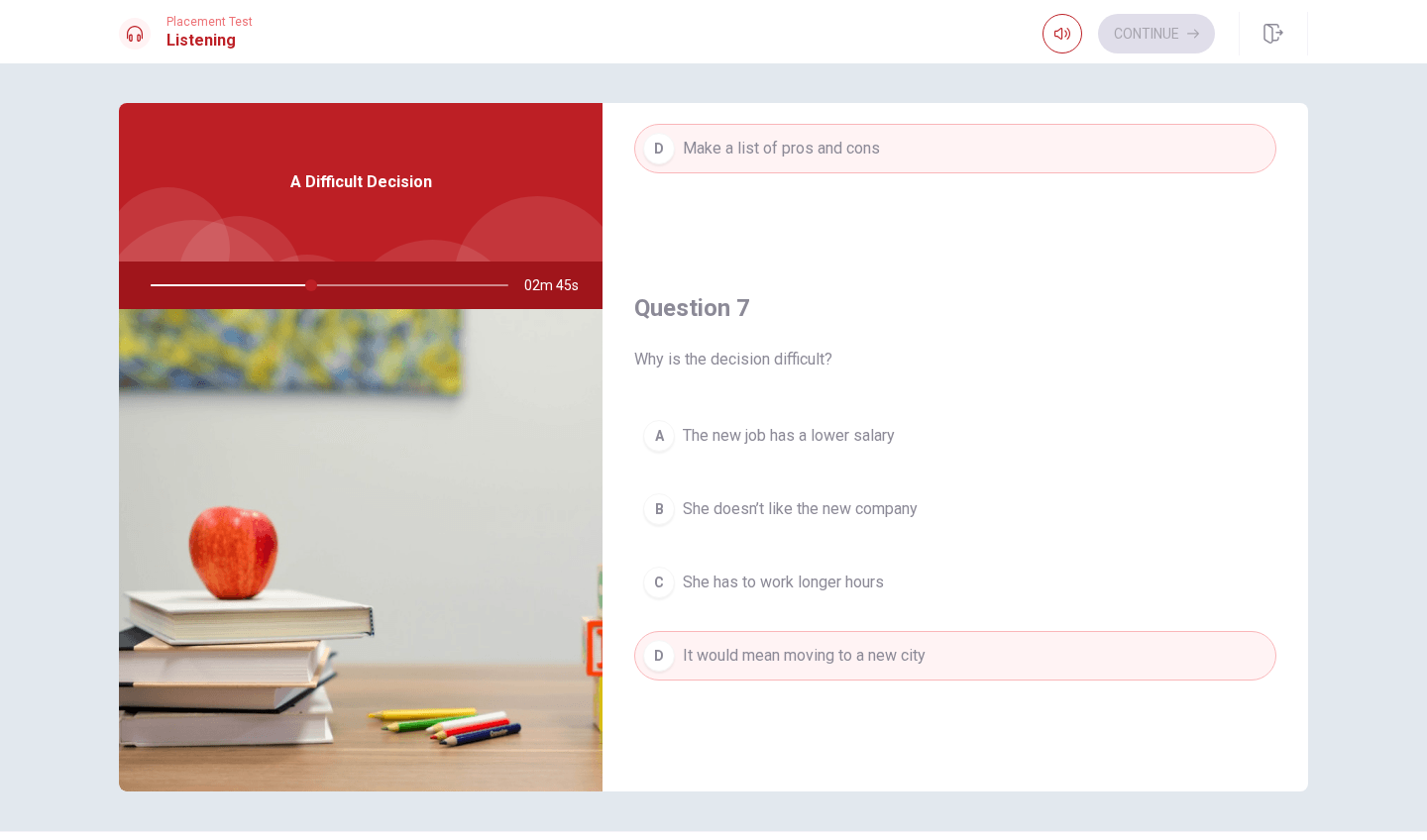 scroll, scrollTop: 0, scrollLeft: 0, axis: both 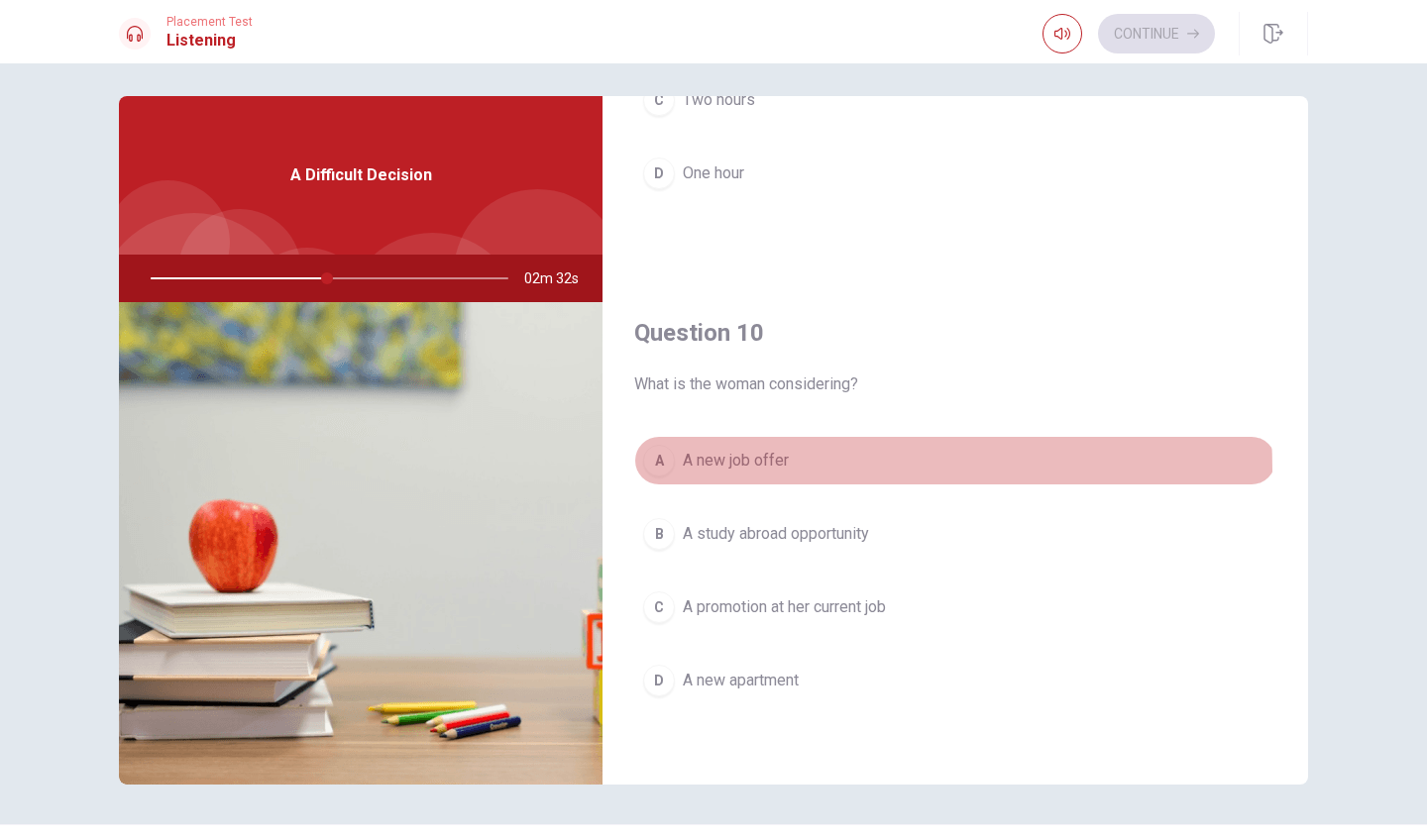 click on "A new job offer" at bounding box center (735, 461) 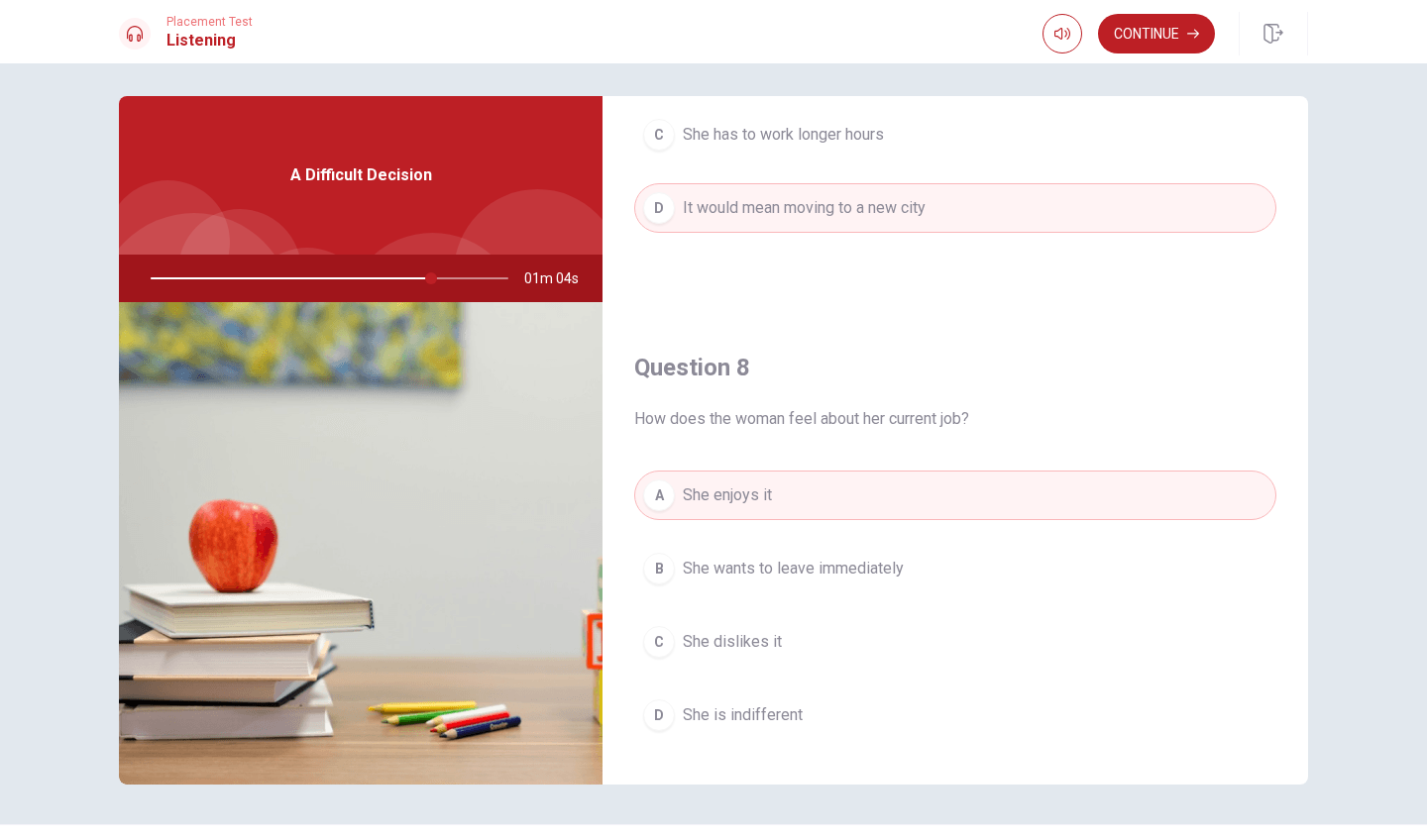 scroll, scrollTop: 775, scrollLeft: 0, axis: vertical 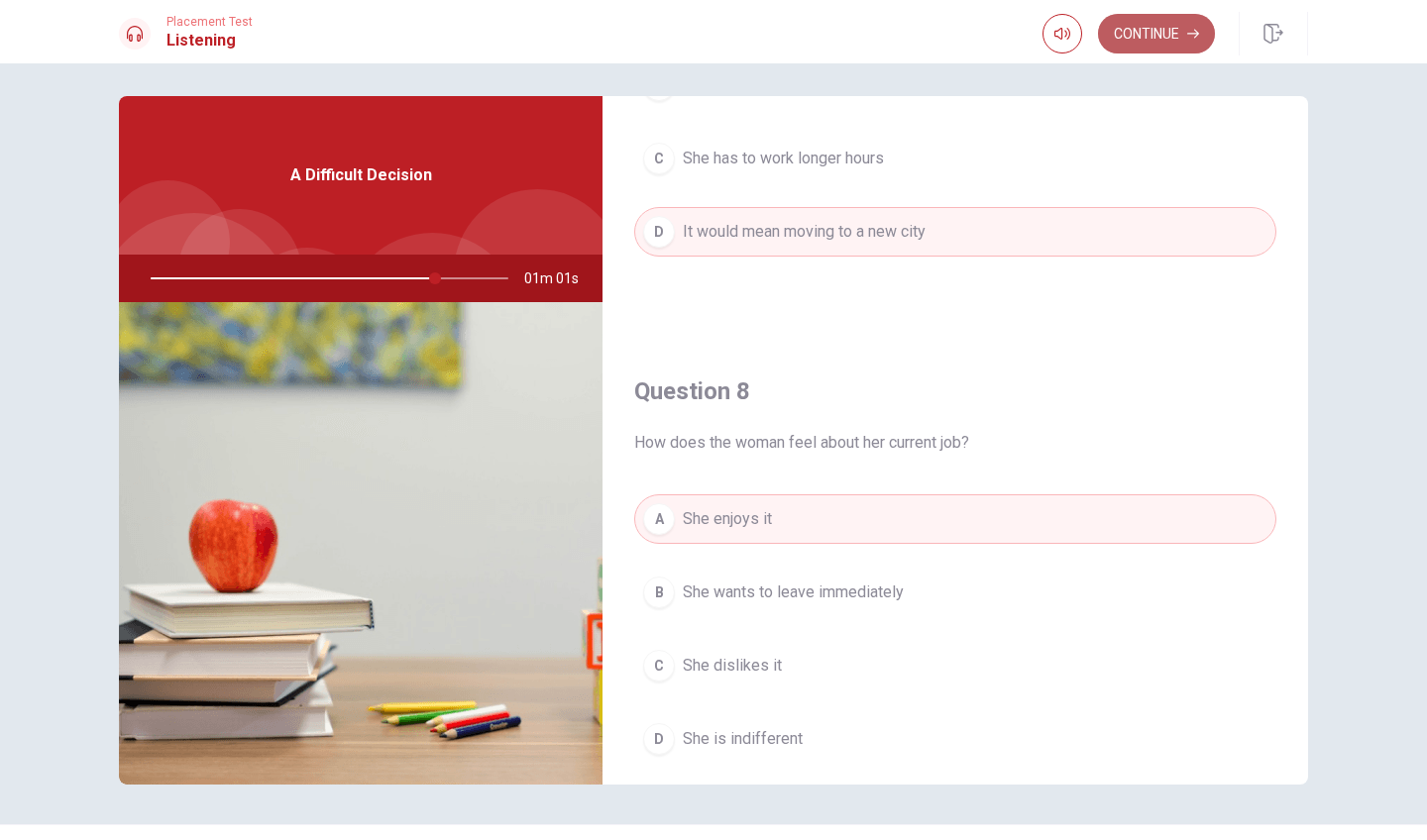 click on "Continue" at bounding box center [1156, 34] 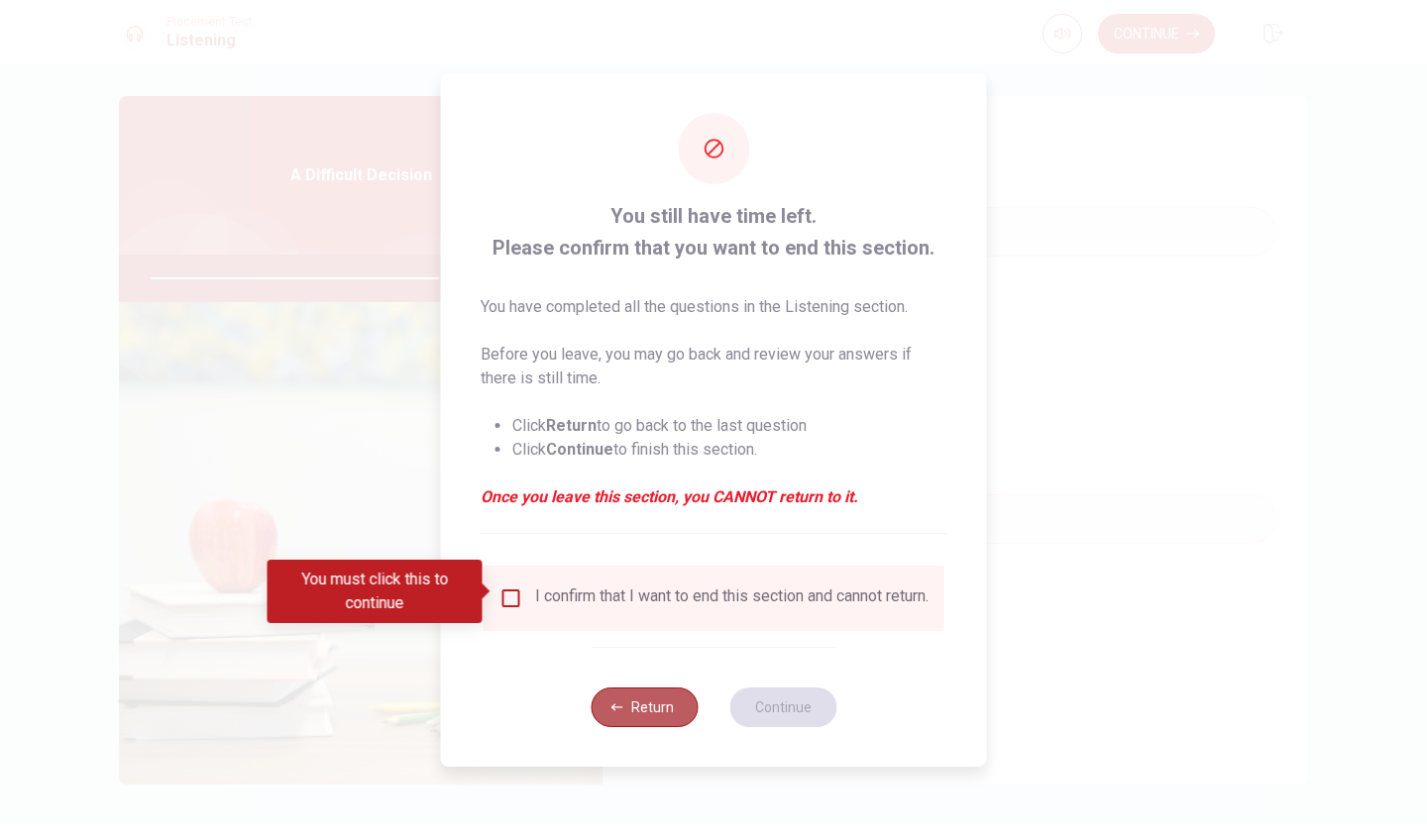 click on "Return" at bounding box center (644, 707) 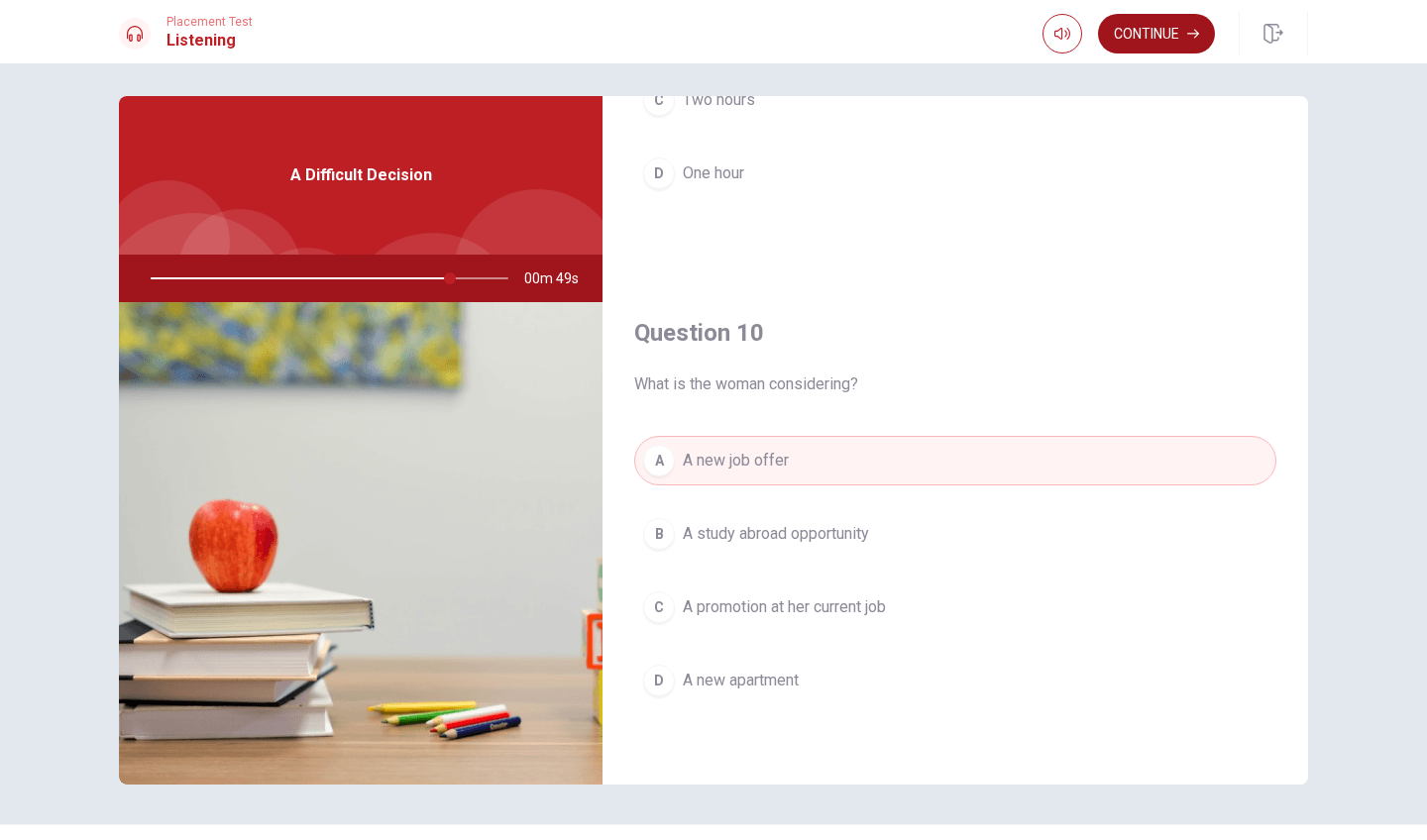 scroll, scrollTop: 1847, scrollLeft: 0, axis: vertical 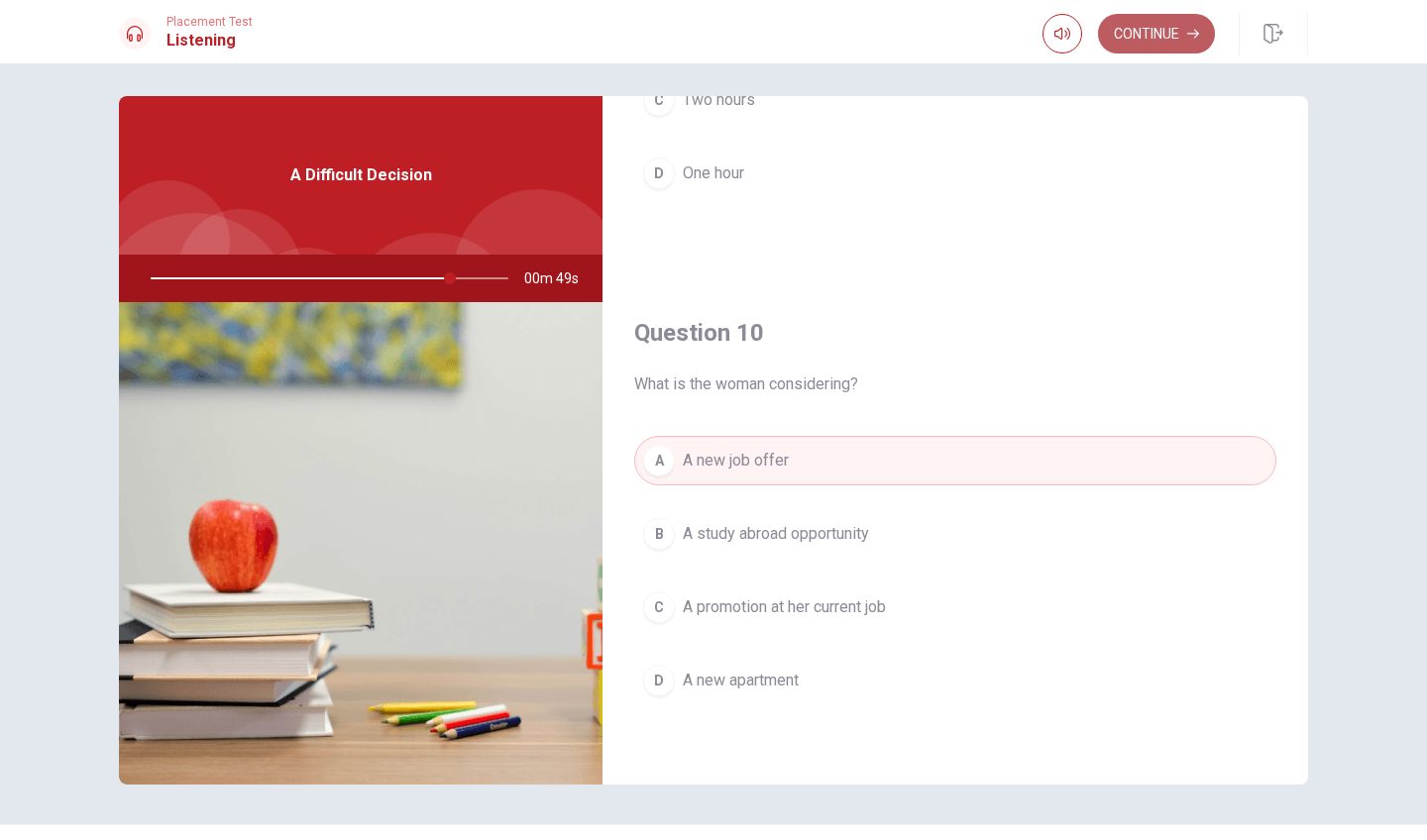 click on "Continue" at bounding box center (1156, 34) 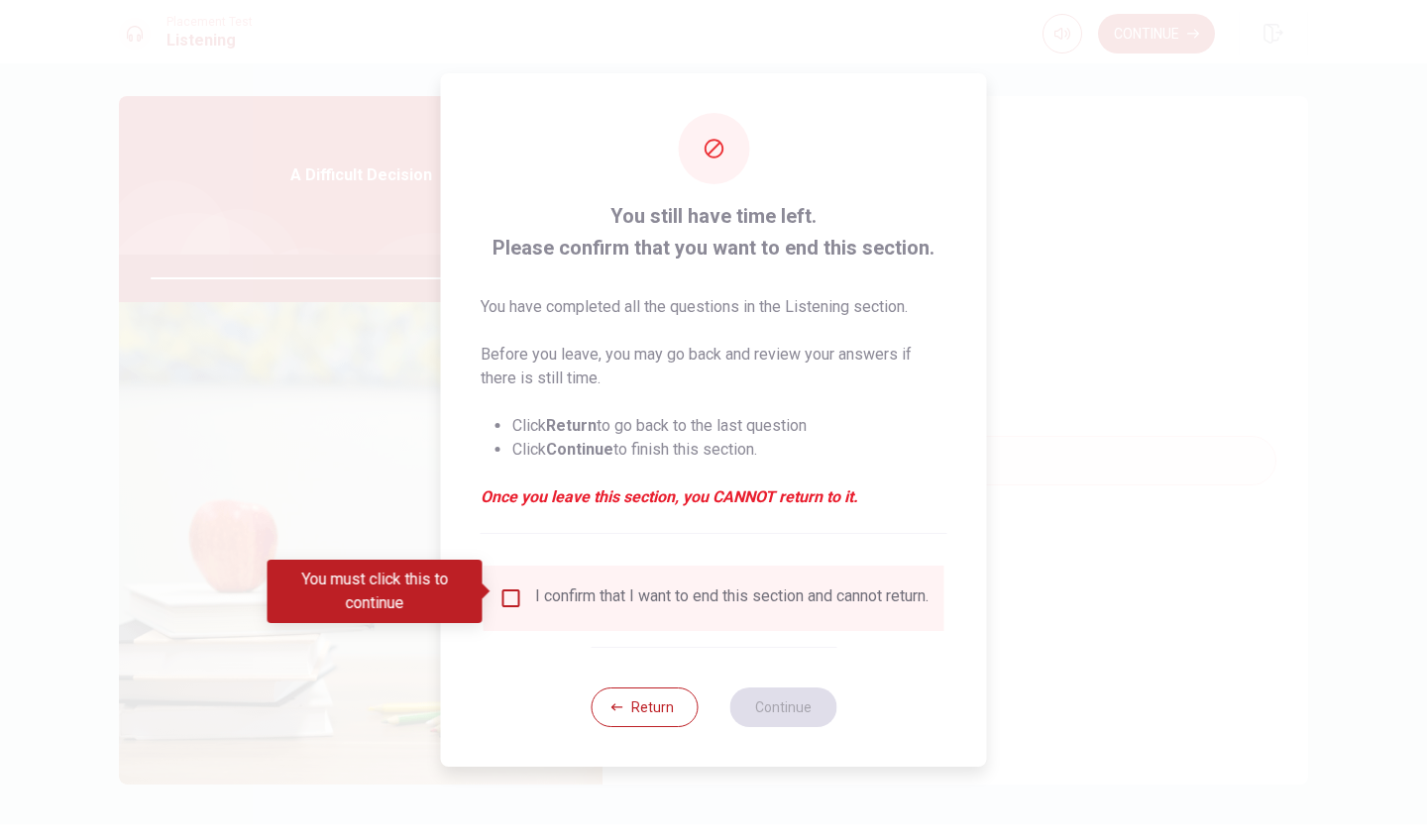 click at bounding box center (511, 598) 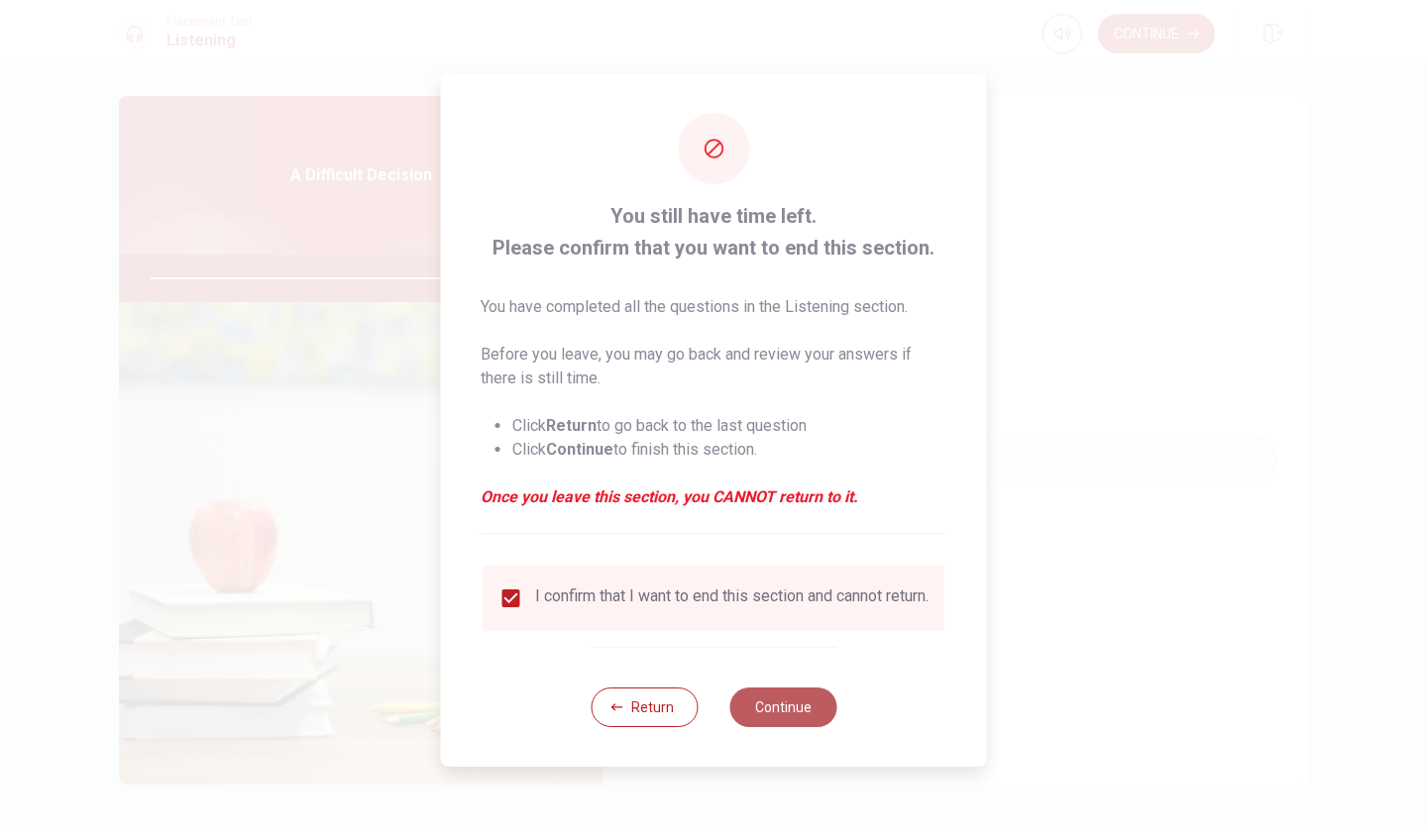 click on "Continue" at bounding box center (783, 707) 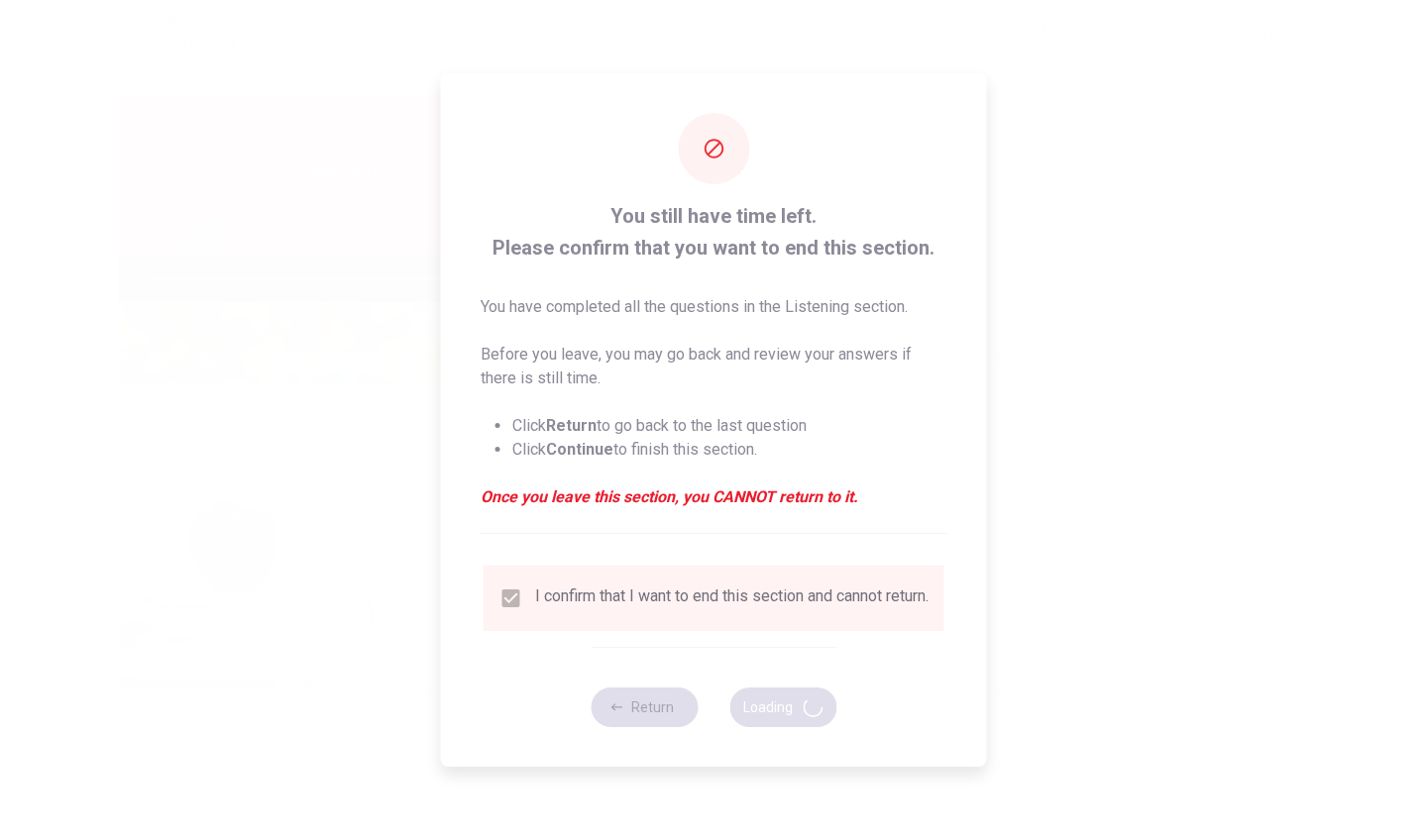 type on "86" 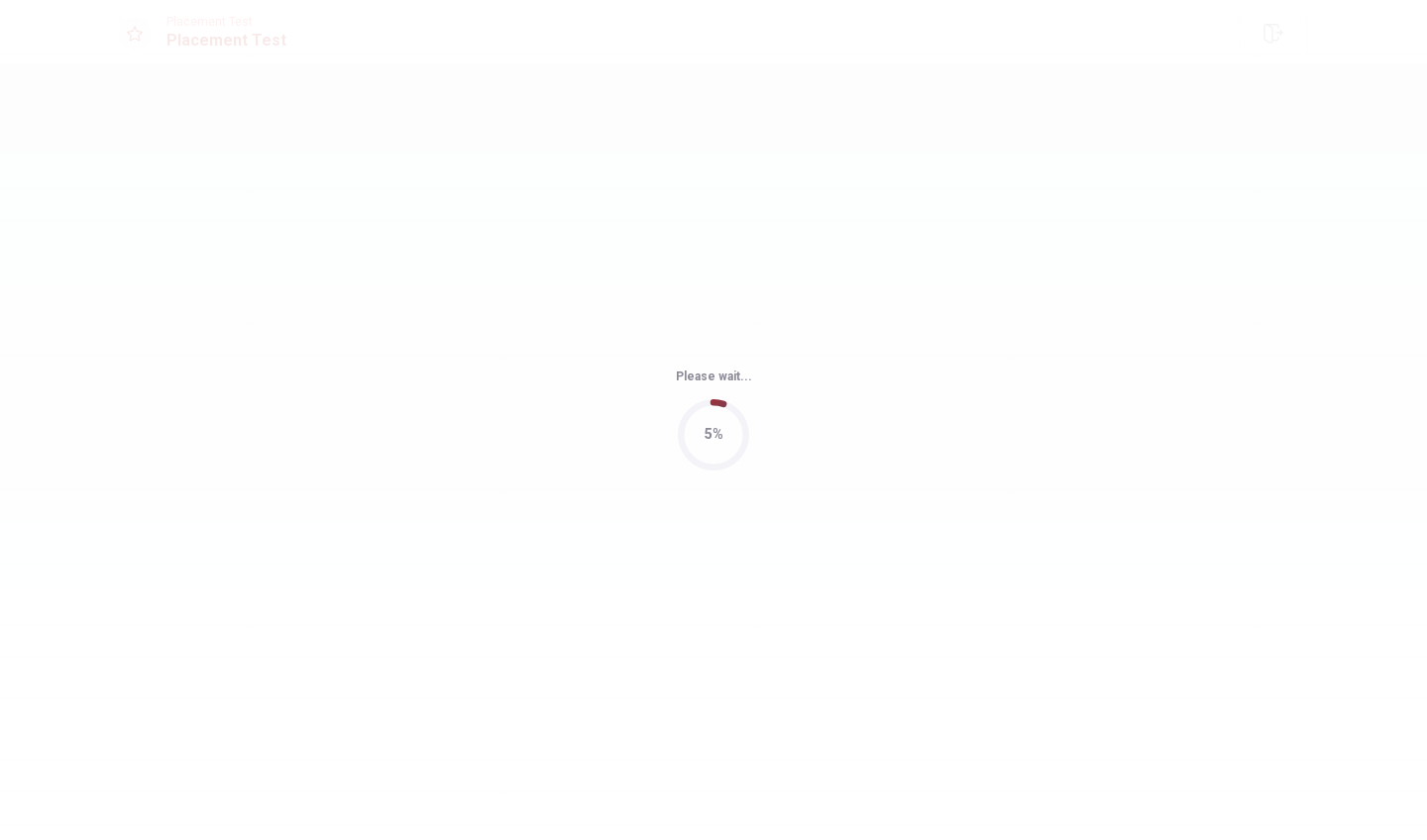 scroll, scrollTop: 0, scrollLeft: 0, axis: both 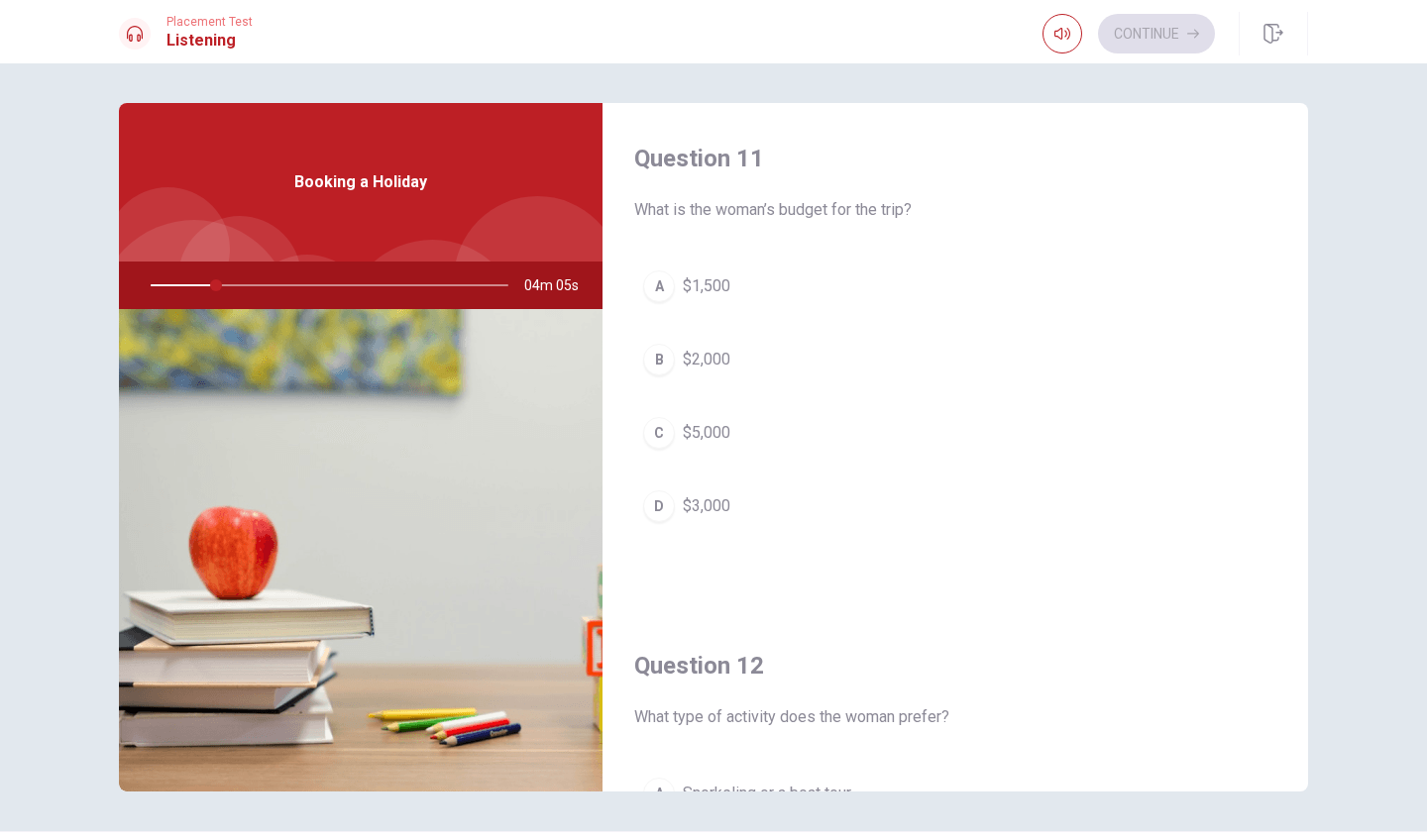 click on "A $1,500 B $2,000 C $5,000 D $3,000" at bounding box center (955, 416) 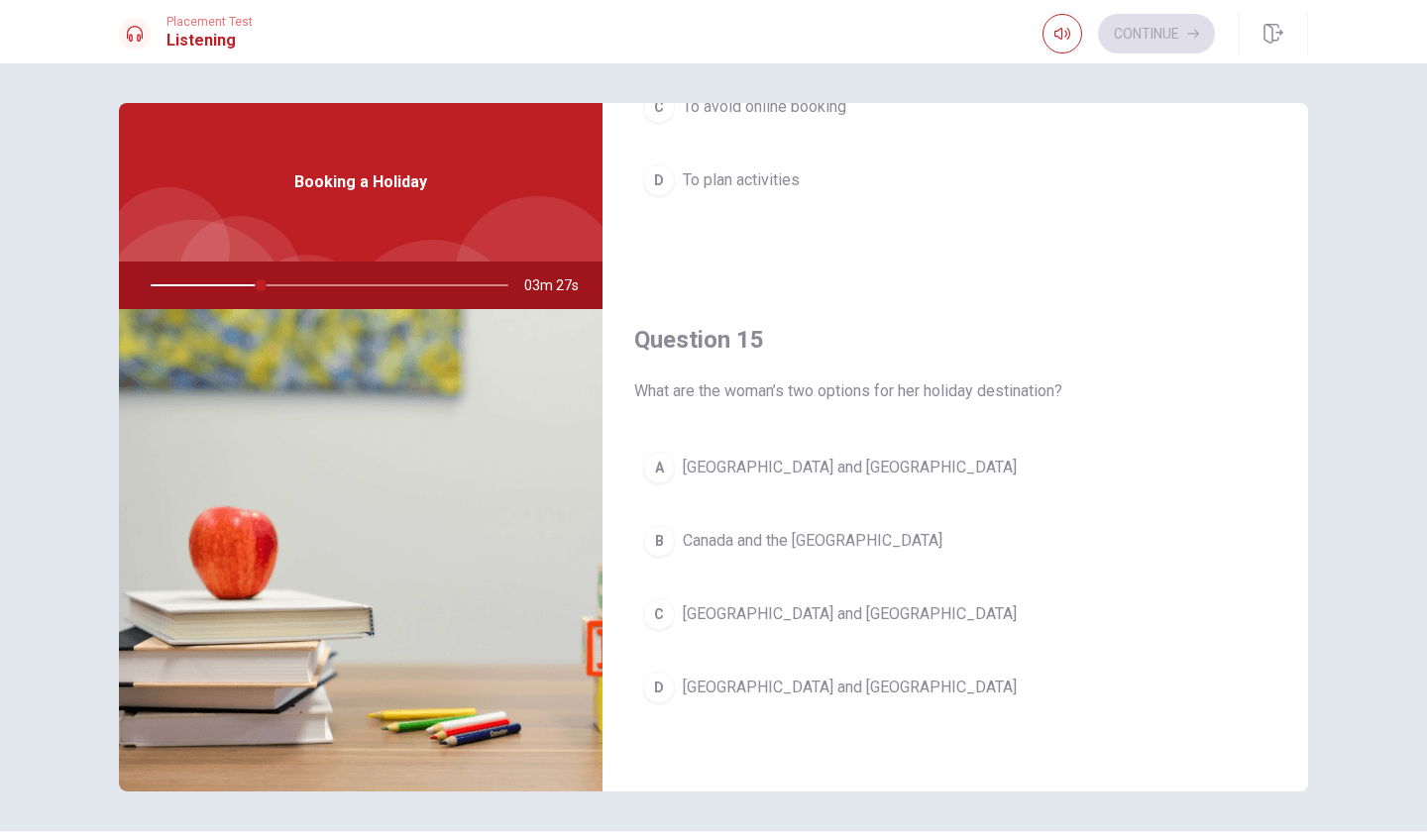 scroll, scrollTop: 1847, scrollLeft: 0, axis: vertical 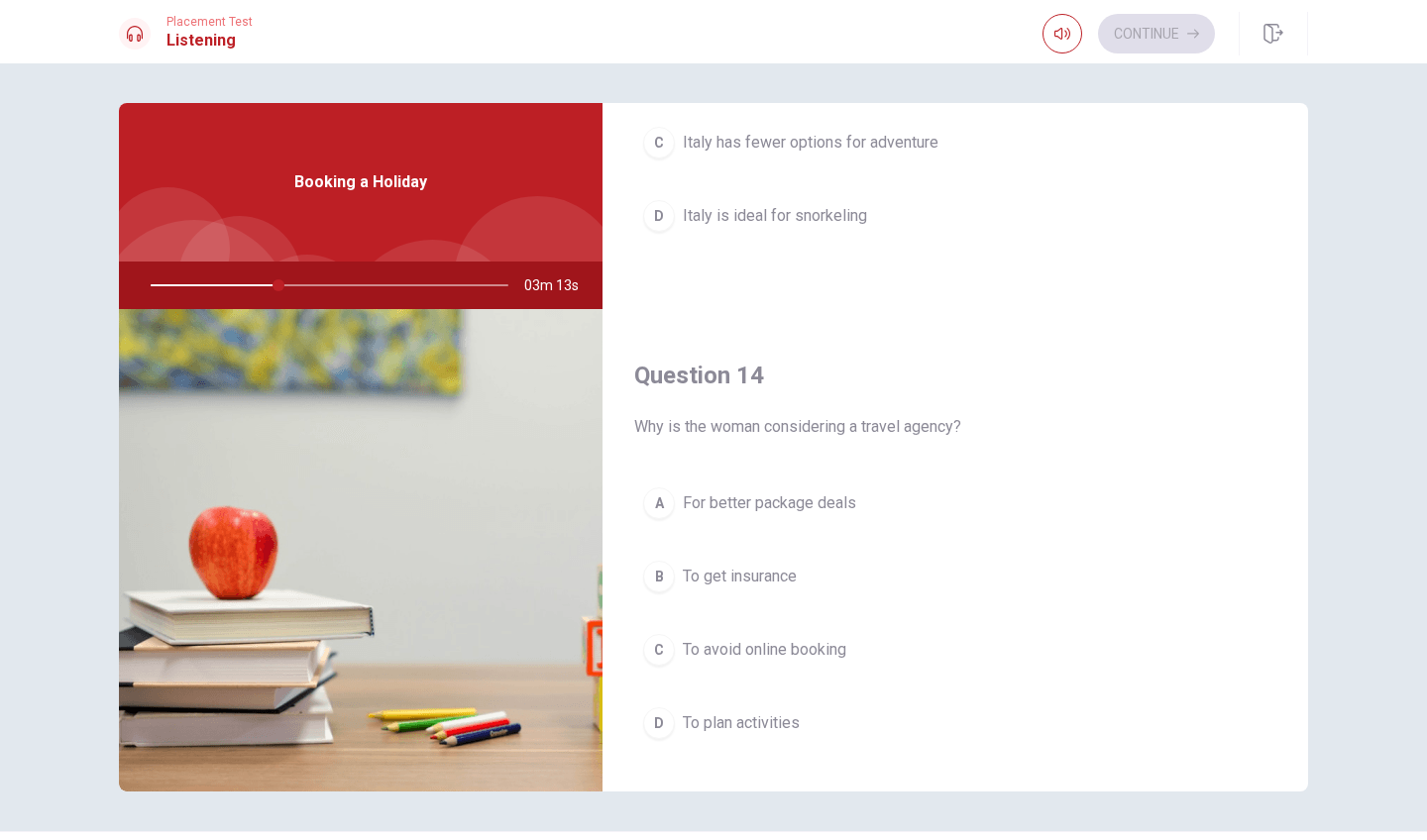 click on "For better package deals" at bounding box center [769, 503] 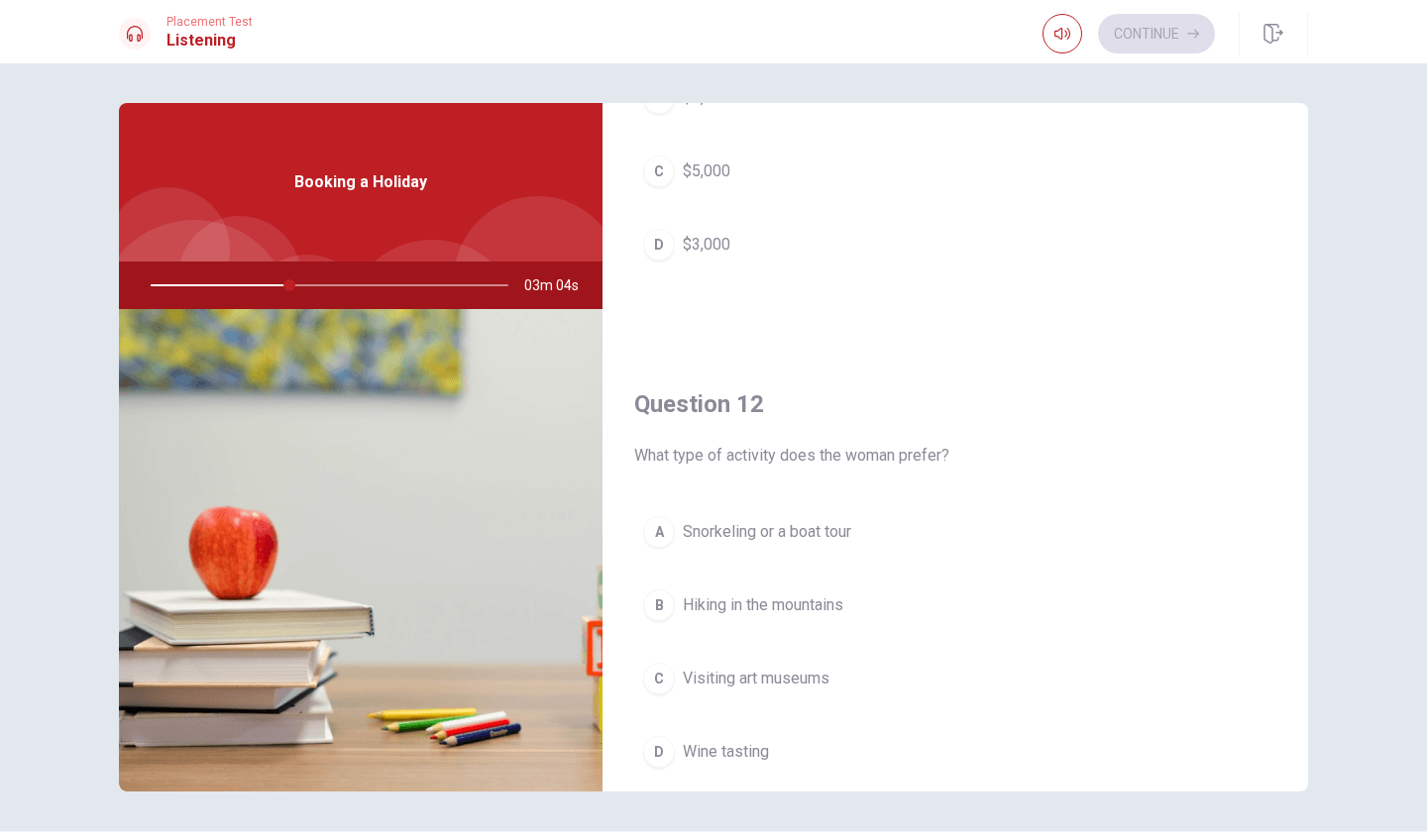 scroll, scrollTop: 273, scrollLeft: 0, axis: vertical 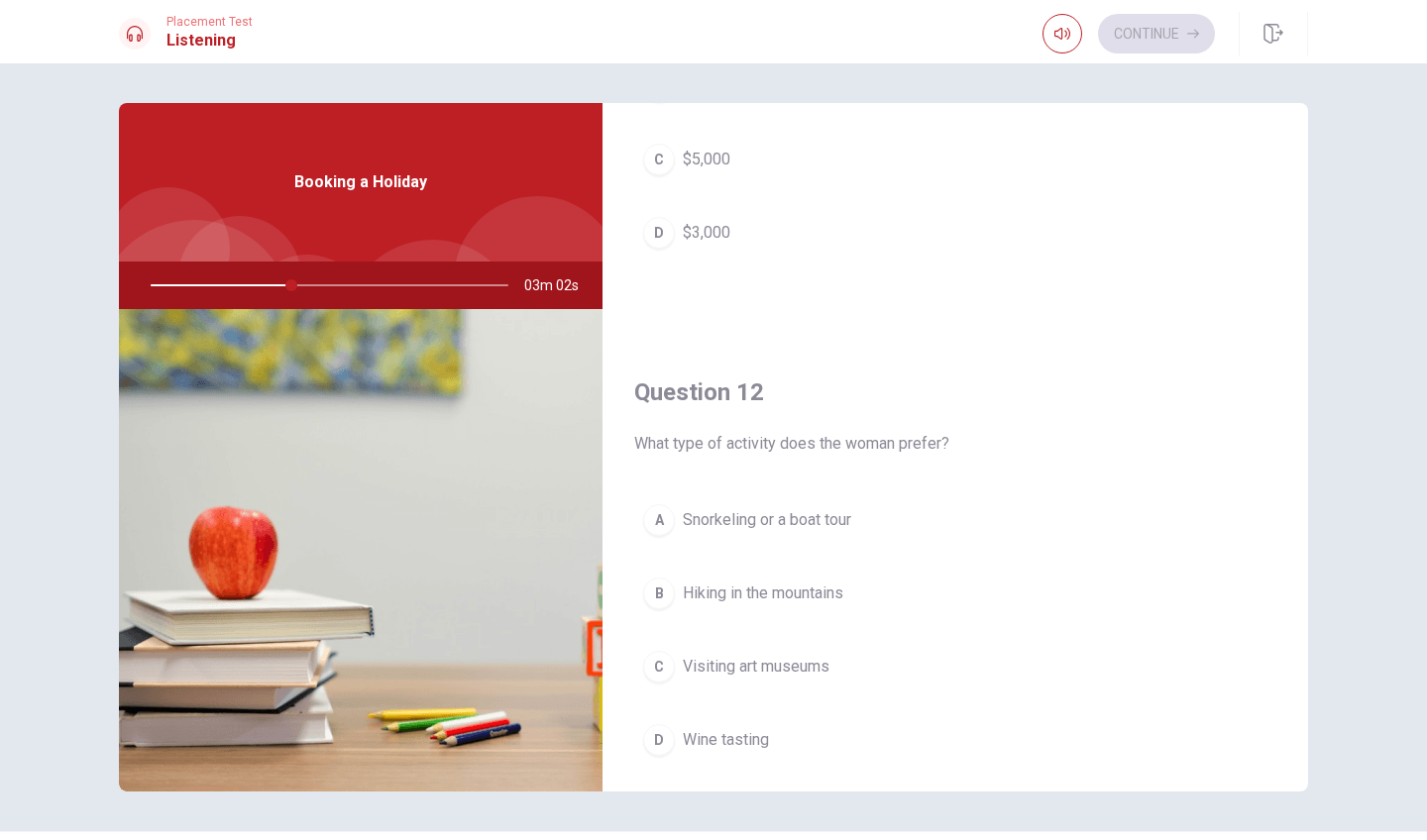 click on "Snorkeling or a boat tour" at bounding box center (767, 520) 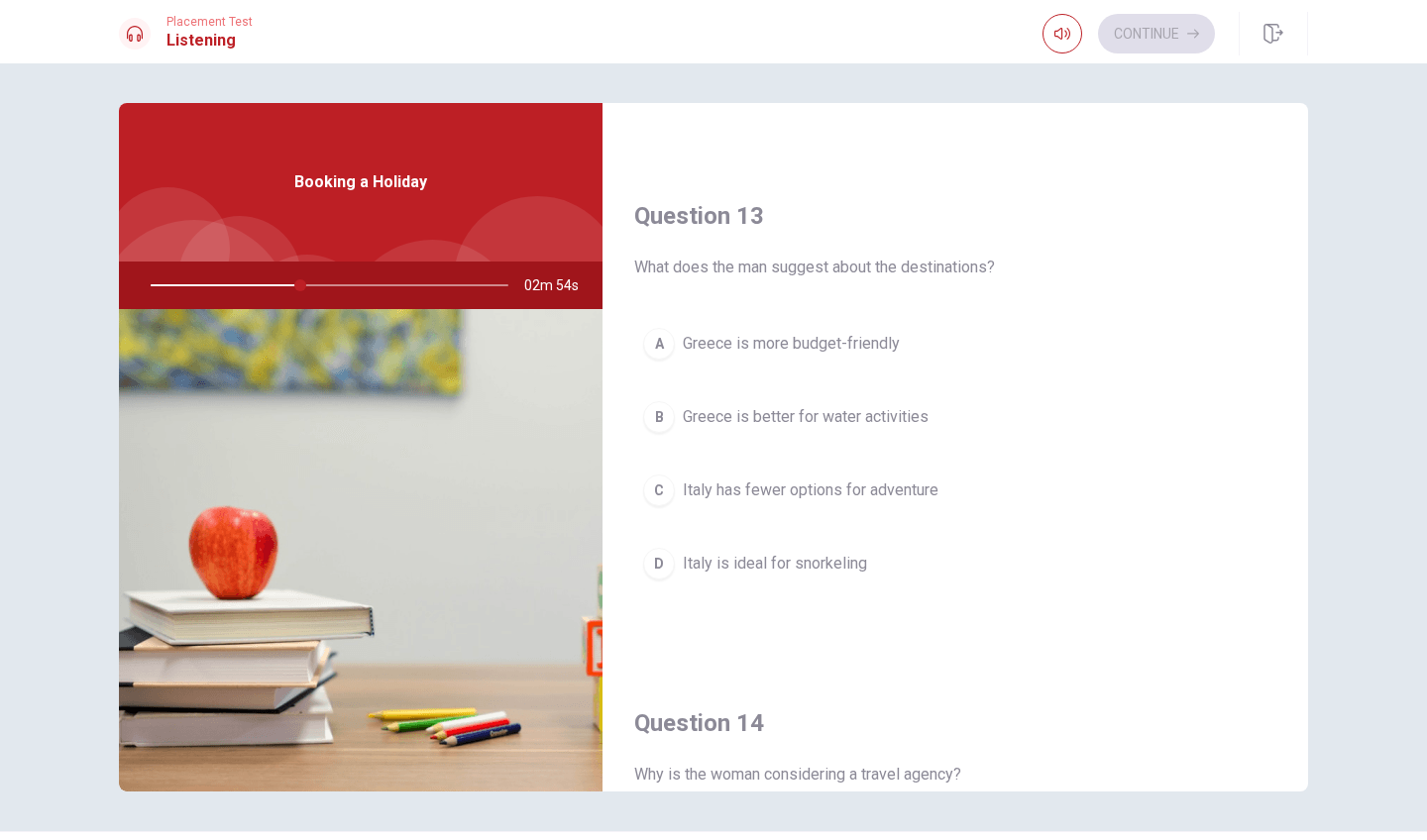 scroll, scrollTop: 947, scrollLeft: 0, axis: vertical 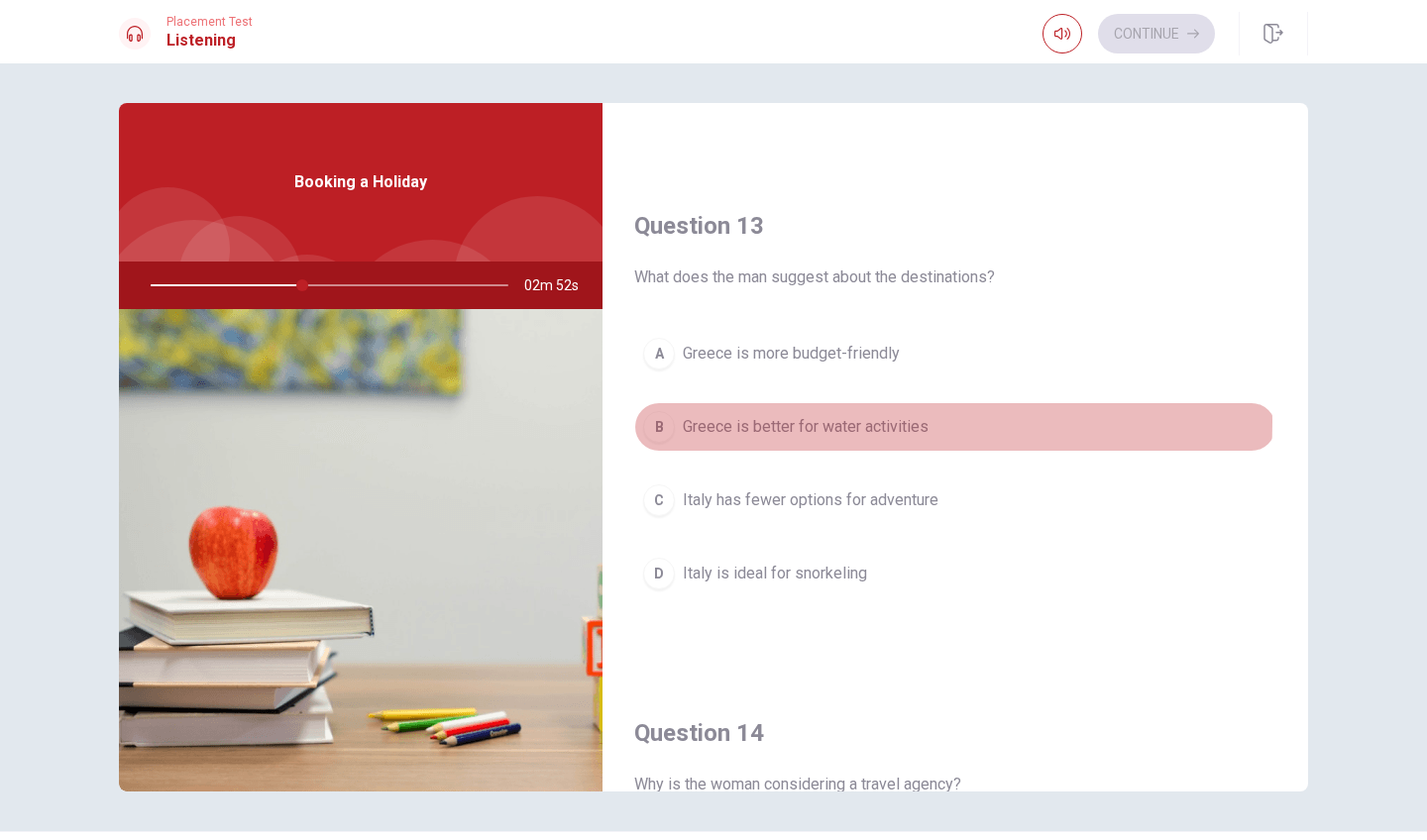 click on "Greece is better for water activities" at bounding box center (806, 427) 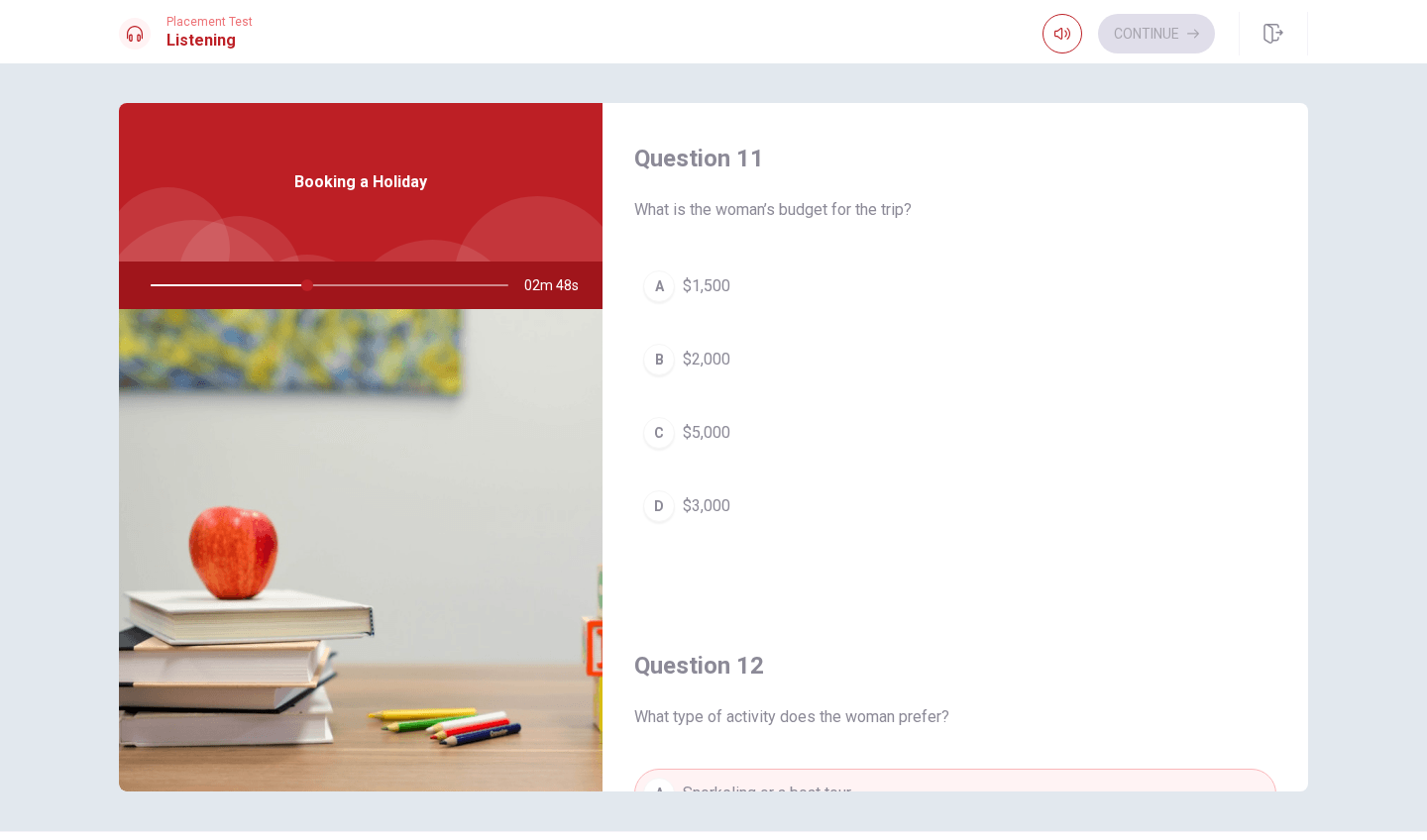 scroll, scrollTop: 0, scrollLeft: 0, axis: both 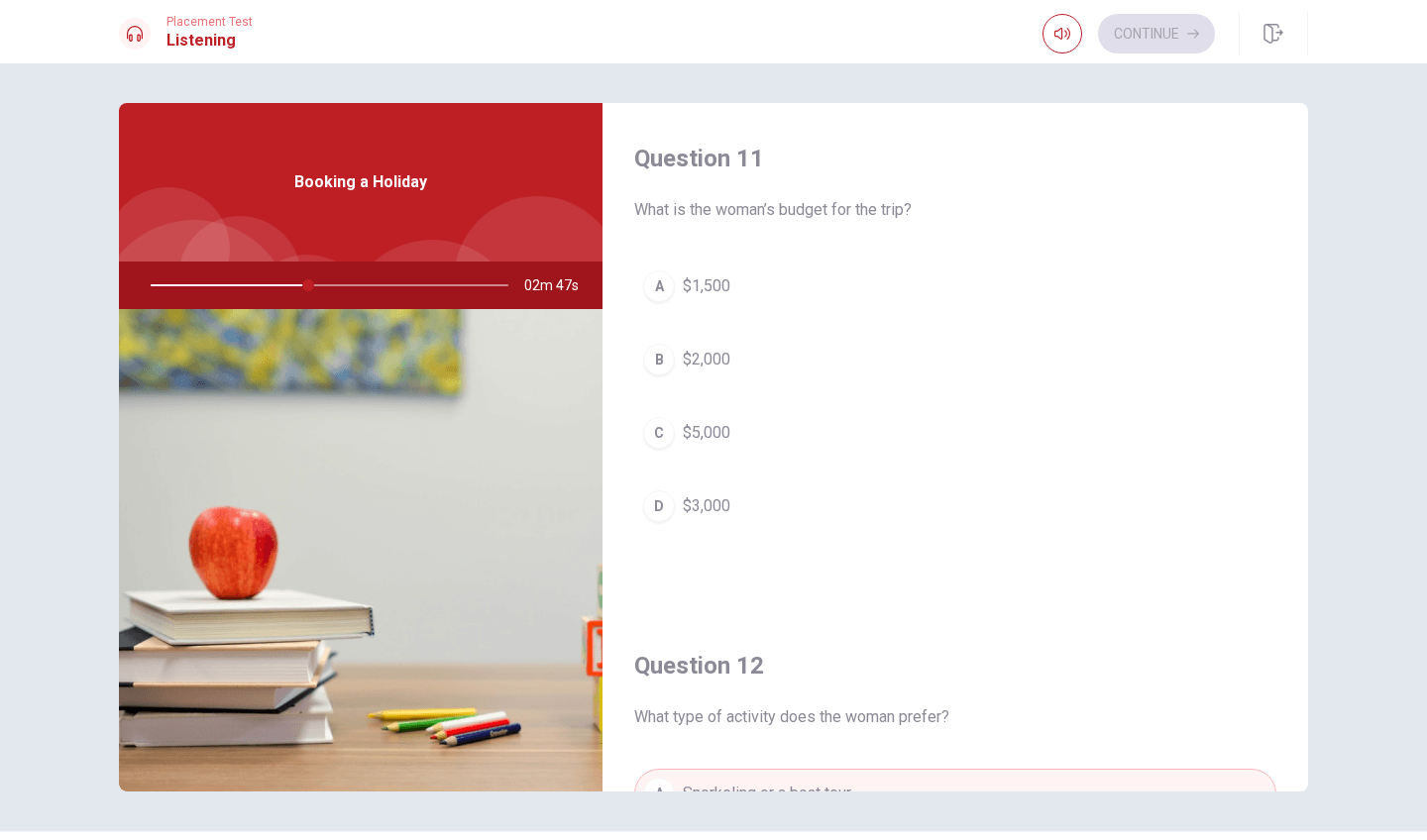 click on "$2,000" at bounding box center (707, 360) 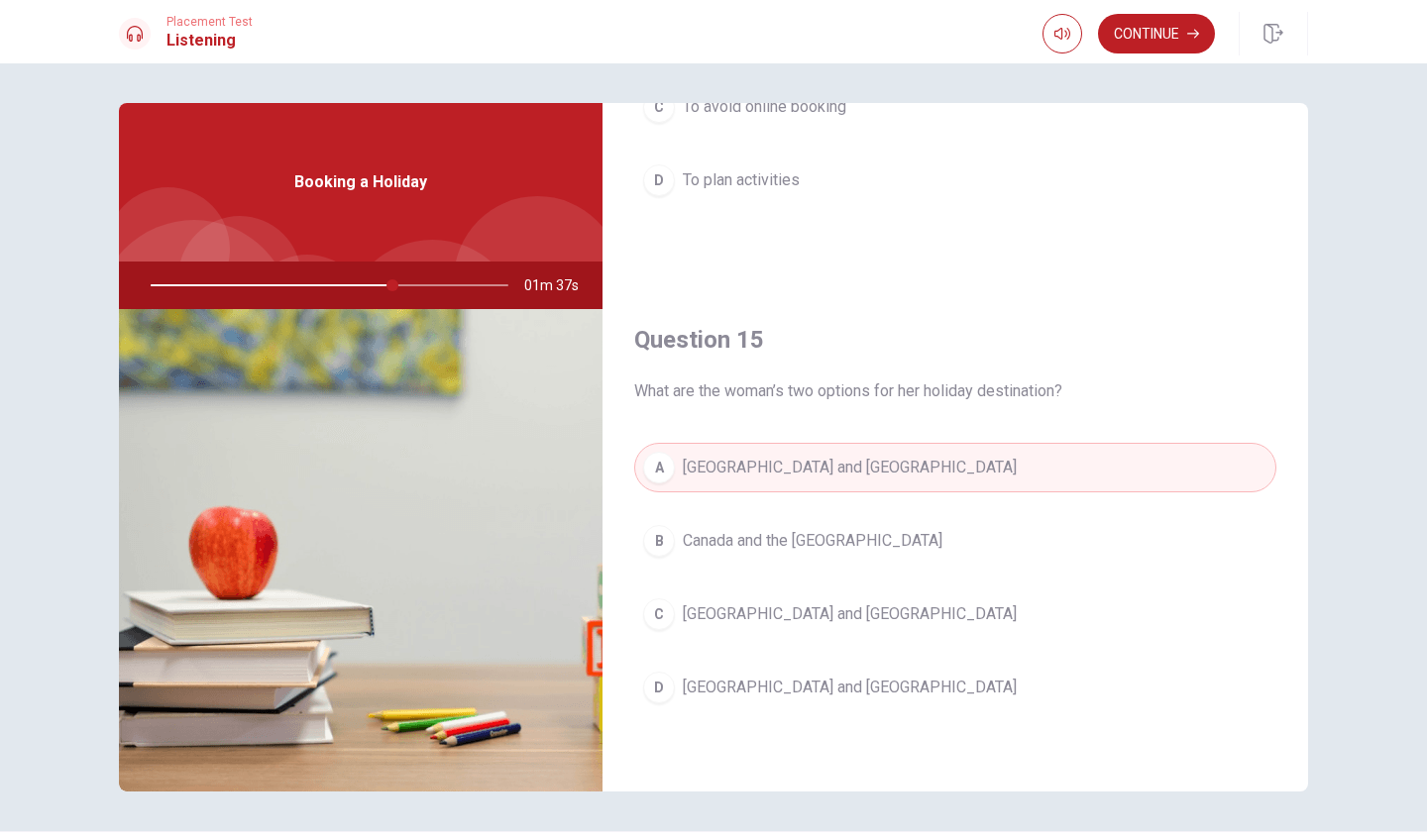 scroll, scrollTop: 1847, scrollLeft: 0, axis: vertical 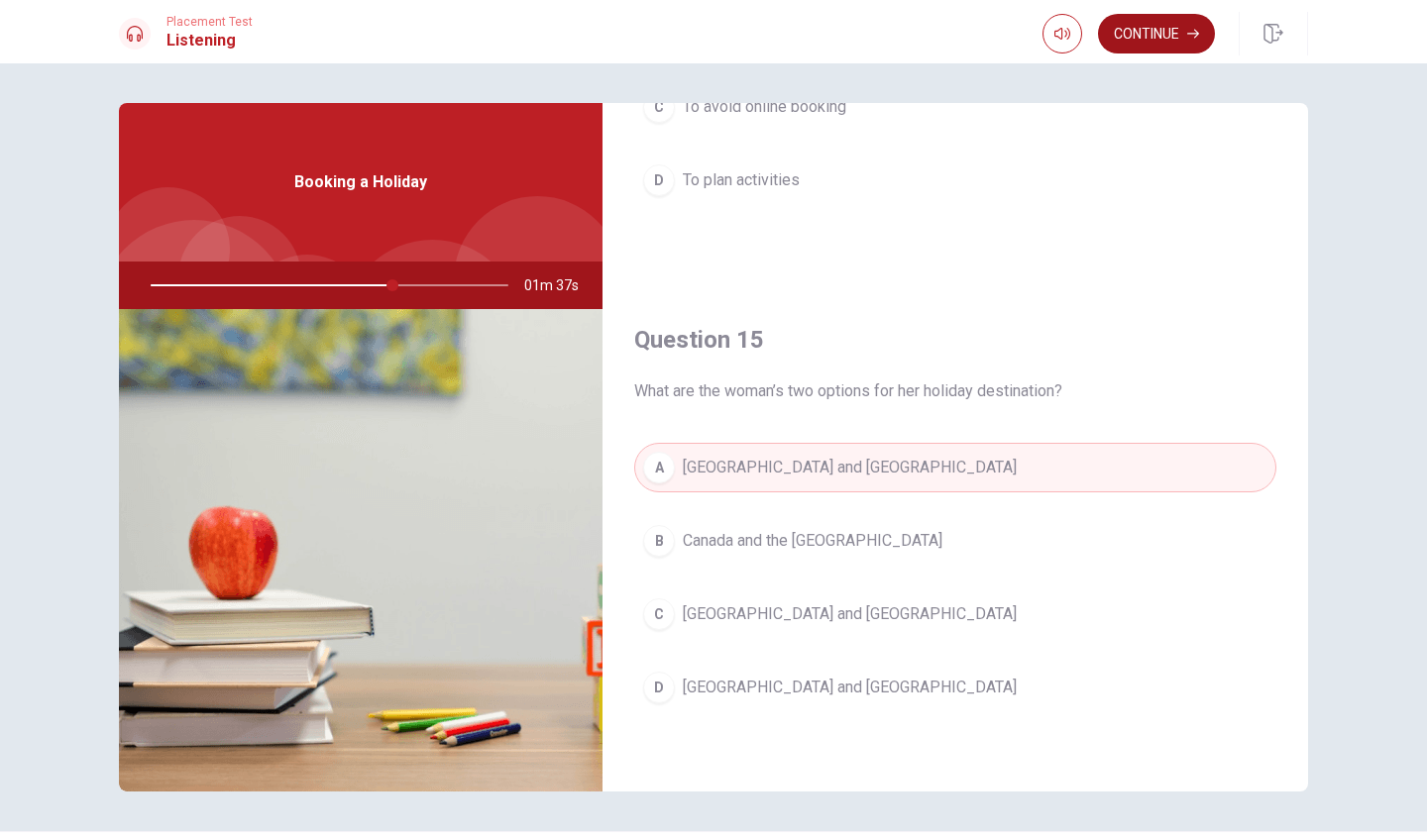 click on "Continue" at bounding box center (1156, 34) 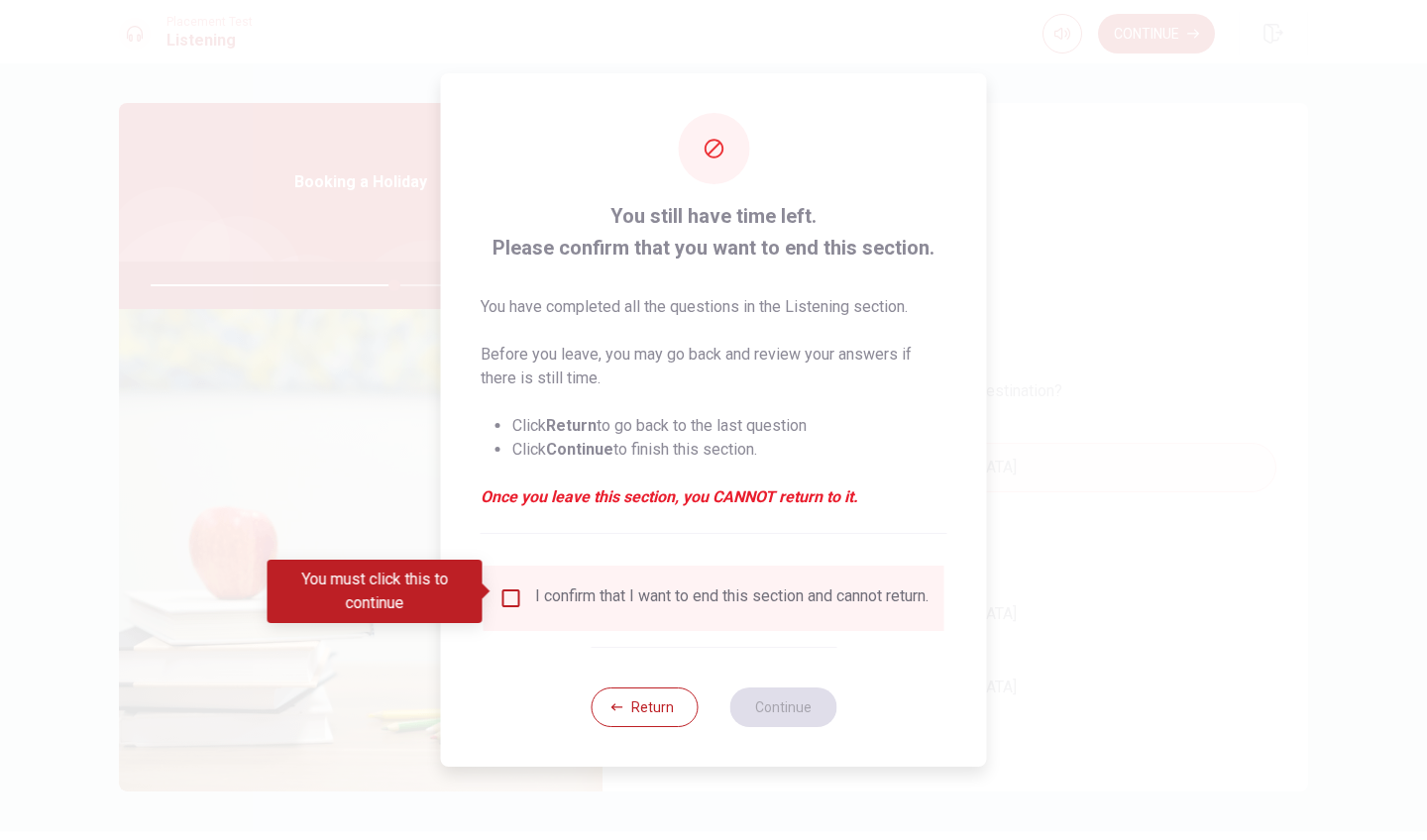 click at bounding box center (511, 598) 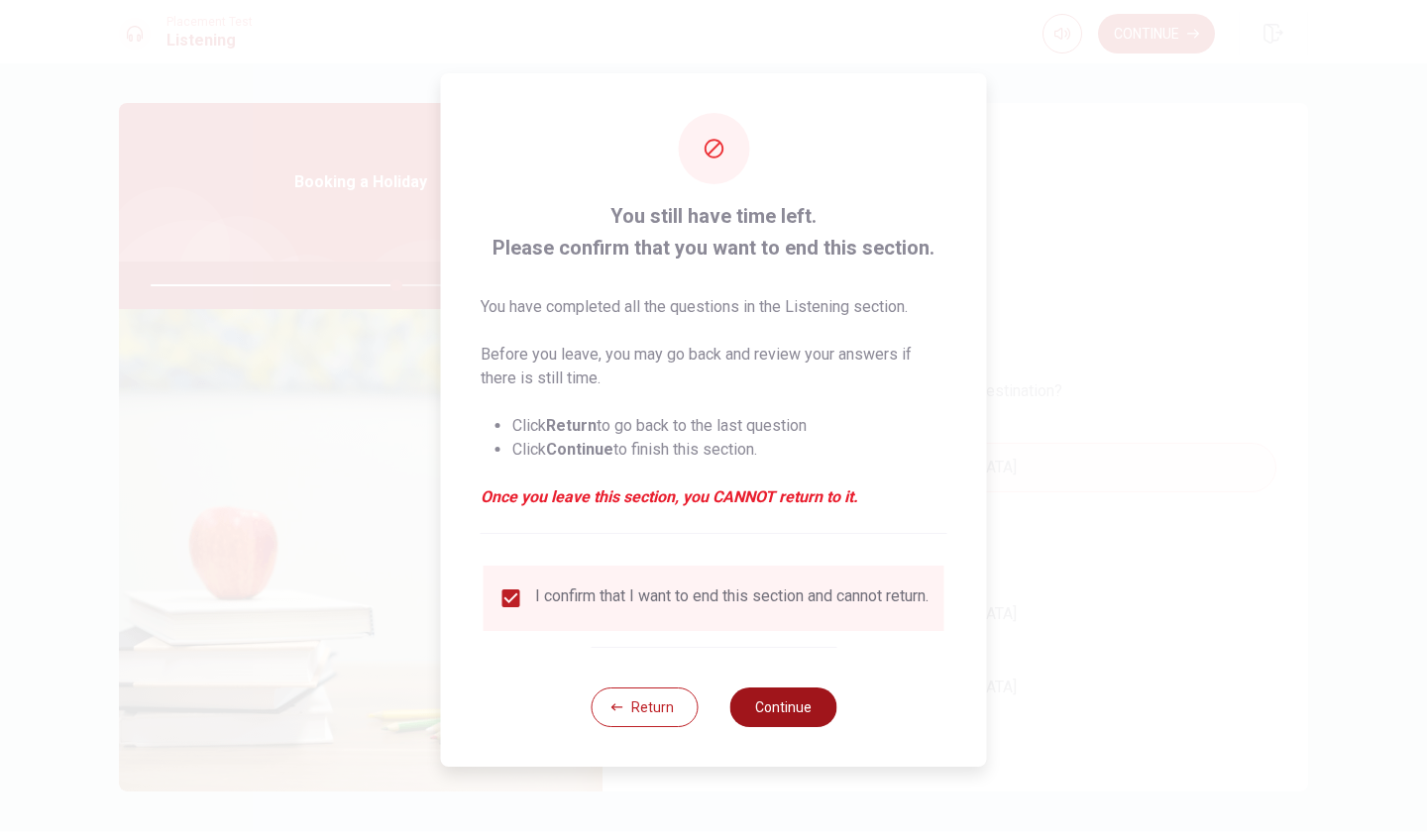 click on "Continue" at bounding box center (783, 707) 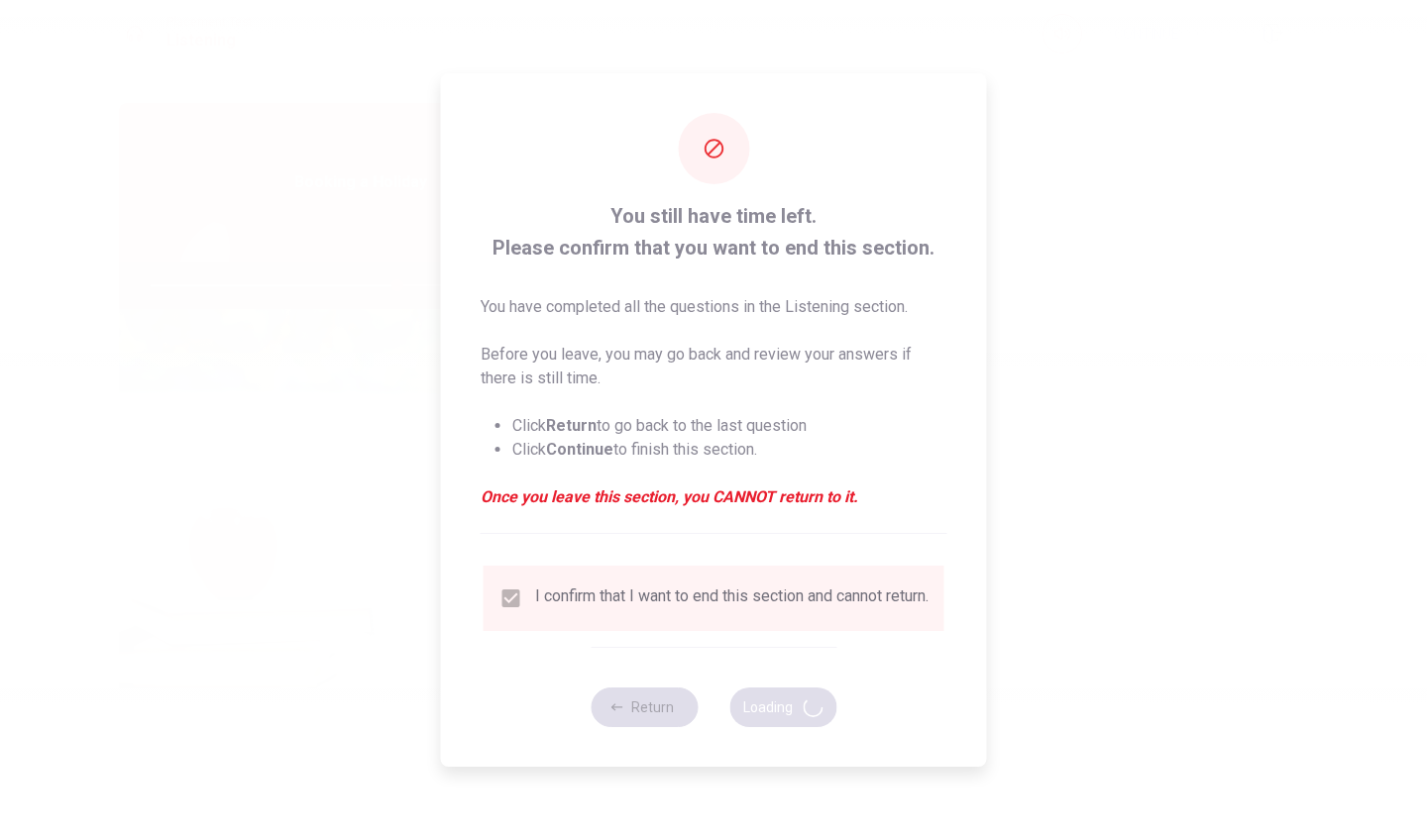 type on "69" 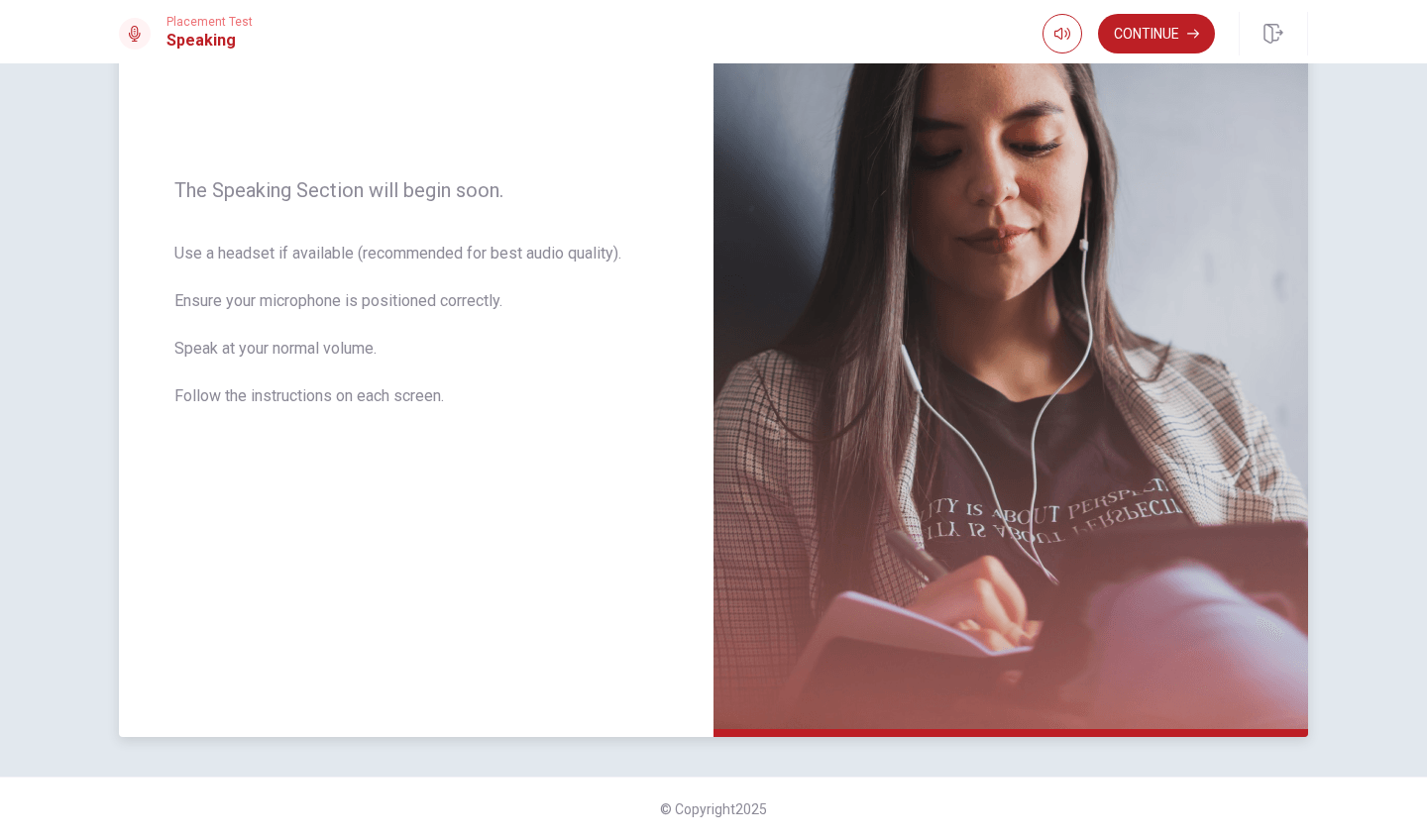 scroll, scrollTop: 230, scrollLeft: 0, axis: vertical 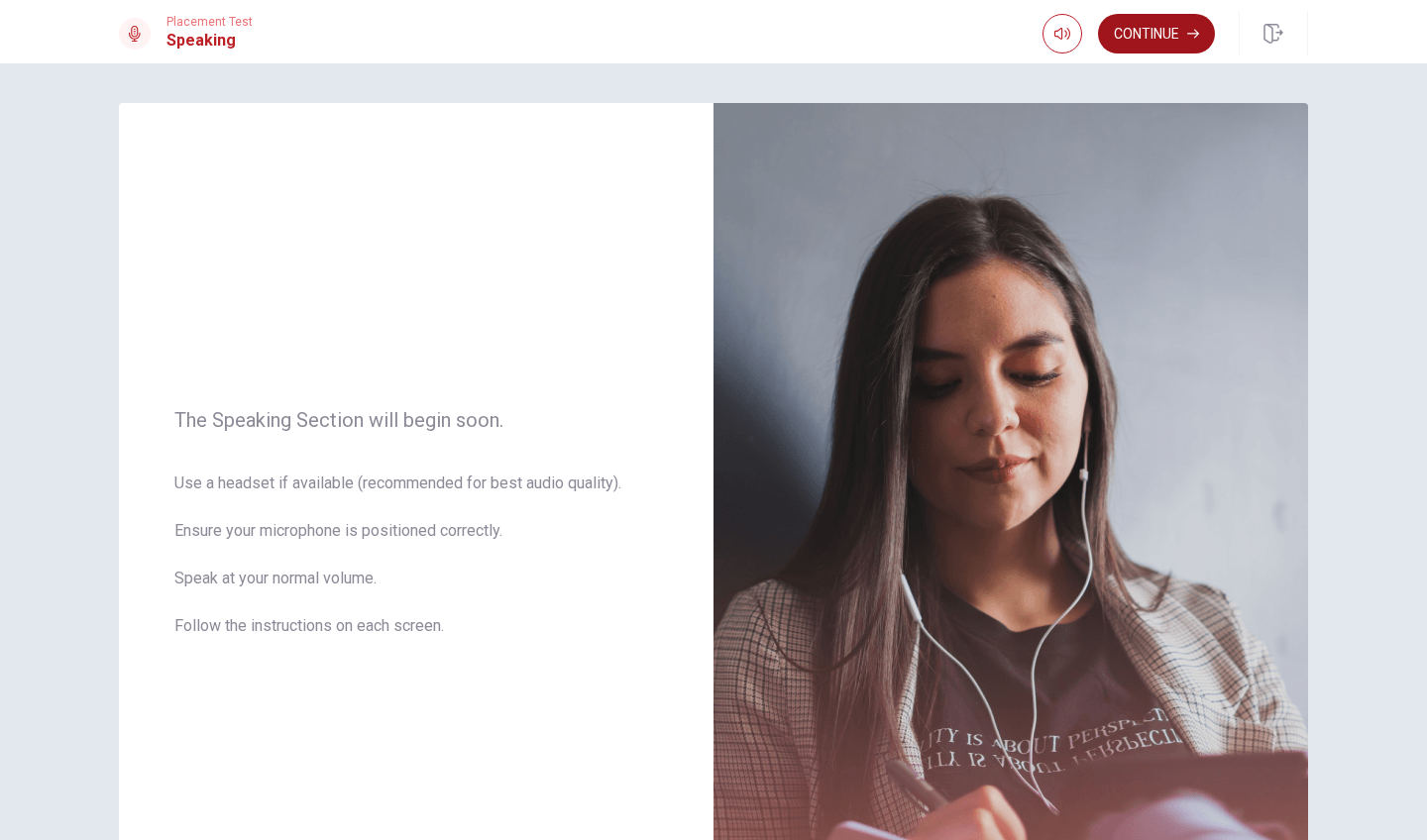 click on "Continue" at bounding box center (1156, 34) 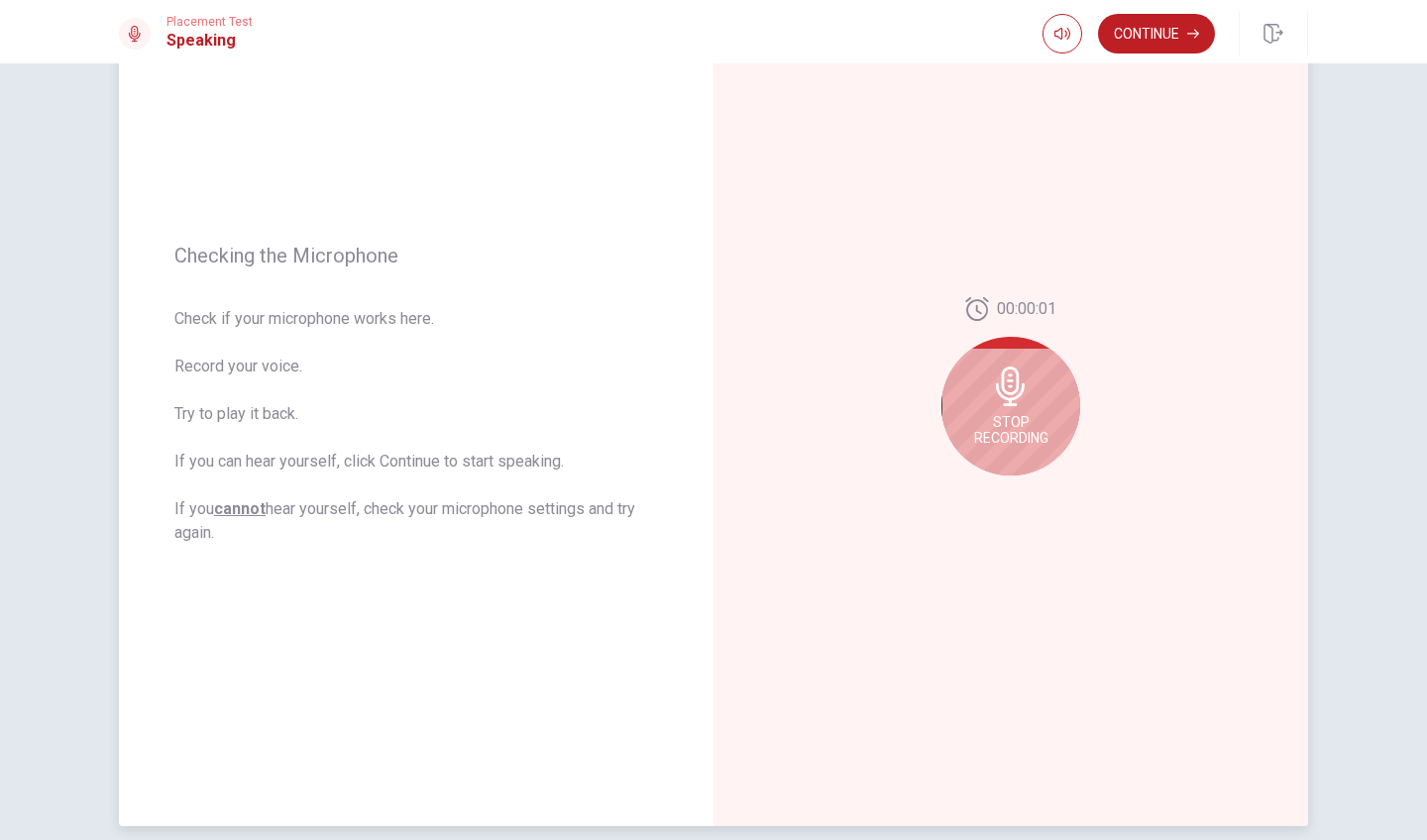 scroll, scrollTop: 149, scrollLeft: 0, axis: vertical 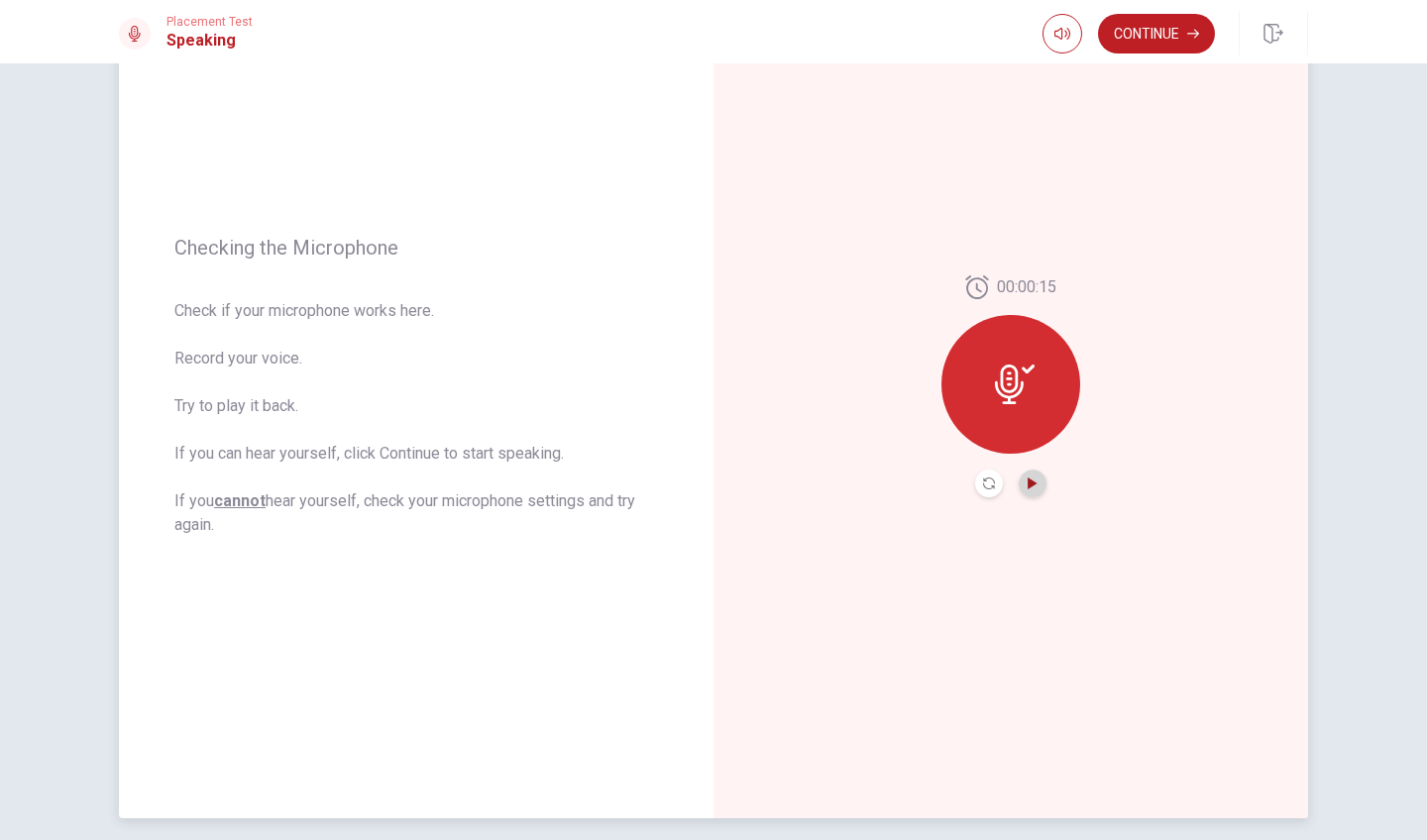 click 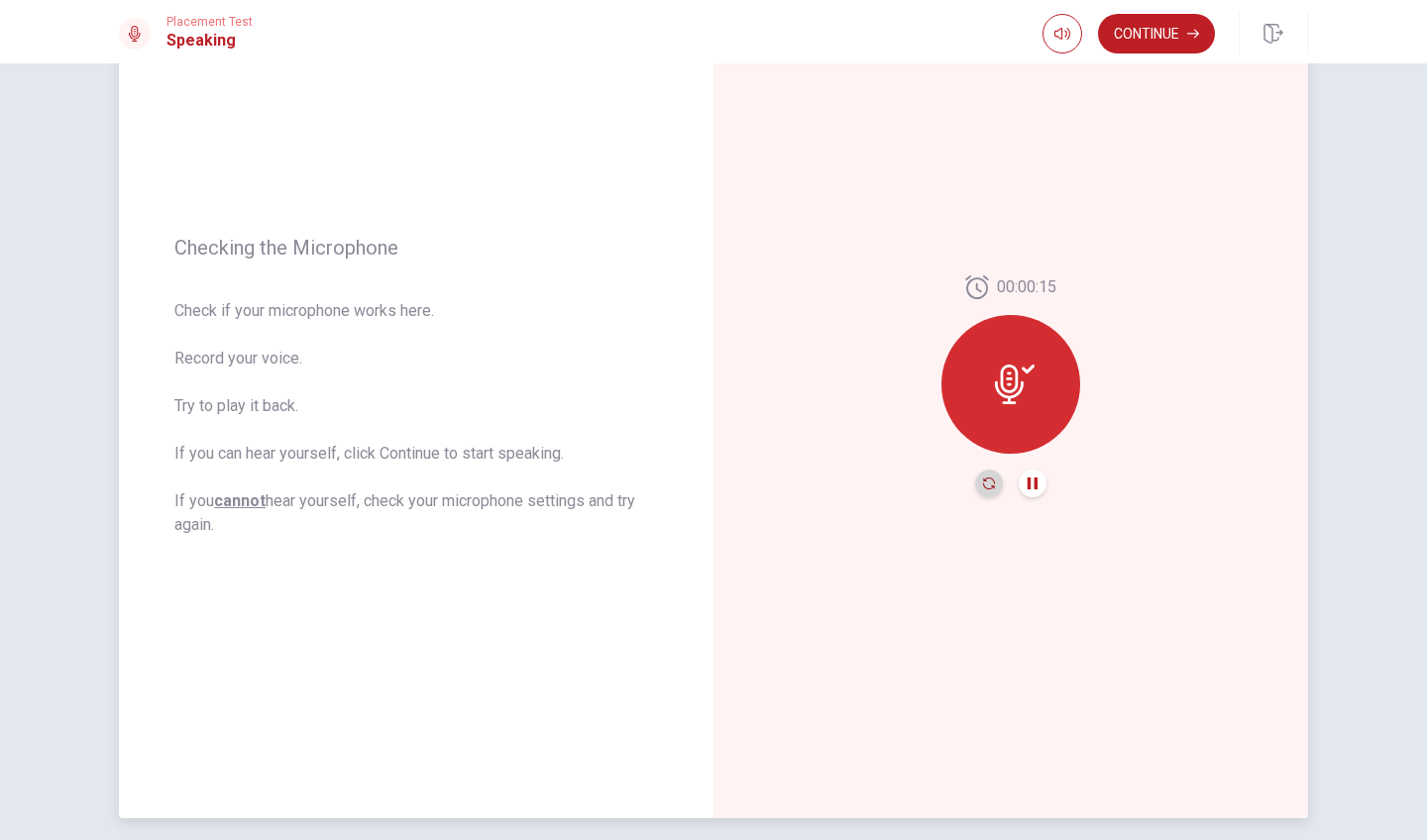 click 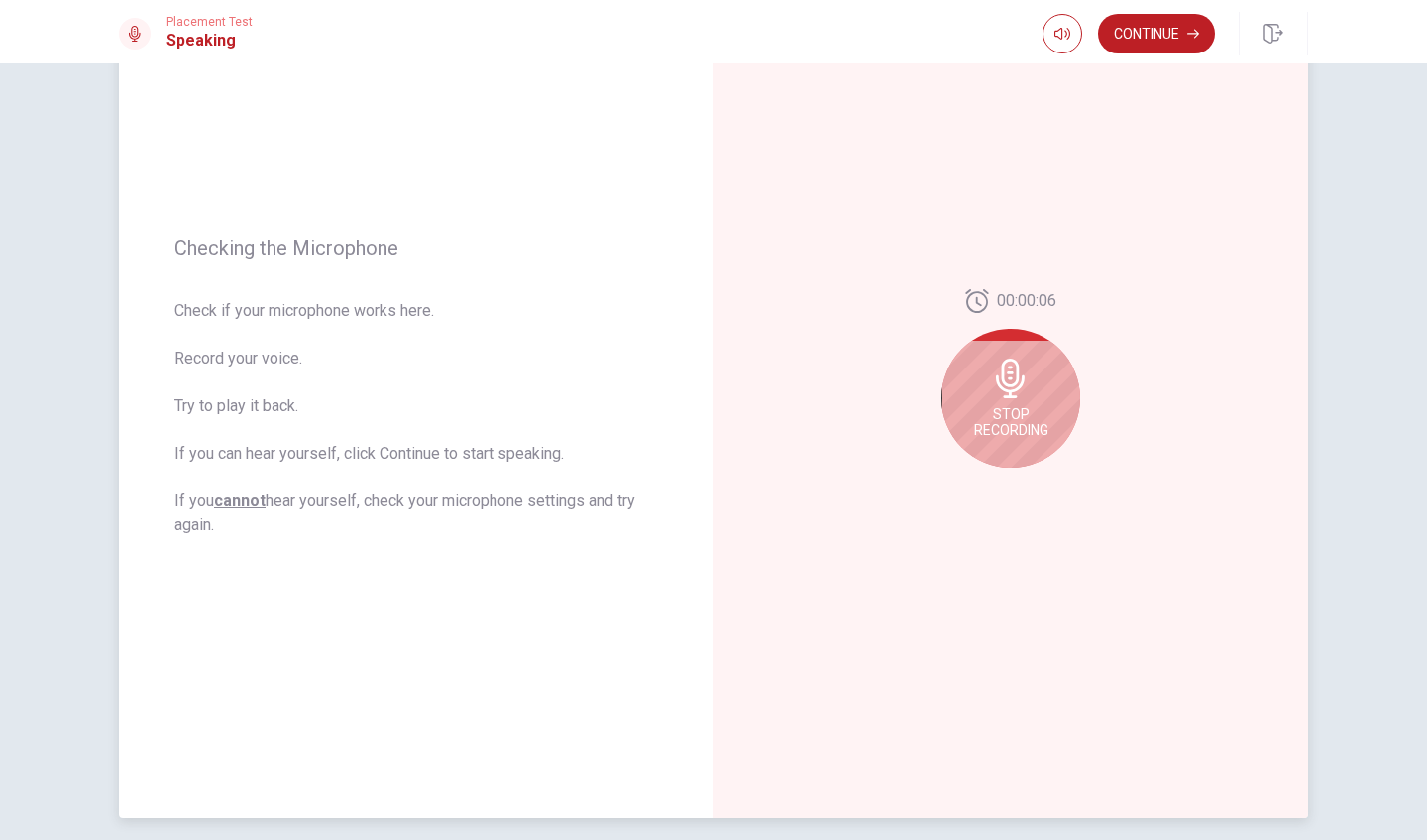 click 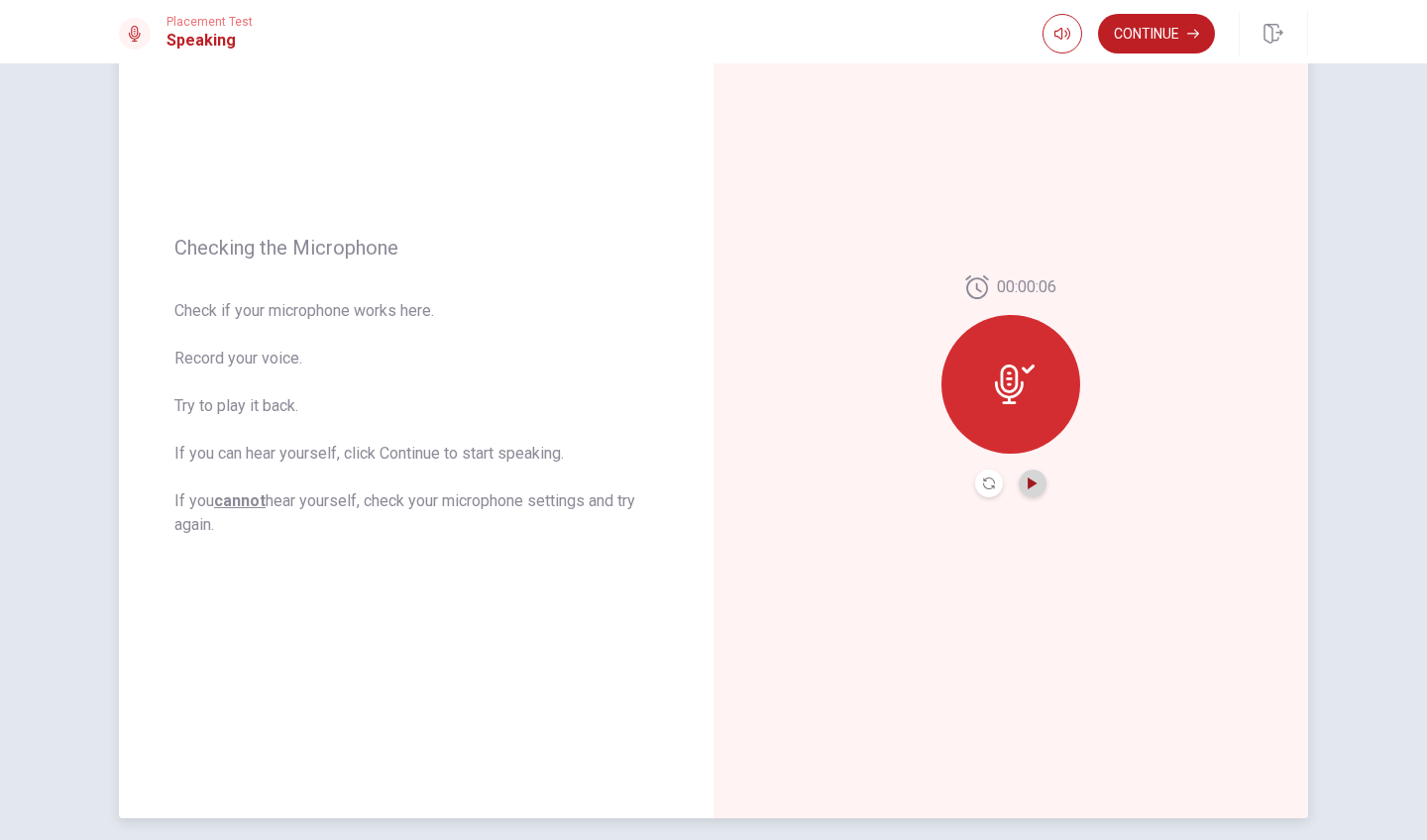 click 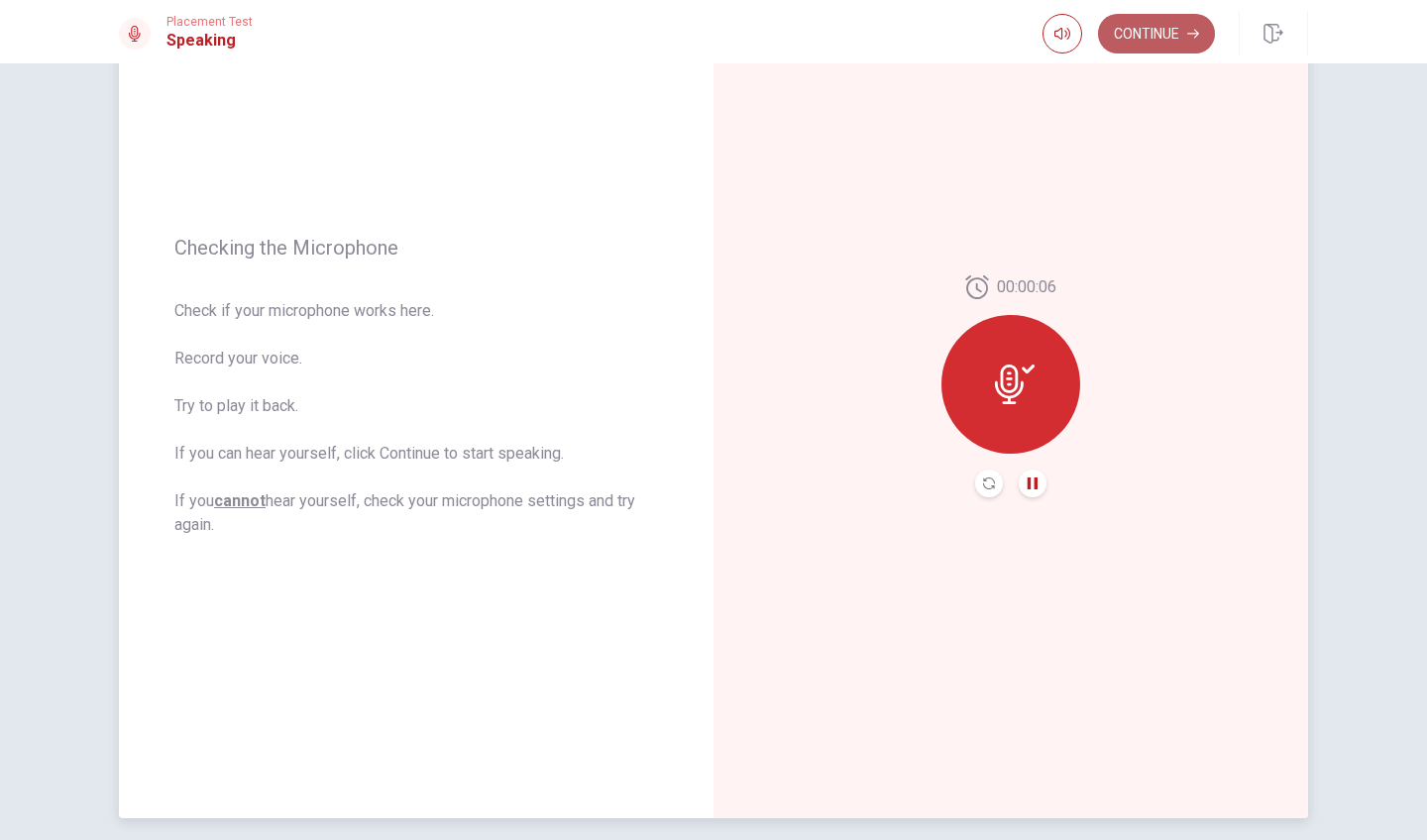 click on "Continue" at bounding box center [1156, 34] 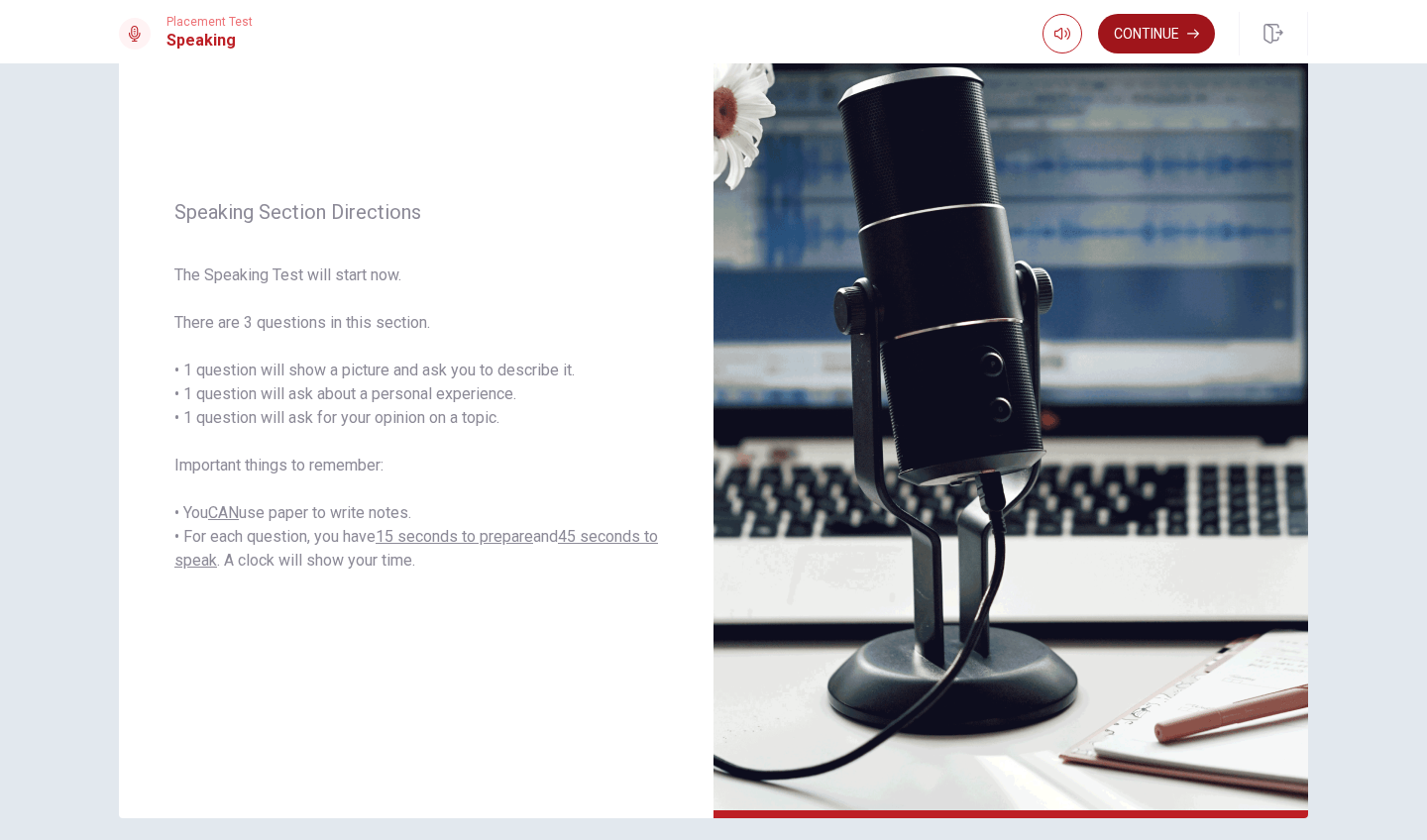 click on "Continue" at bounding box center [1156, 34] 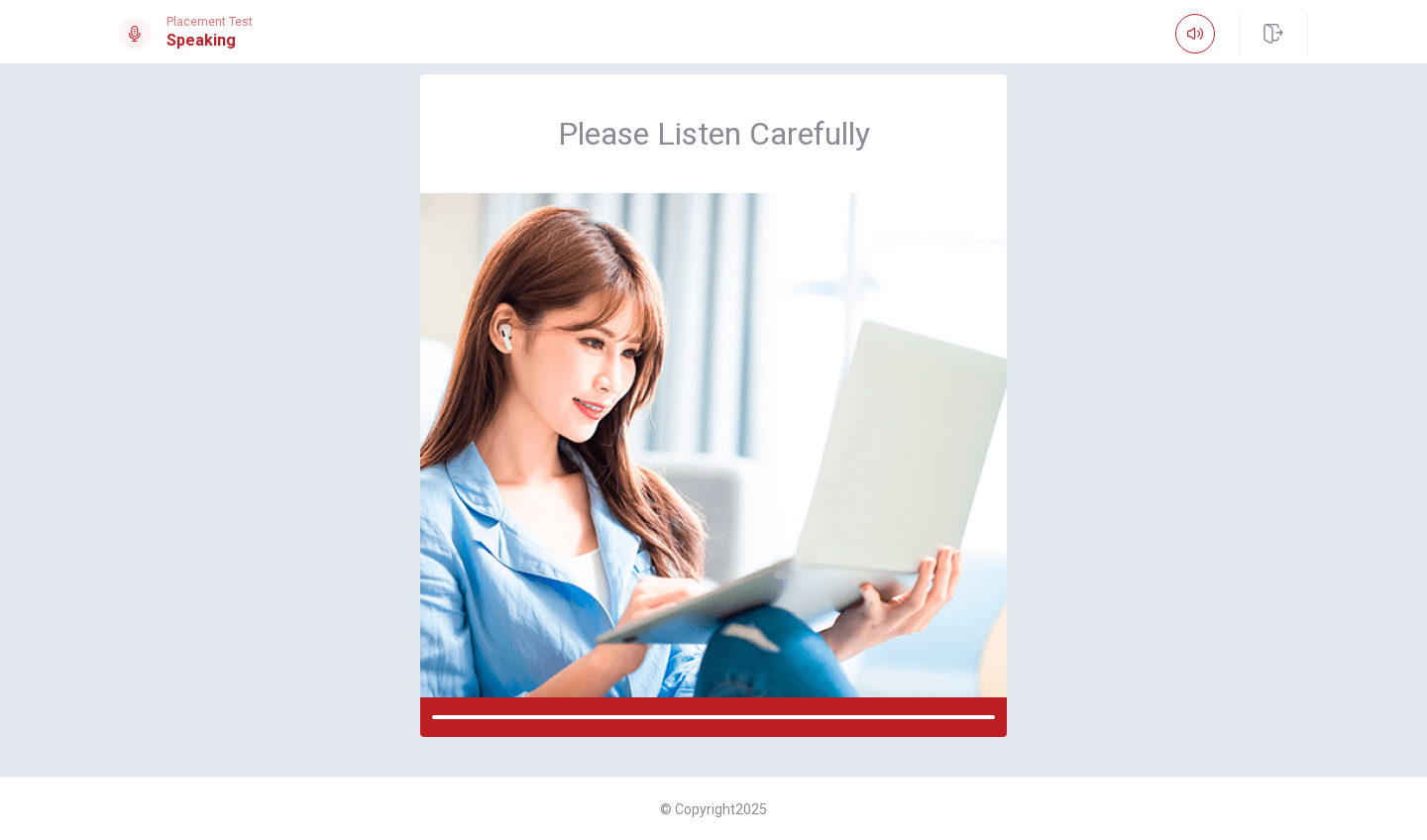 scroll, scrollTop: 29, scrollLeft: 0, axis: vertical 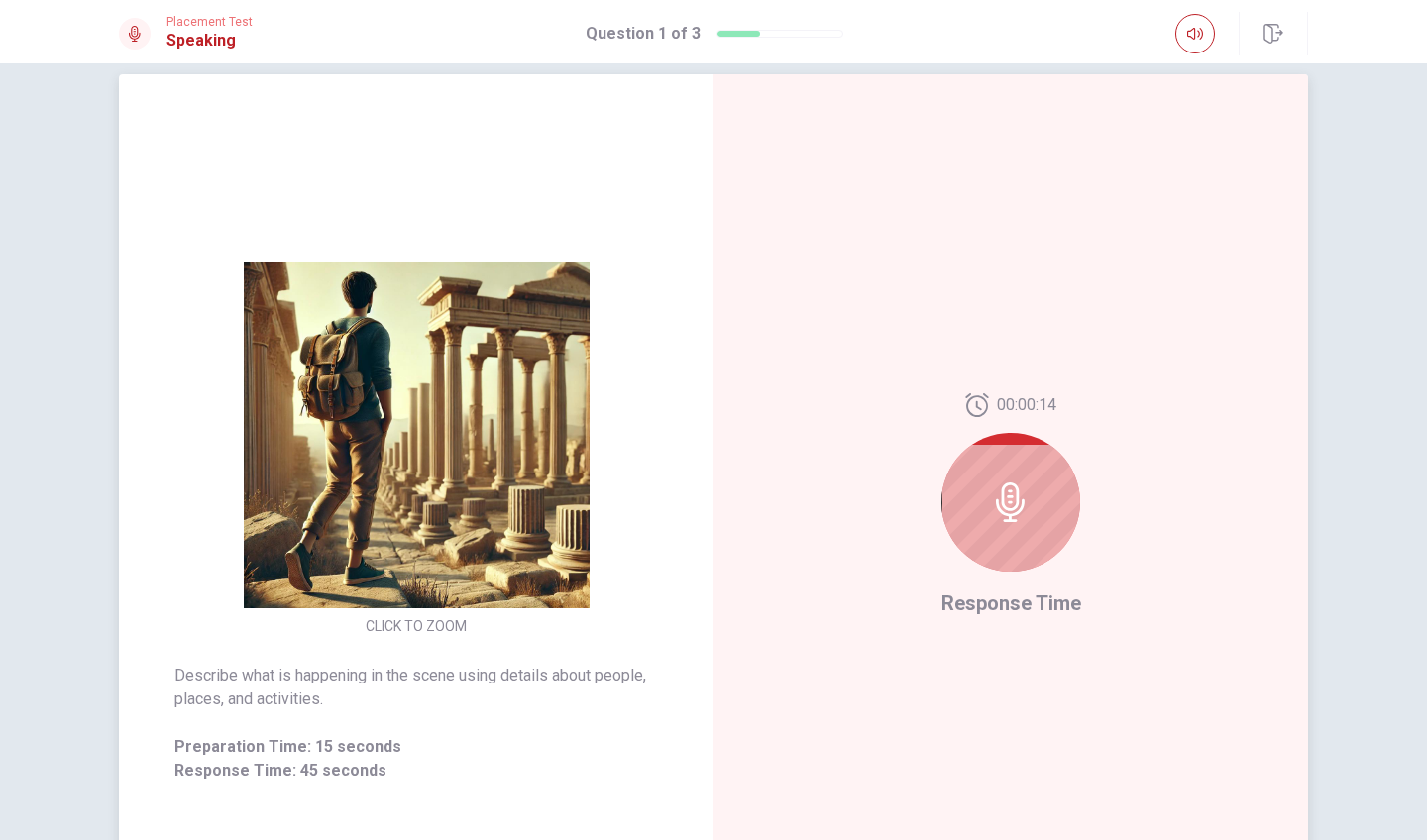 click 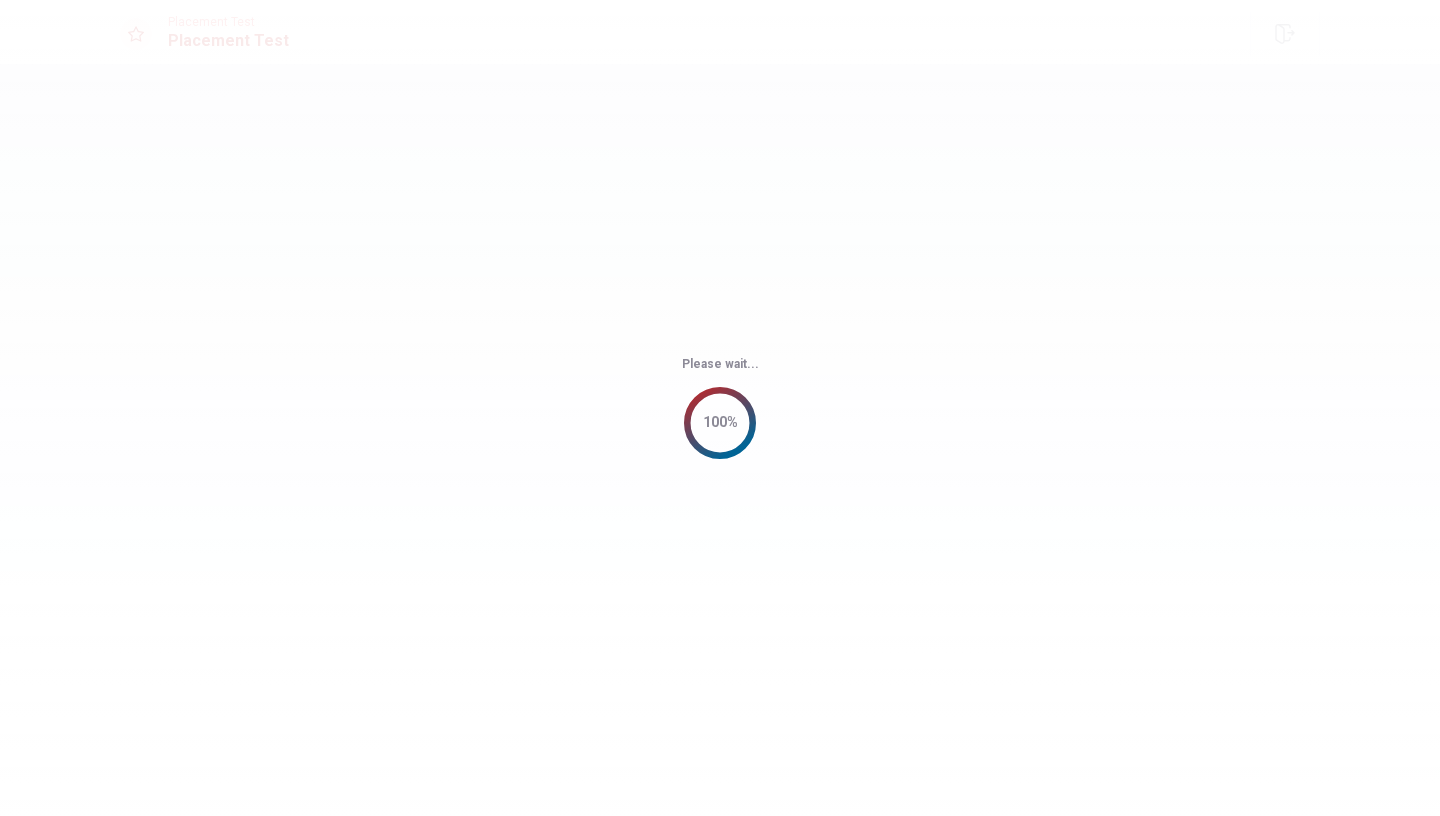 scroll, scrollTop: 0, scrollLeft: 0, axis: both 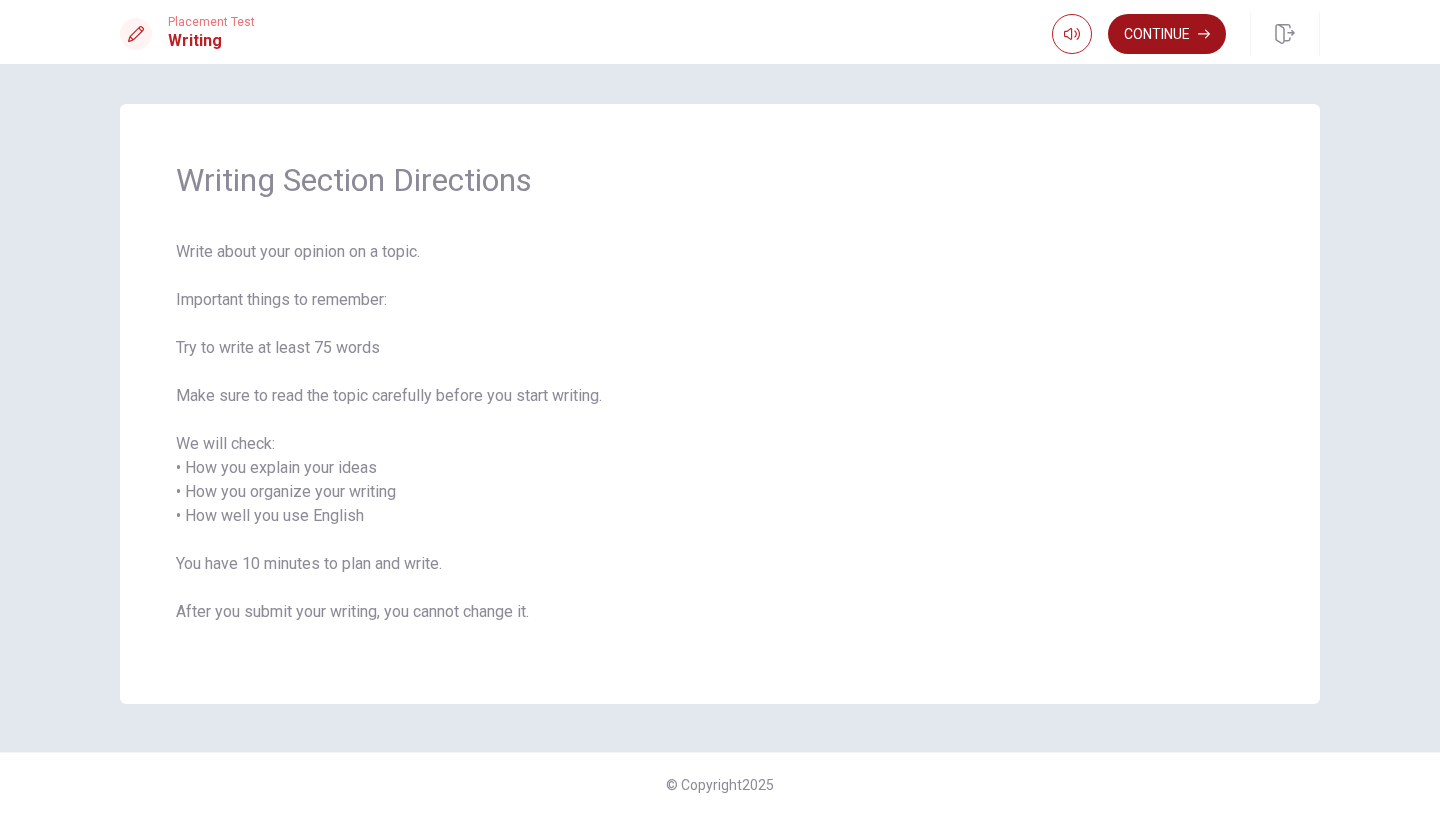 click on "Continue" at bounding box center [1167, 34] 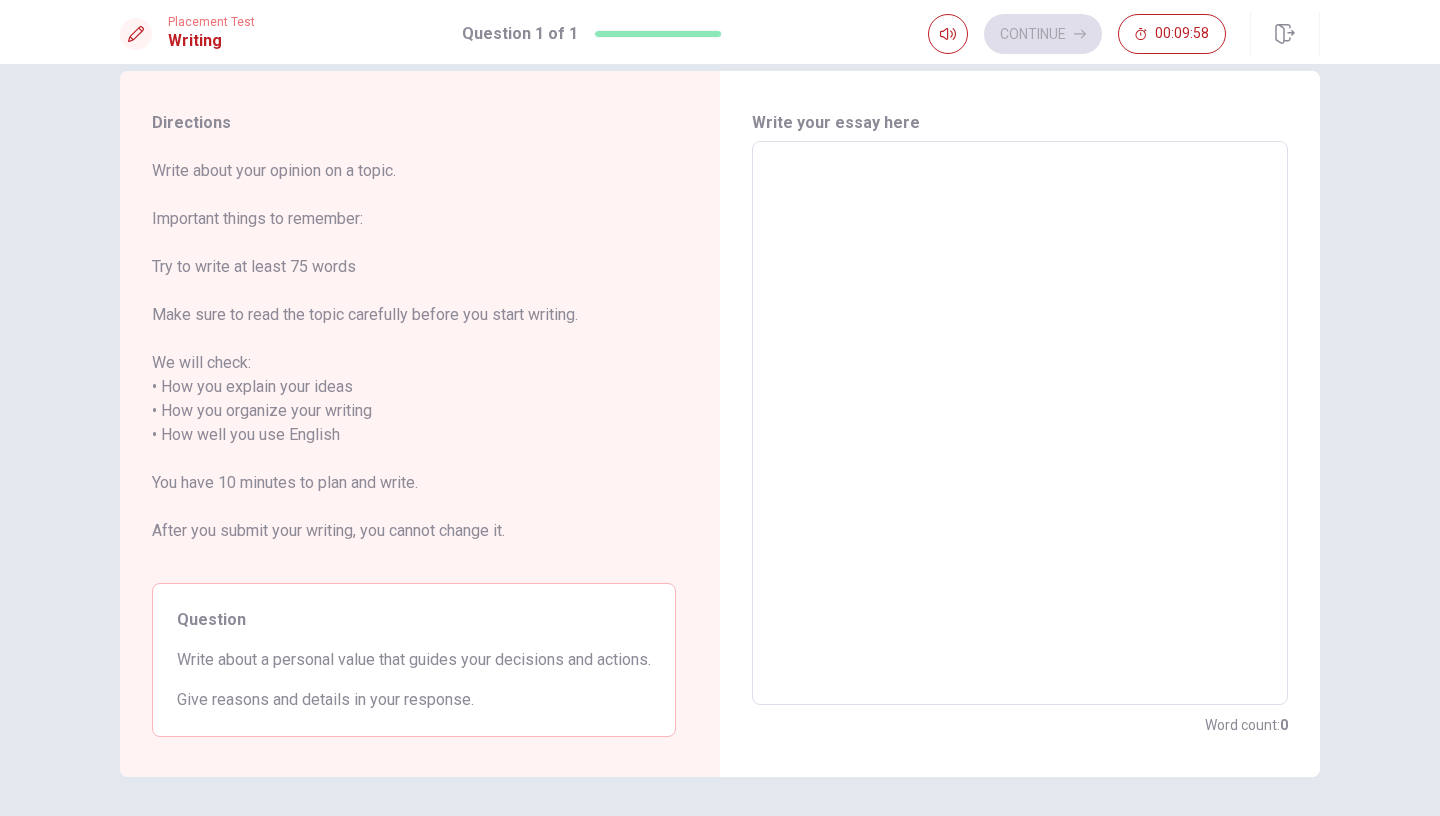 scroll, scrollTop: 25, scrollLeft: 0, axis: vertical 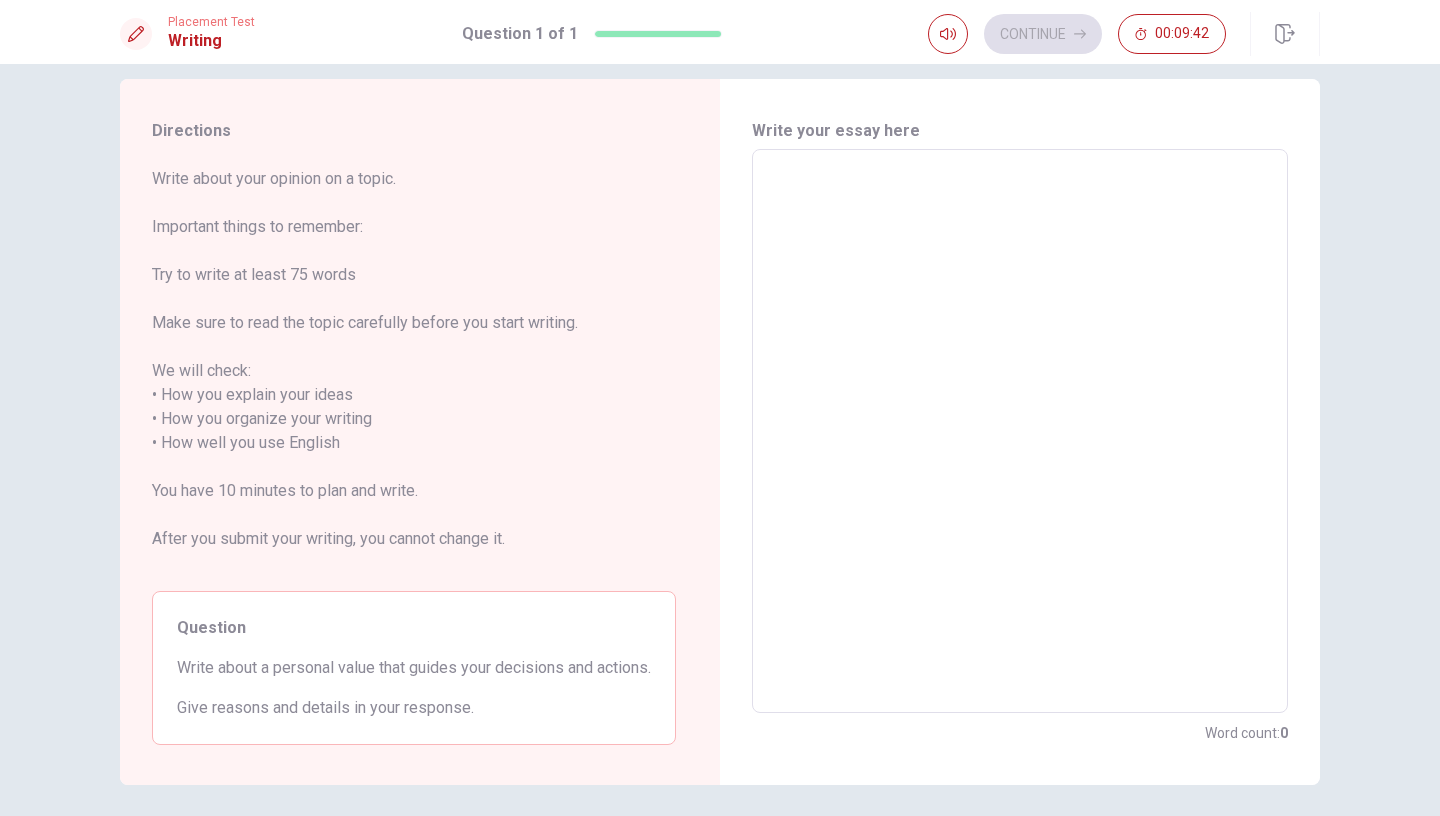 click at bounding box center [1020, 431] 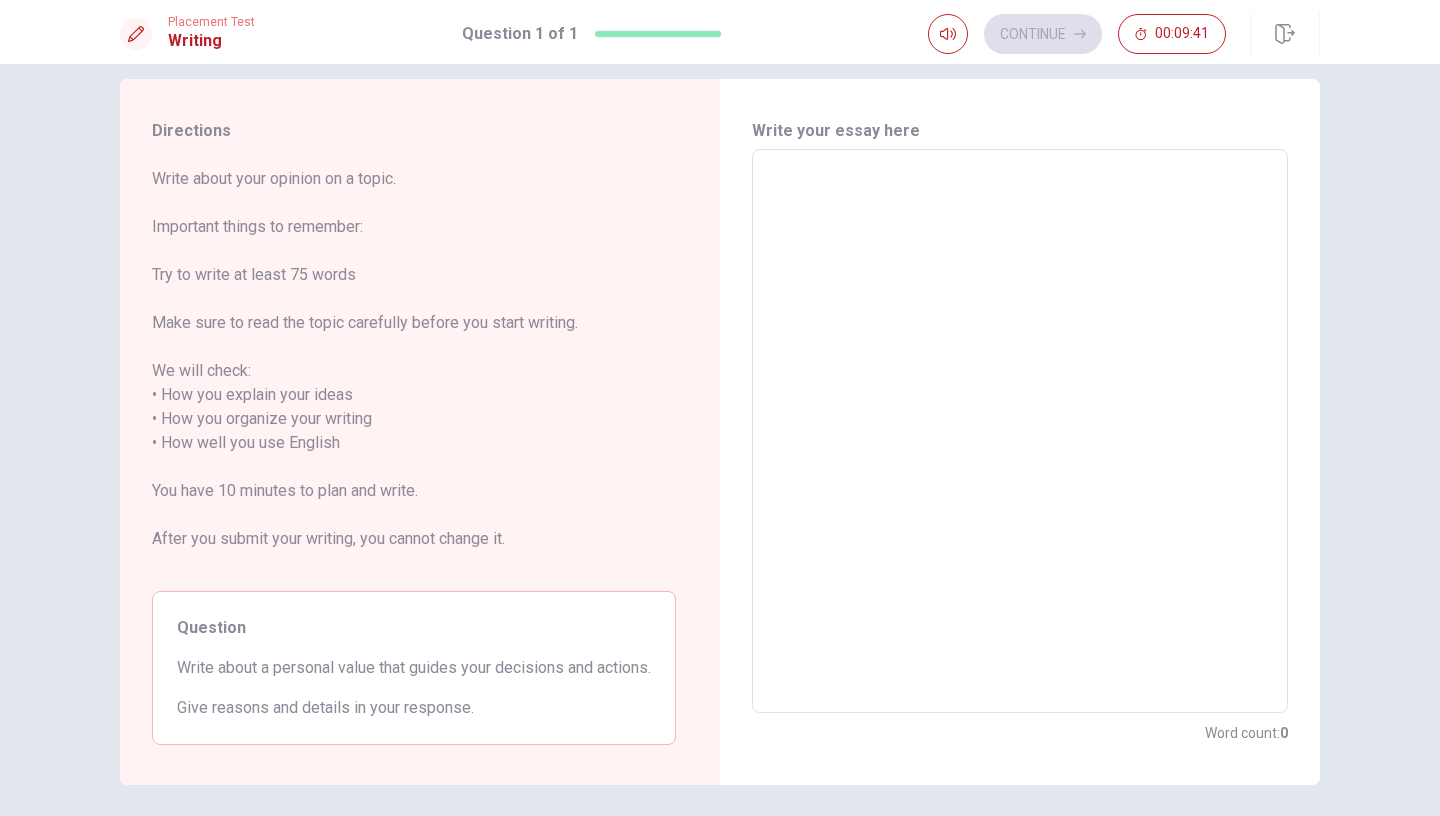 type on "M" 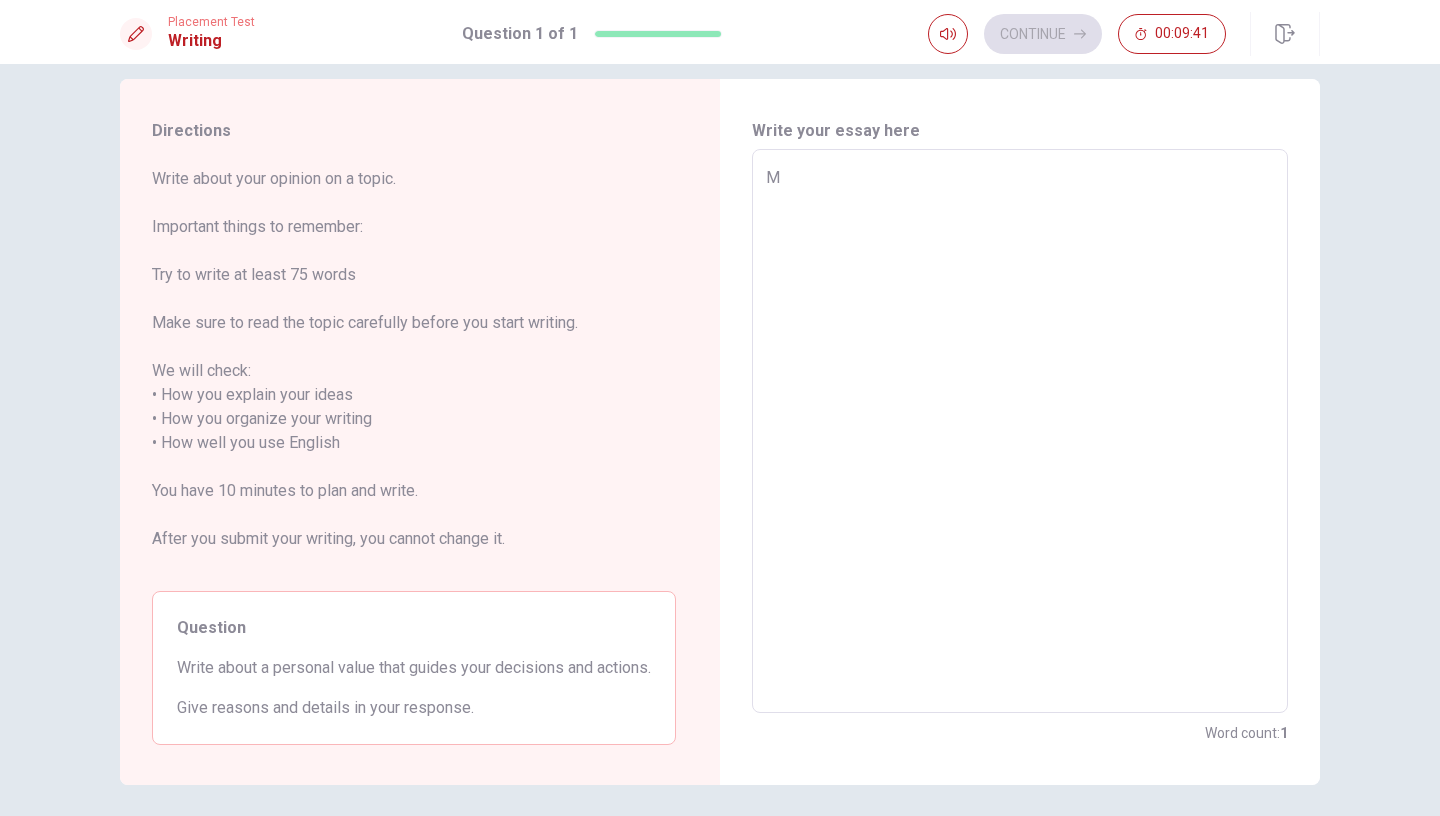 type on "x" 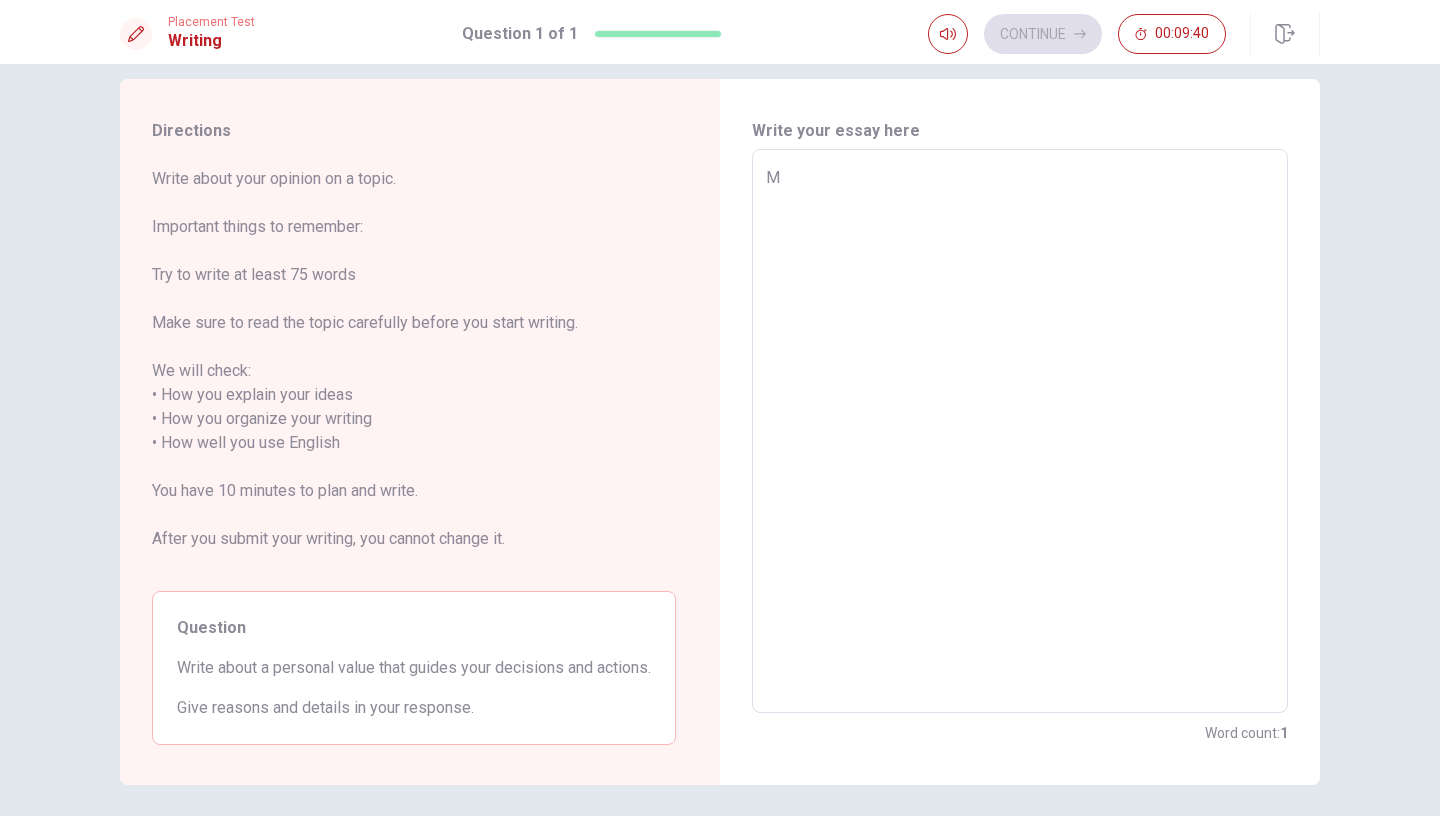 type on "My" 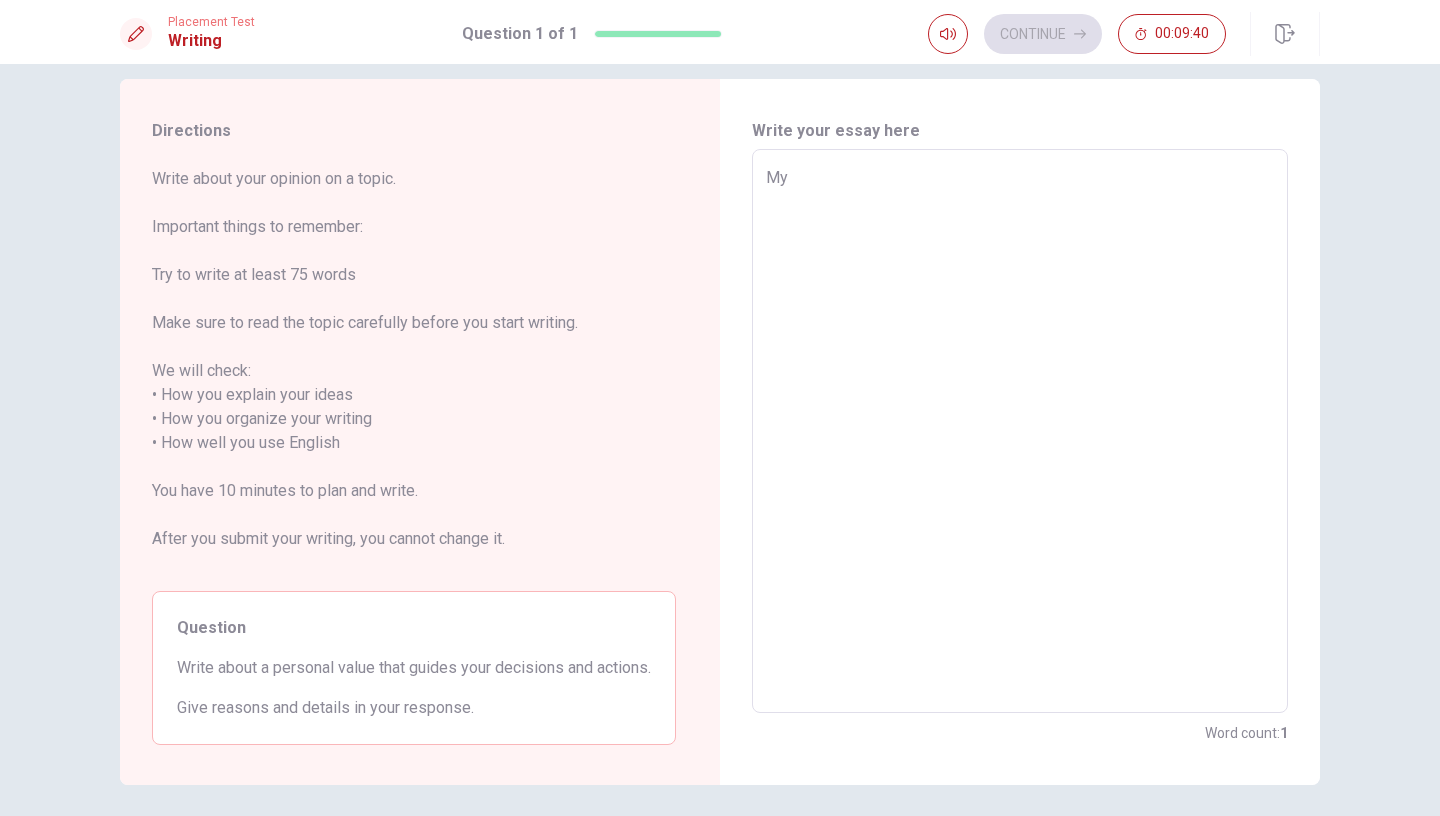 type on "x" 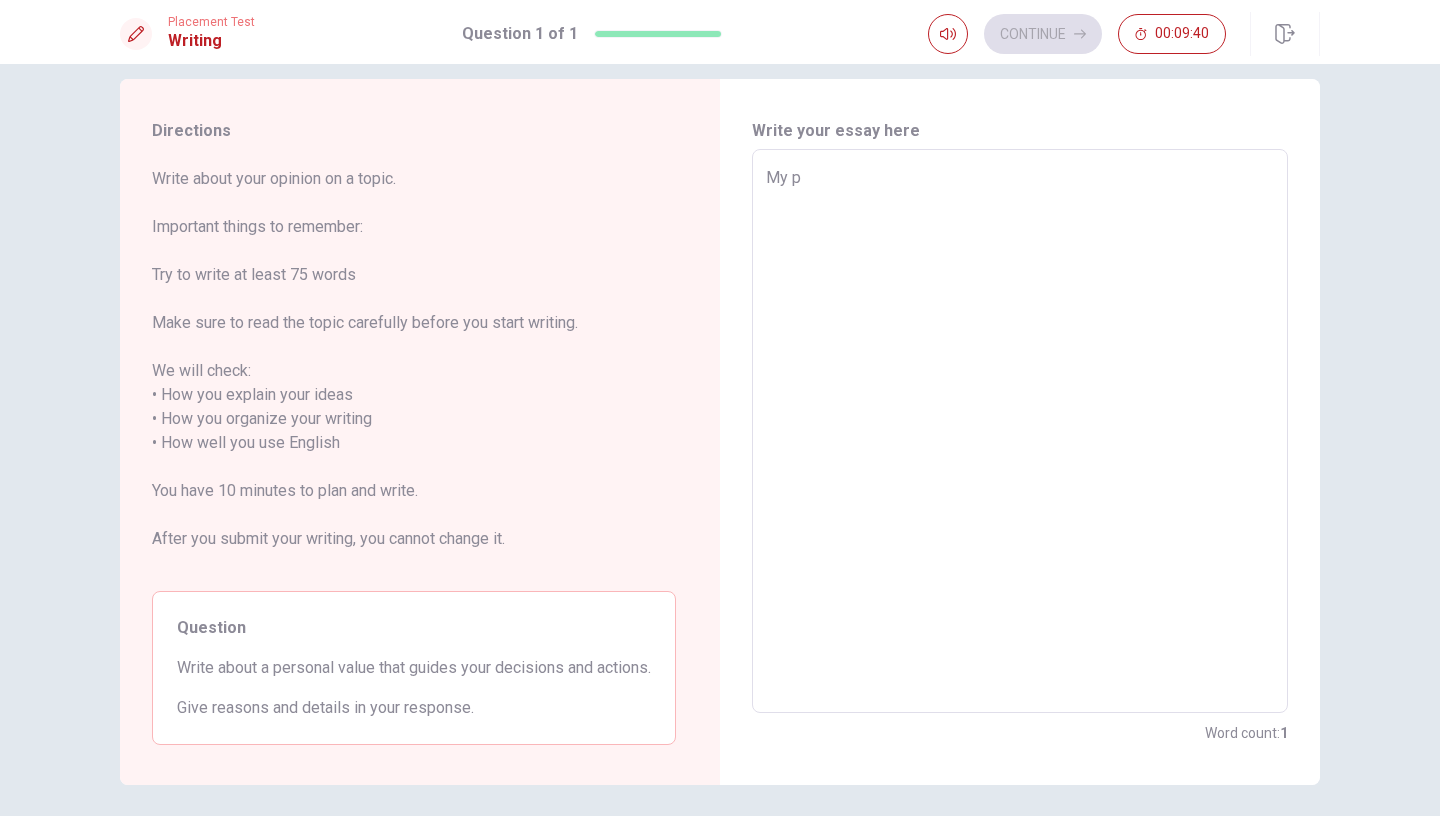 type on "x" 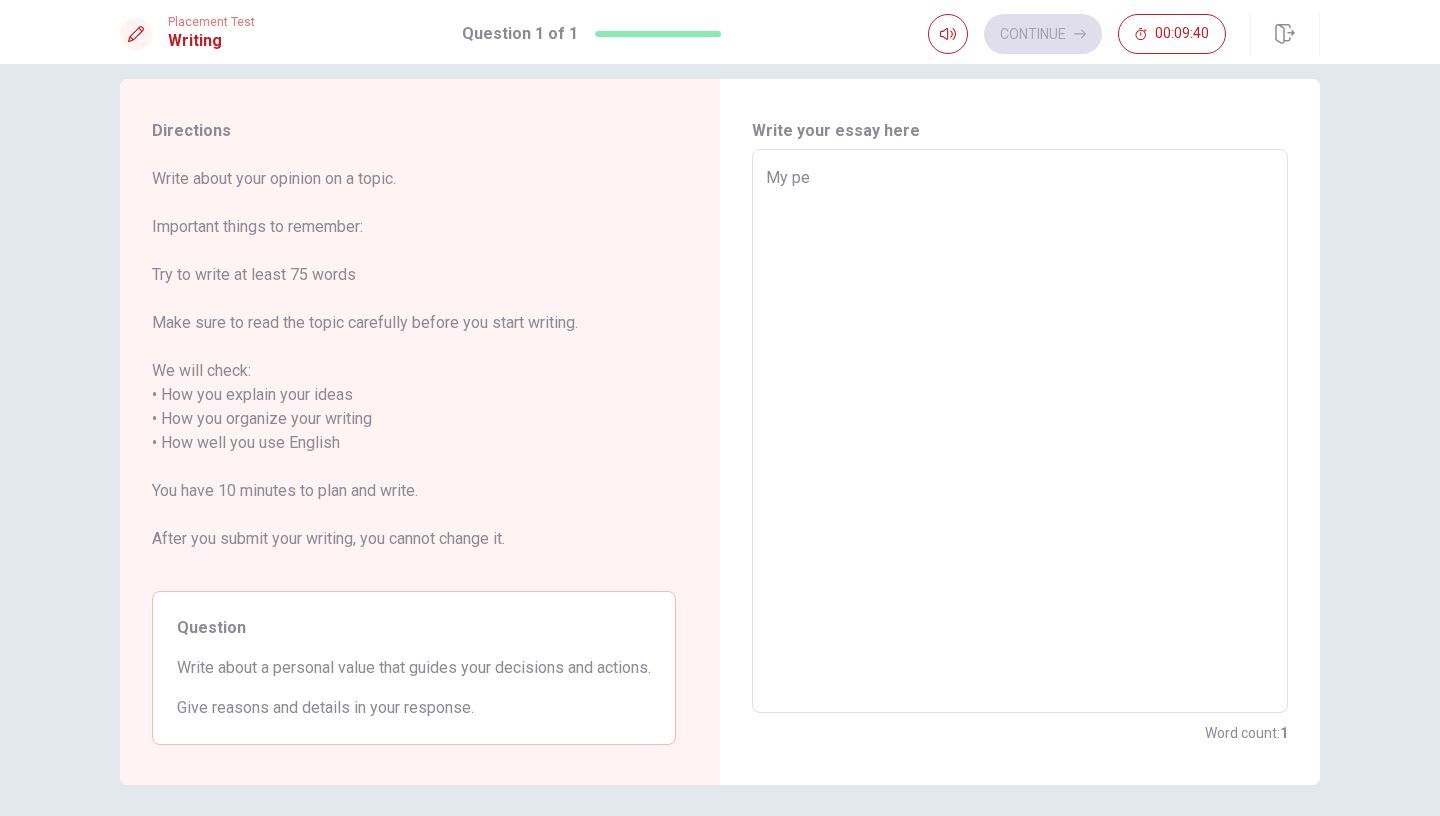 type on "x" 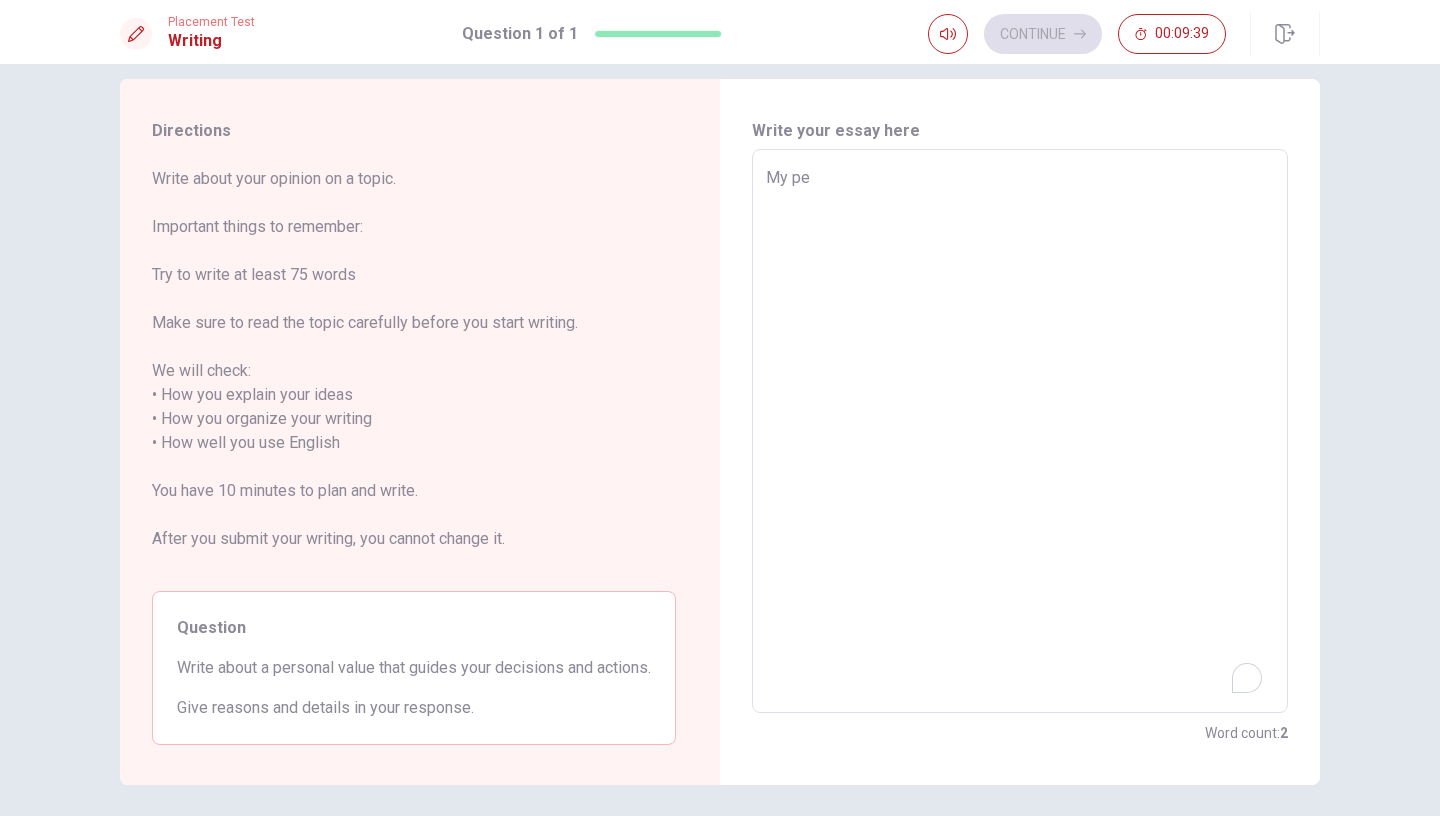 type on "My per" 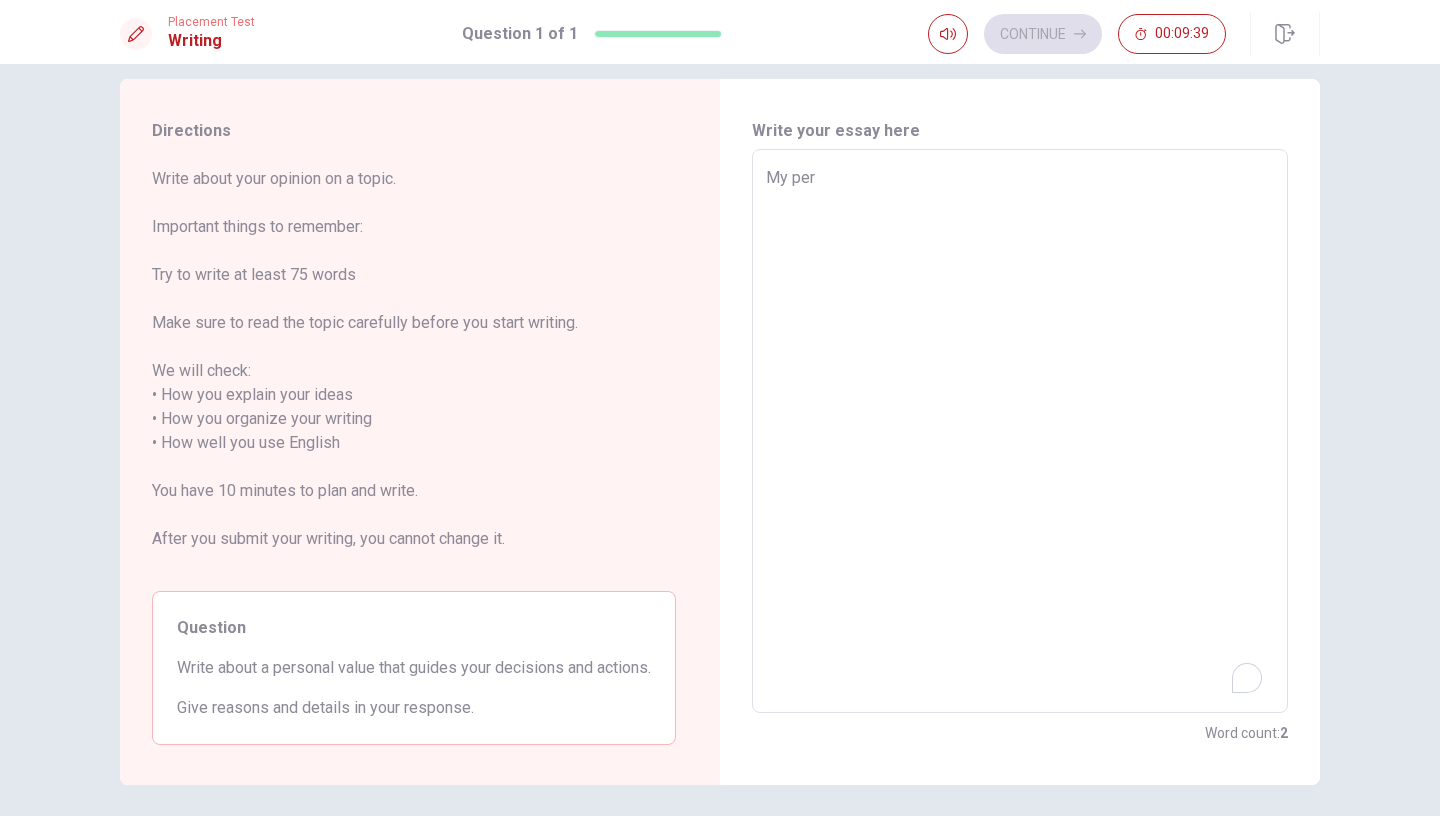 type on "x" 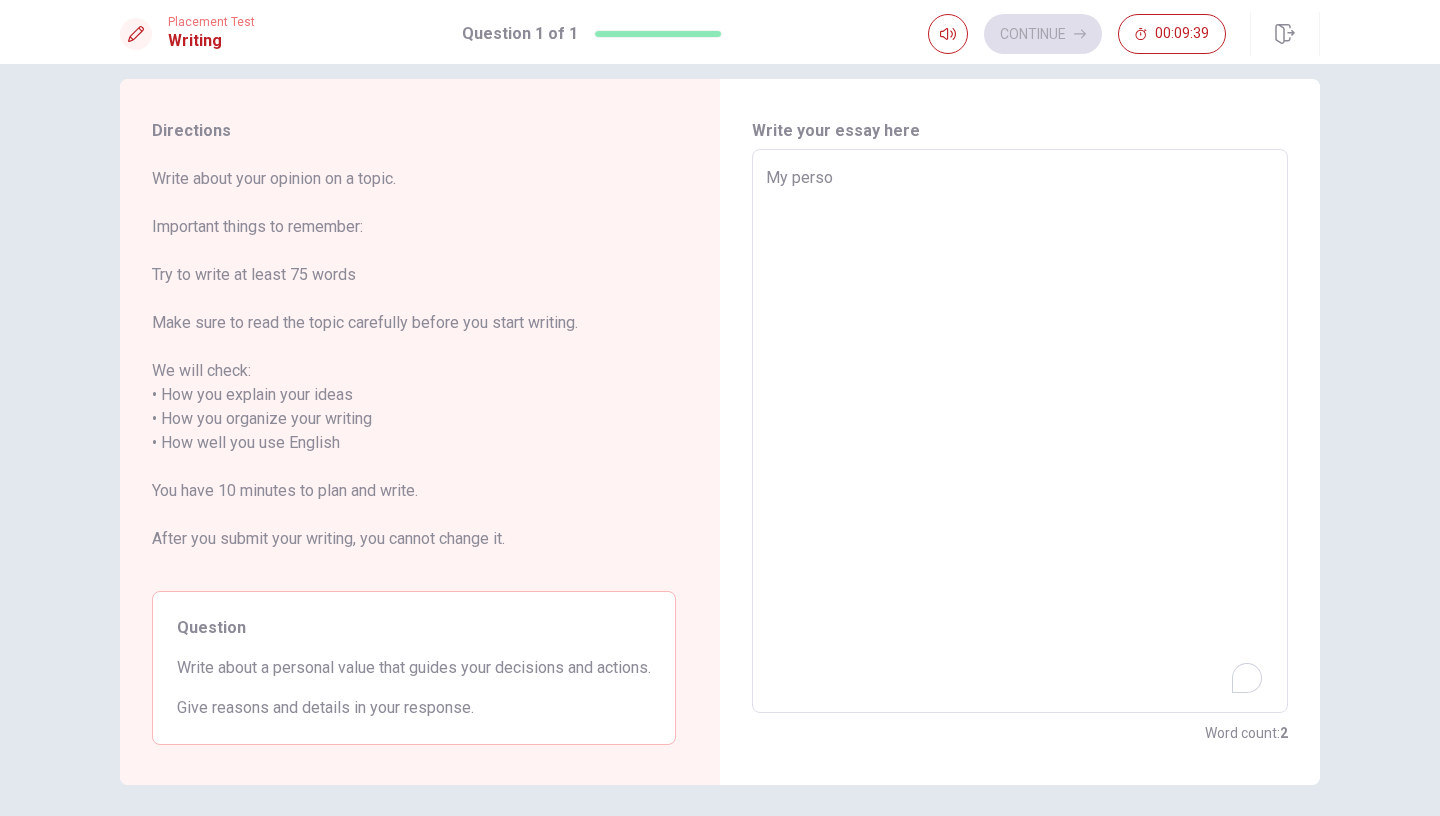 type on "My person" 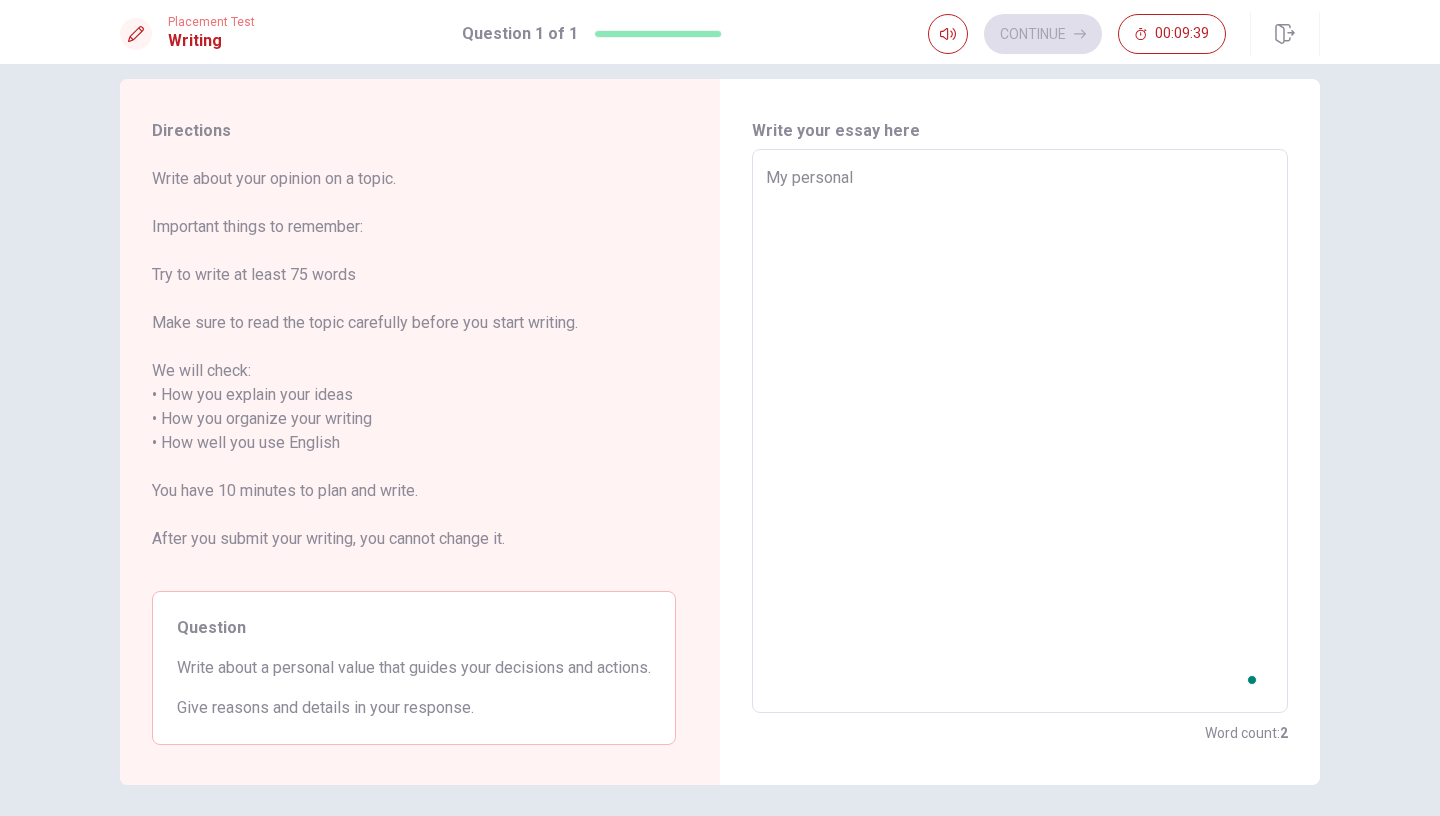 type on "My personal" 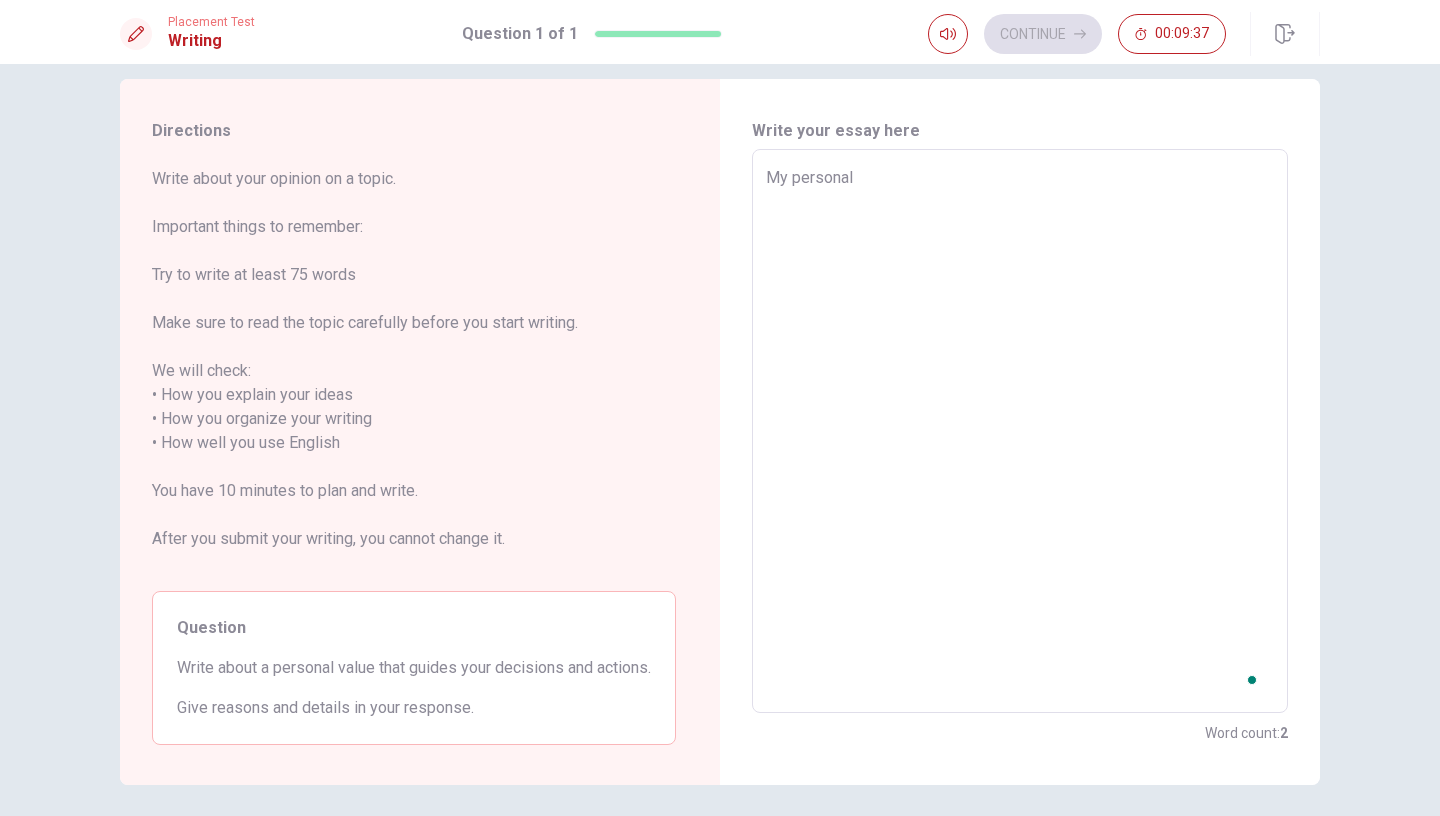 type on "My personal v" 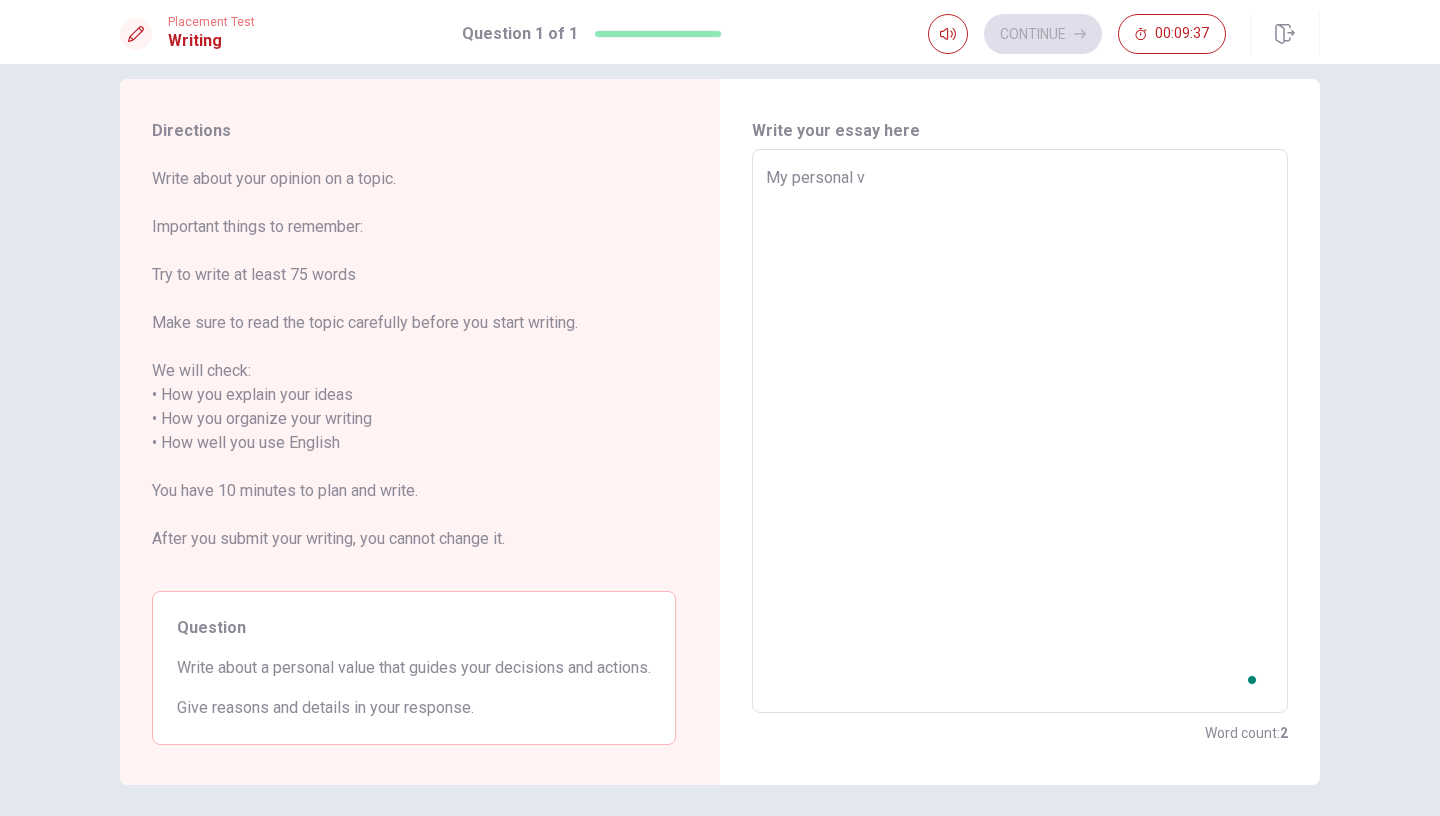 type on "x" 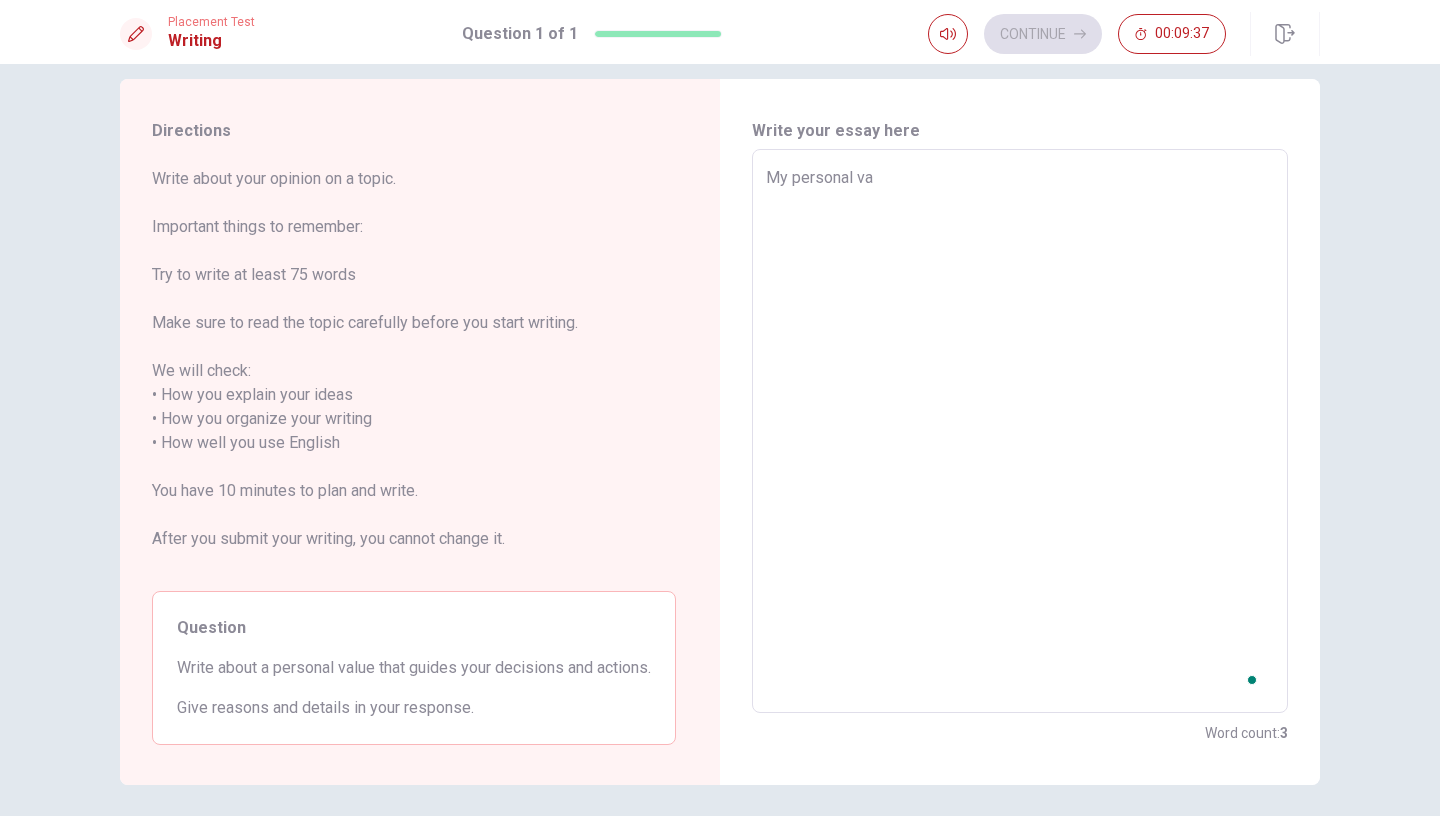 type on "x" 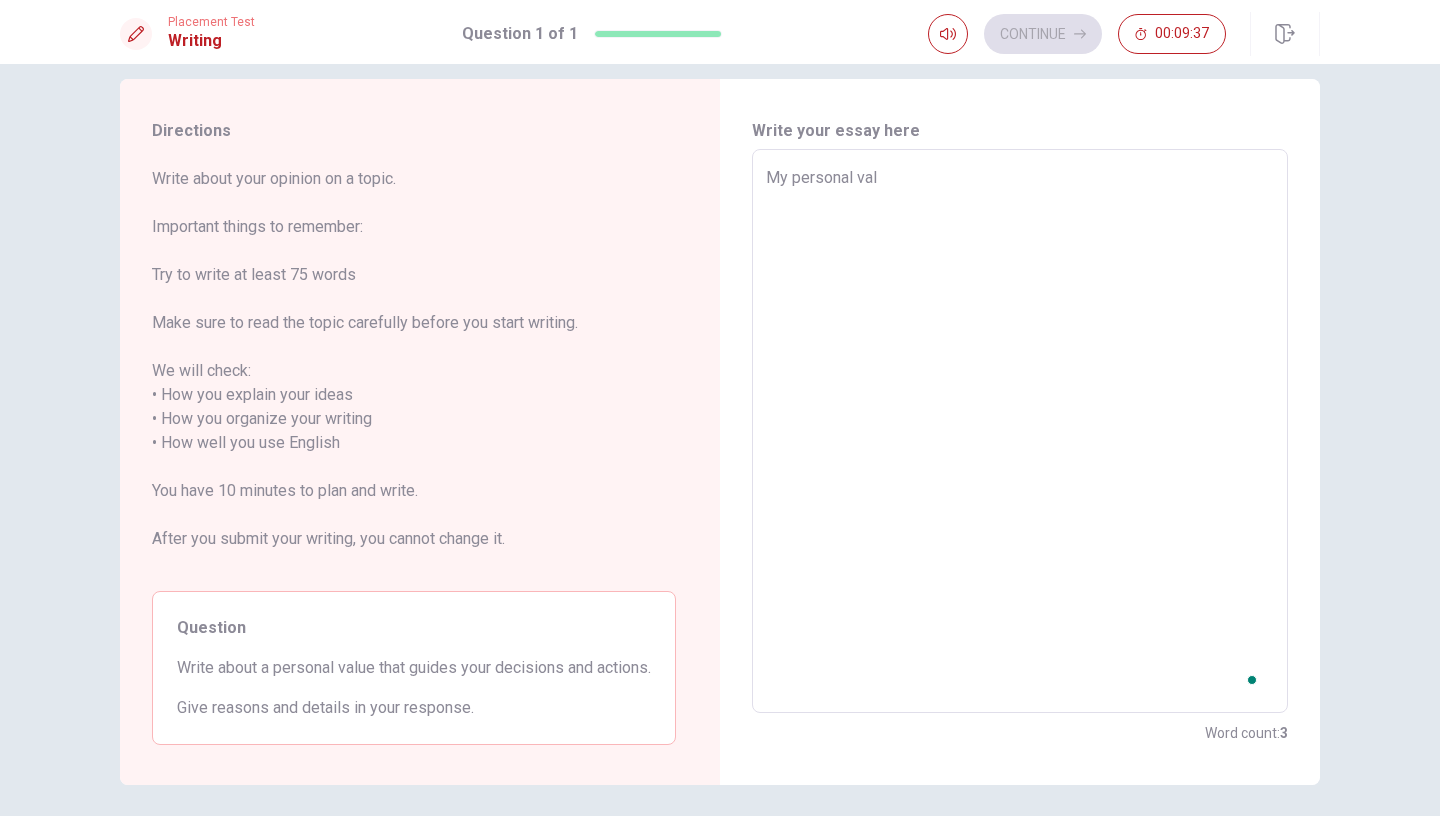 type on "x" 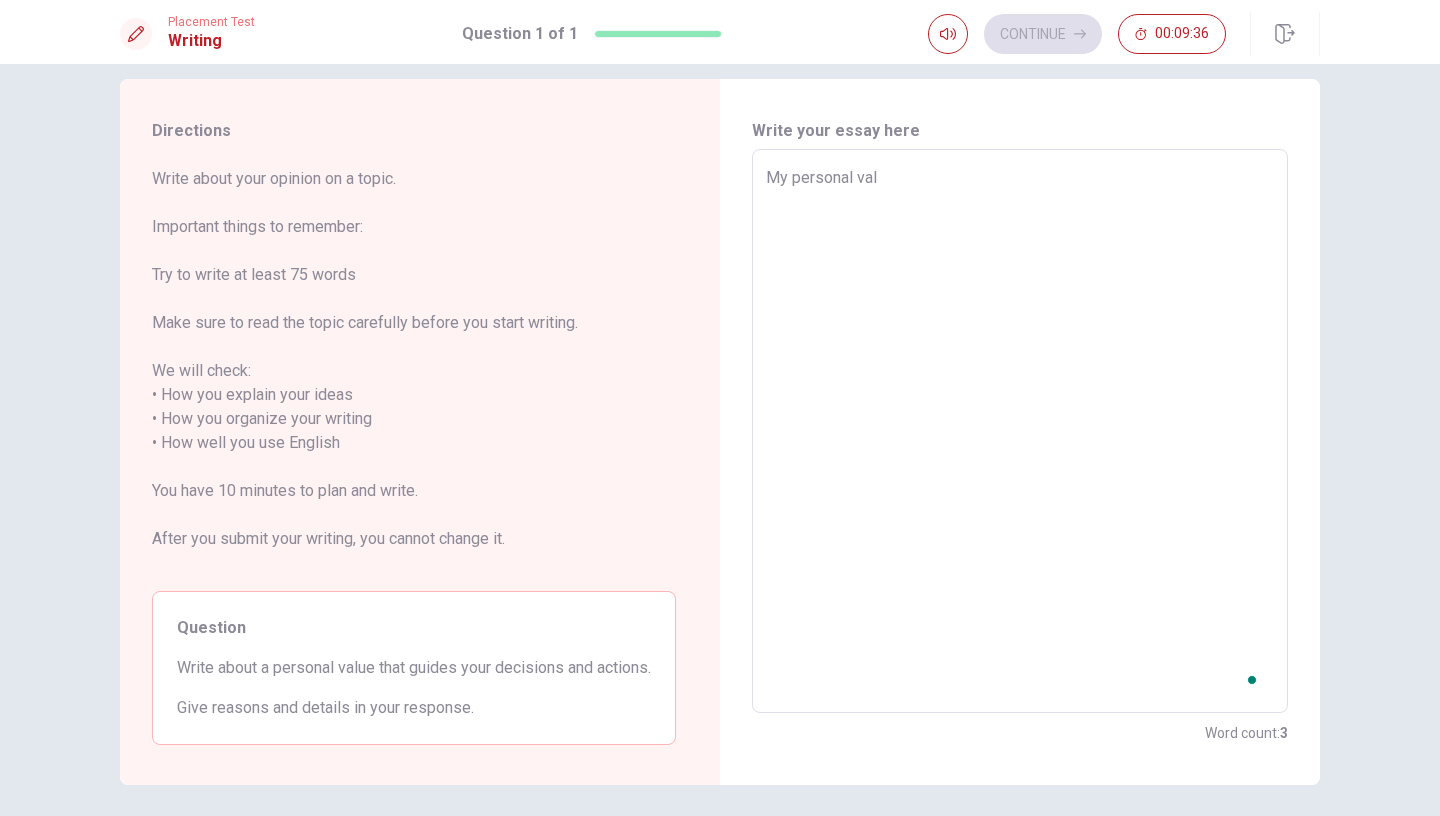 type on "My personal valu" 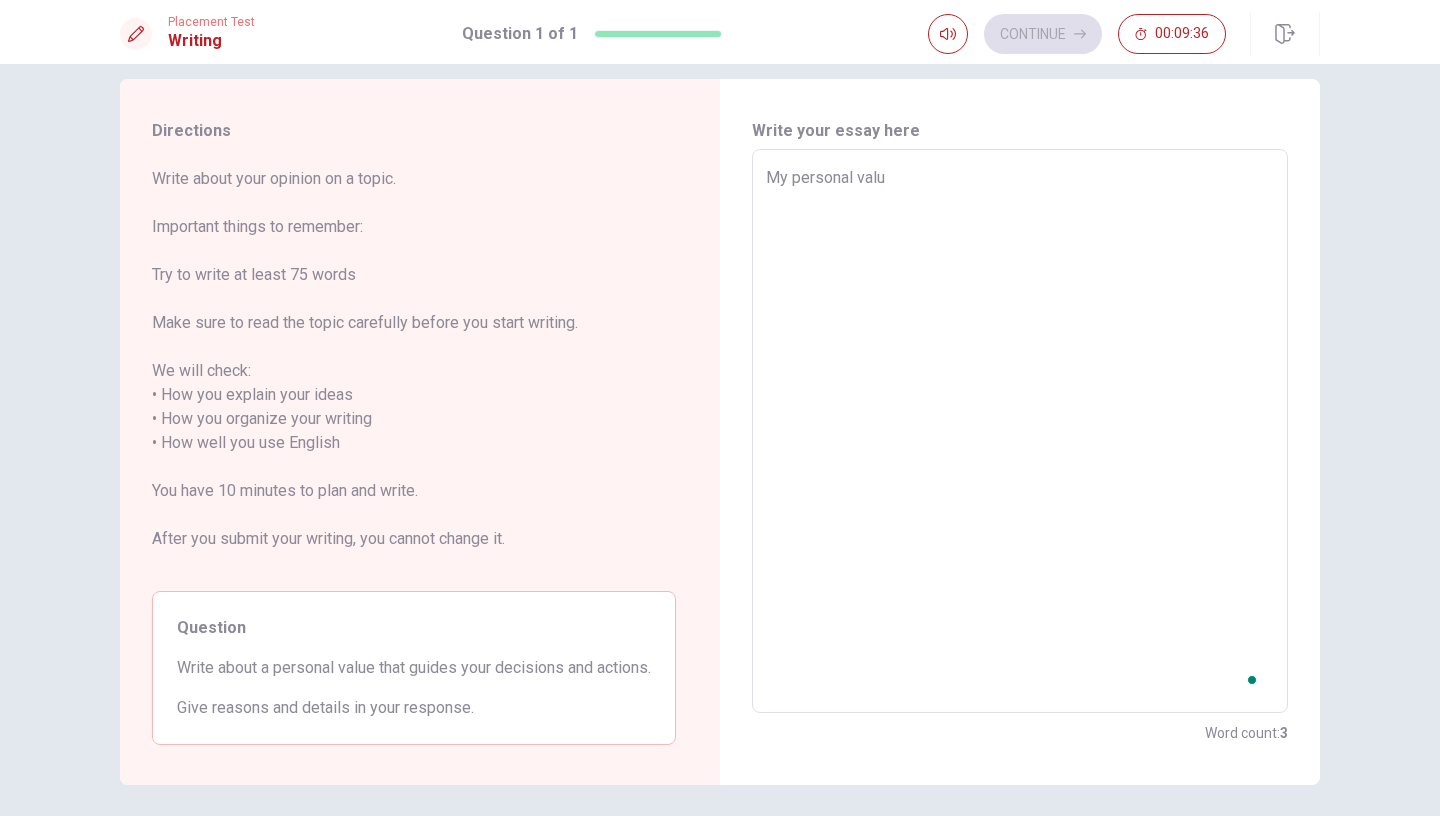 type on "x" 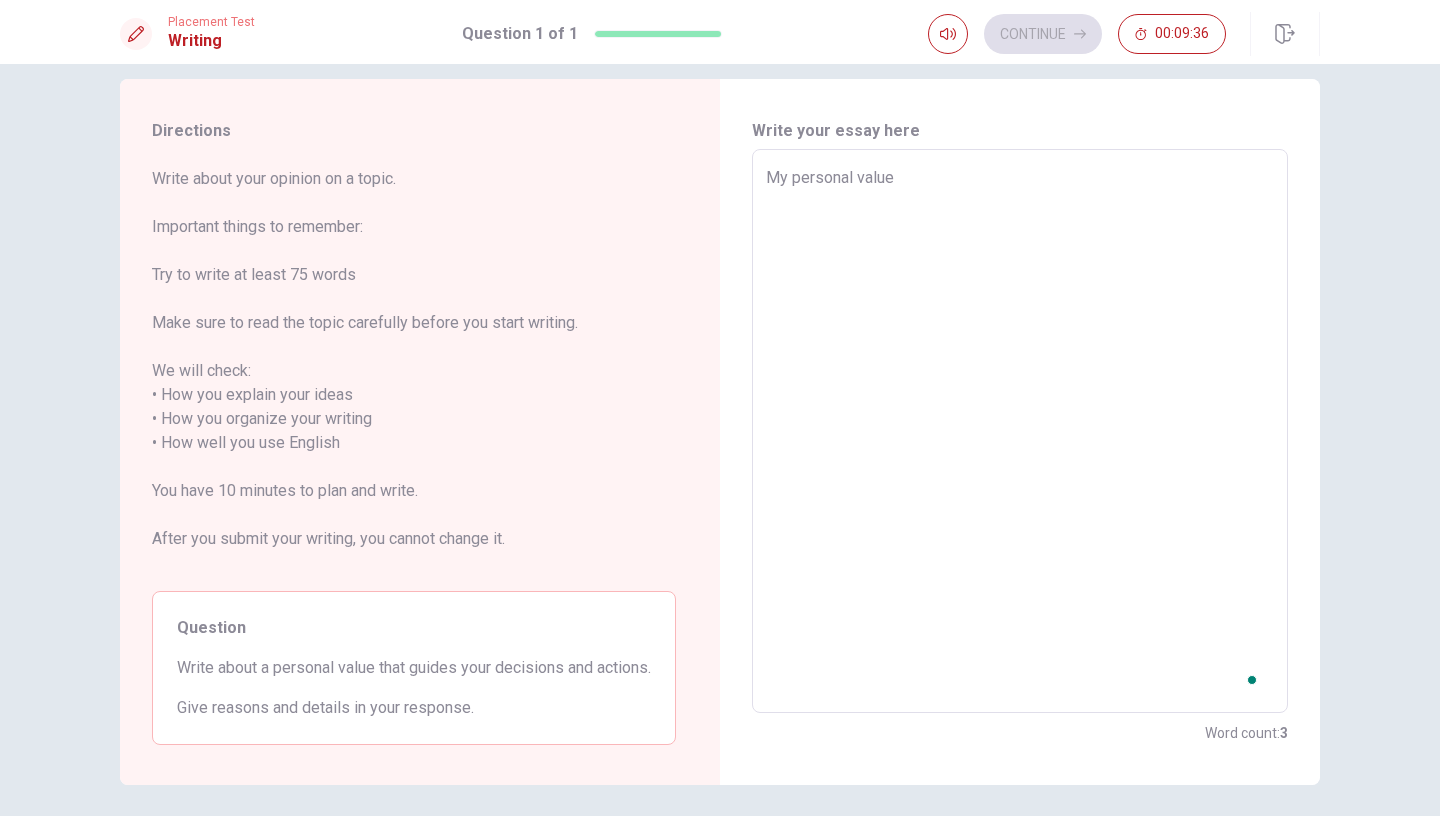 type on "x" 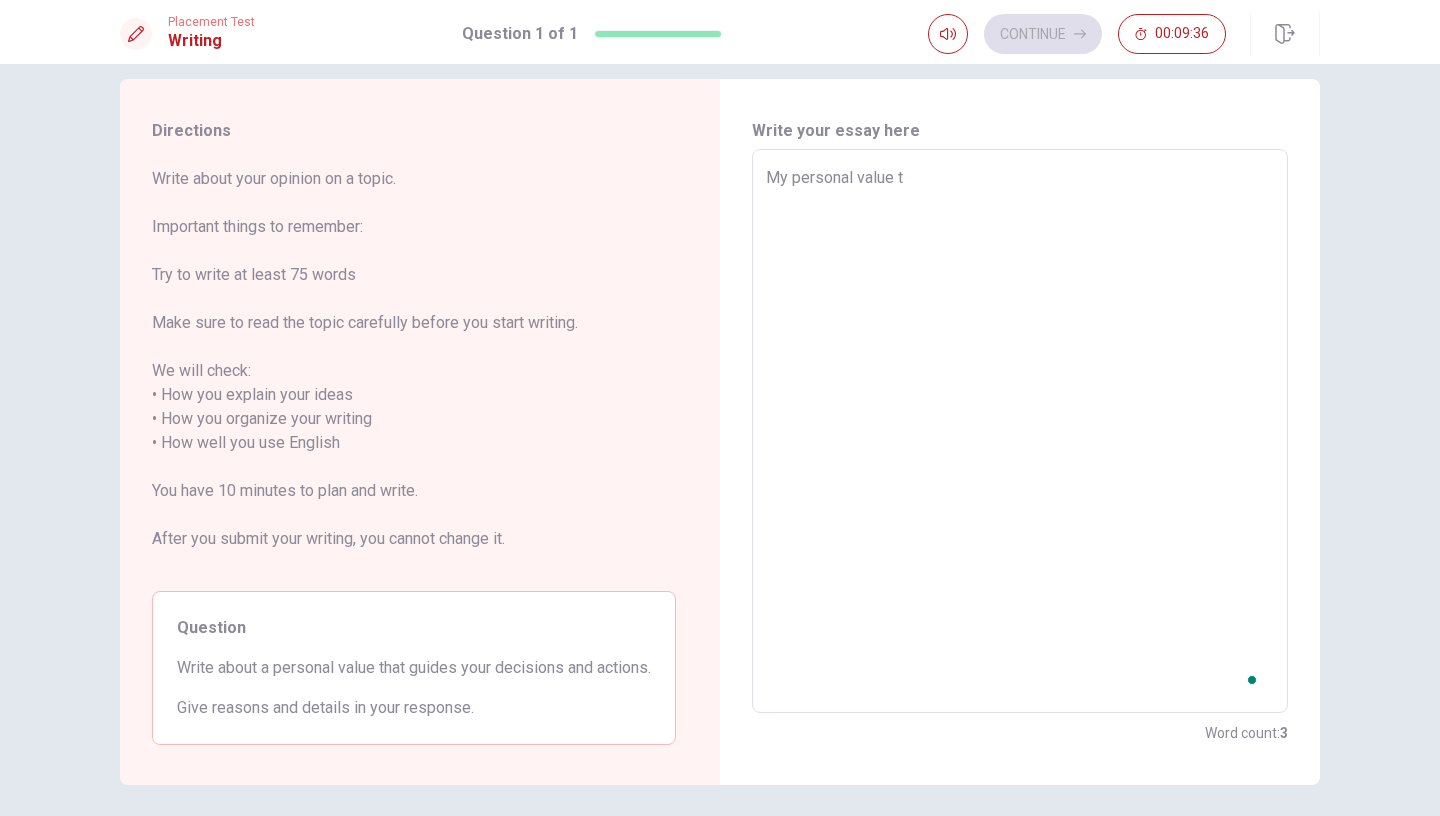 type on "x" 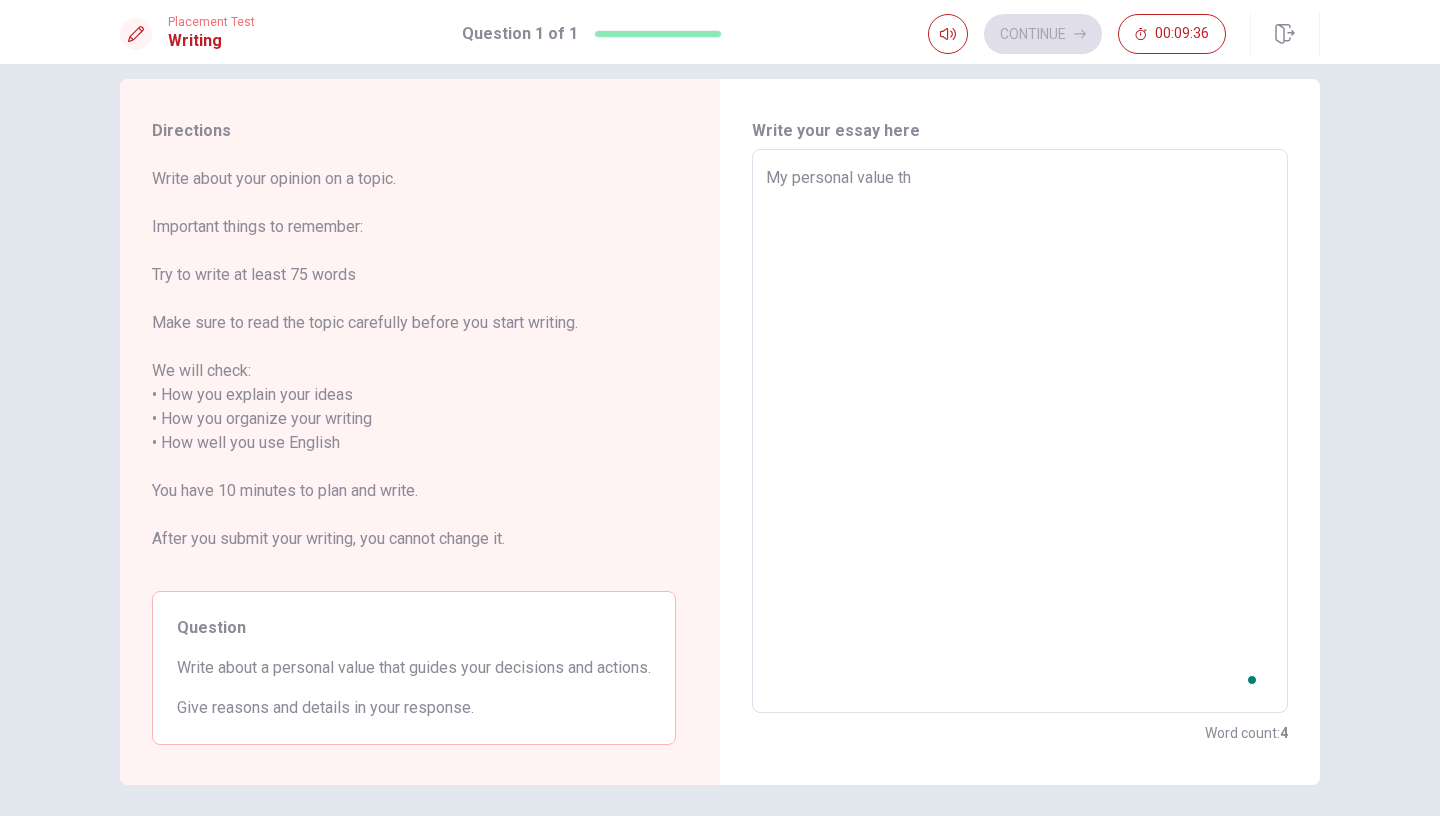 type on "x" 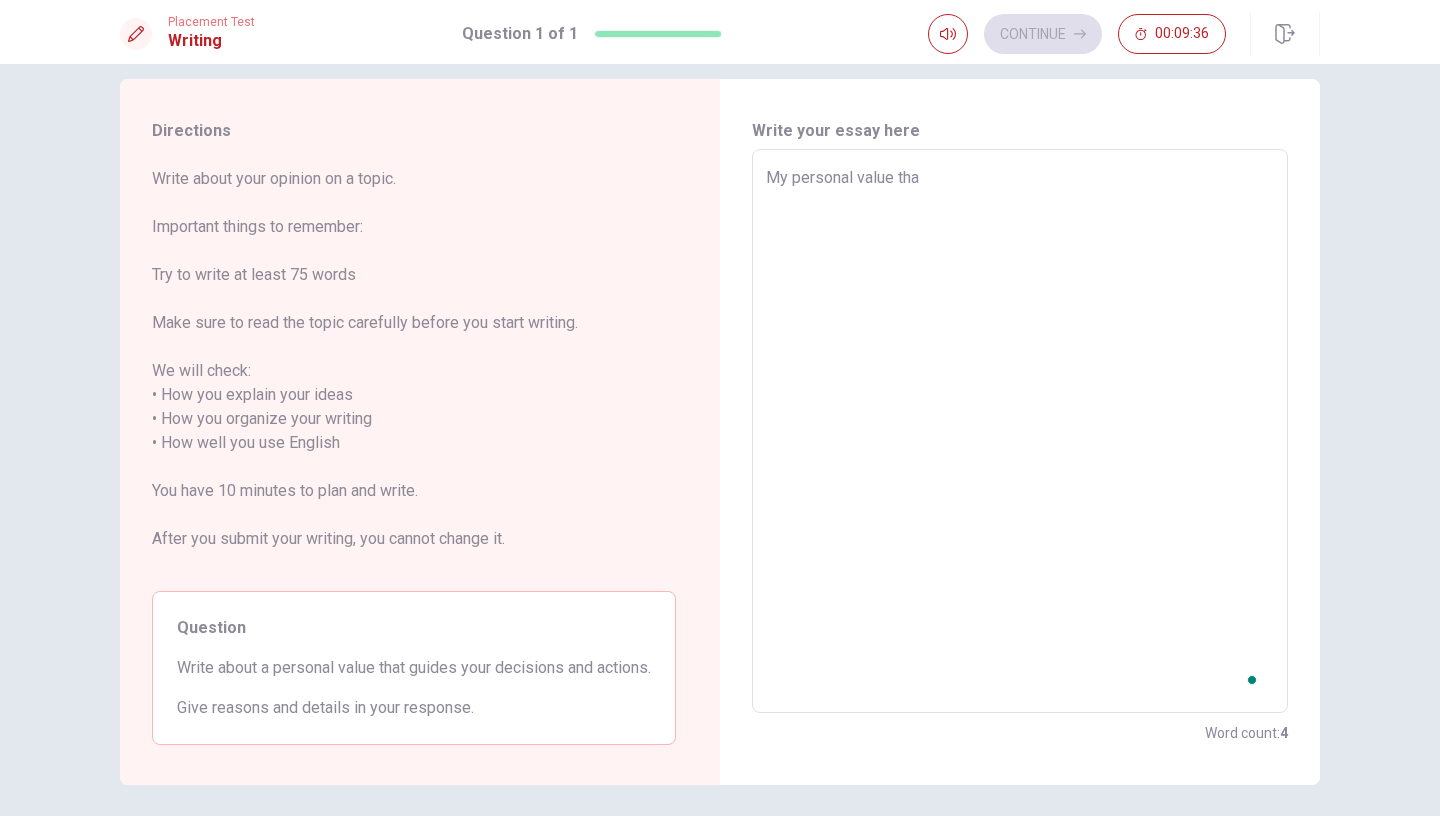 type on "x" 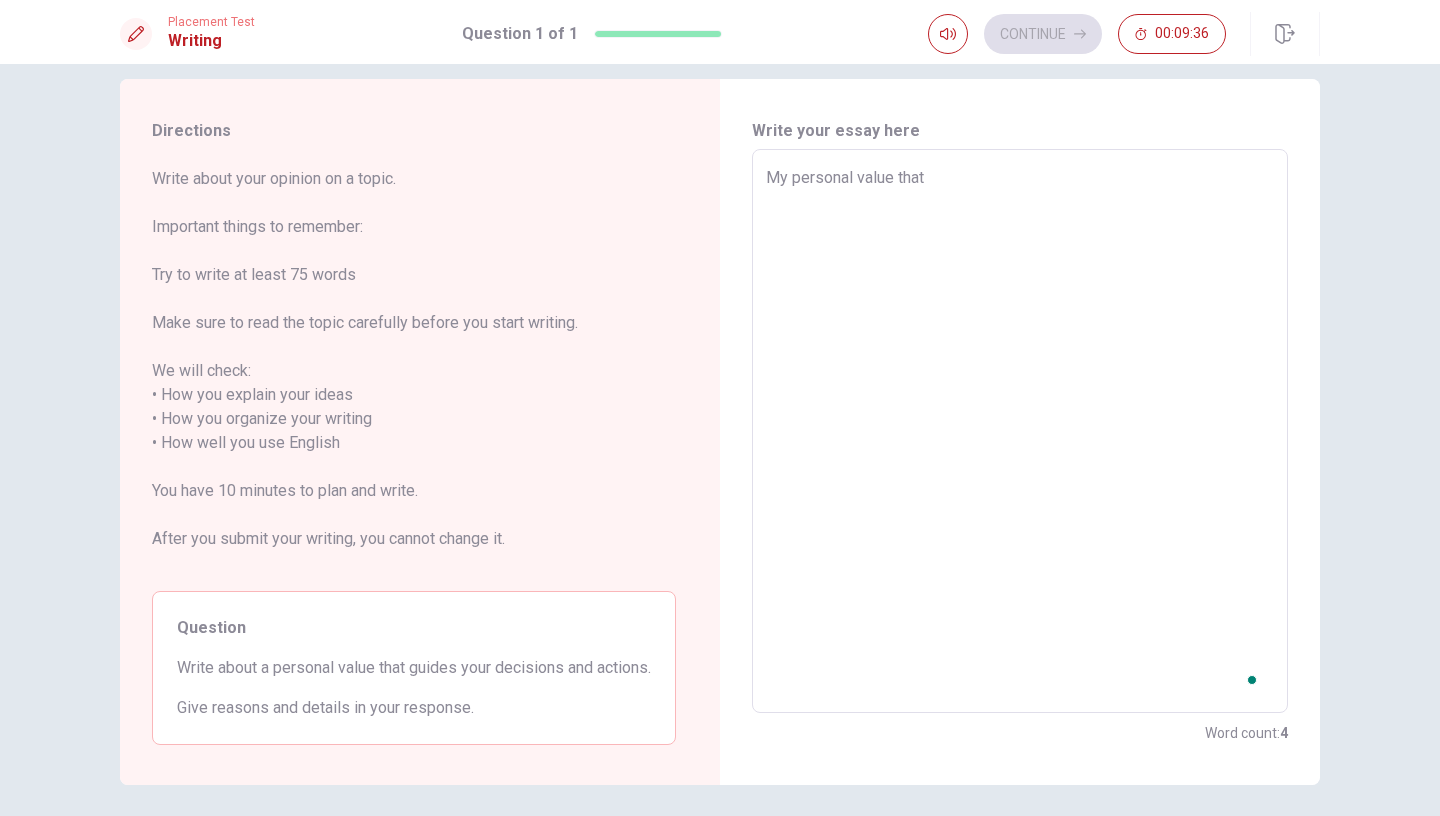 type on "x" 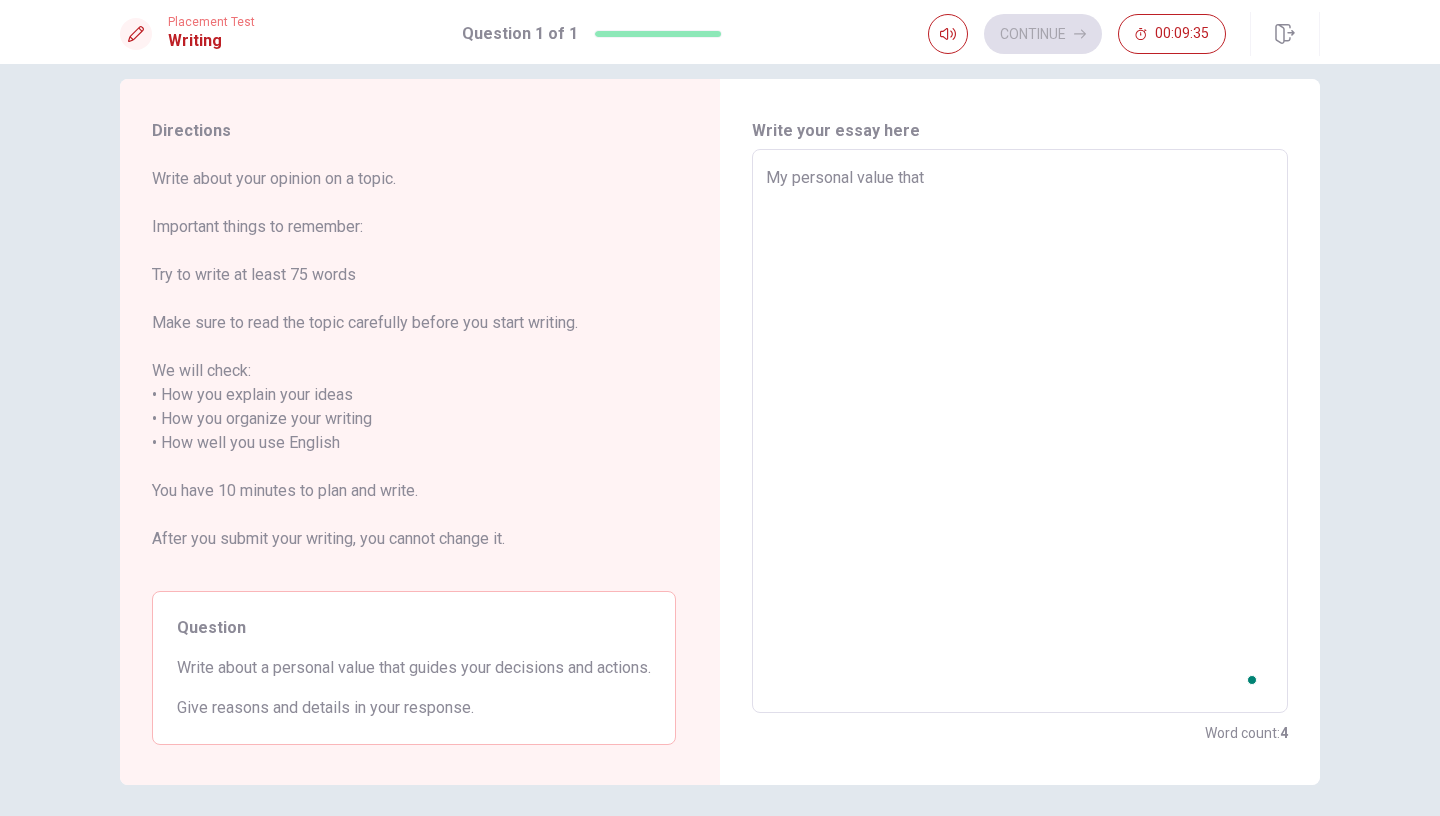 type on "My personal value that" 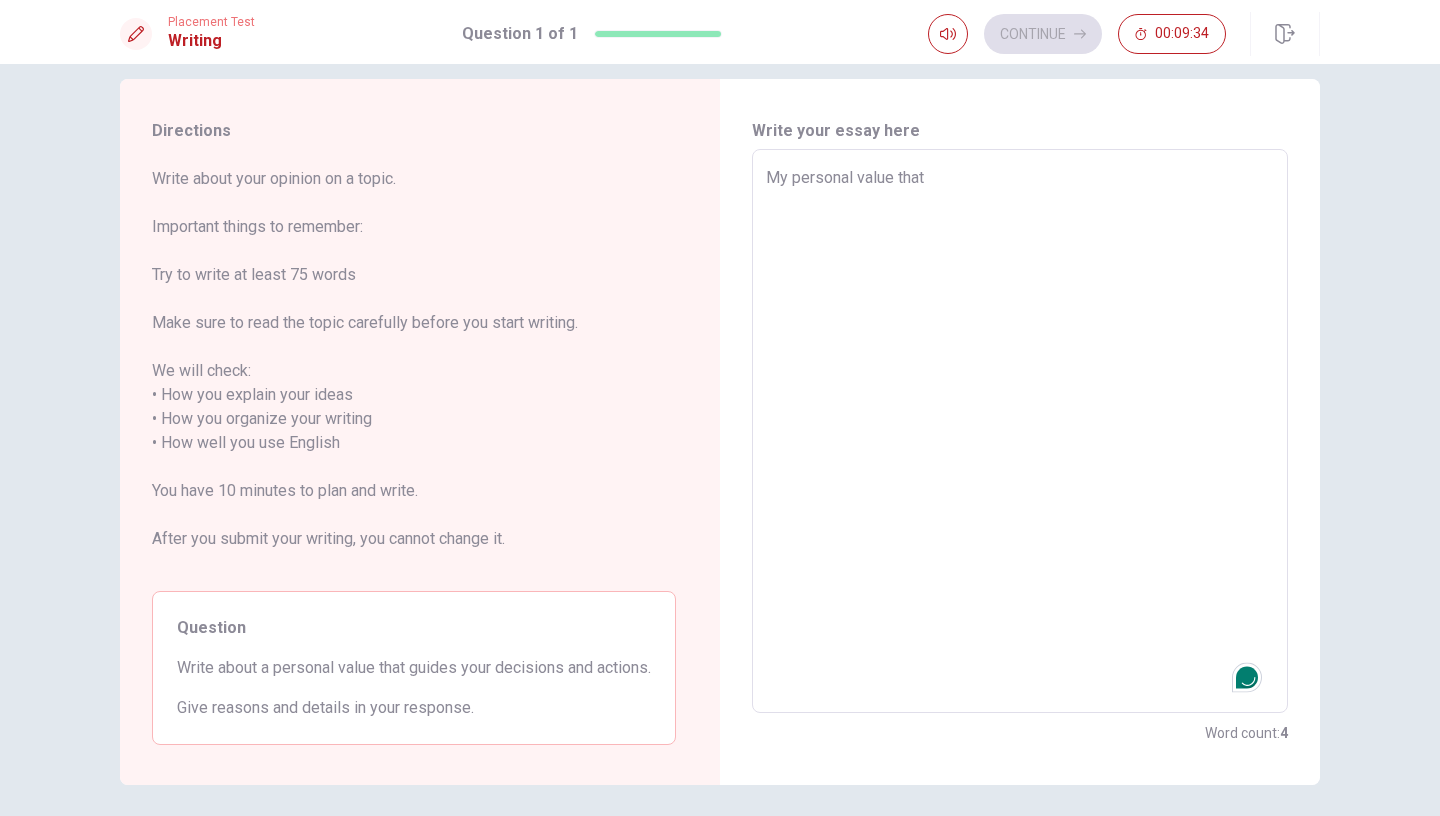 type on "x" 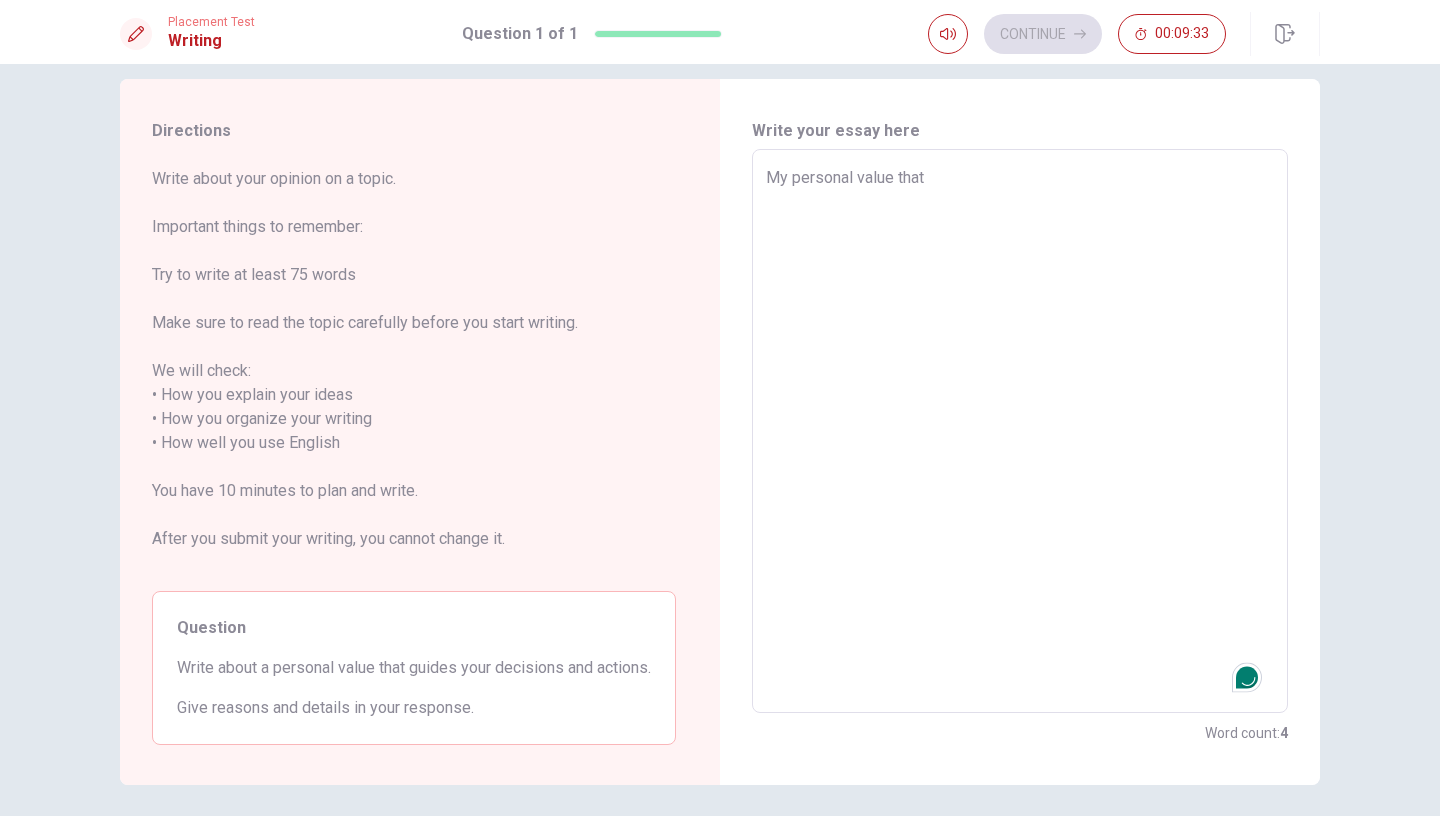 type on "My personal value that" 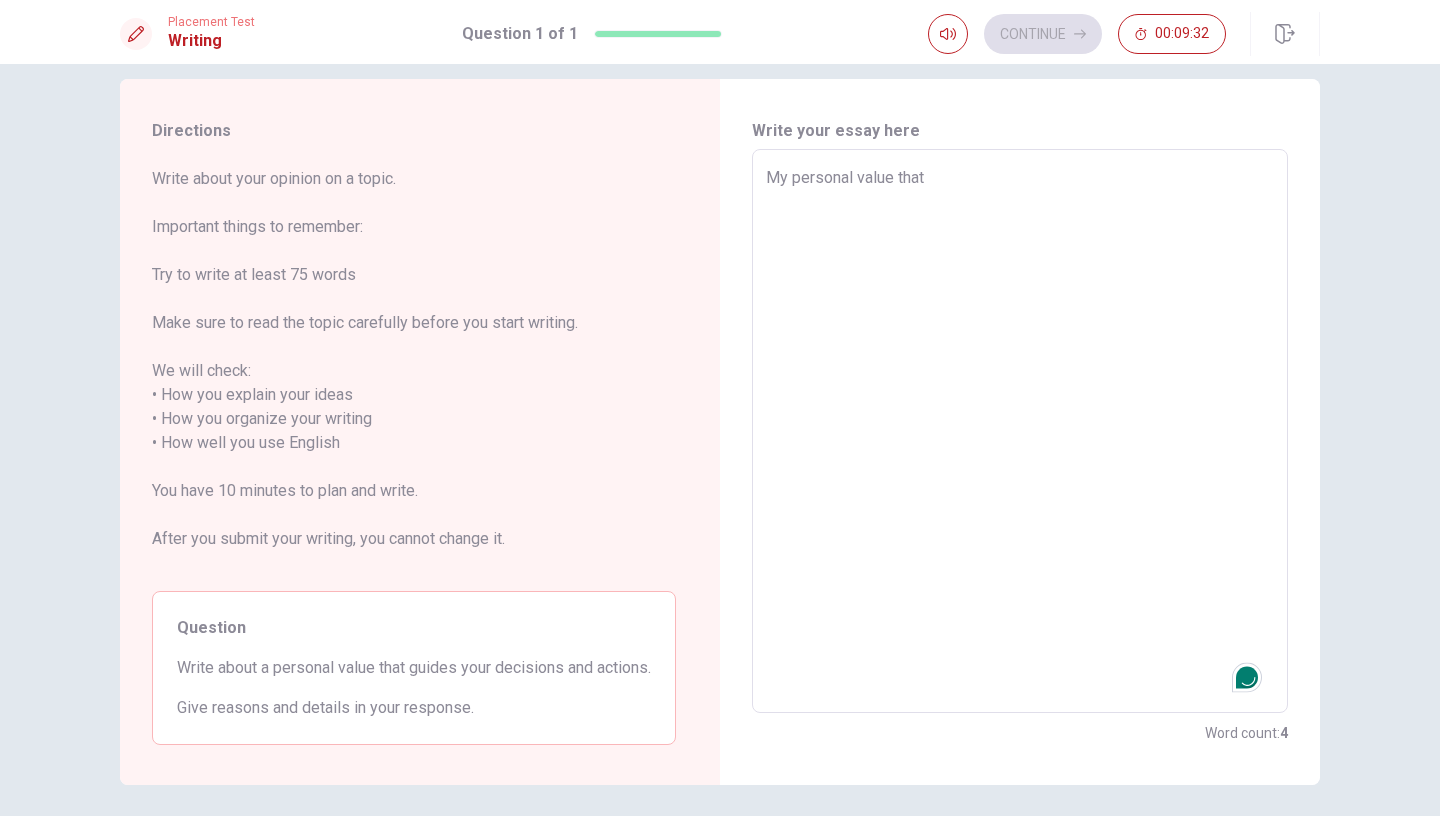 type on "My personal value that" 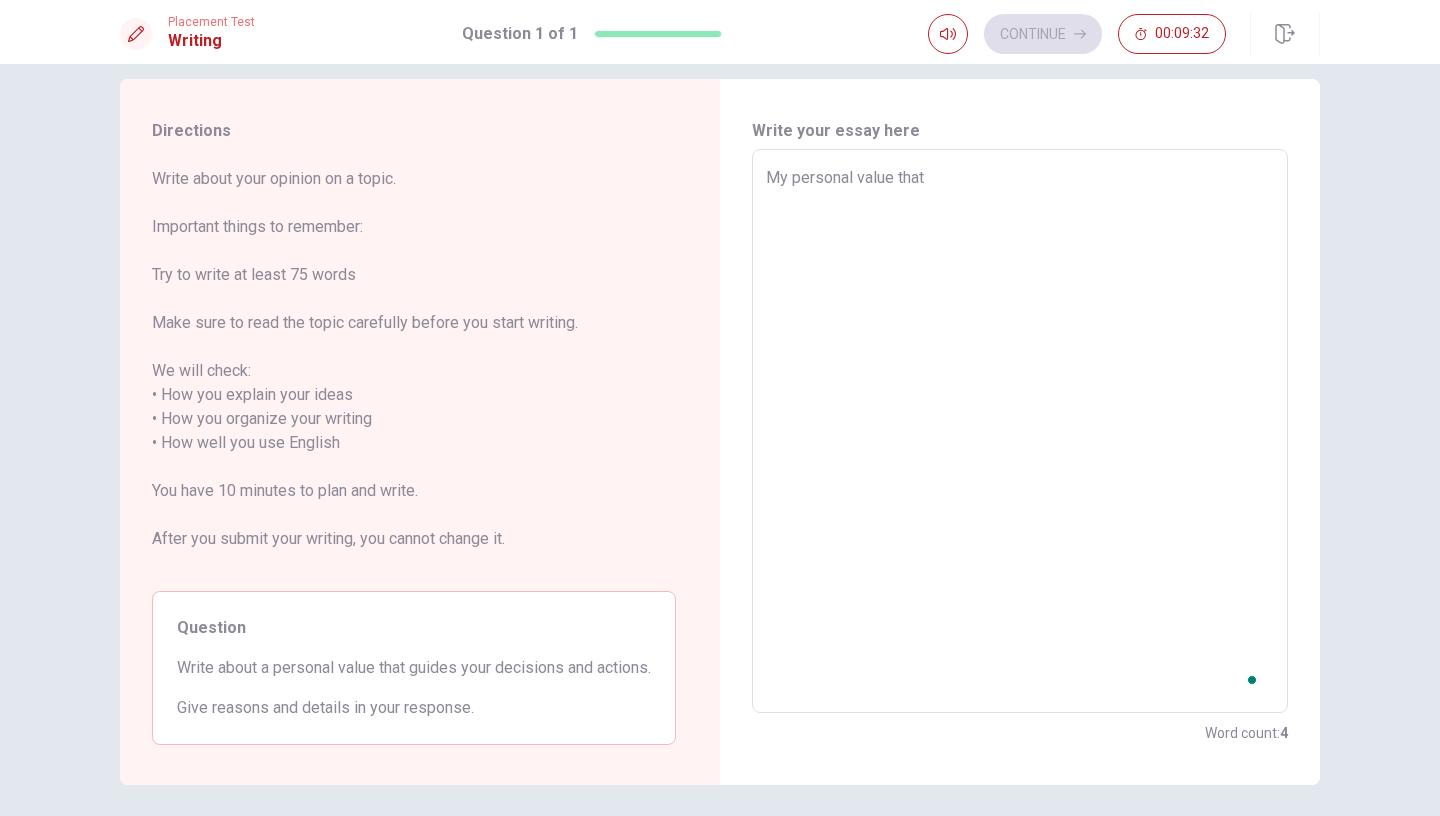 type on "My personal value that g" 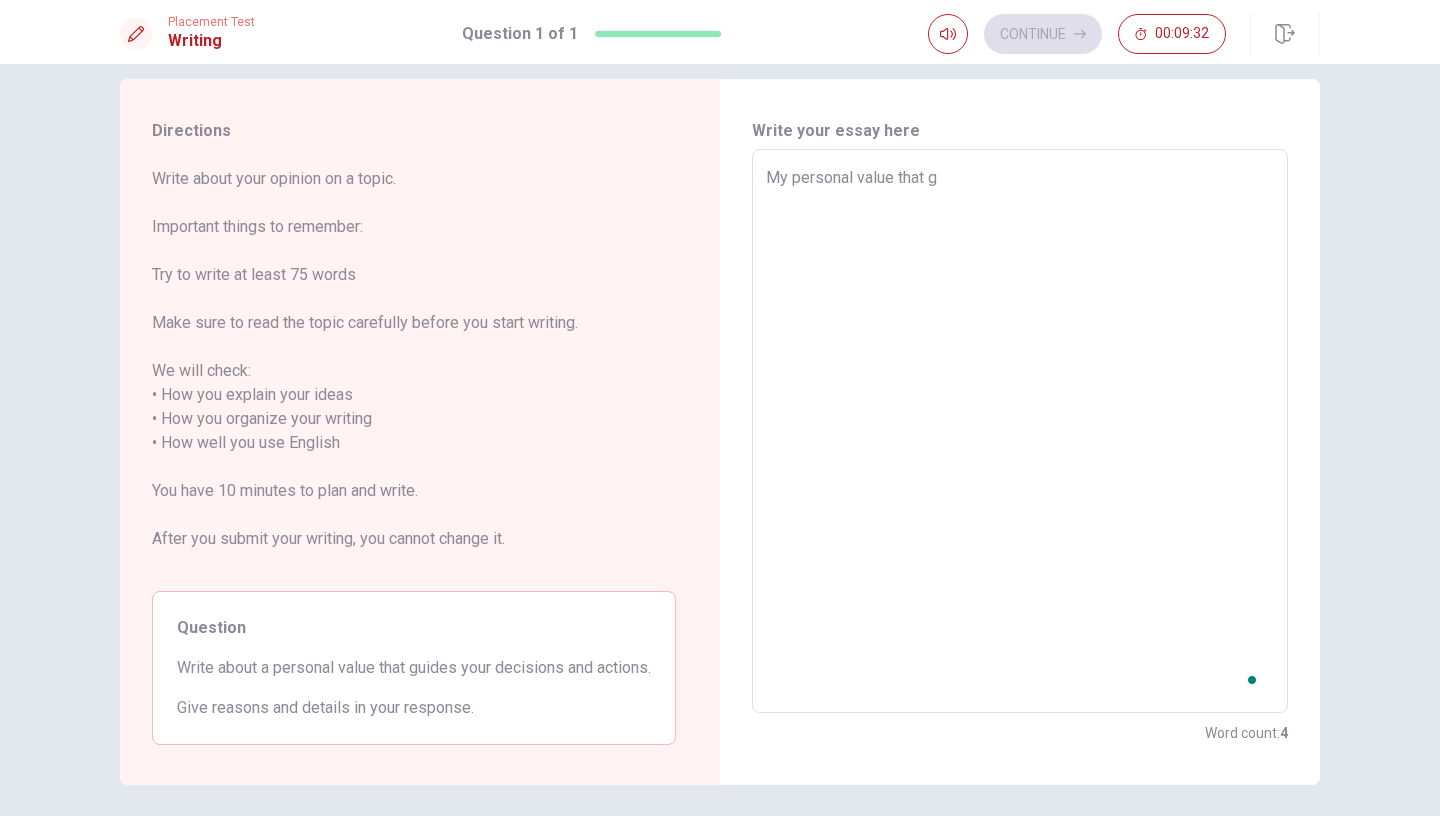 type on "x" 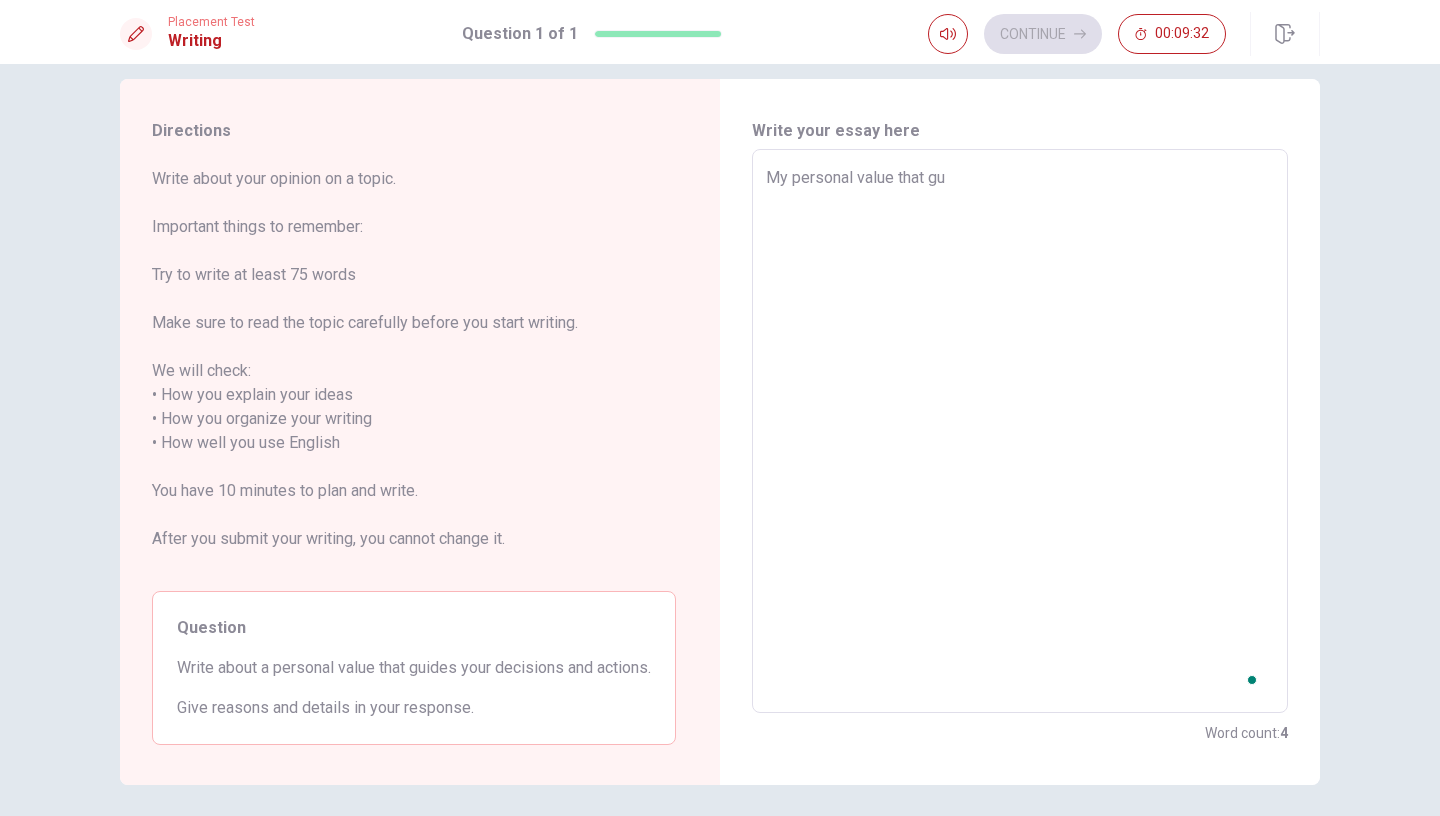 type on "x" 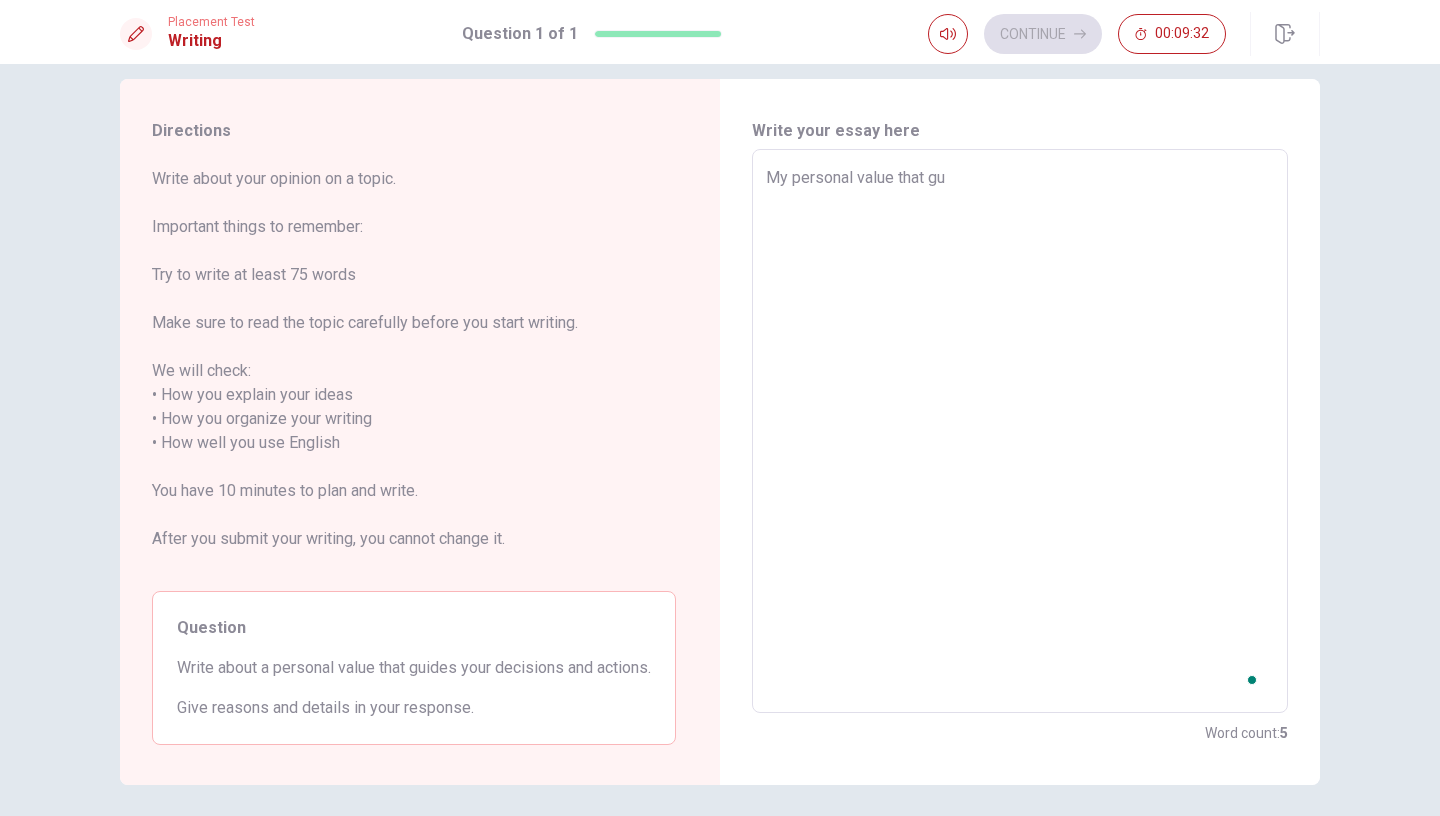 type on "My personal value that gui" 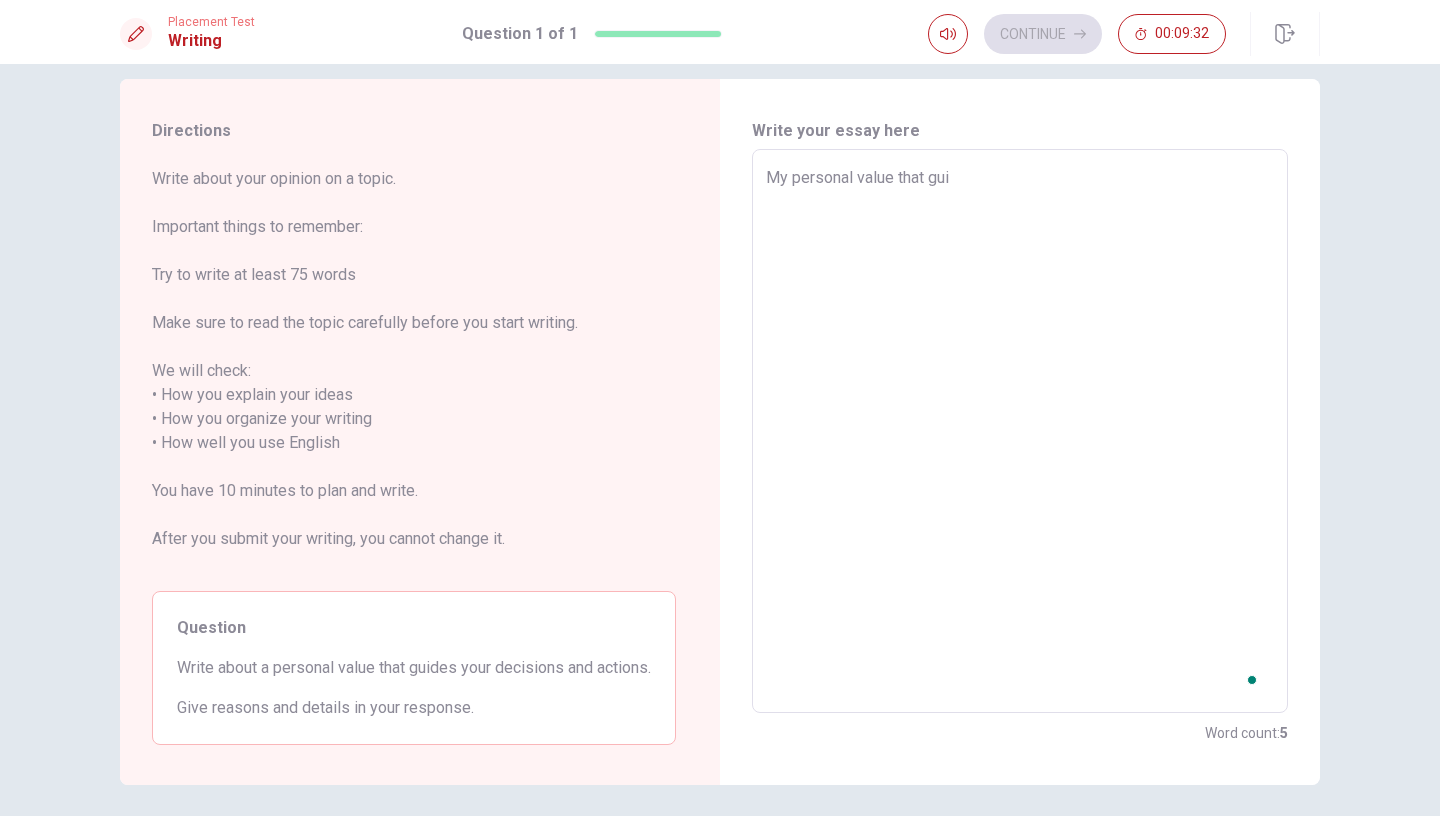 type on "x" 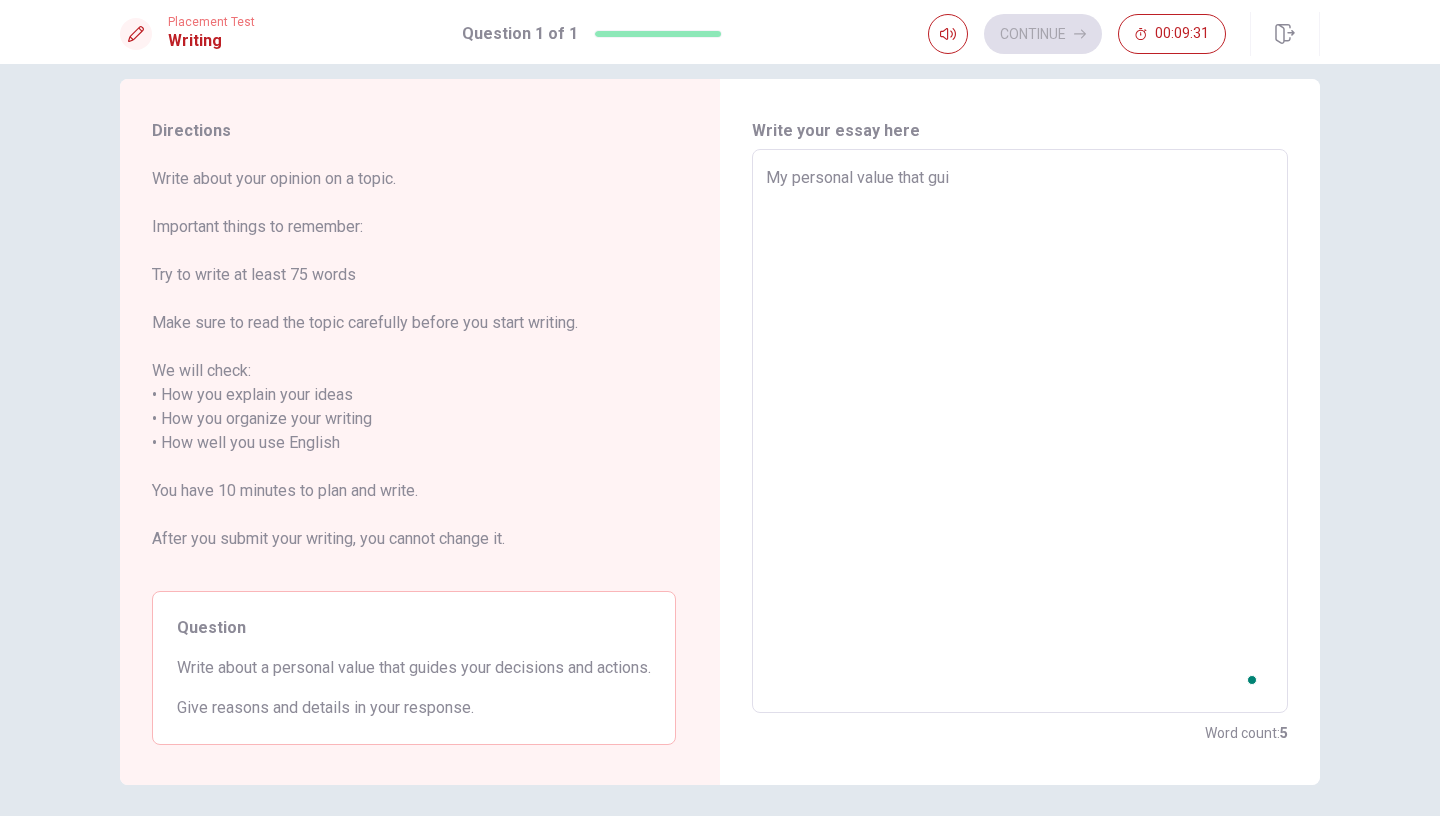 type on "My personal value that guid" 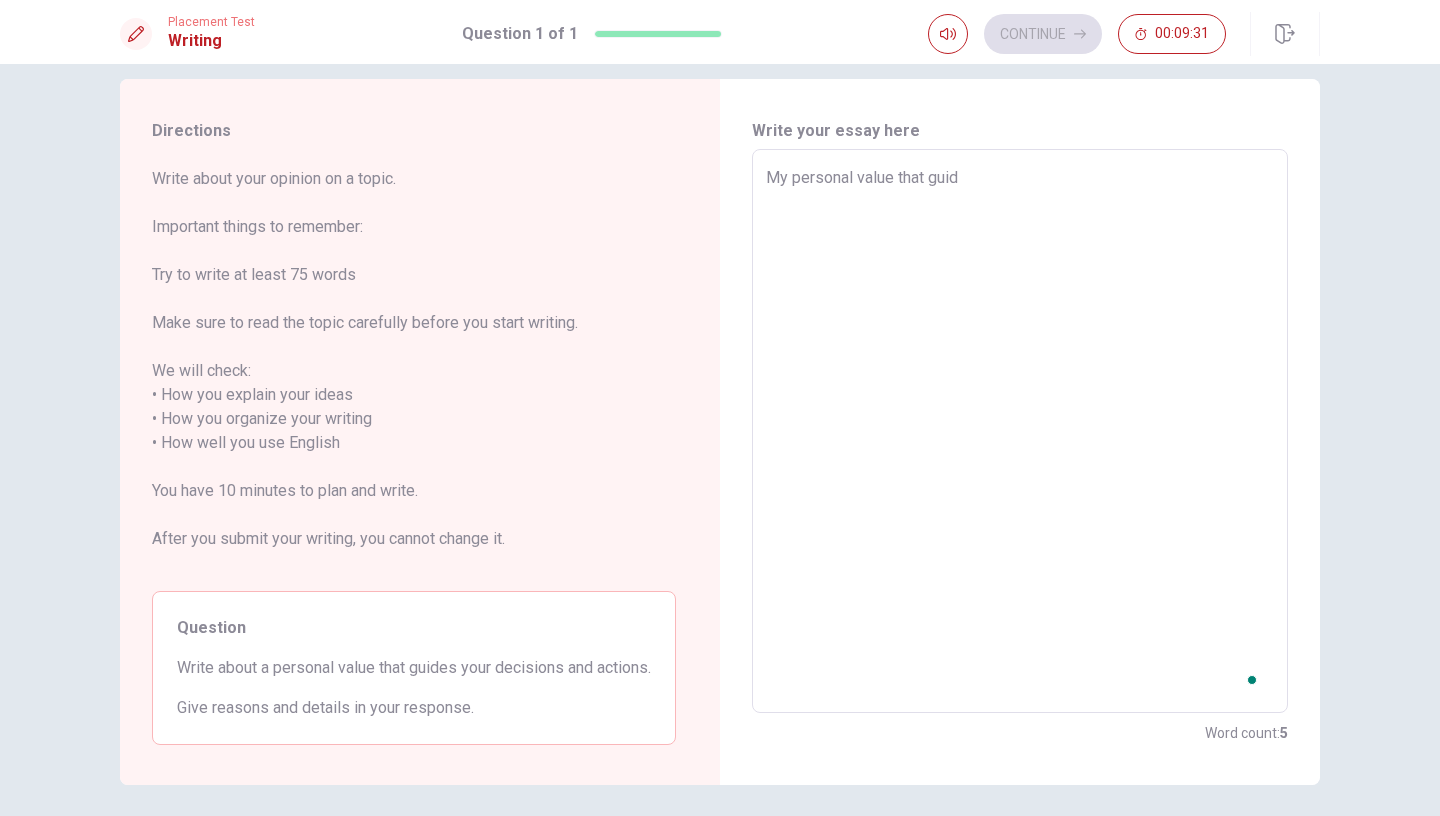 type on "x" 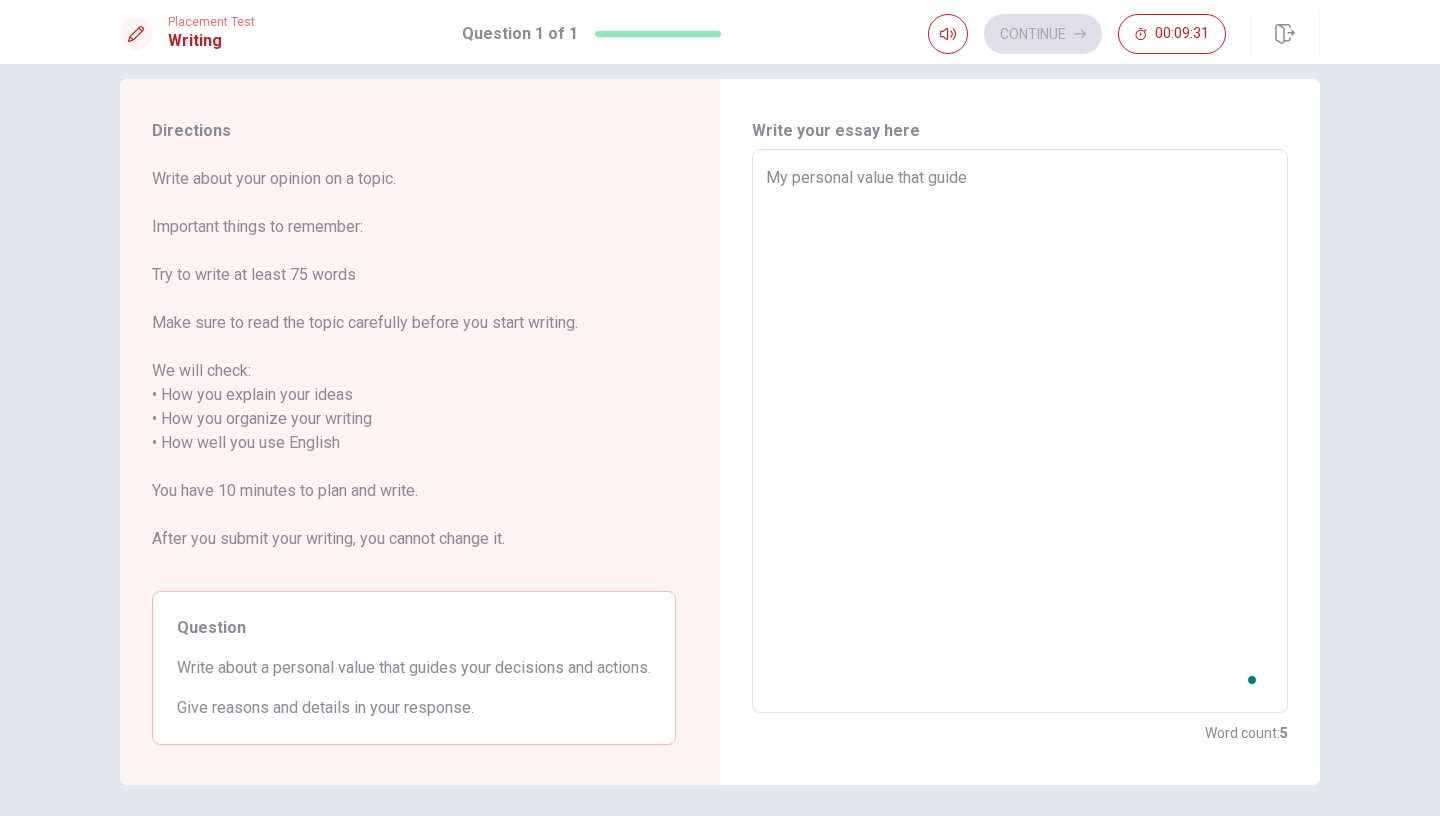 type on "x" 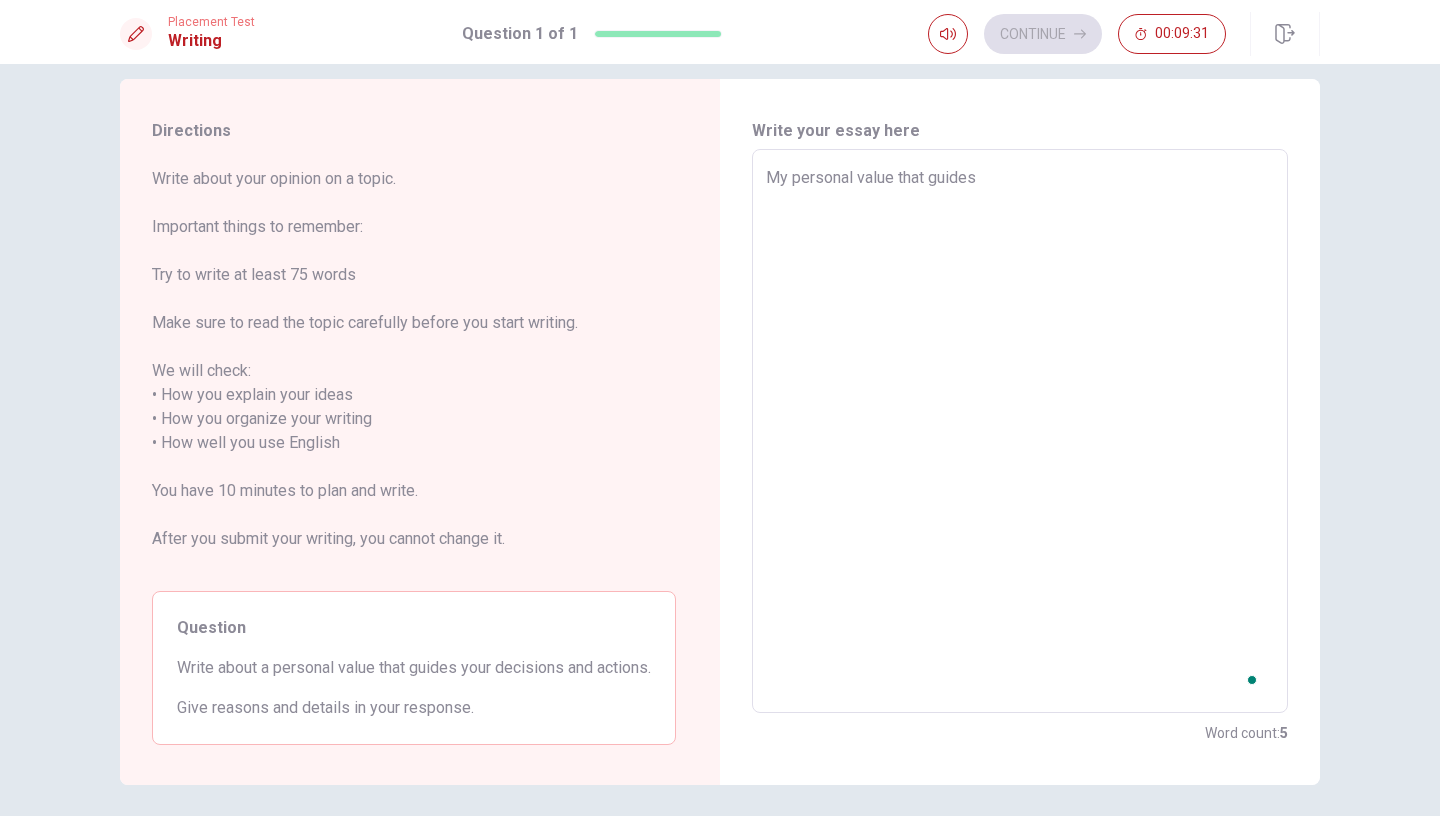 type on "x" 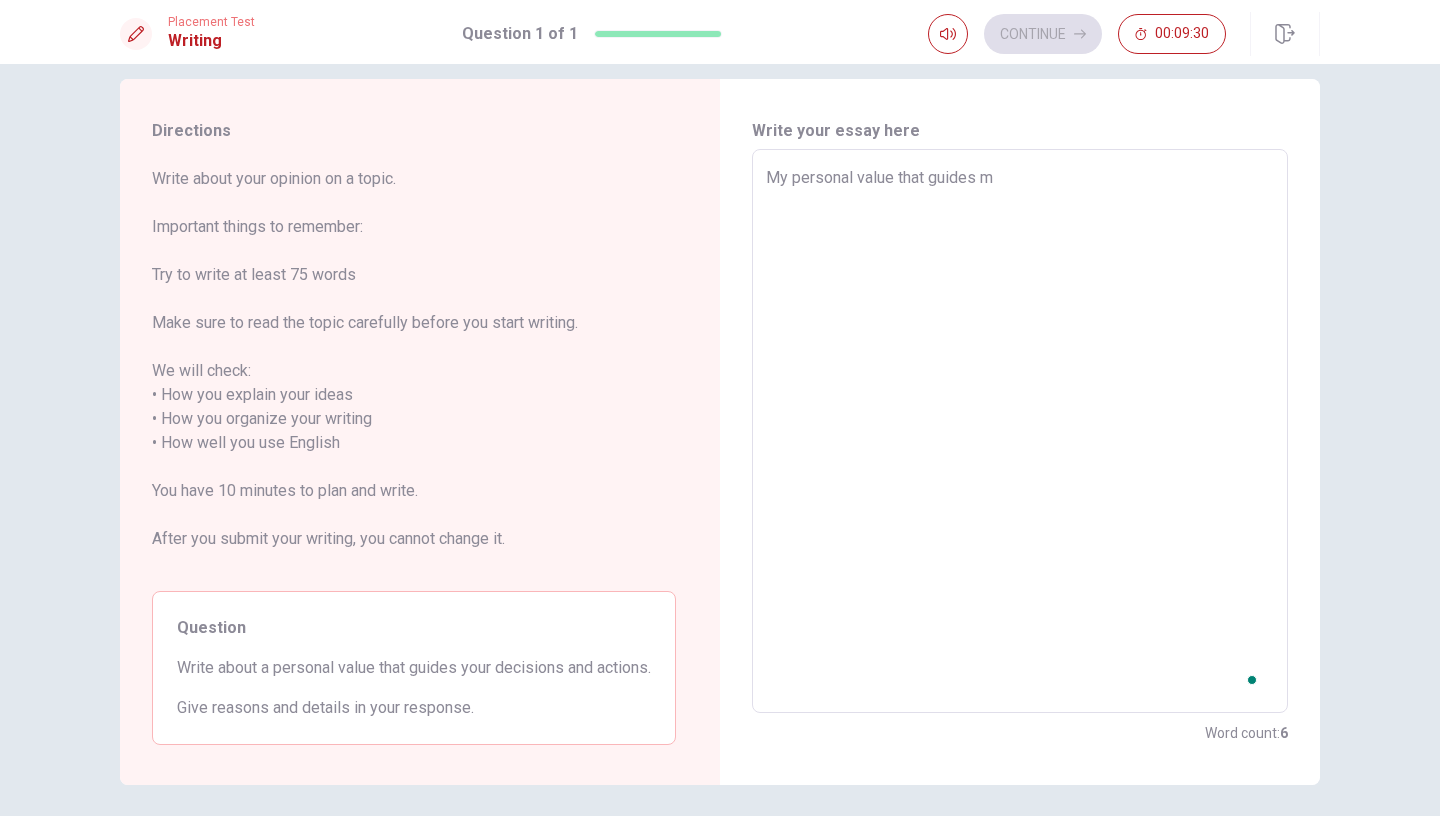 type on "x" 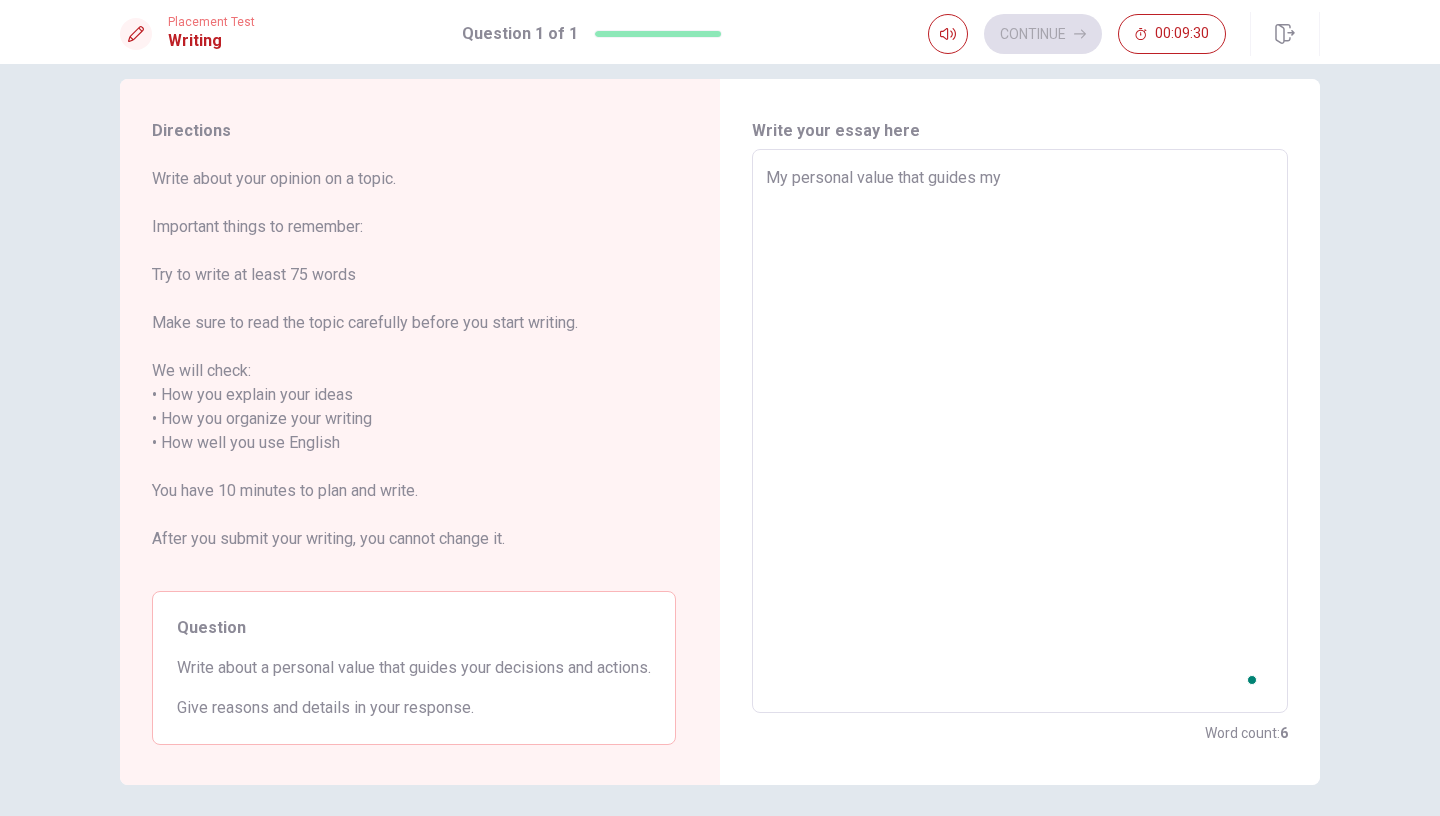 type on "x" 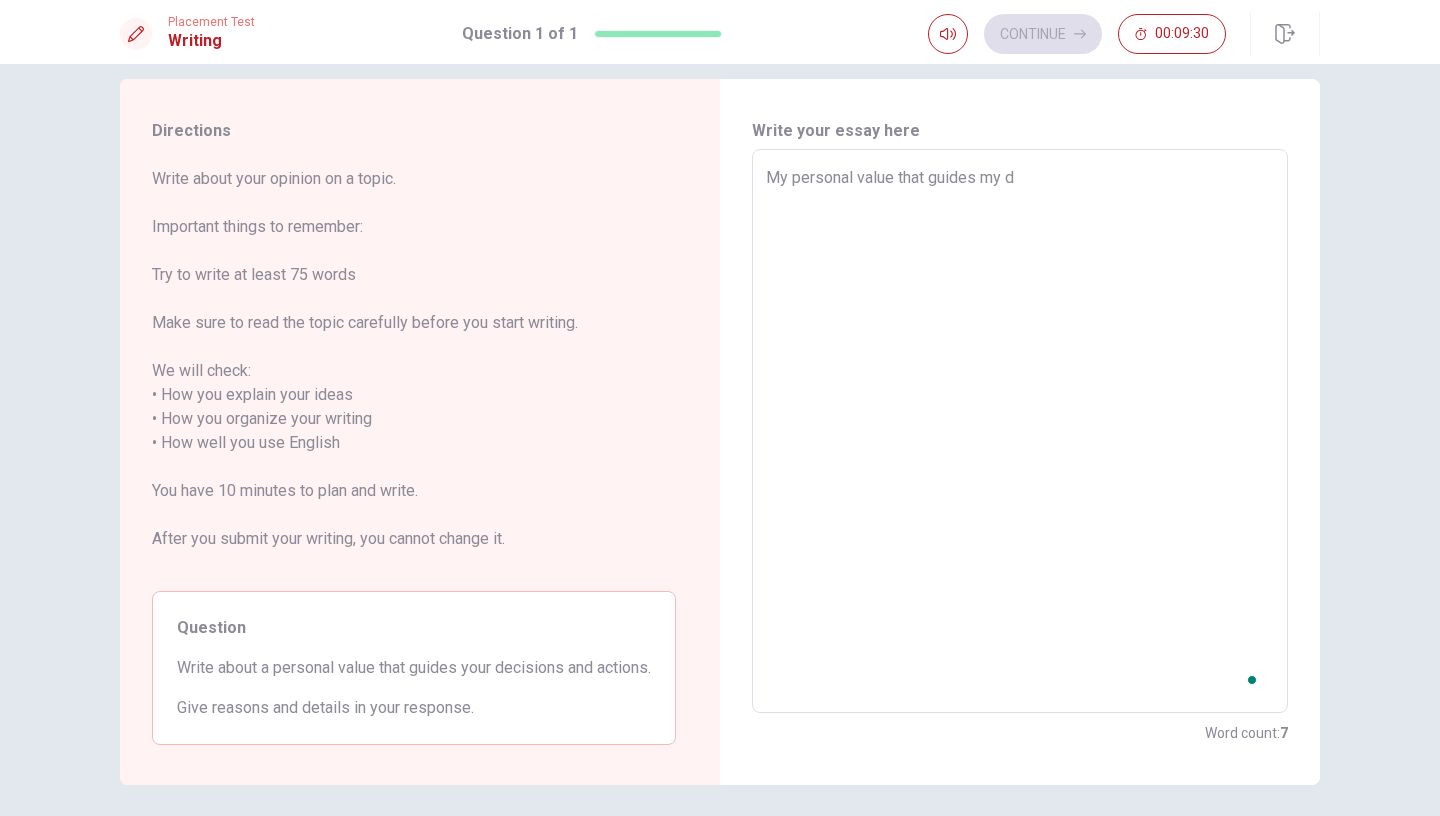 type on "x" 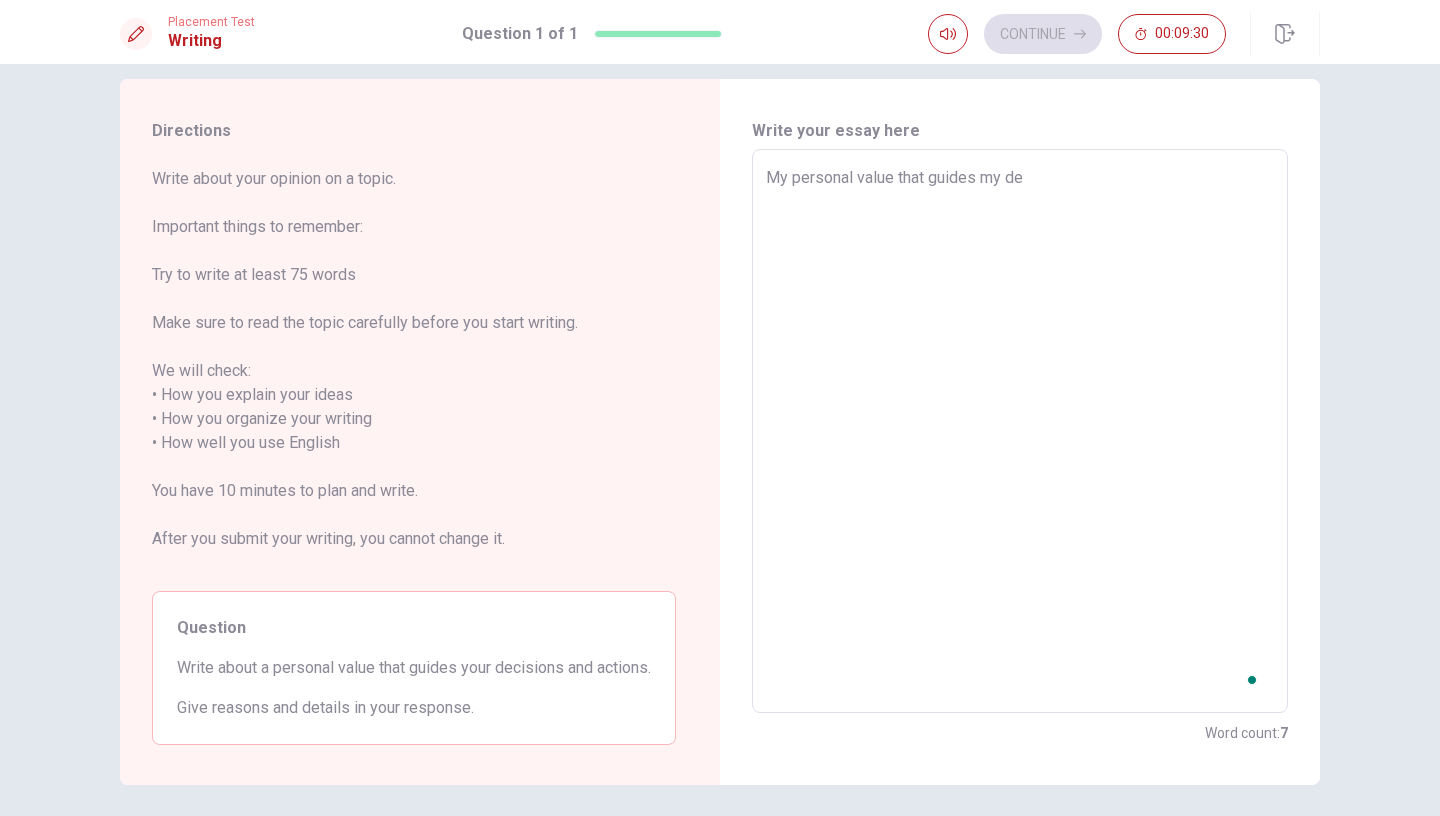type on "x" 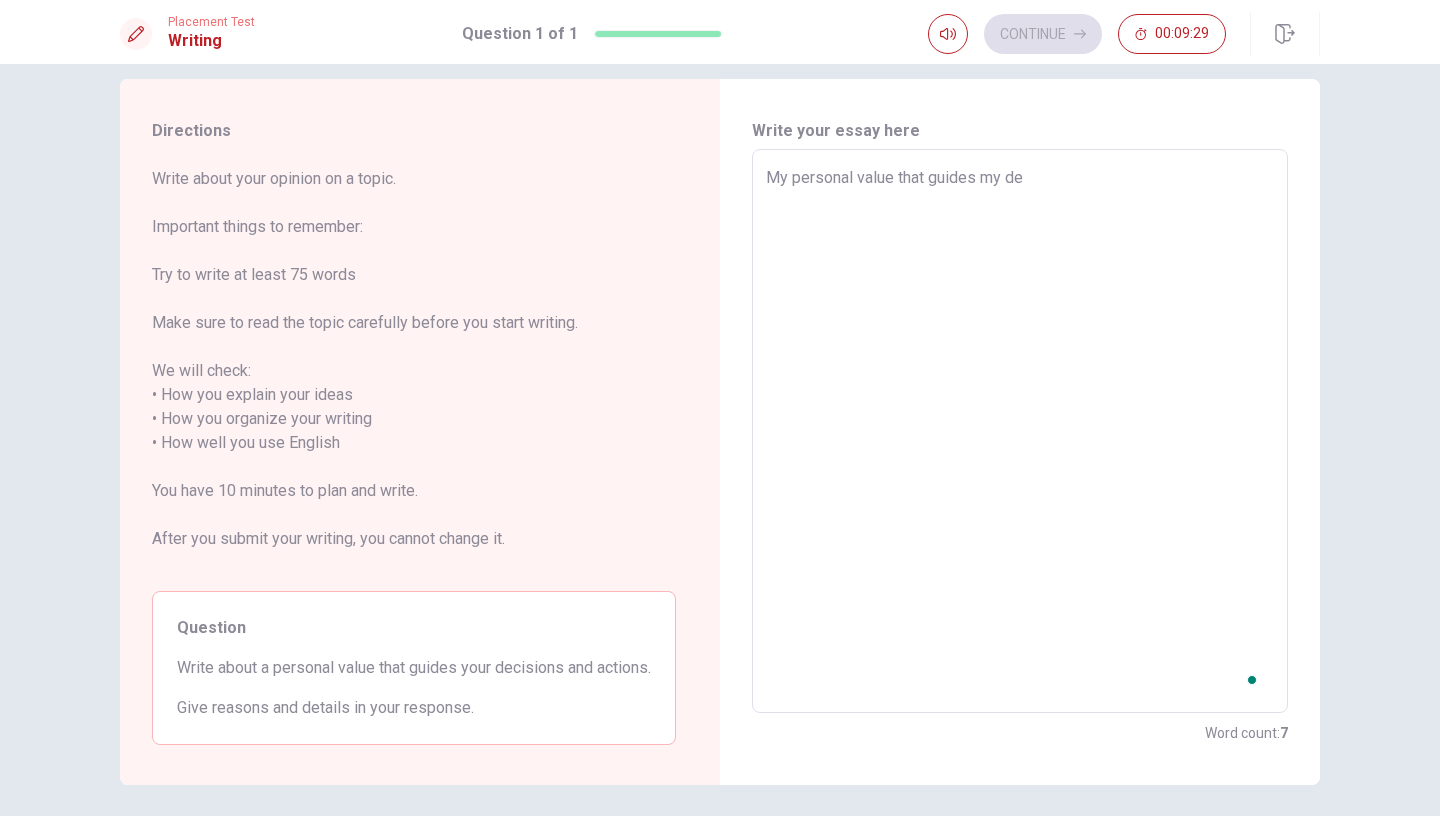 type on "My personal value that guides my dec" 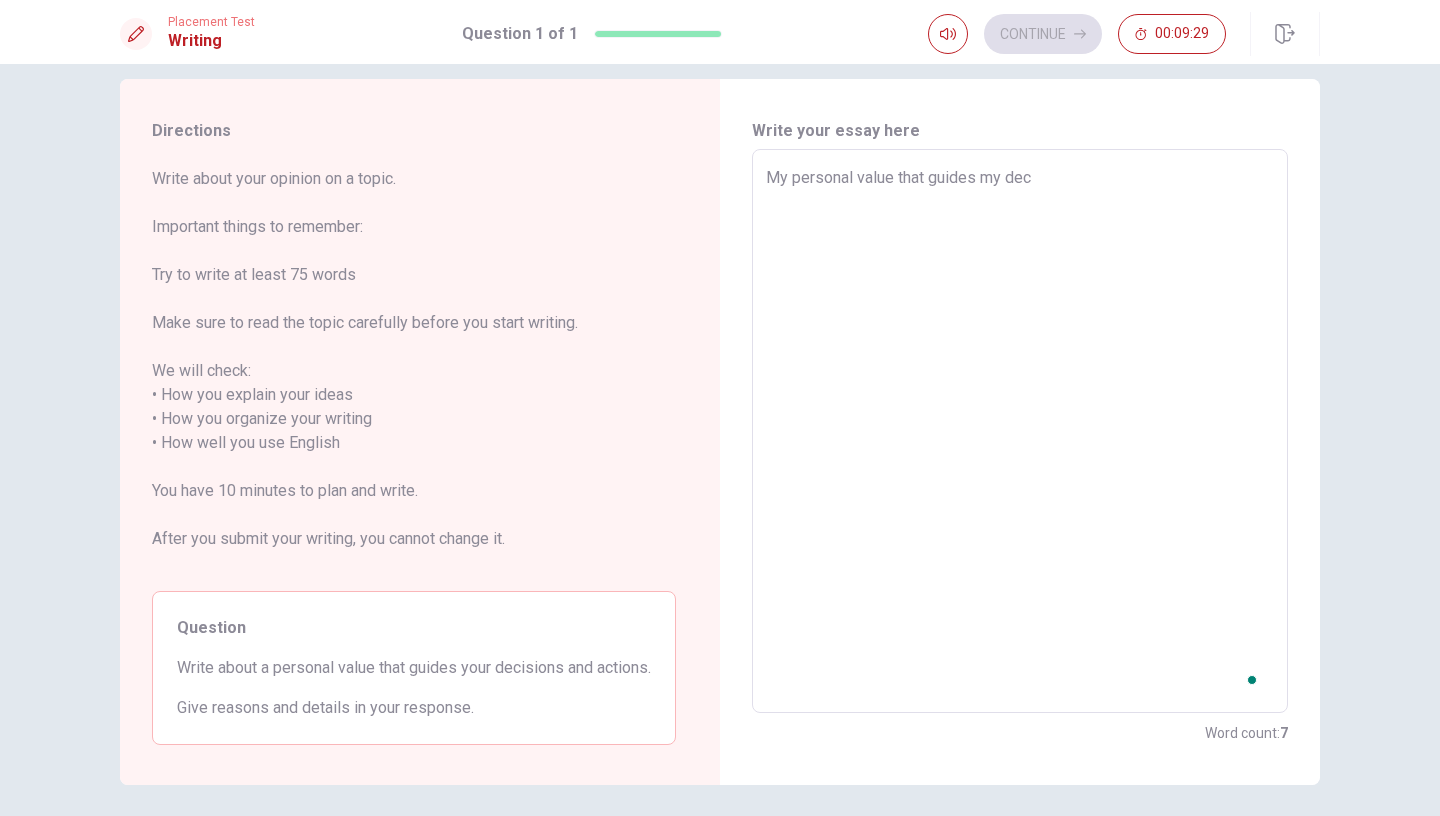 type on "x" 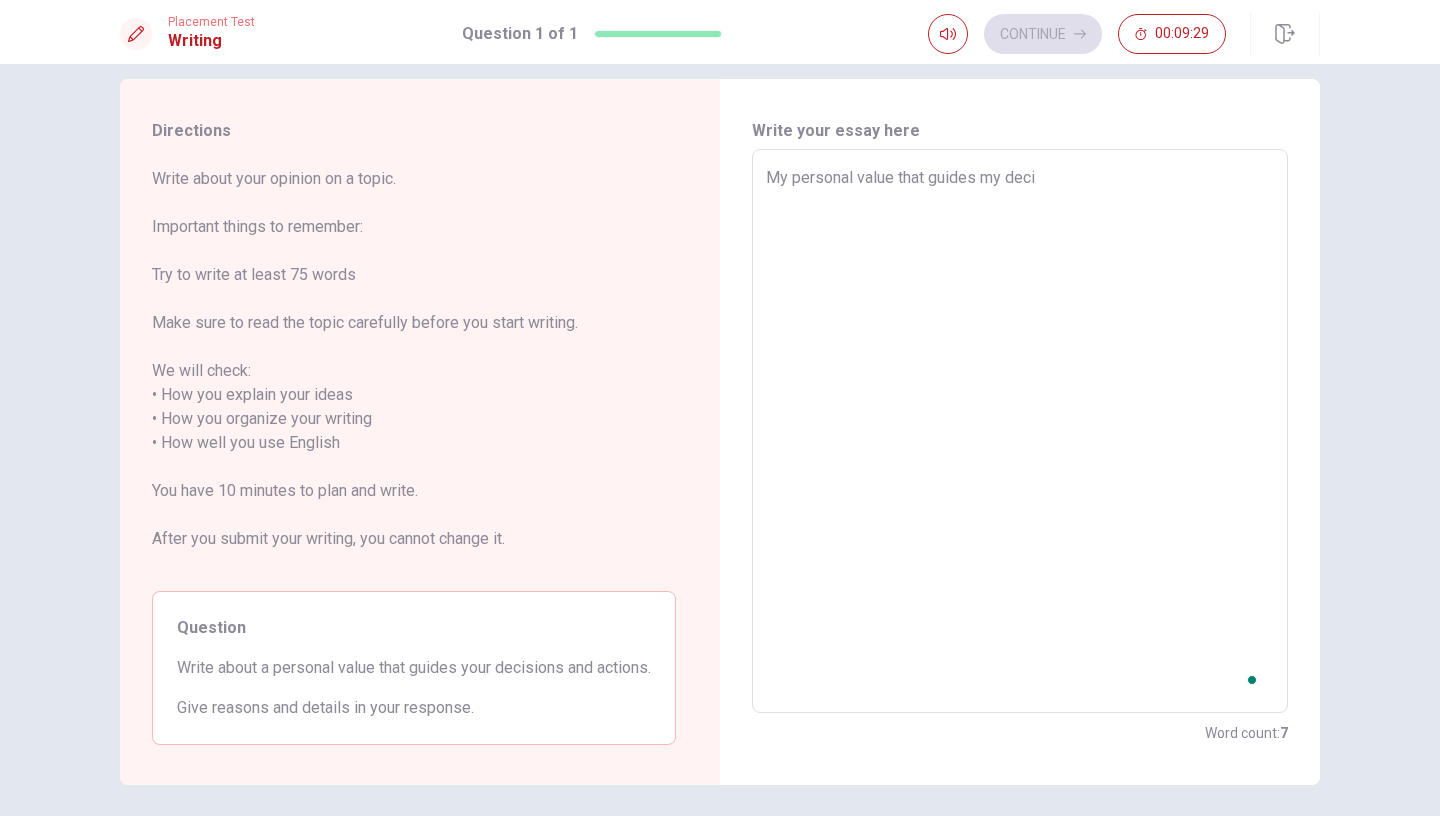 type on "x" 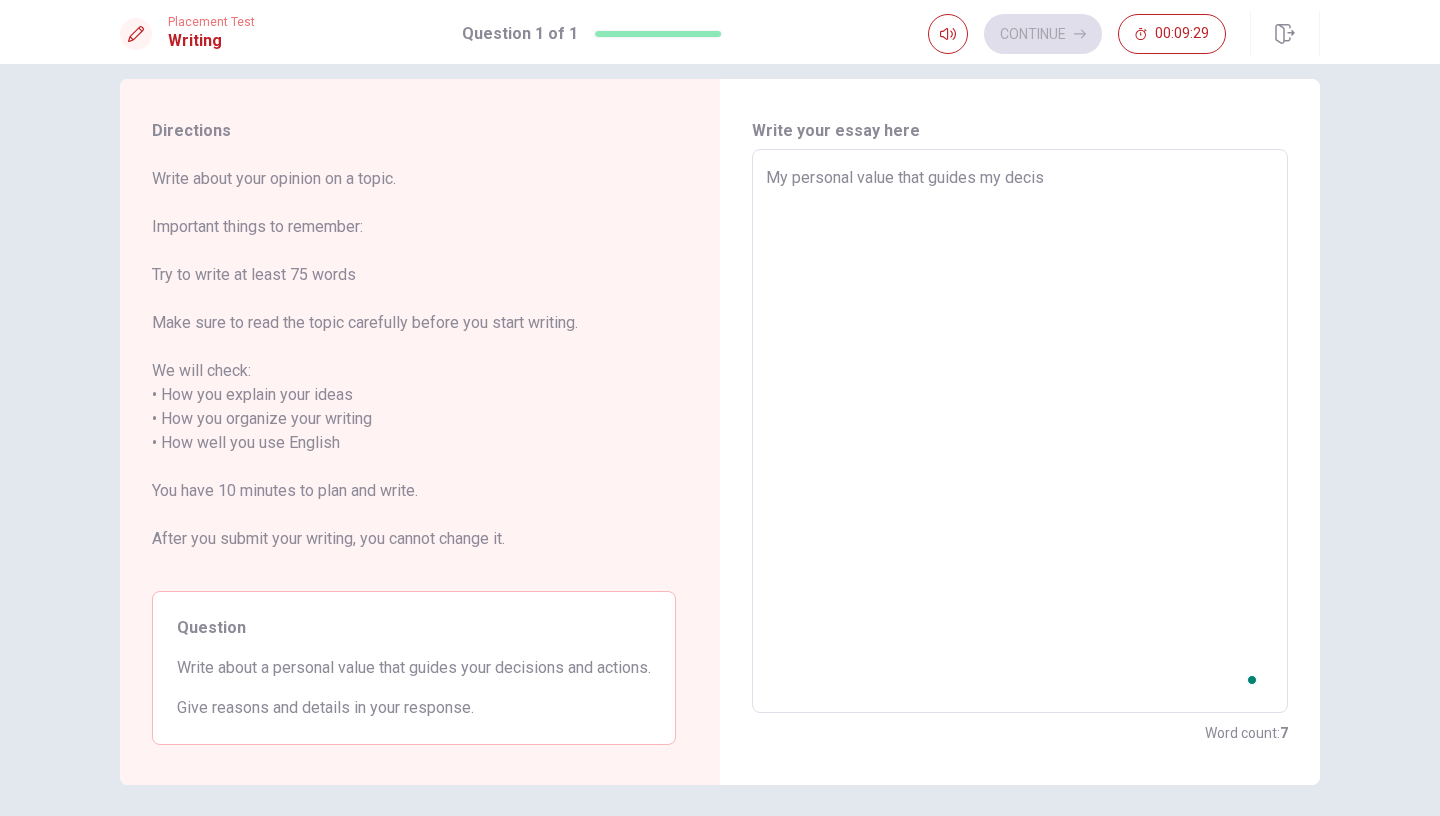 type on "x" 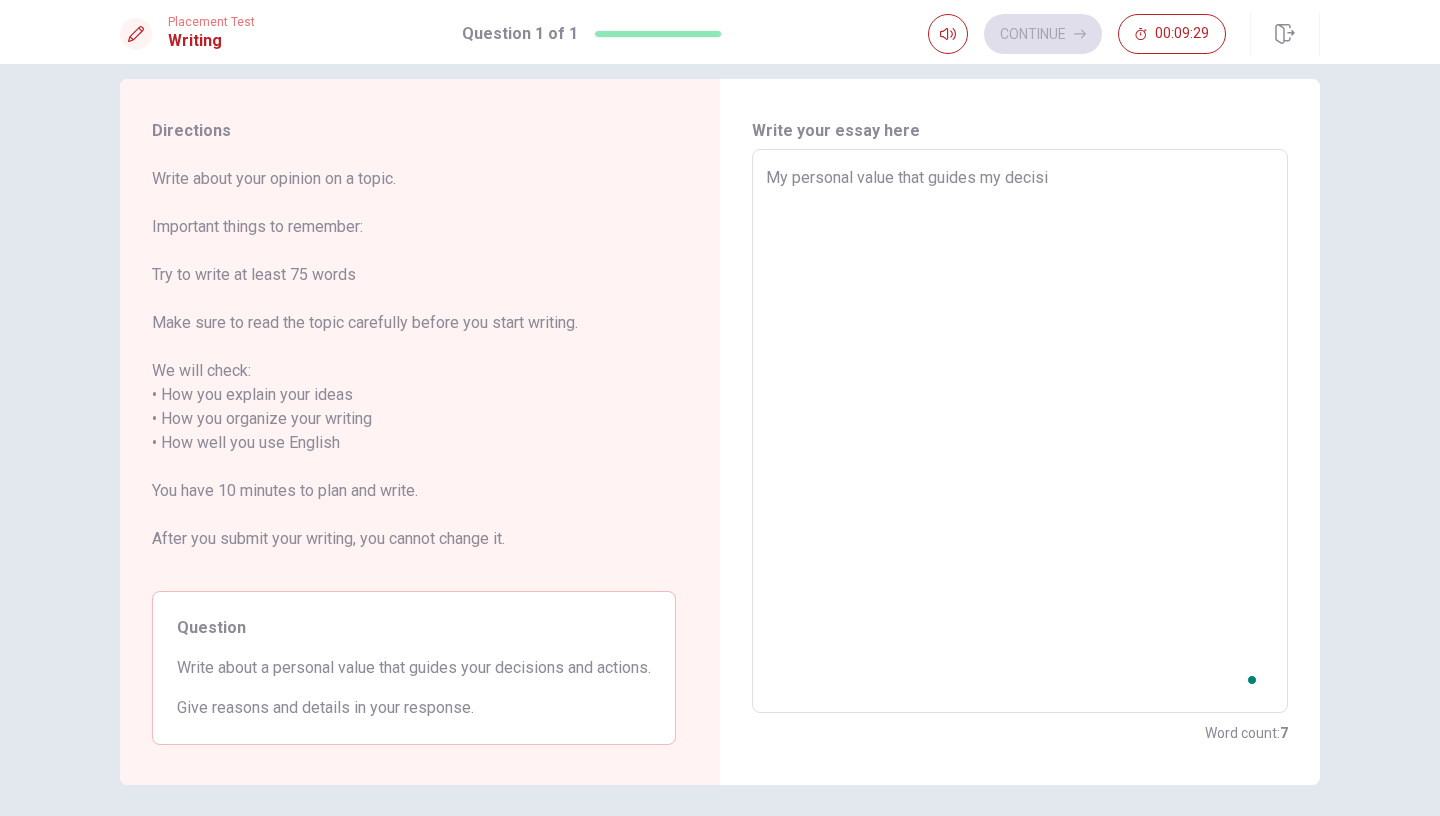 type on "x" 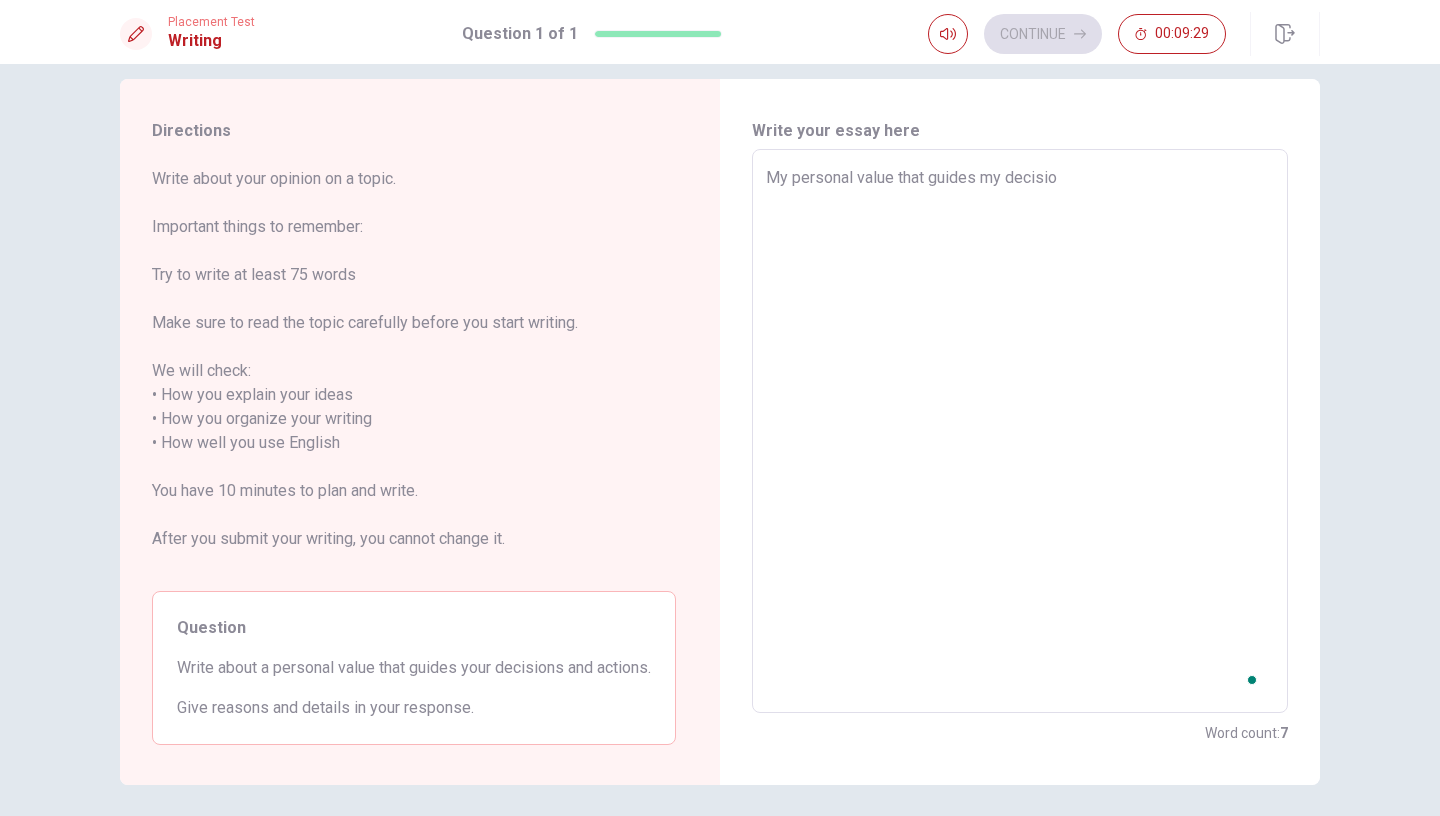 type on "x" 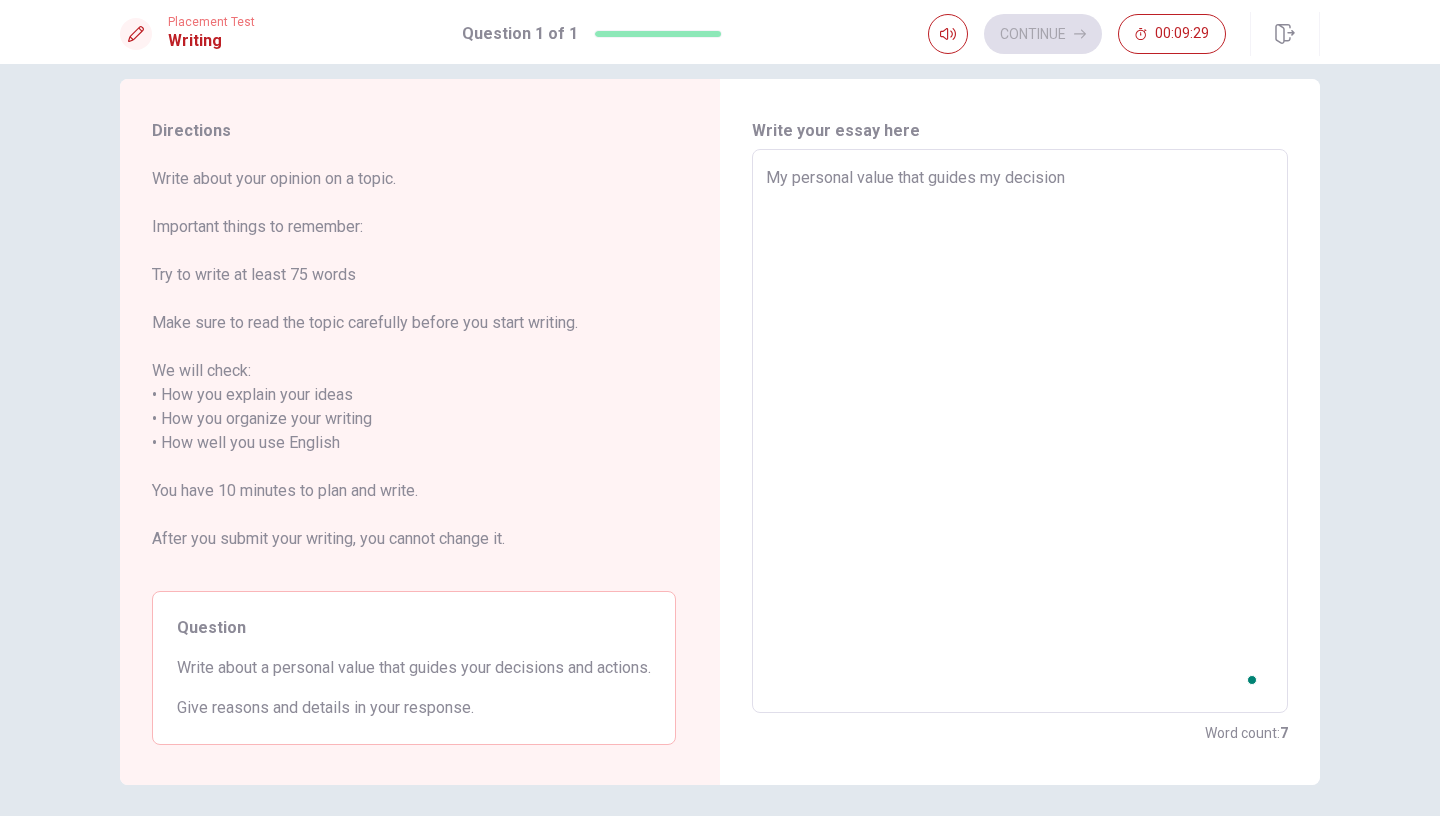 type on "x" 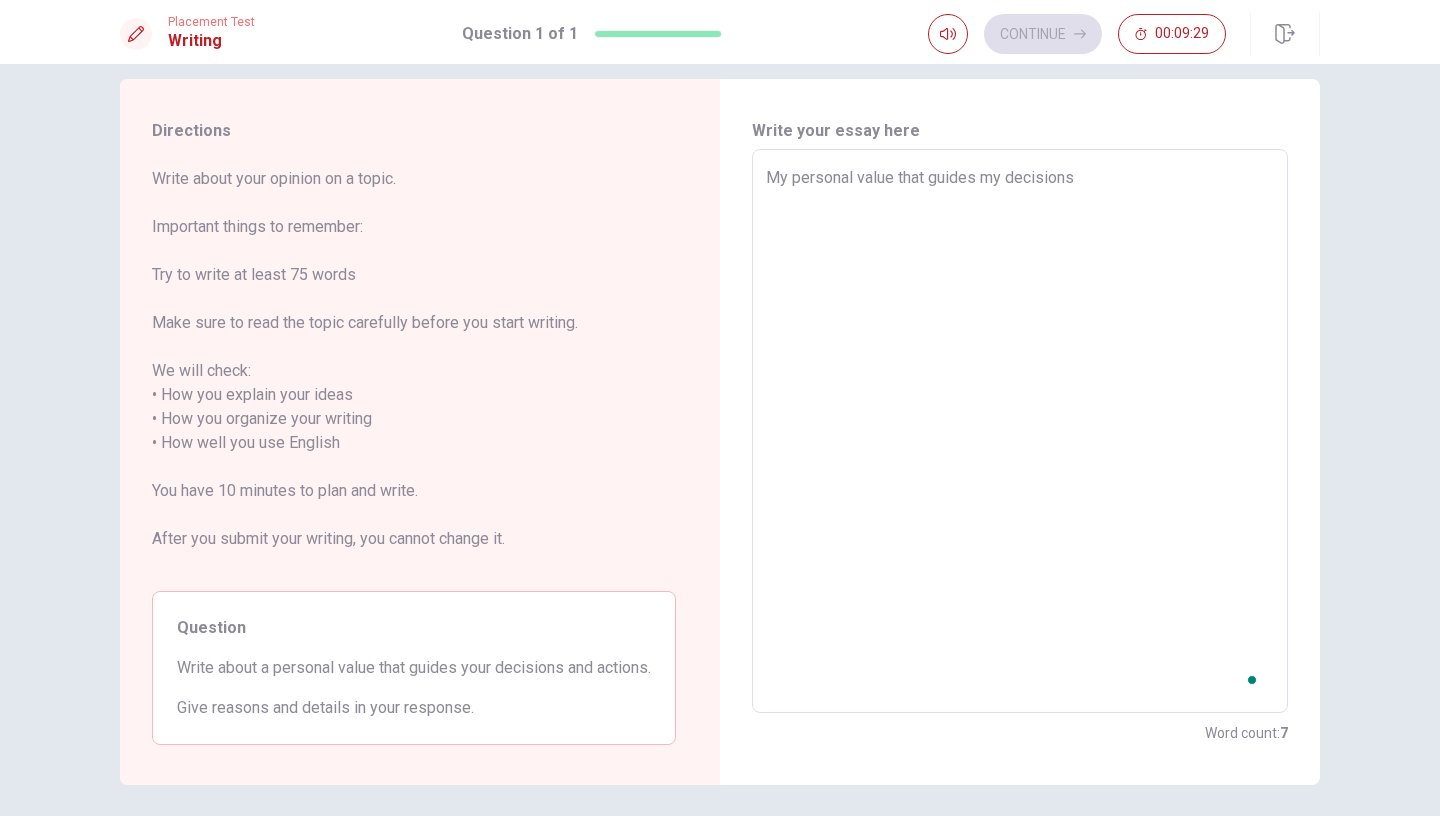 type on "My personal value that guides my decisions" 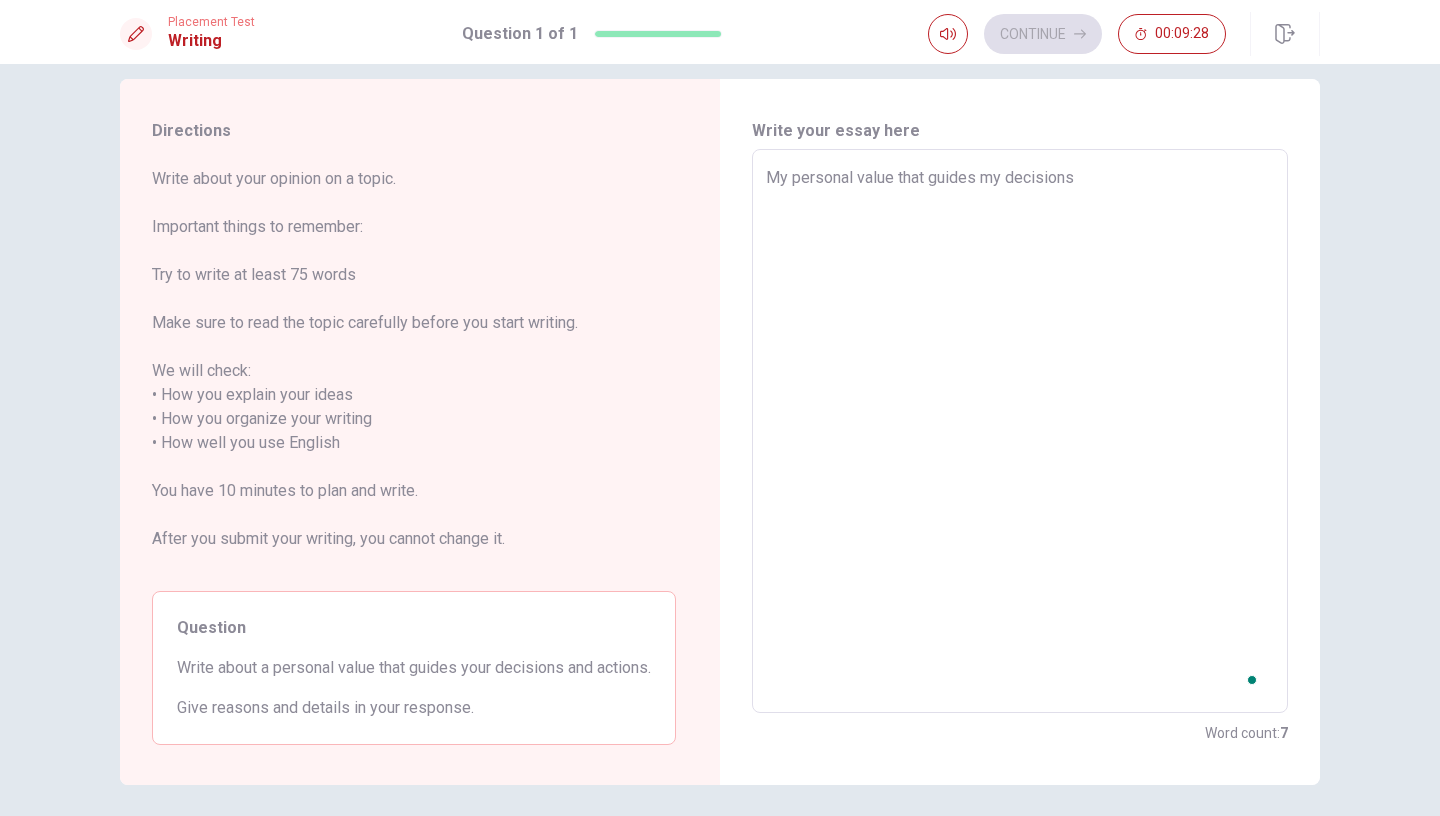 type on "My personal value that guides my decisions a" 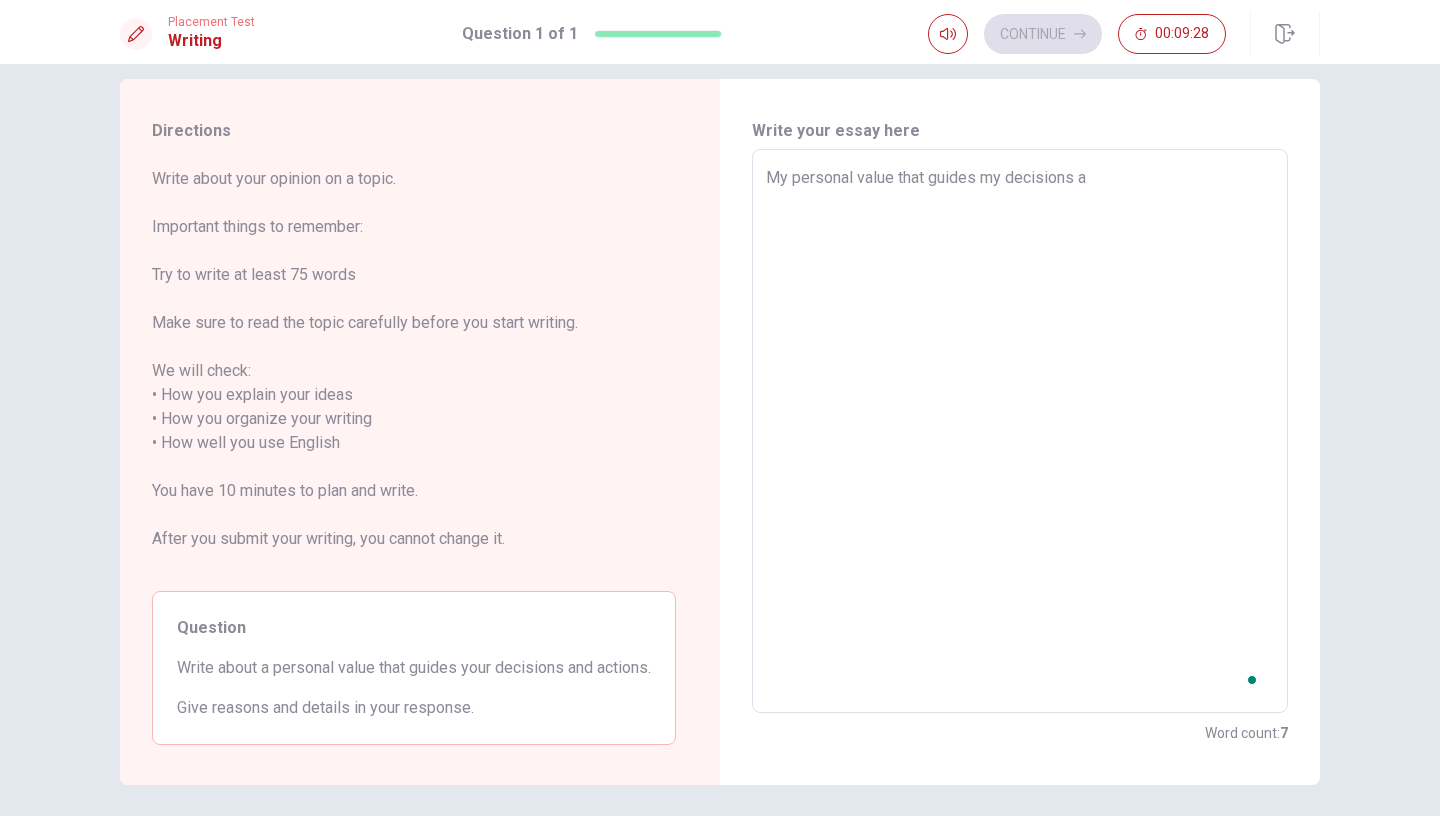 type on "x" 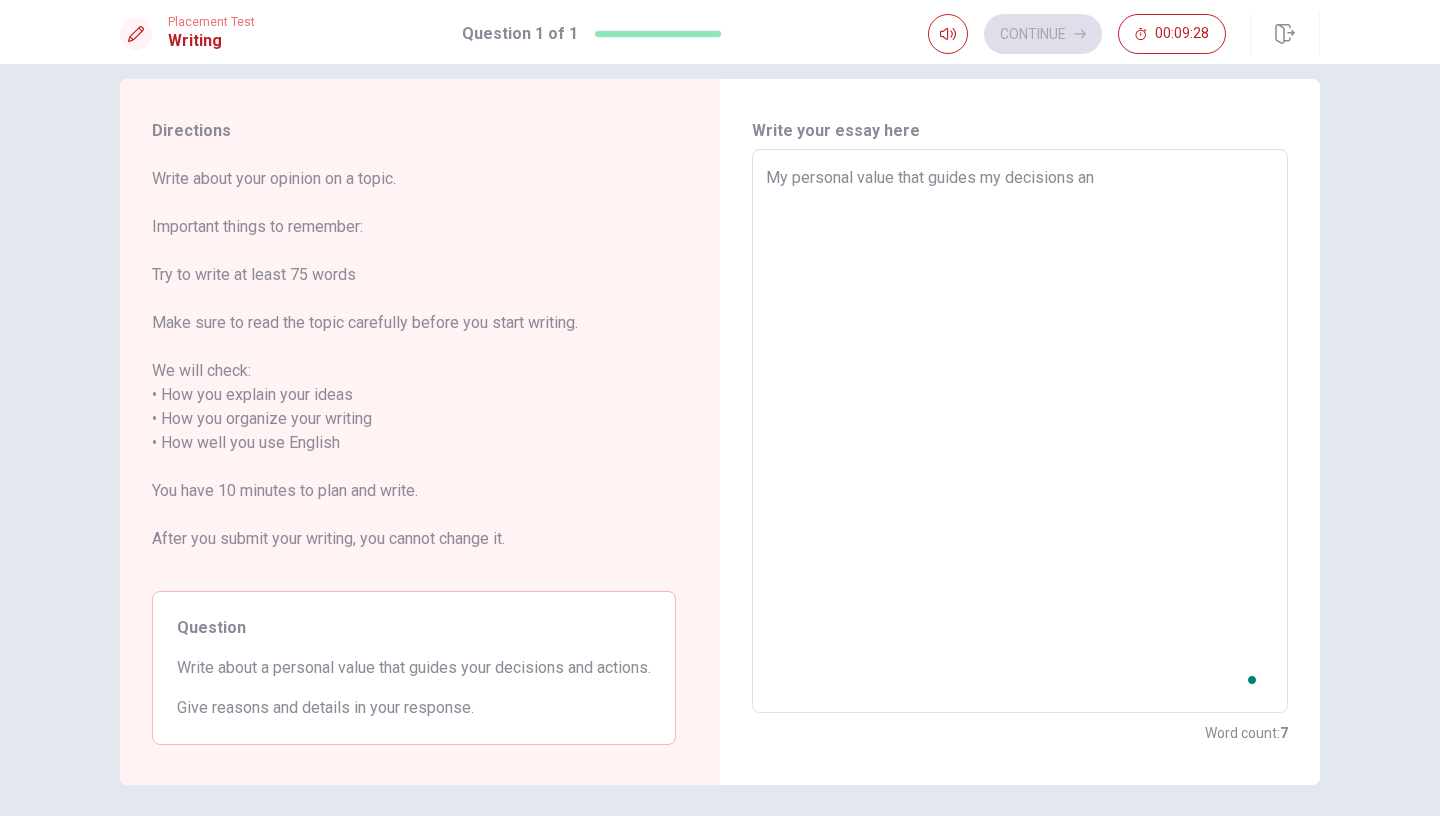 type on "x" 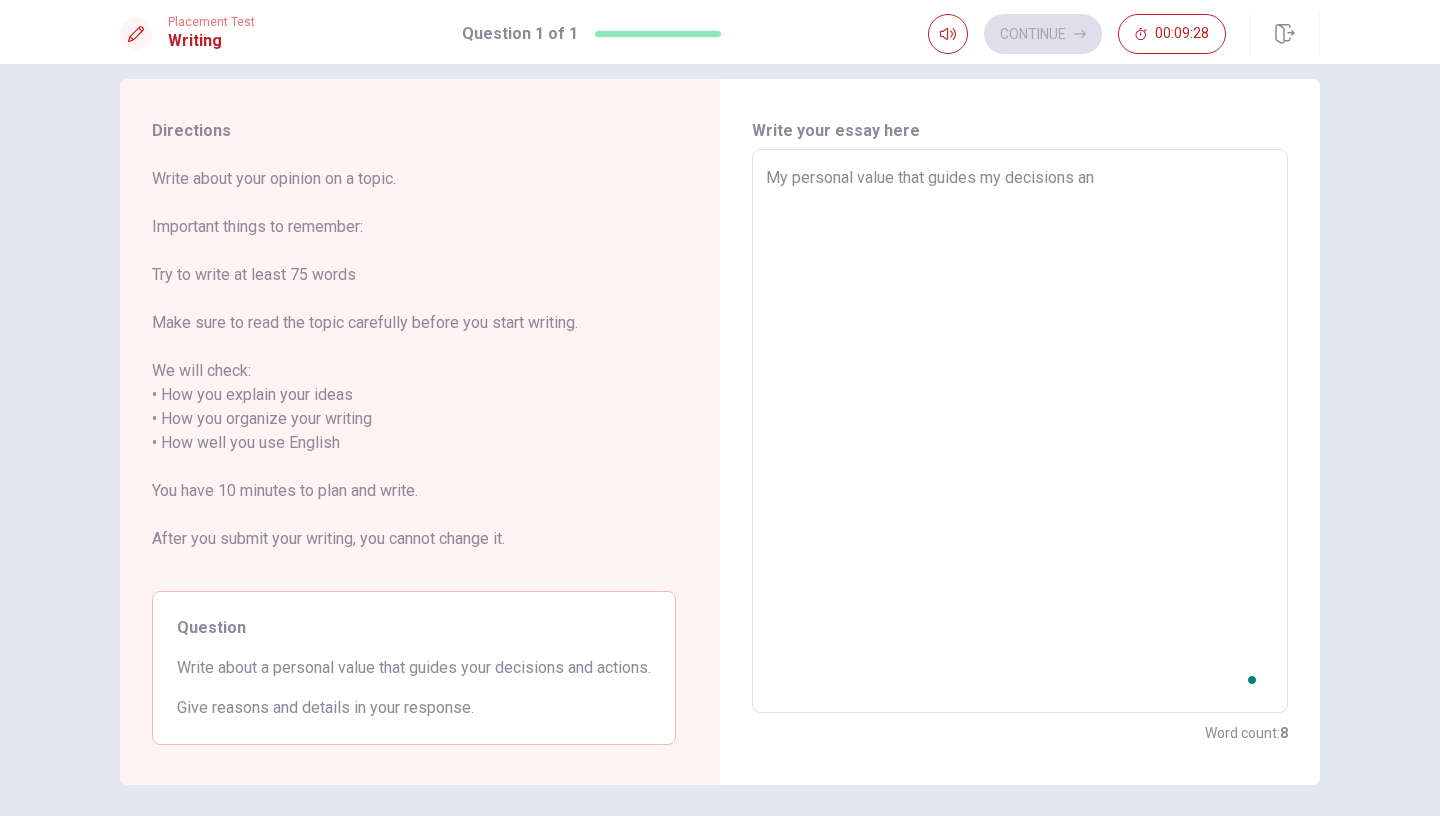 type on "My personal value that guides my decisions and" 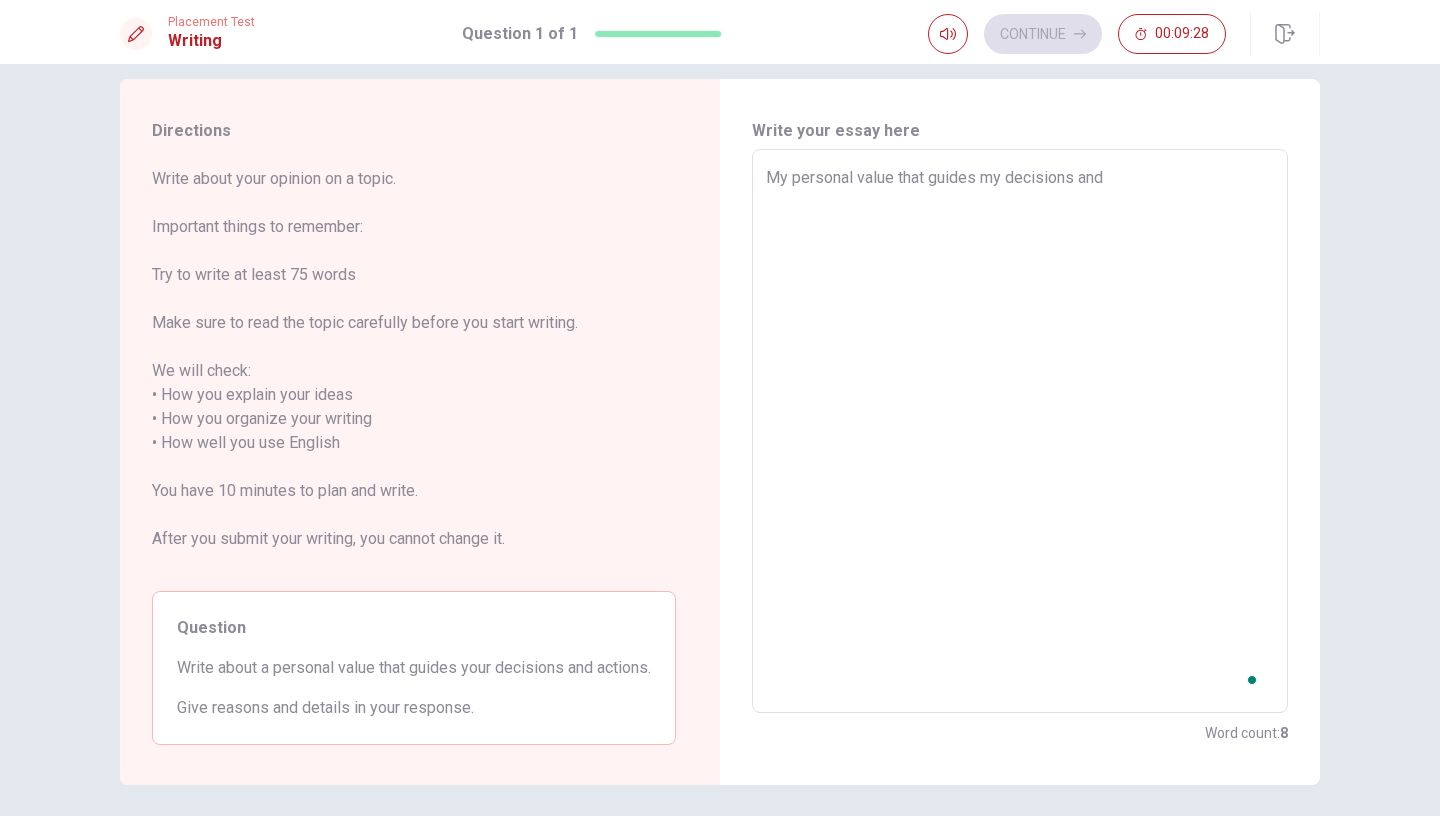 type on "x" 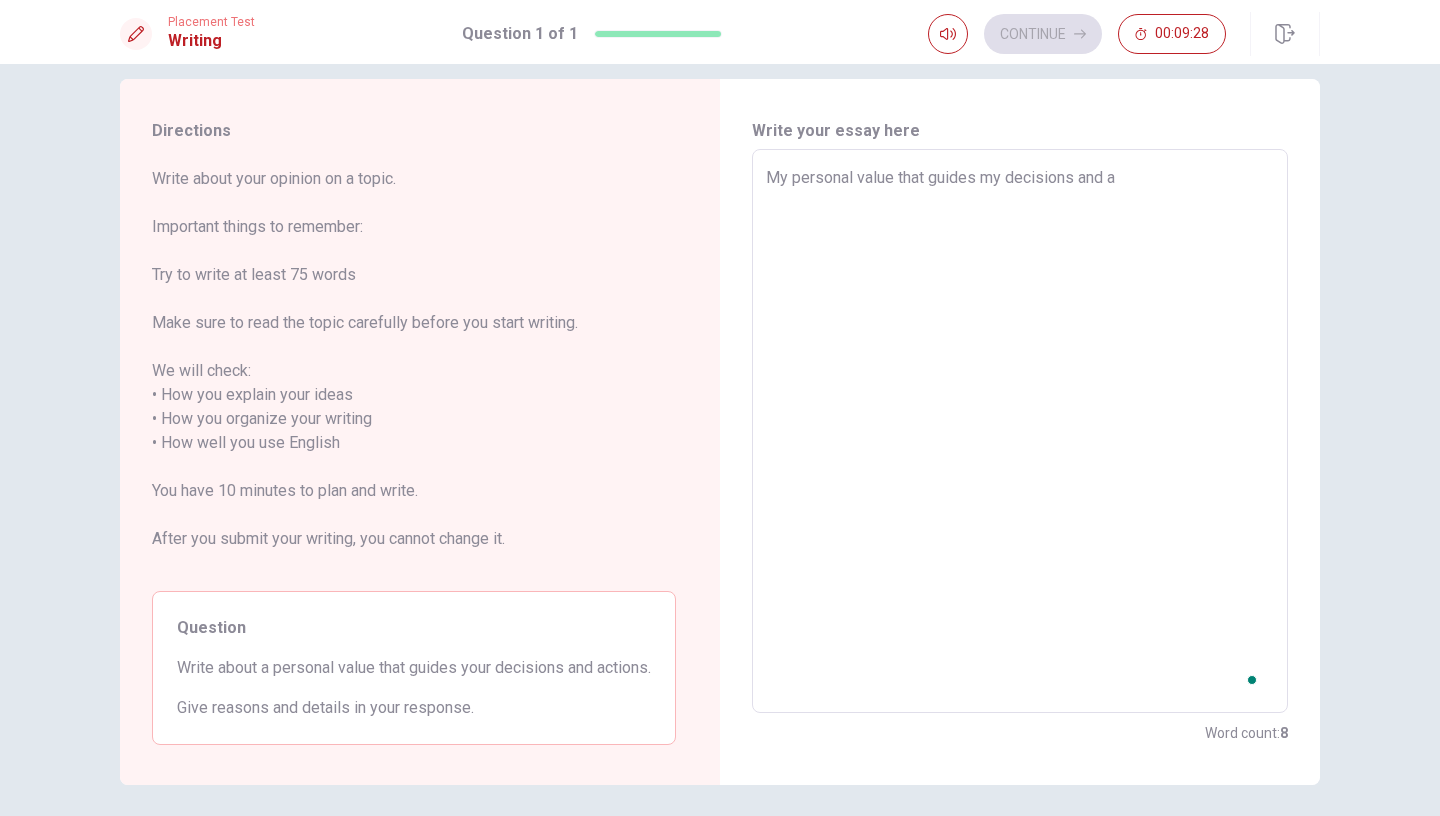 type on "x" 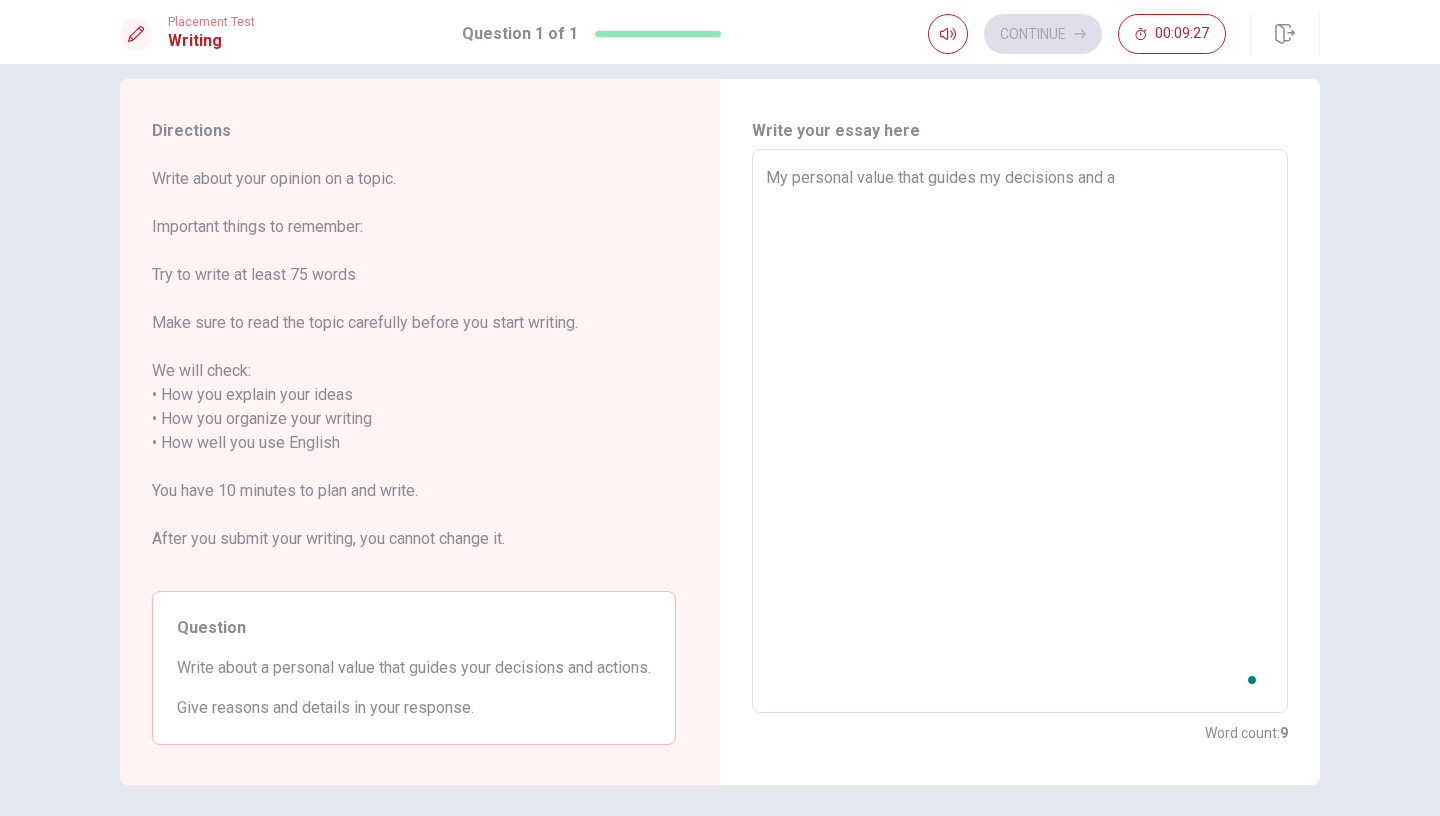 type on "My personal value that guides my decisions and ac" 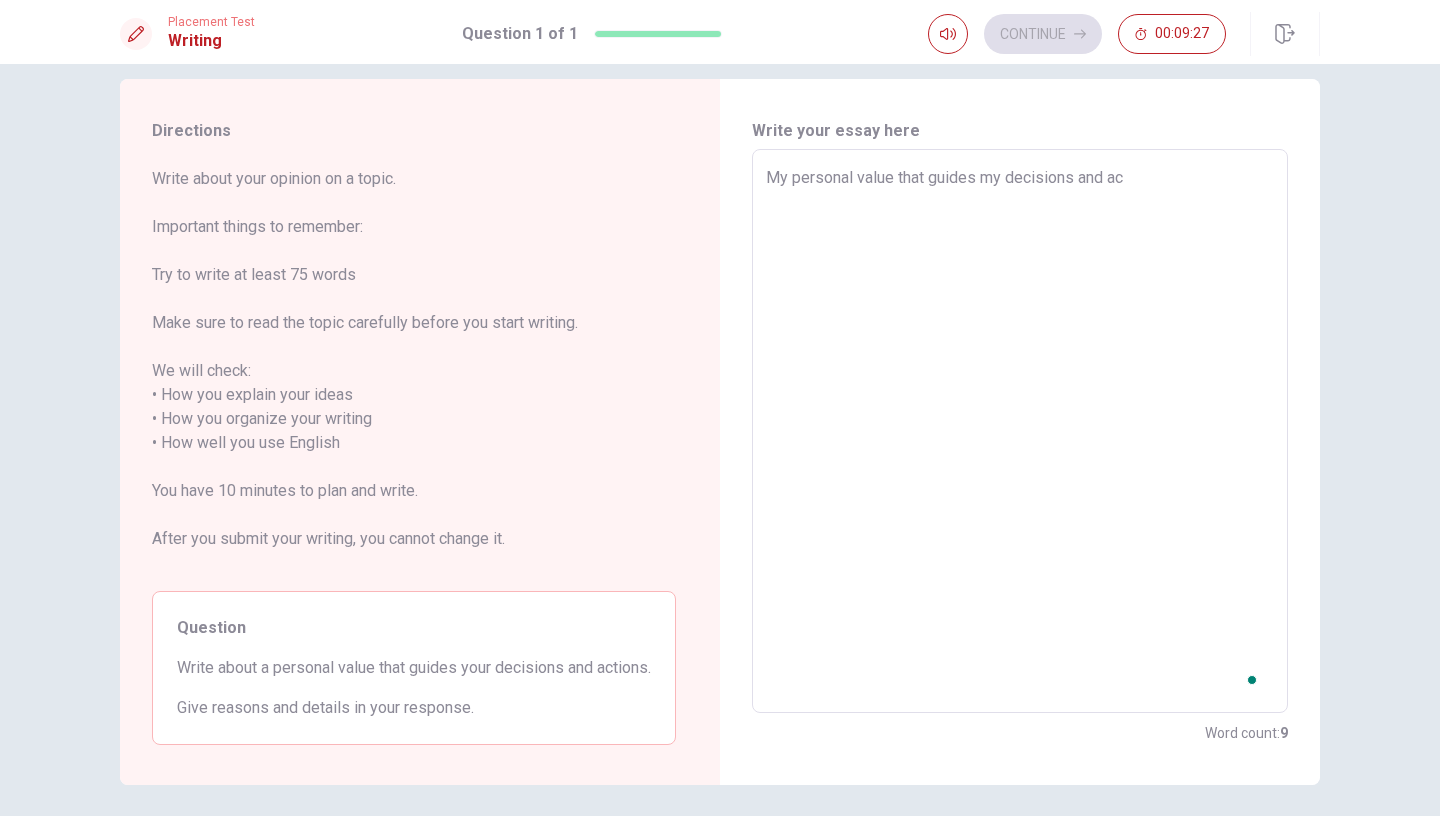 type on "x" 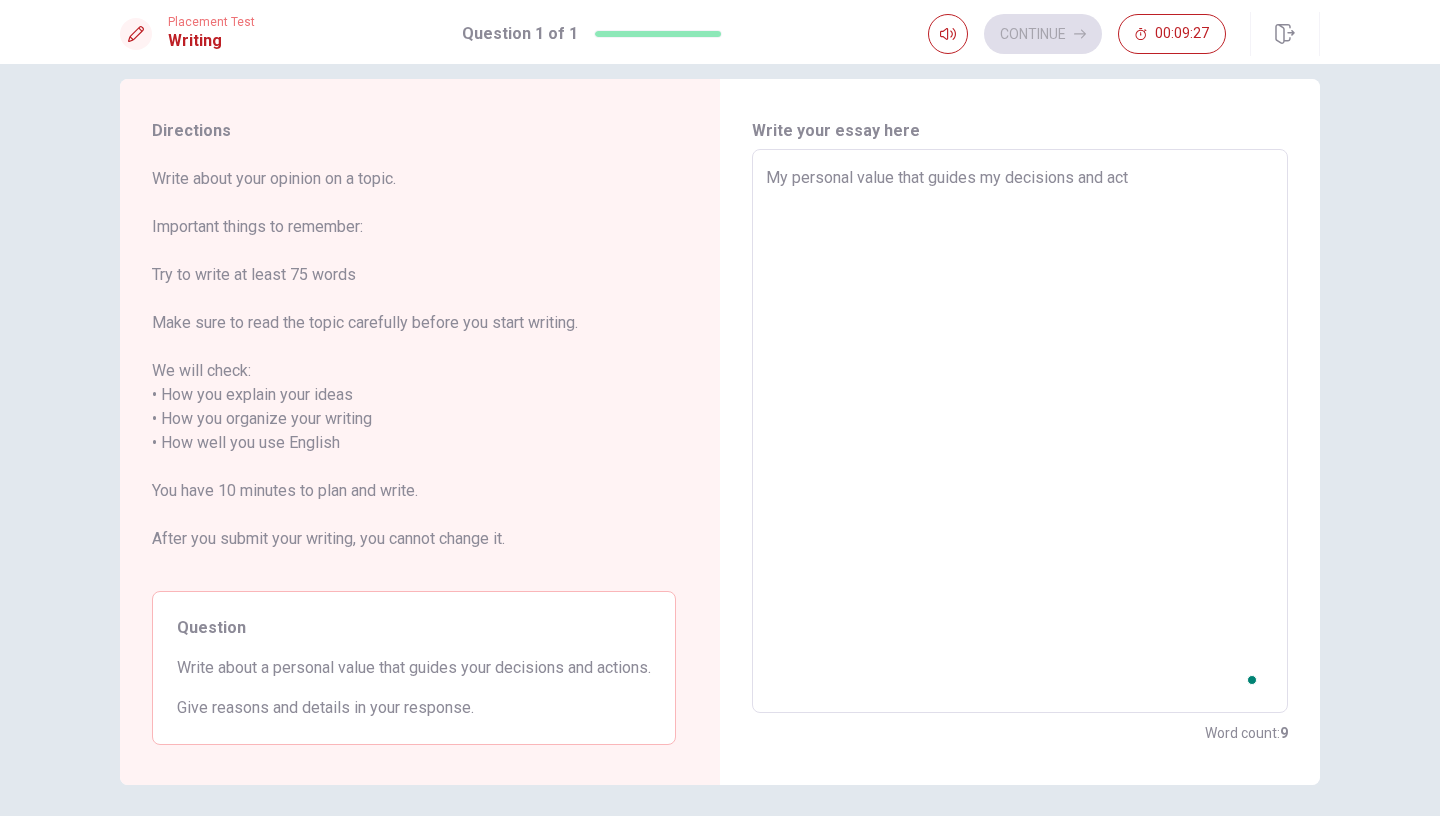 type on "x" 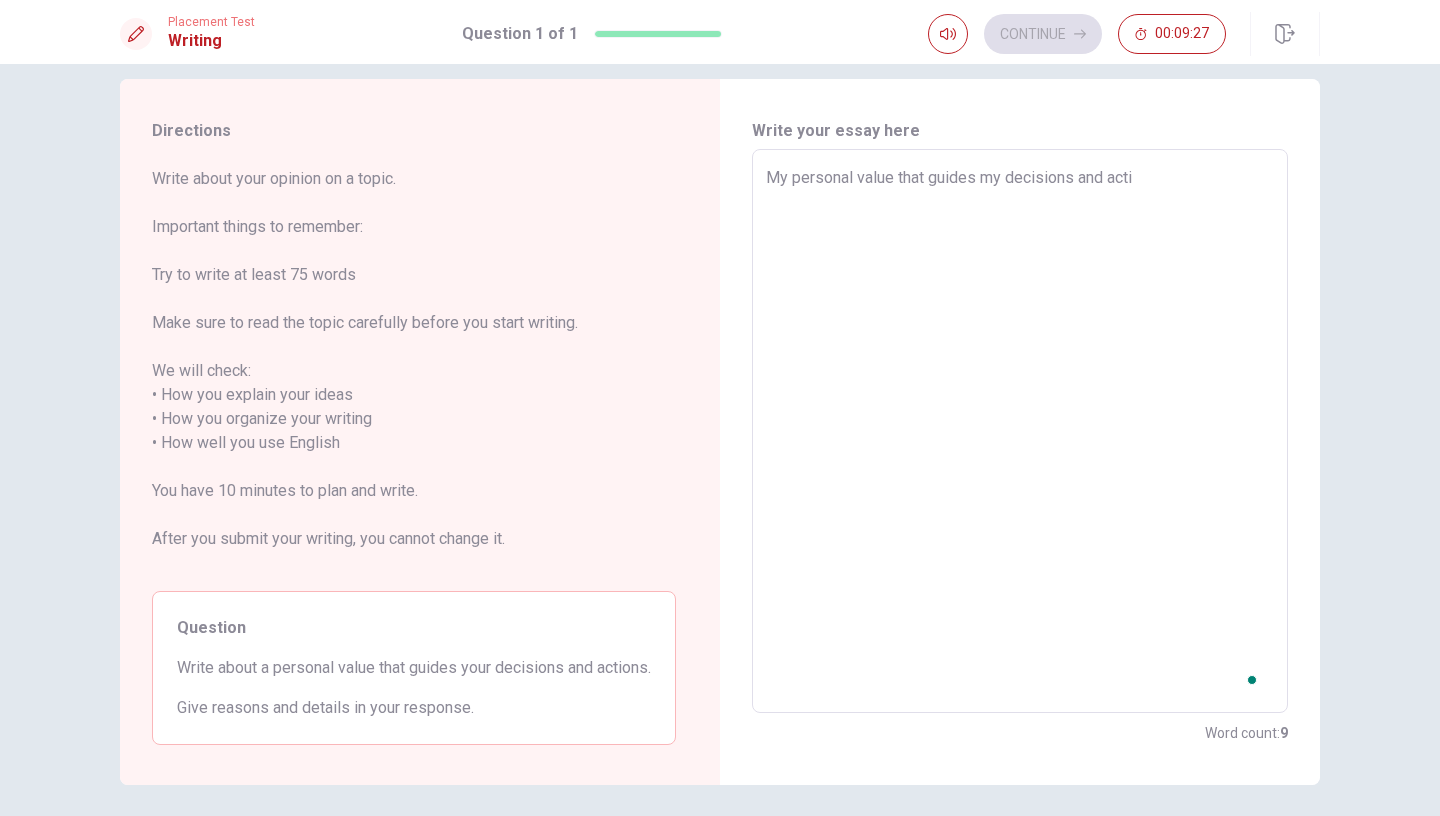 type on "x" 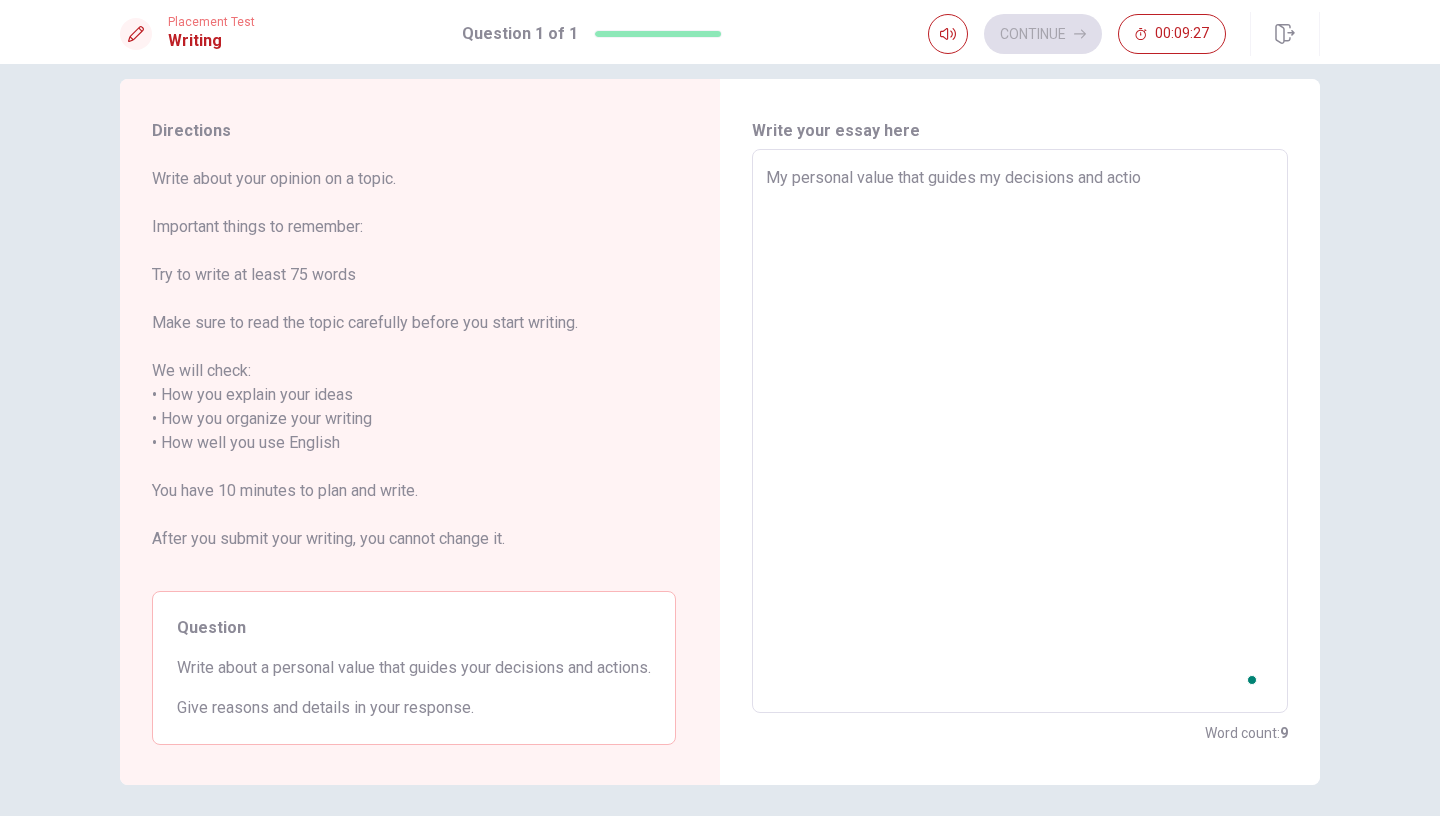 type on "x" 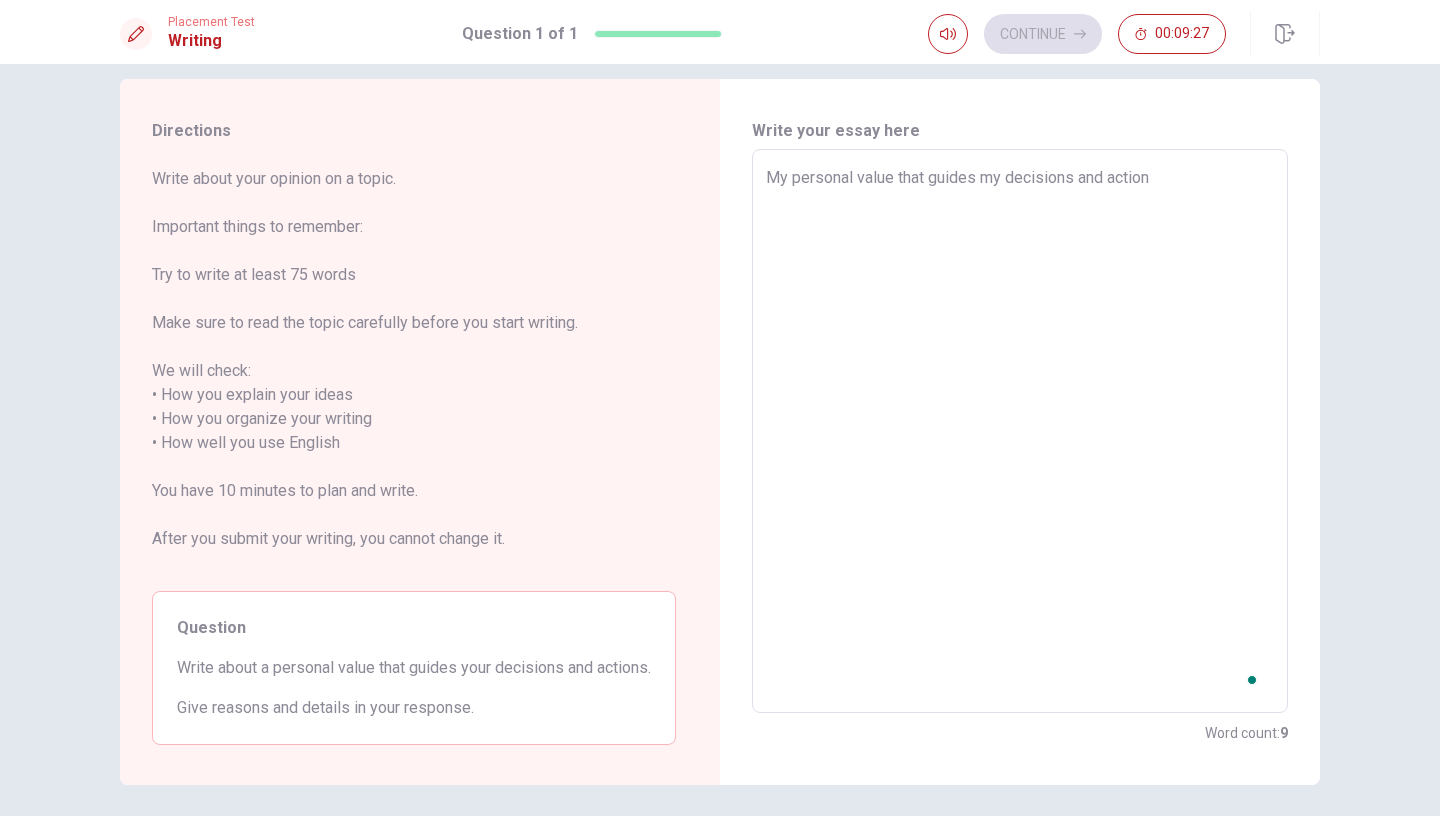 type on "x" 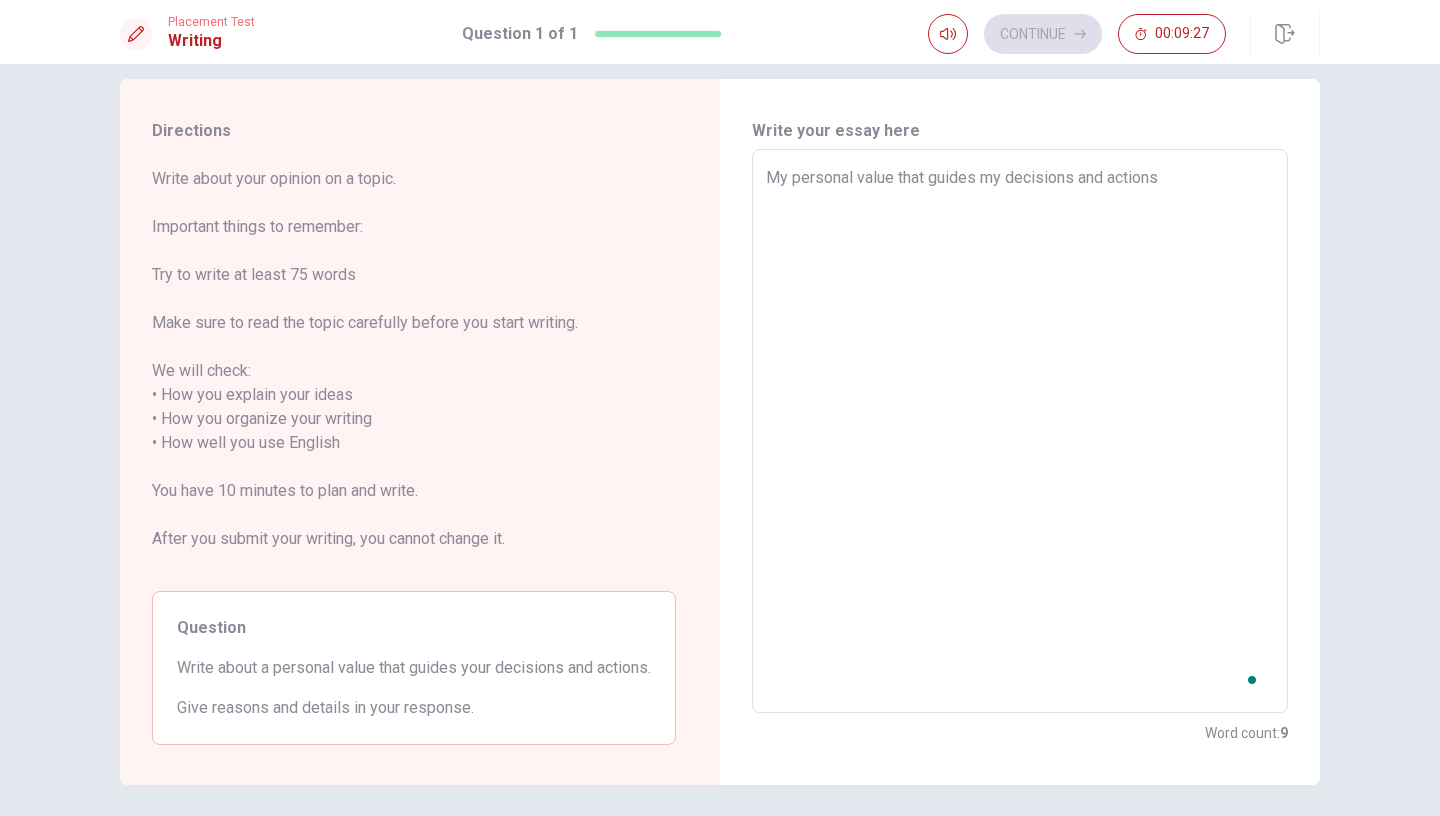 type on "x" 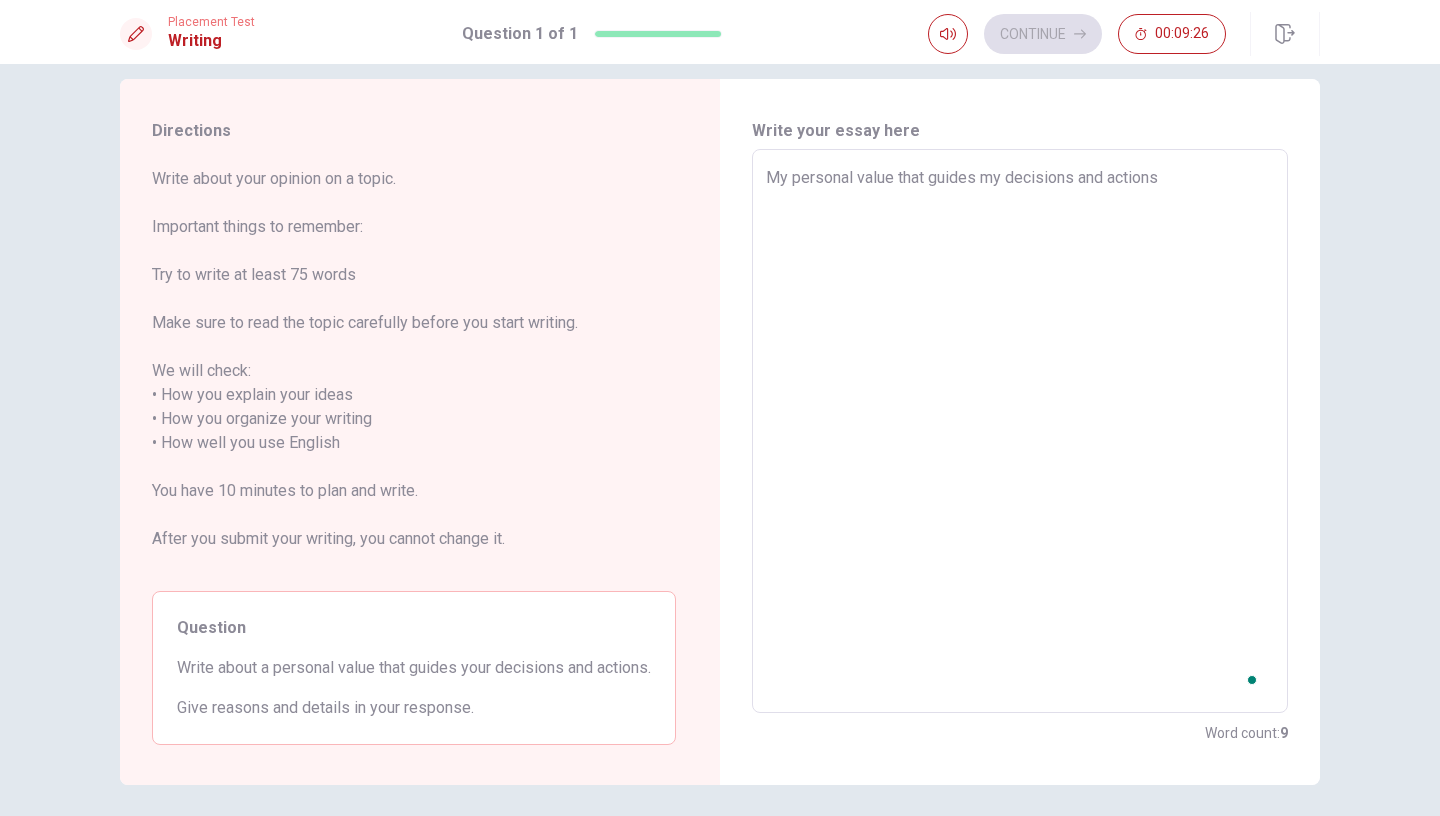 type on "My personal value that guides my decisions and actions" 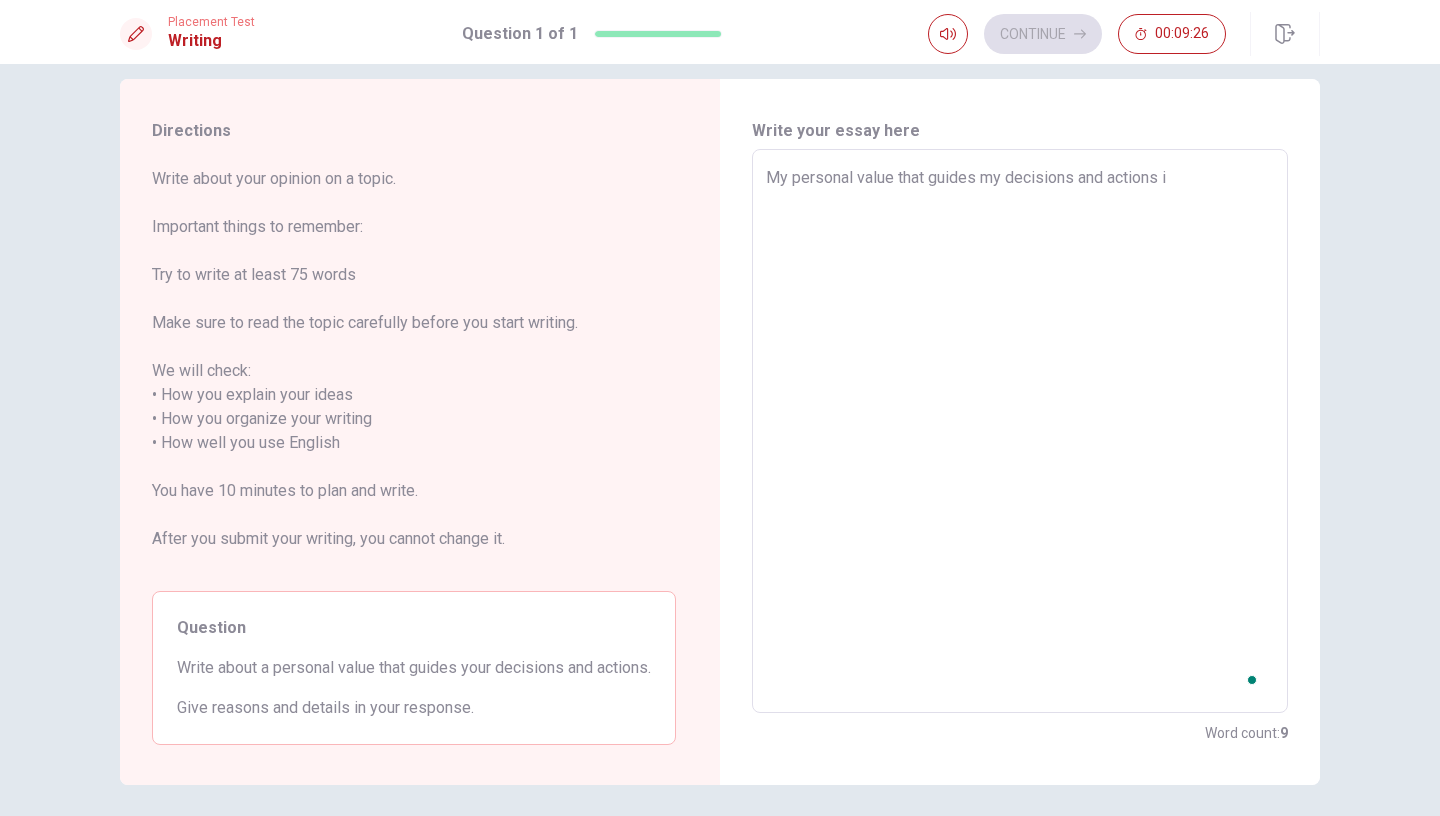 type on "x" 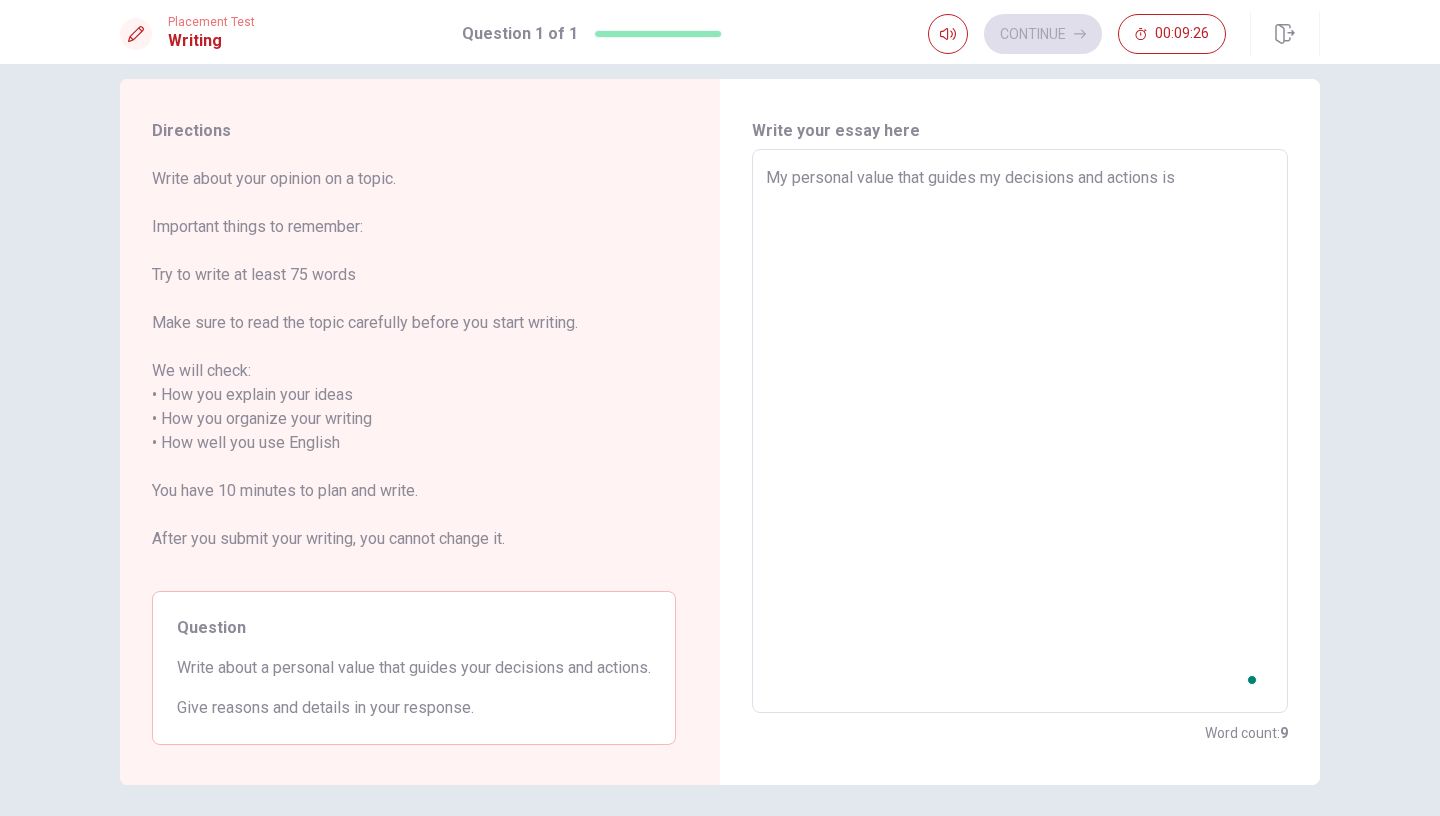 type on "x" 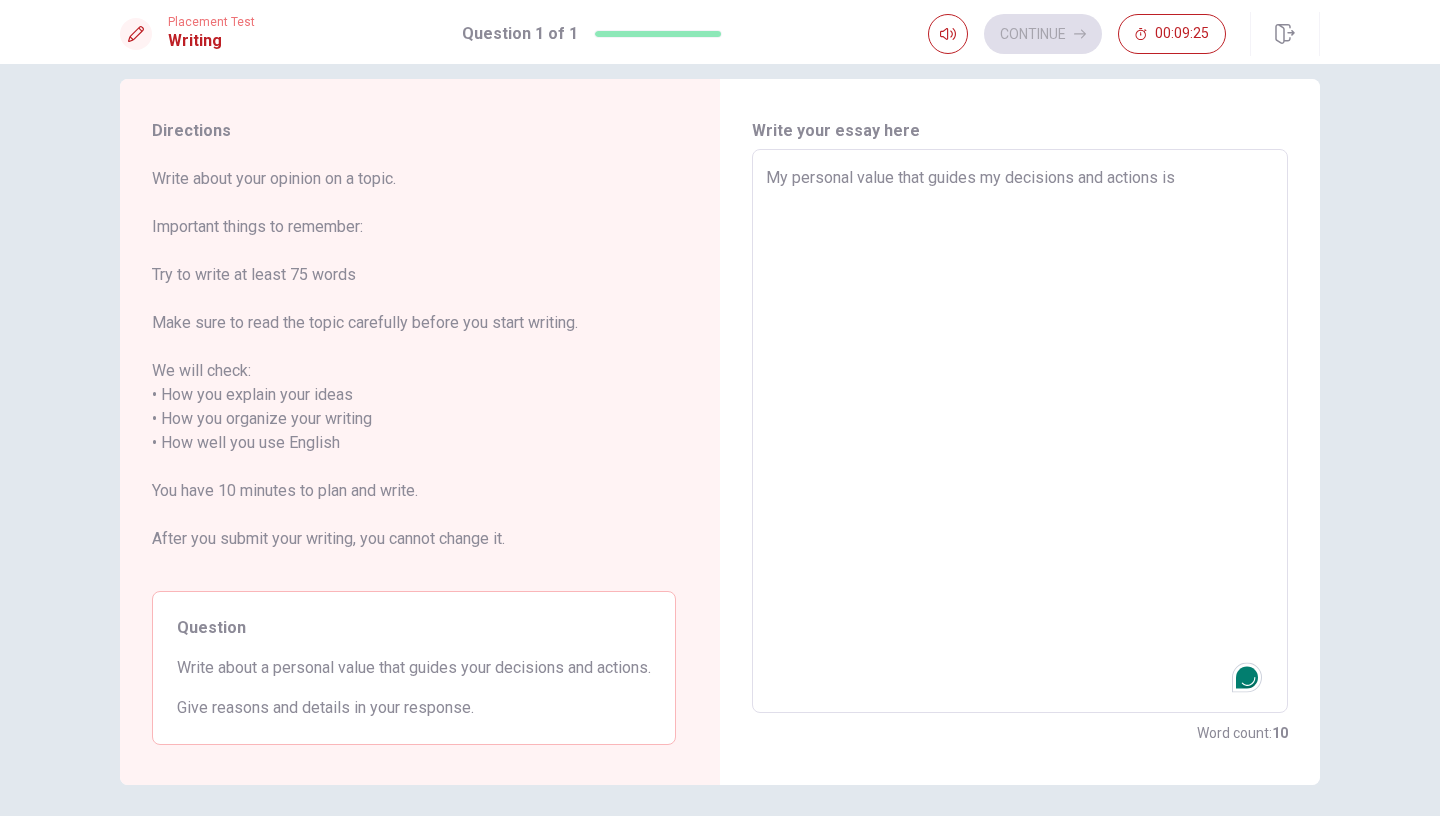 type on "x" 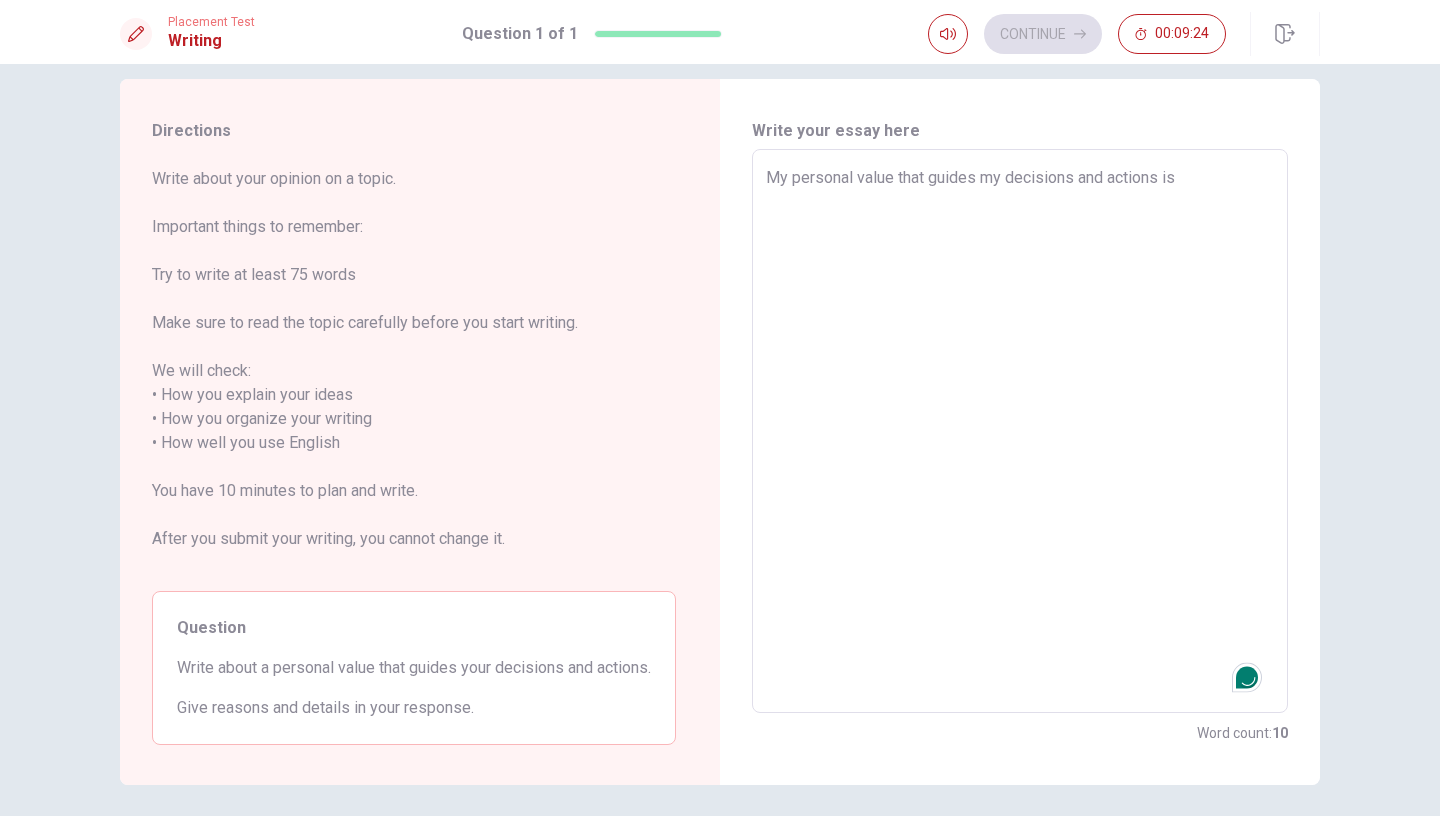 type on "My personal value that guides my decisions and actions is "" 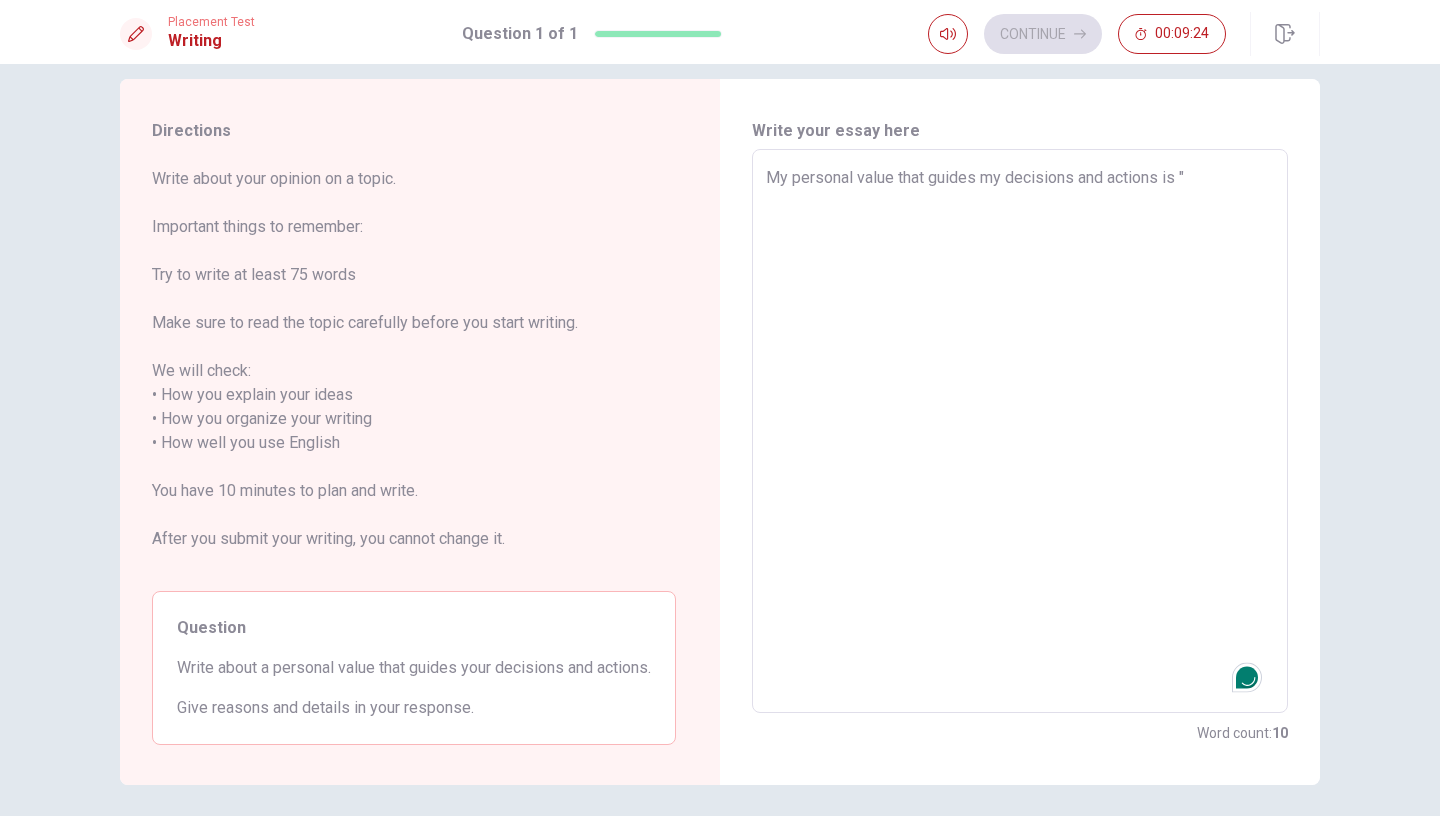 type on "x" 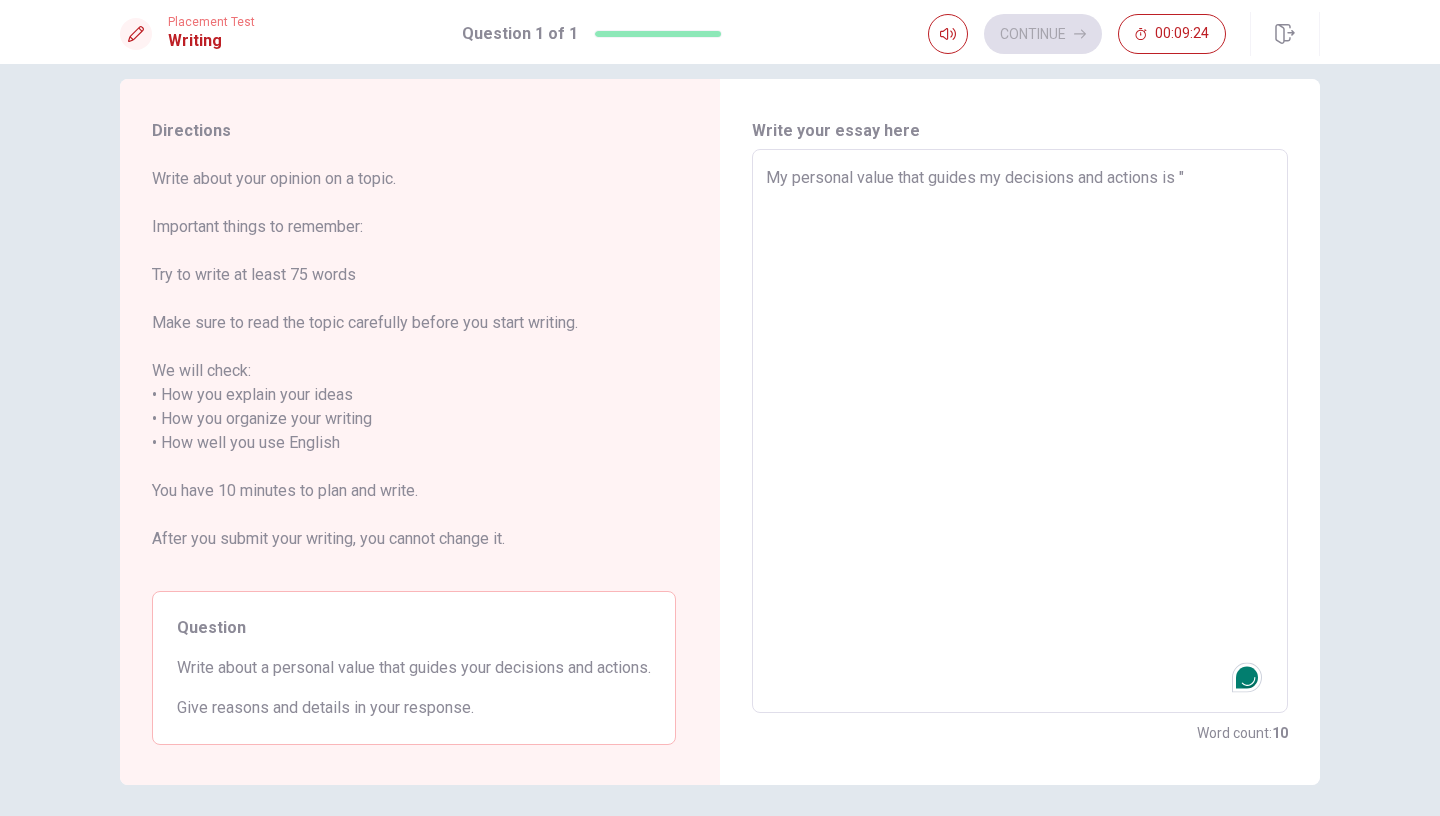 type on "My personal value that guides my decisions and actions is "c" 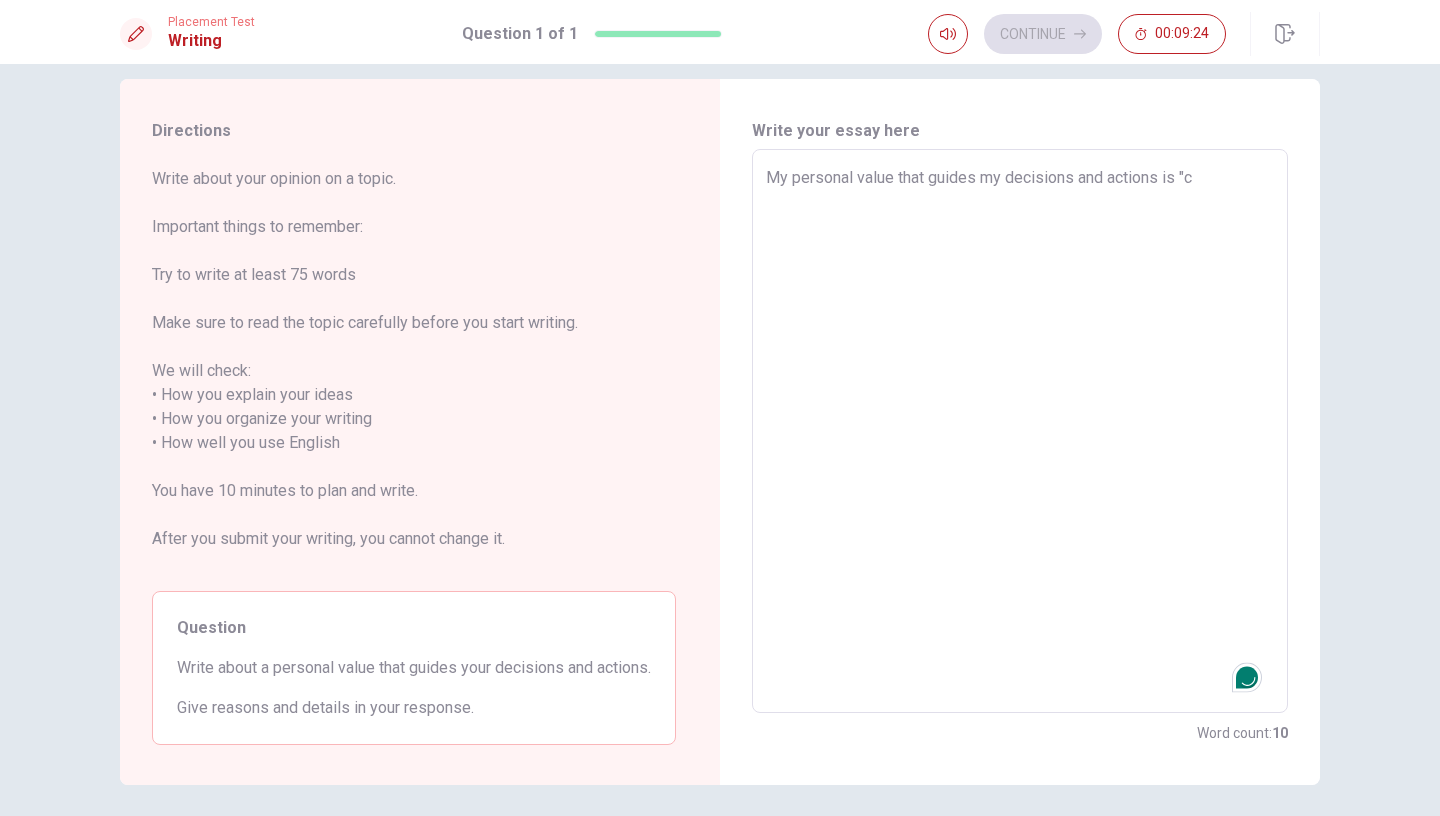 type on "x" 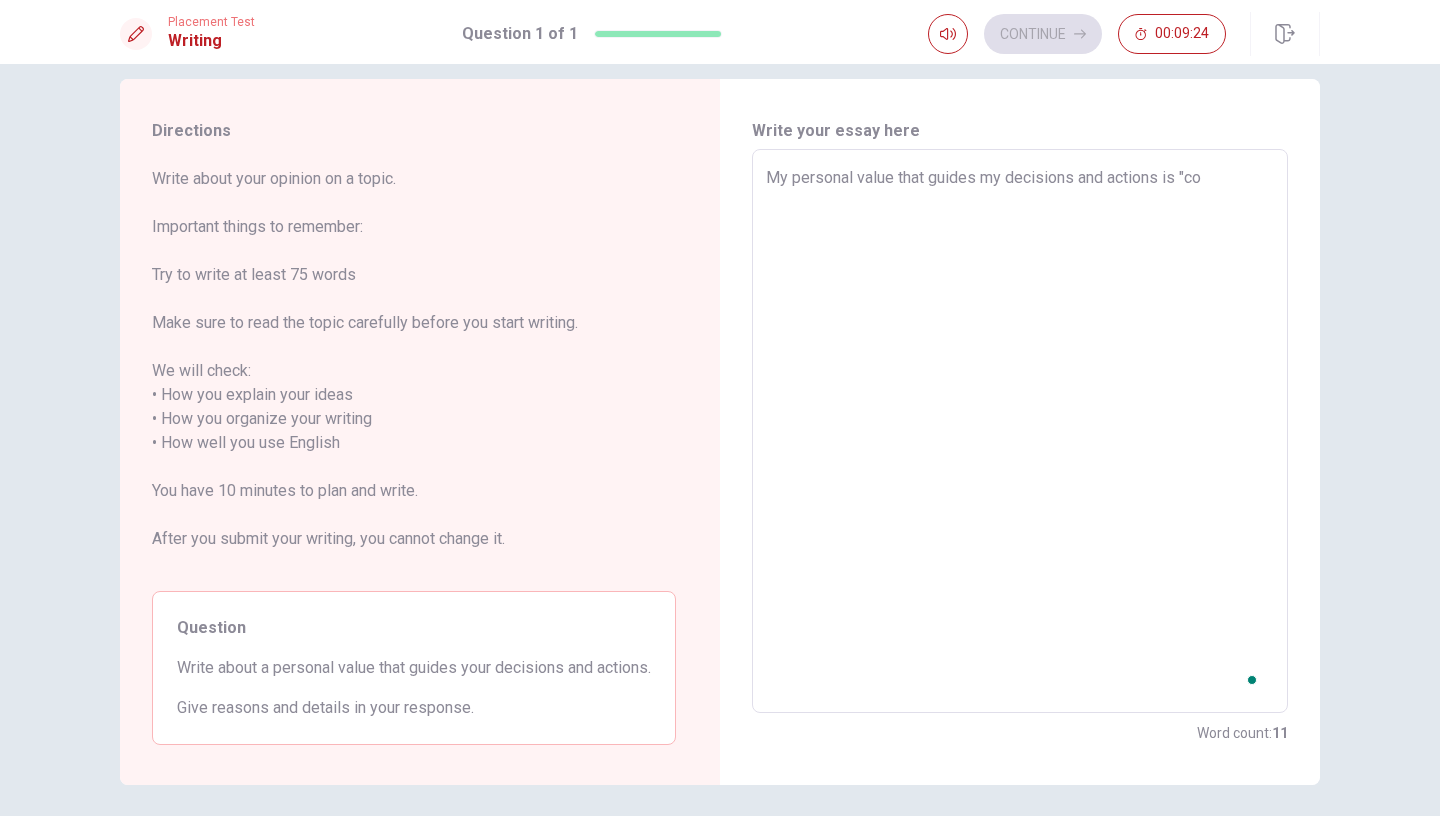 type on "x" 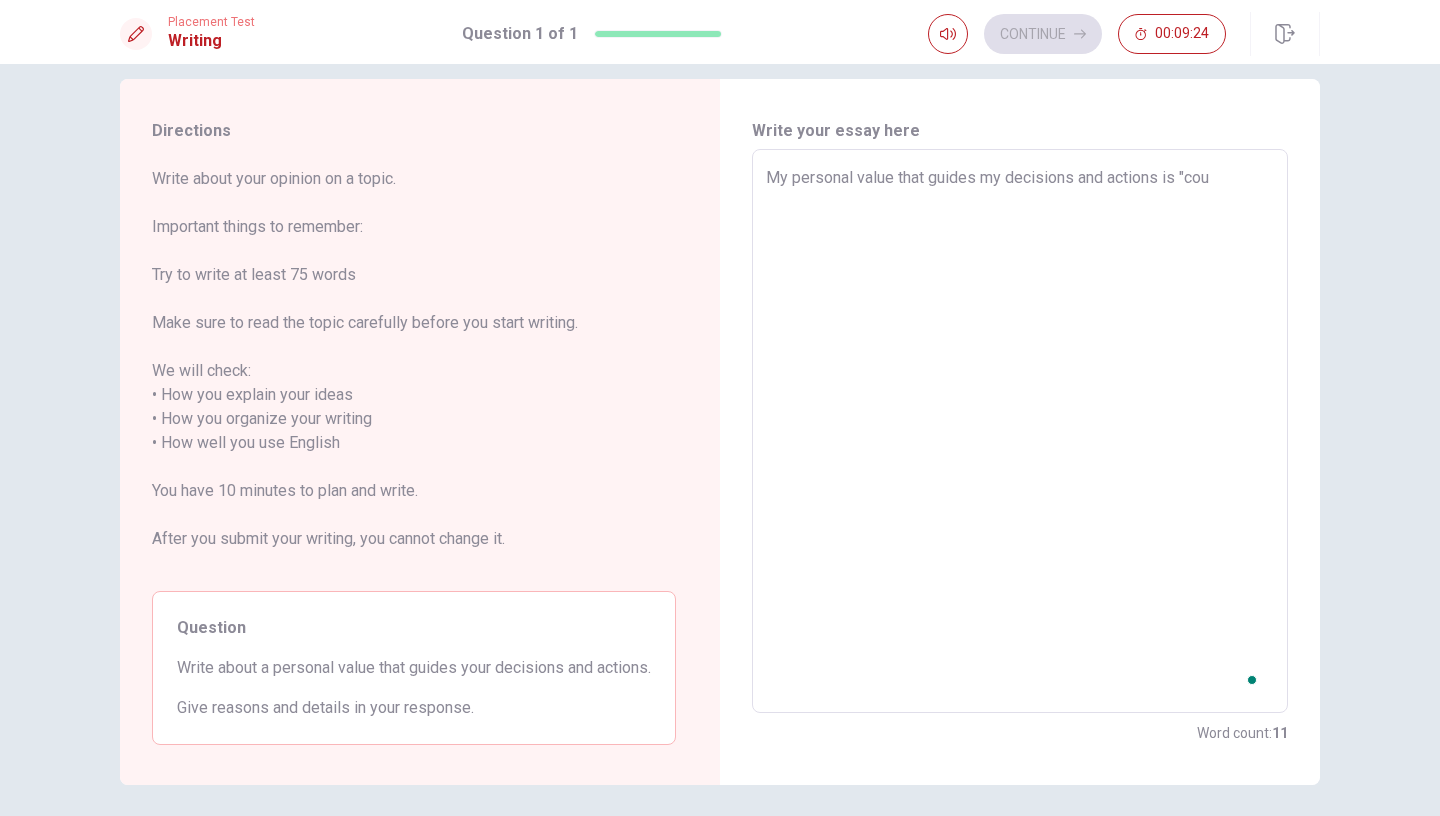 type on "x" 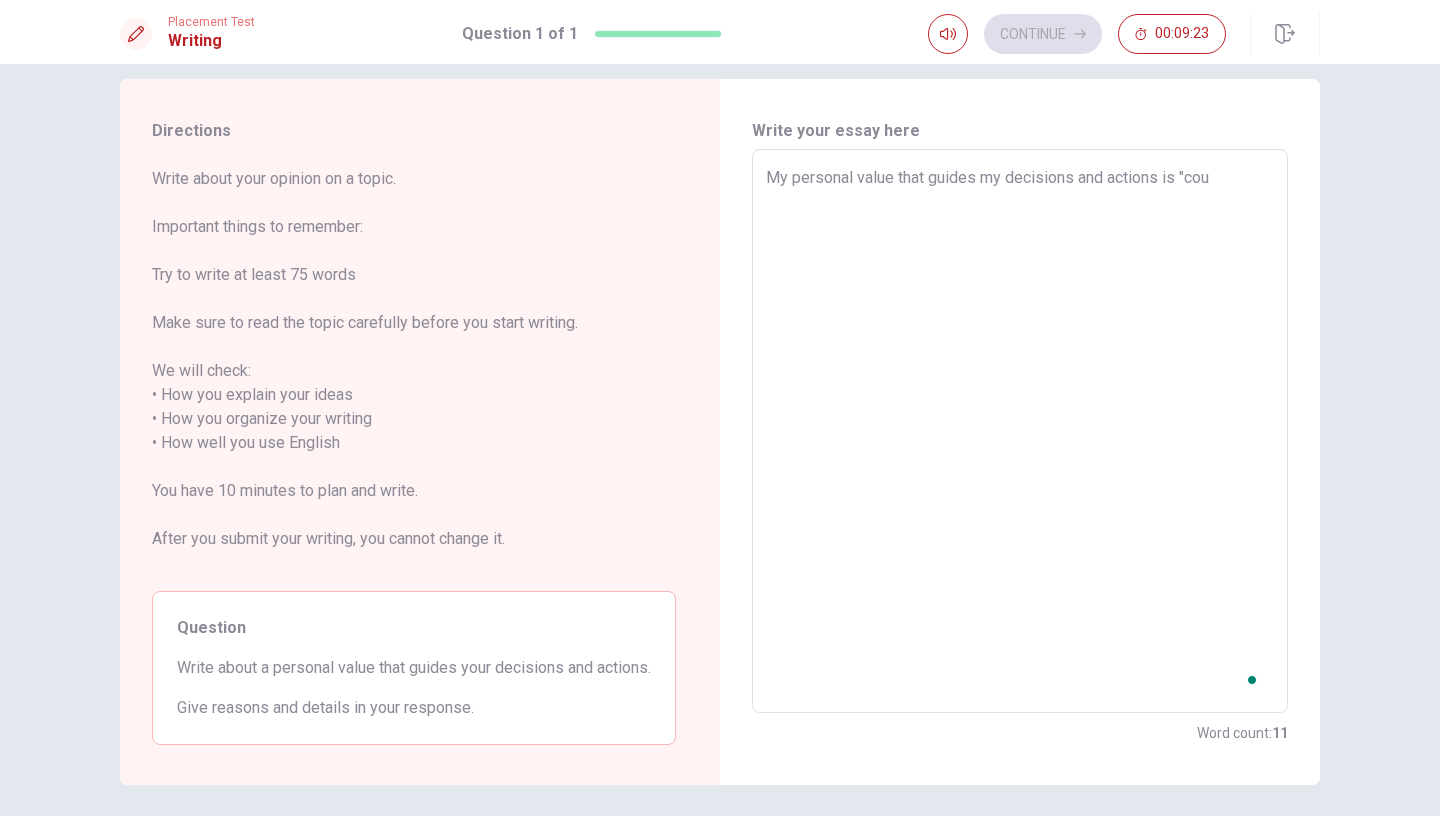 type on "My personal value that guides my decisions and actions is "cour" 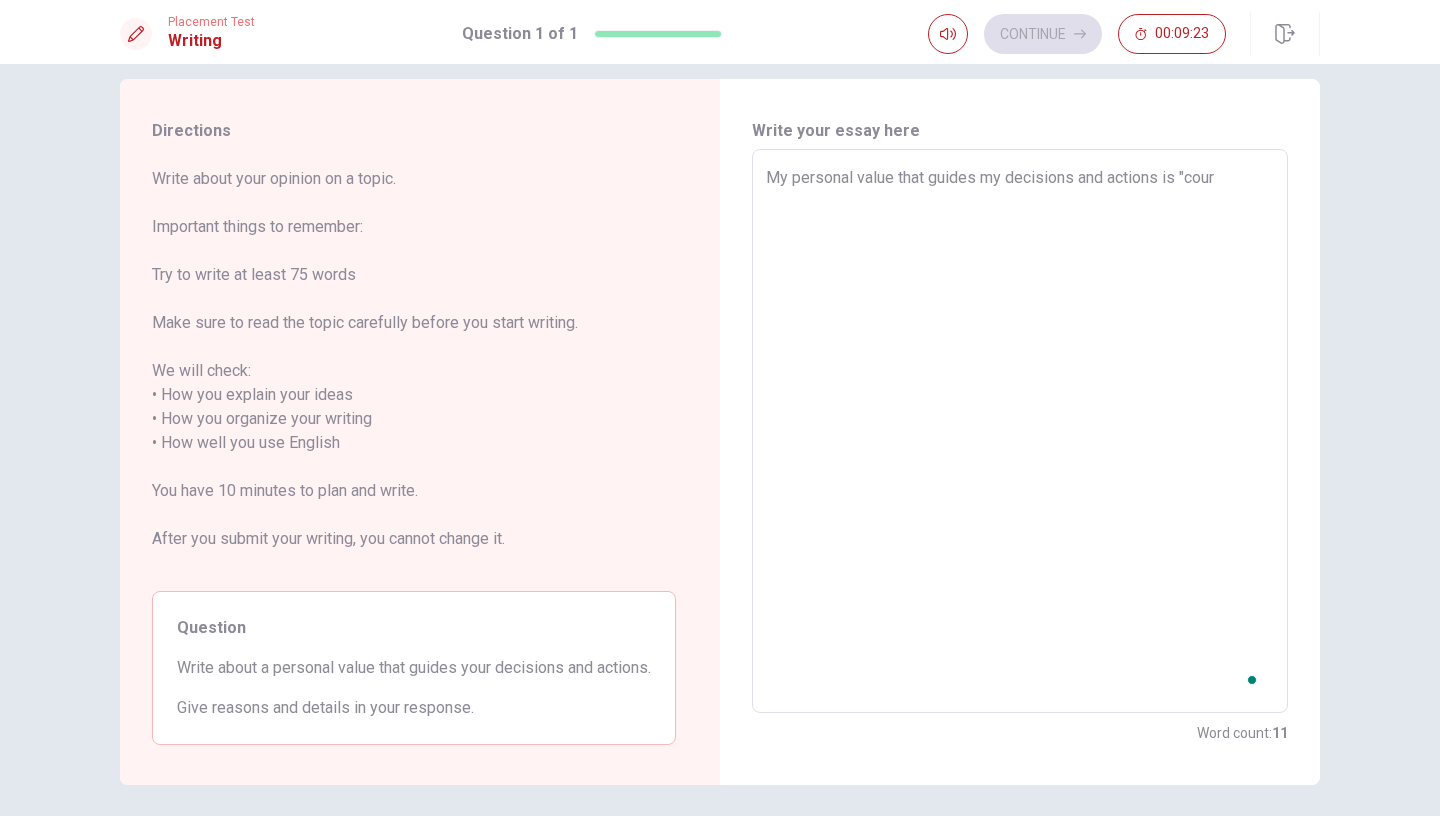 type on "x" 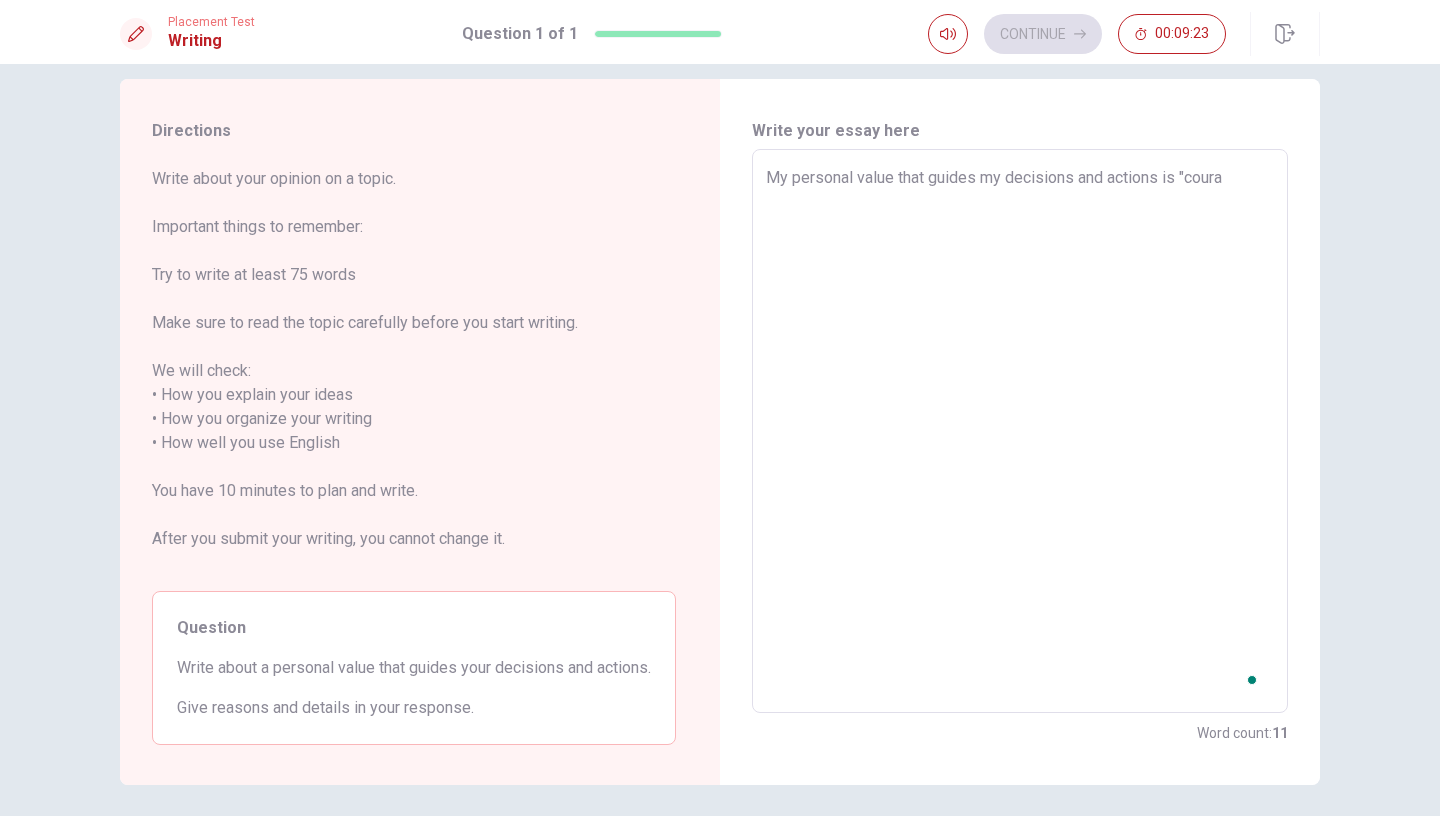 type on "x" 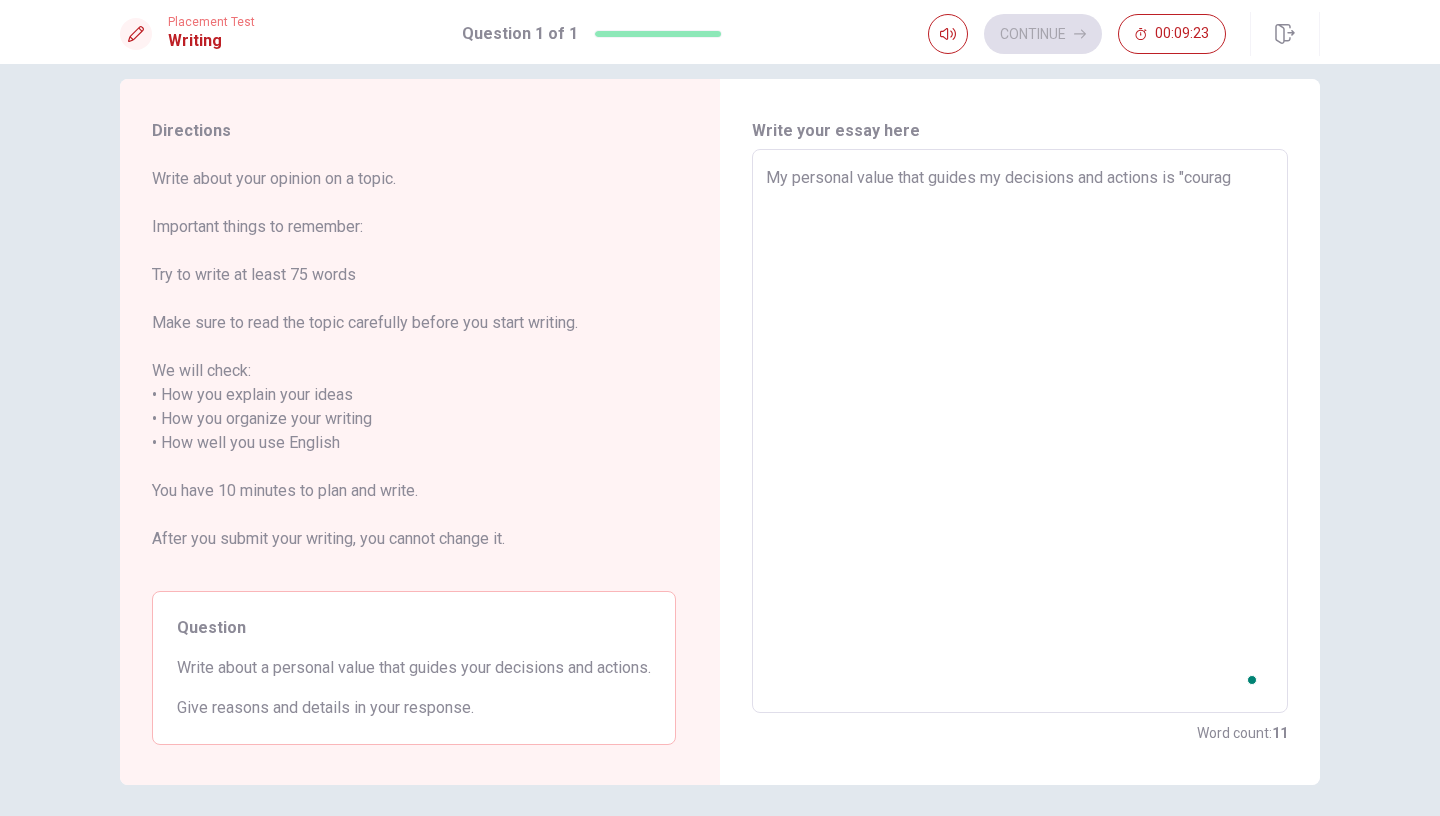 type on "x" 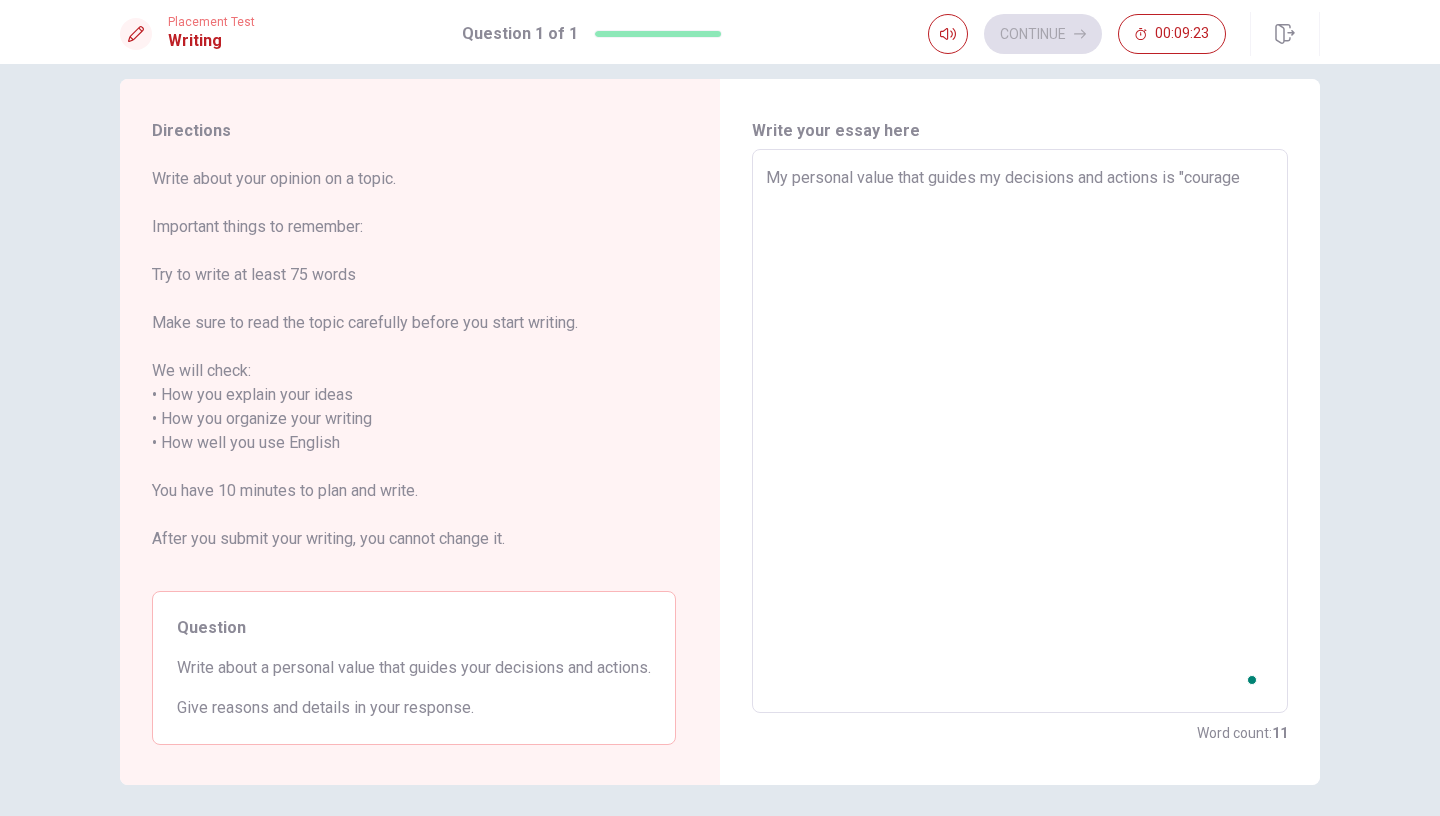type on "x" 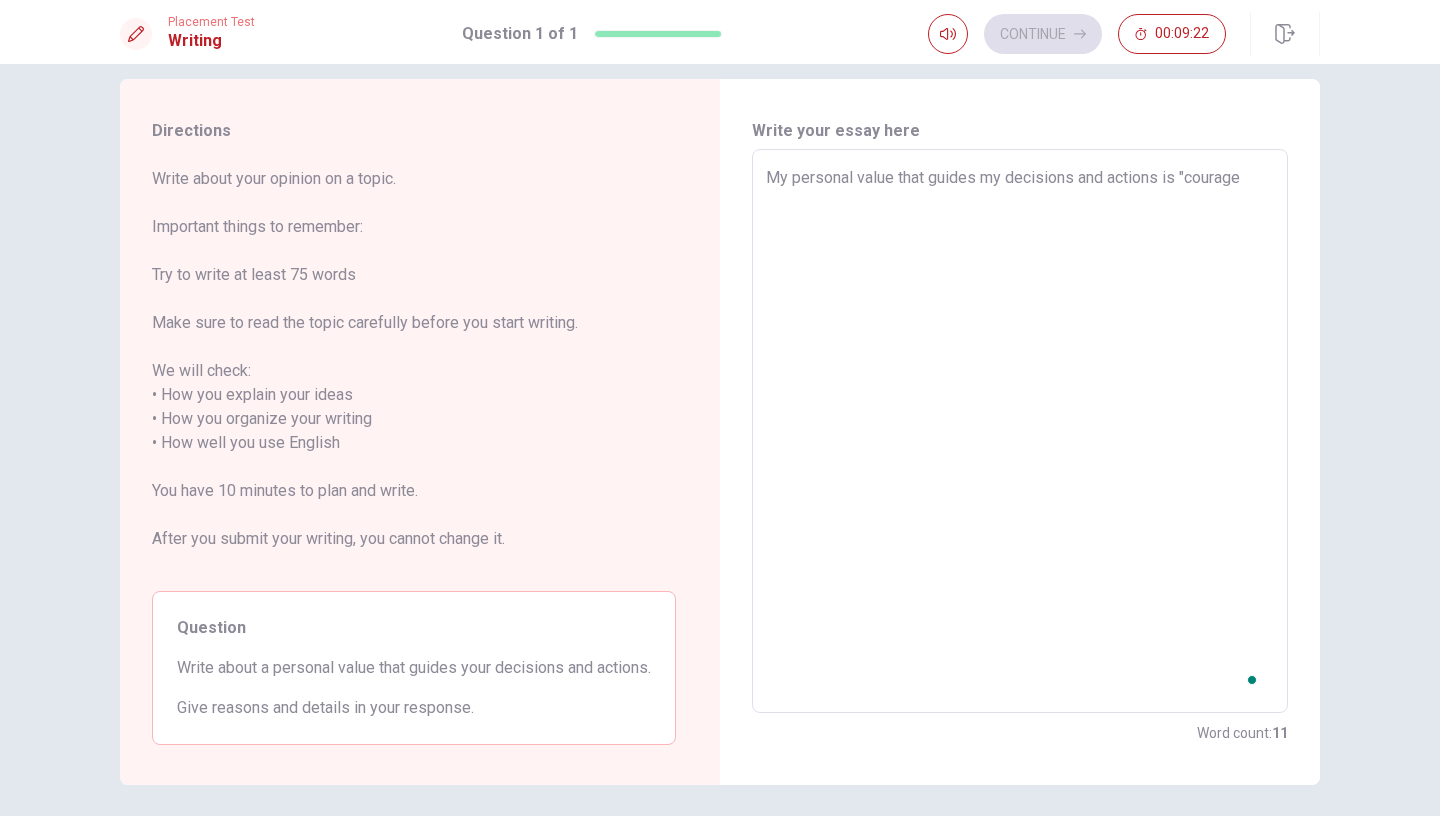type on "My personal value that guides my decisions and actions is "courage." 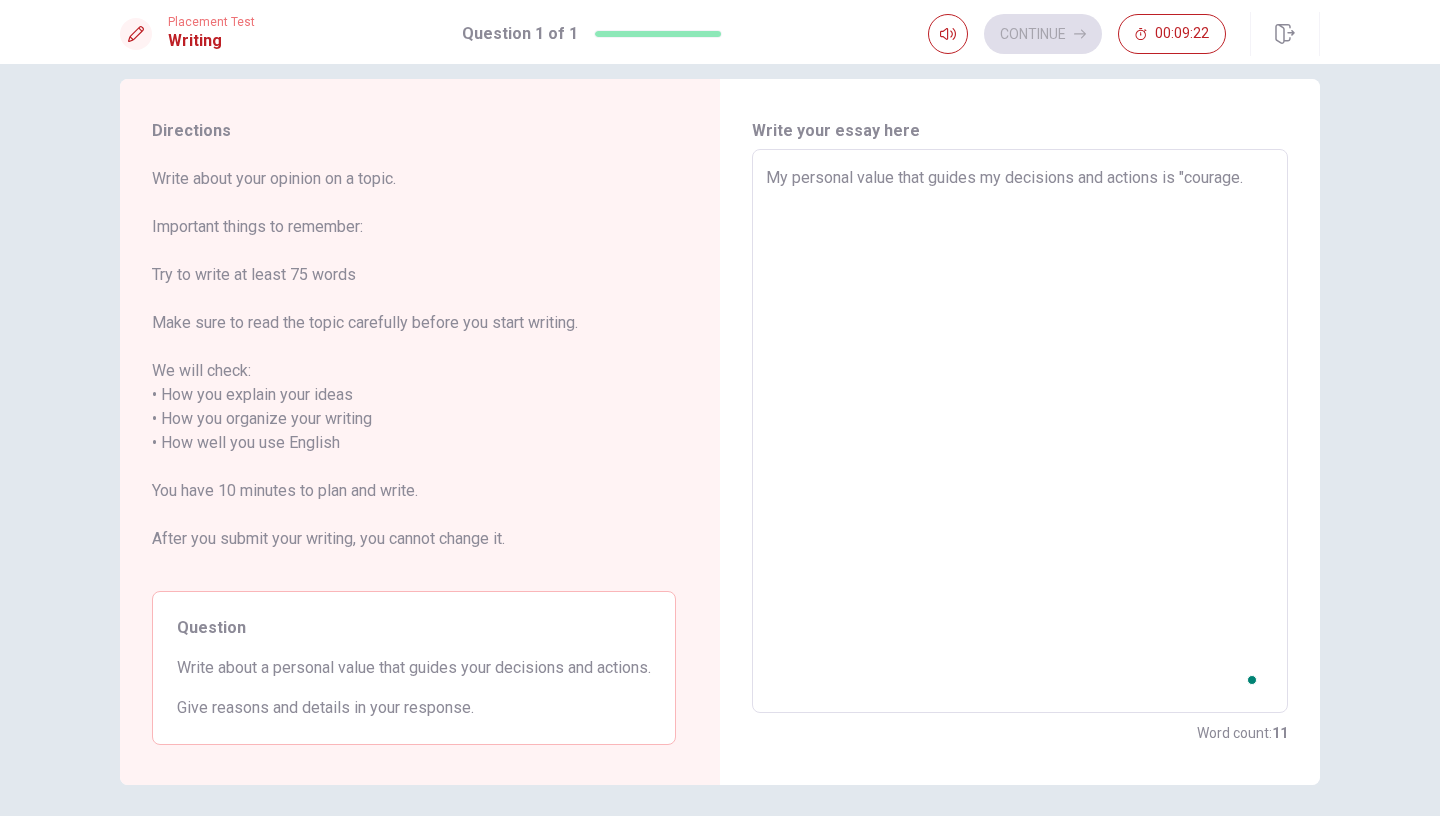 type on "x" 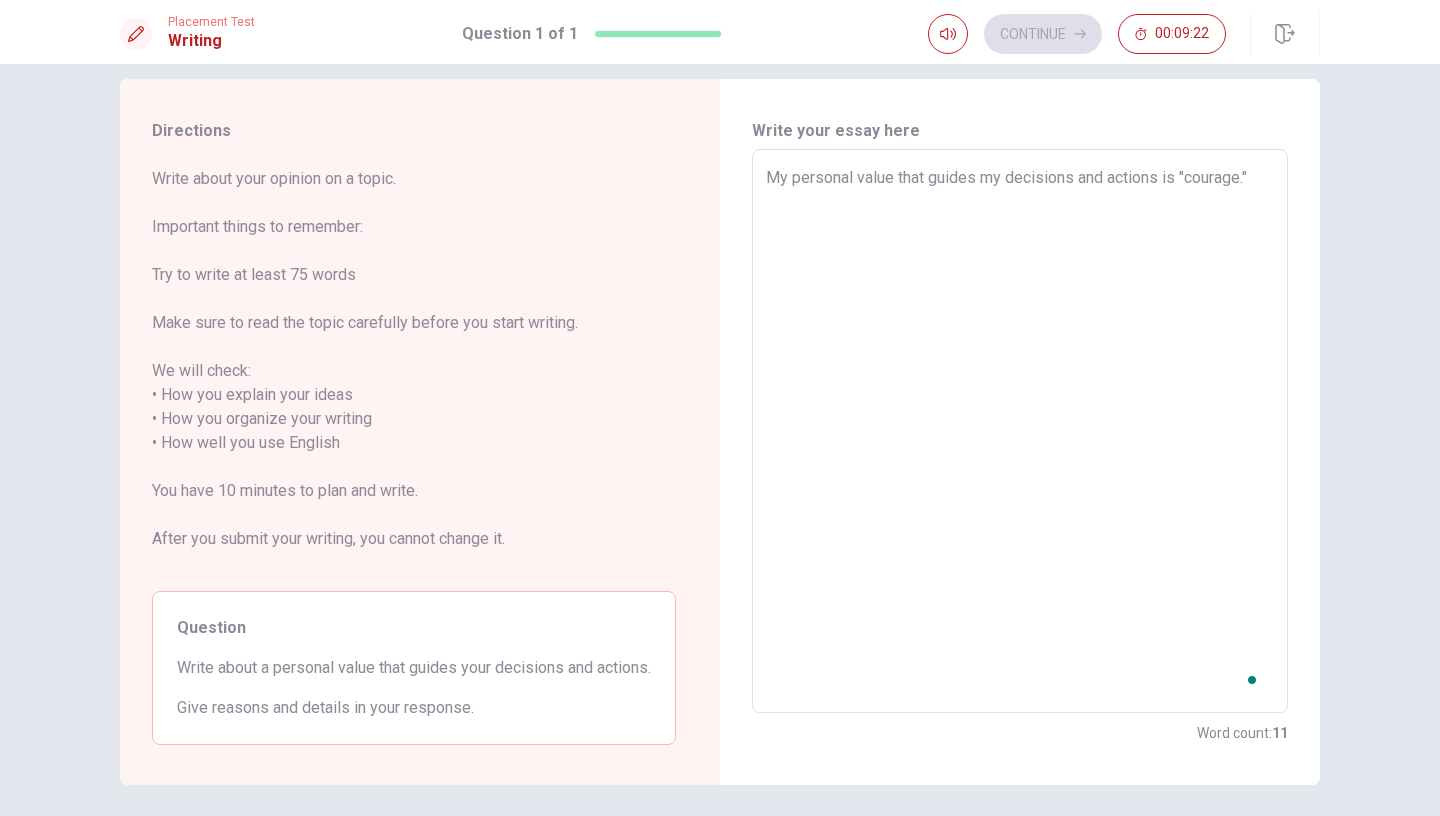 type on "x" 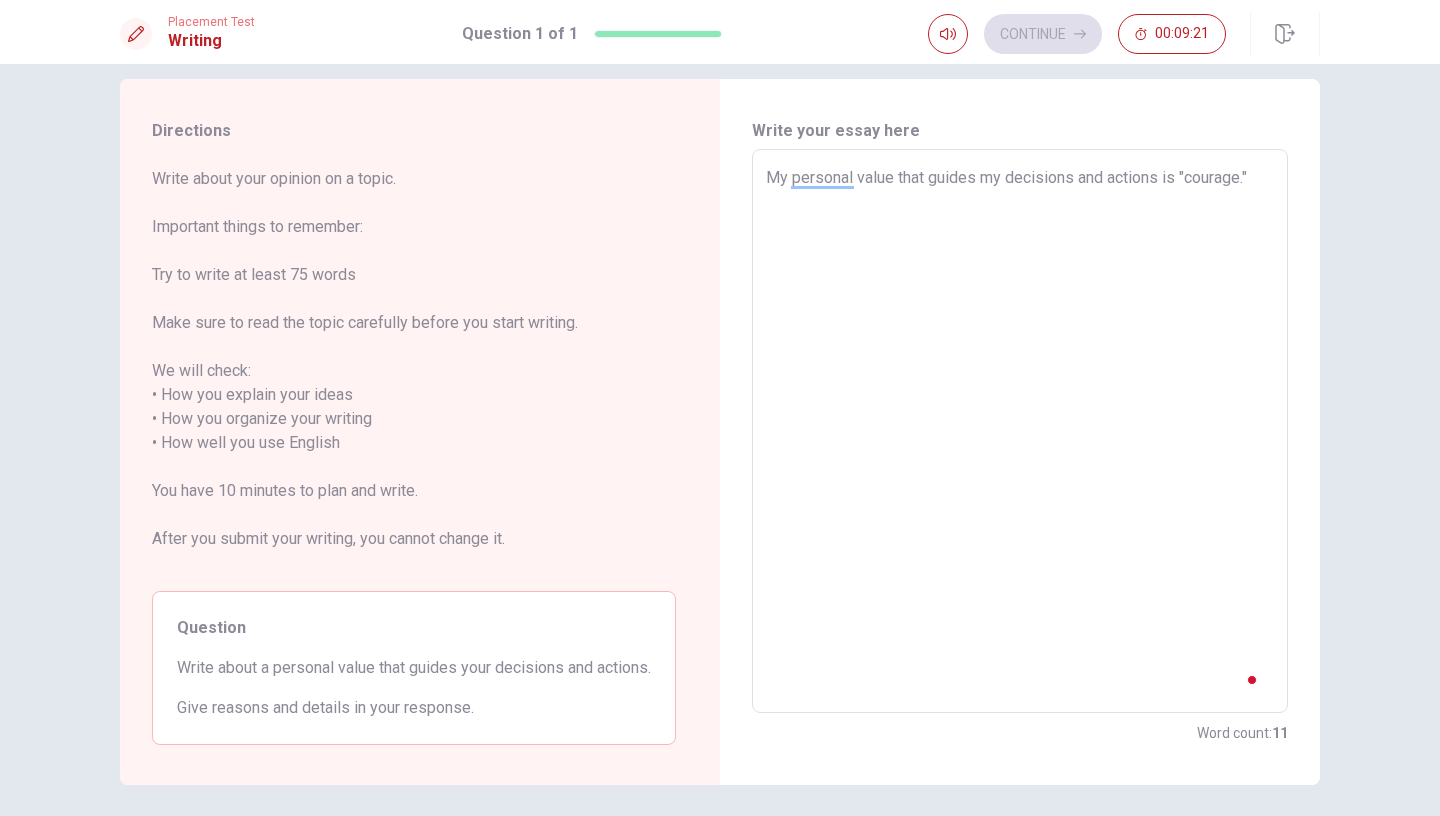 type on "My personal value that guides my decisions and actions is "courage."
I" 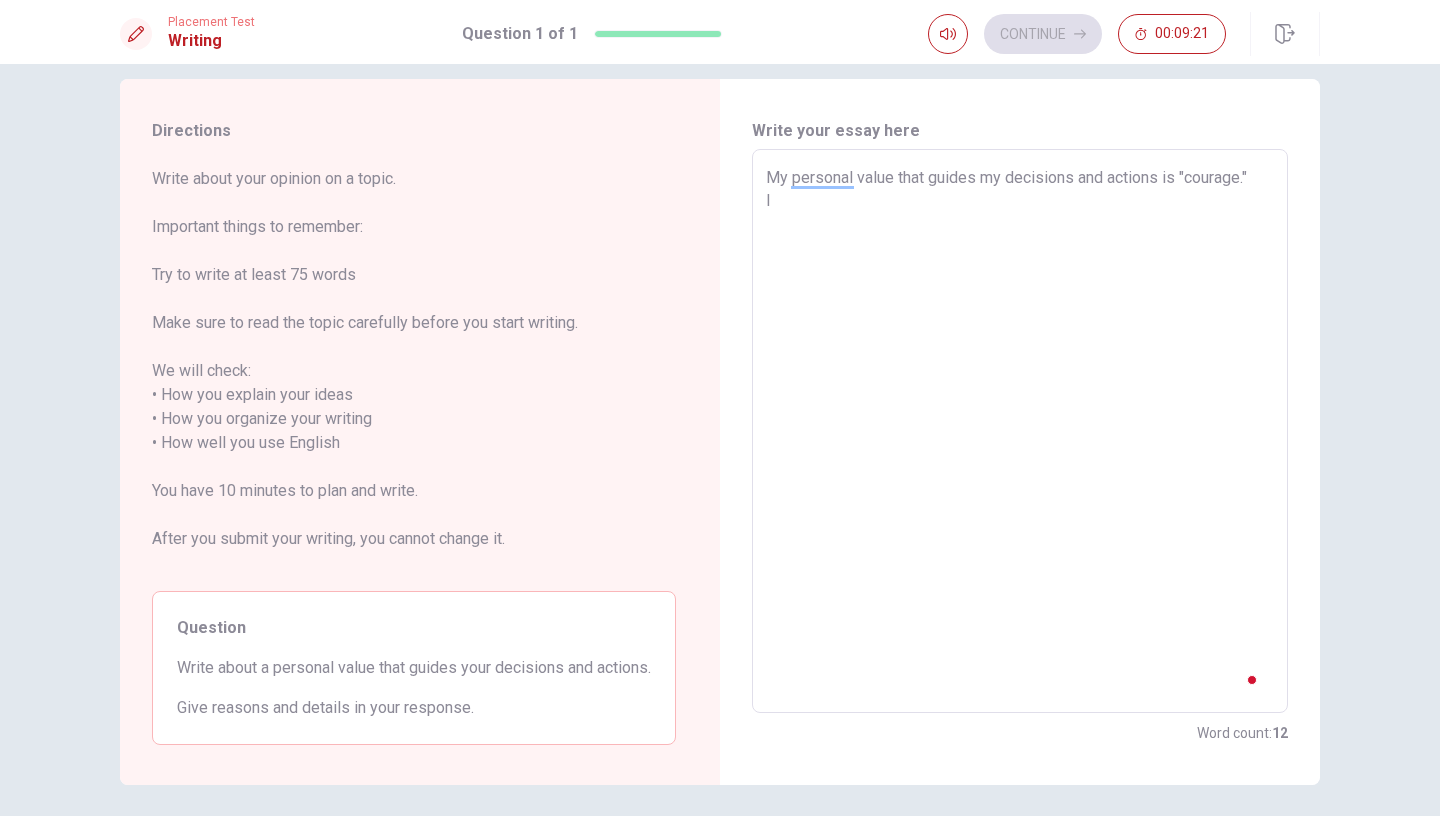 type on "x" 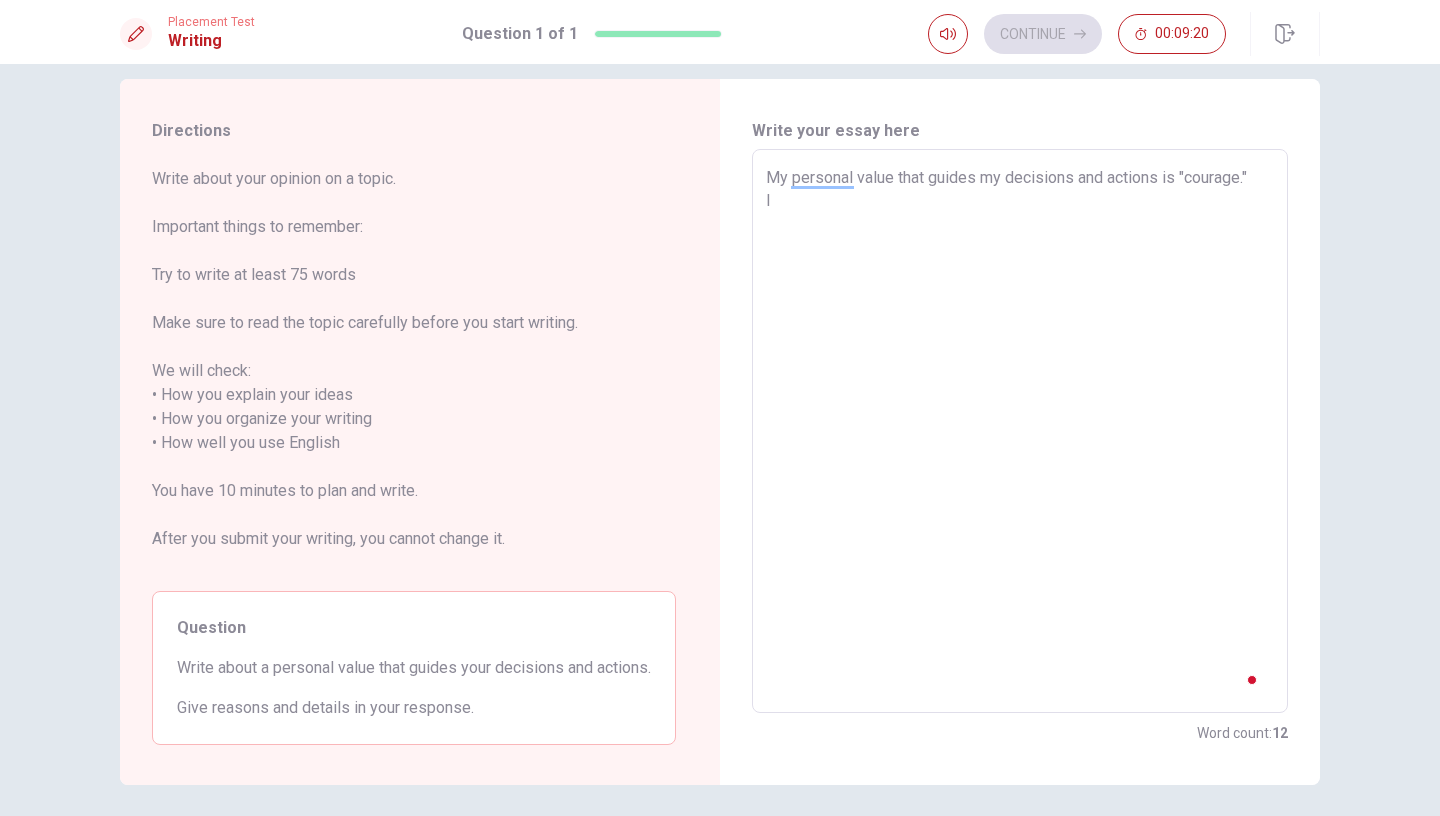 type on "My personal value that guides my decisions and actions is "courage."
I" 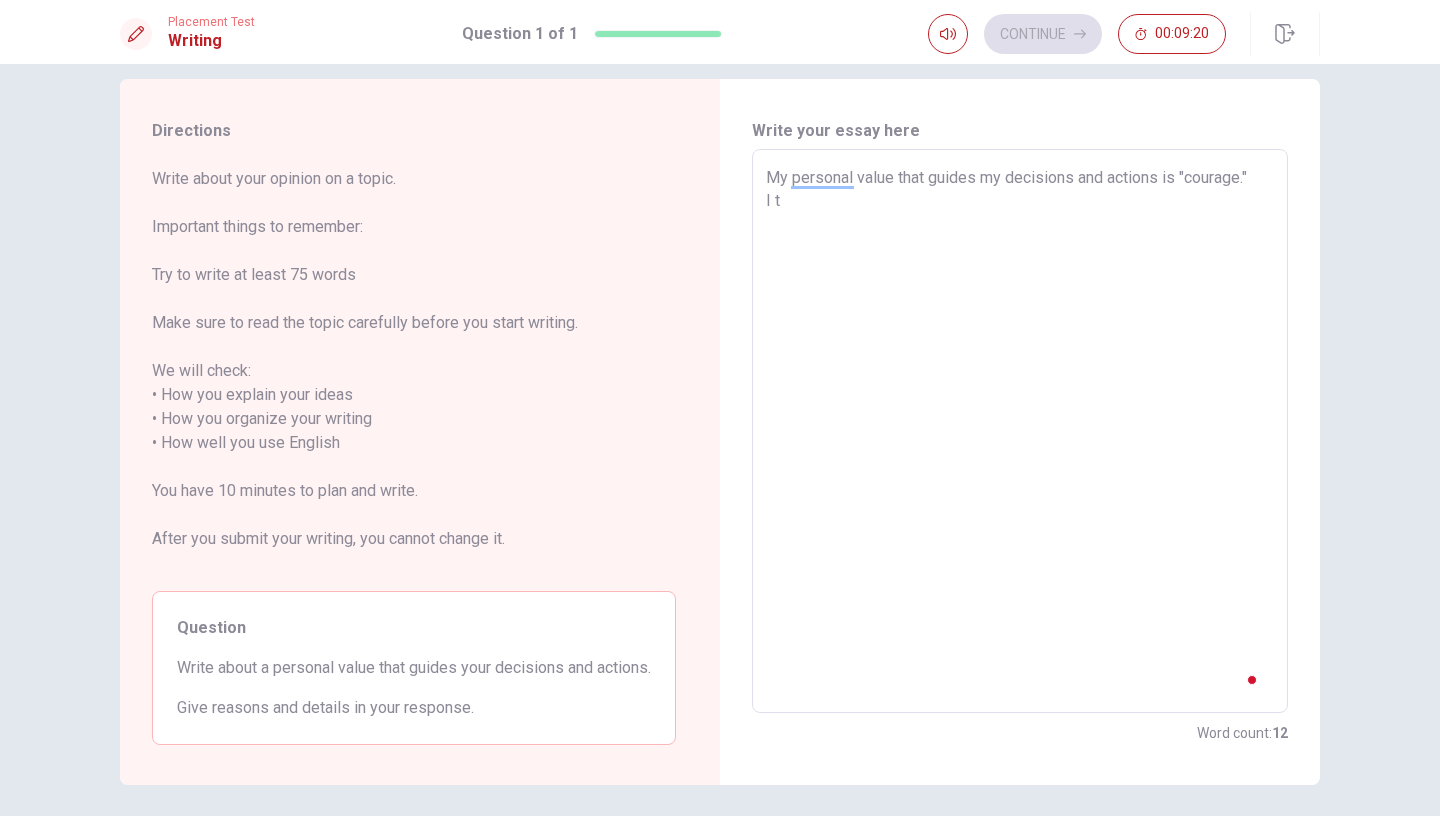 type on "x" 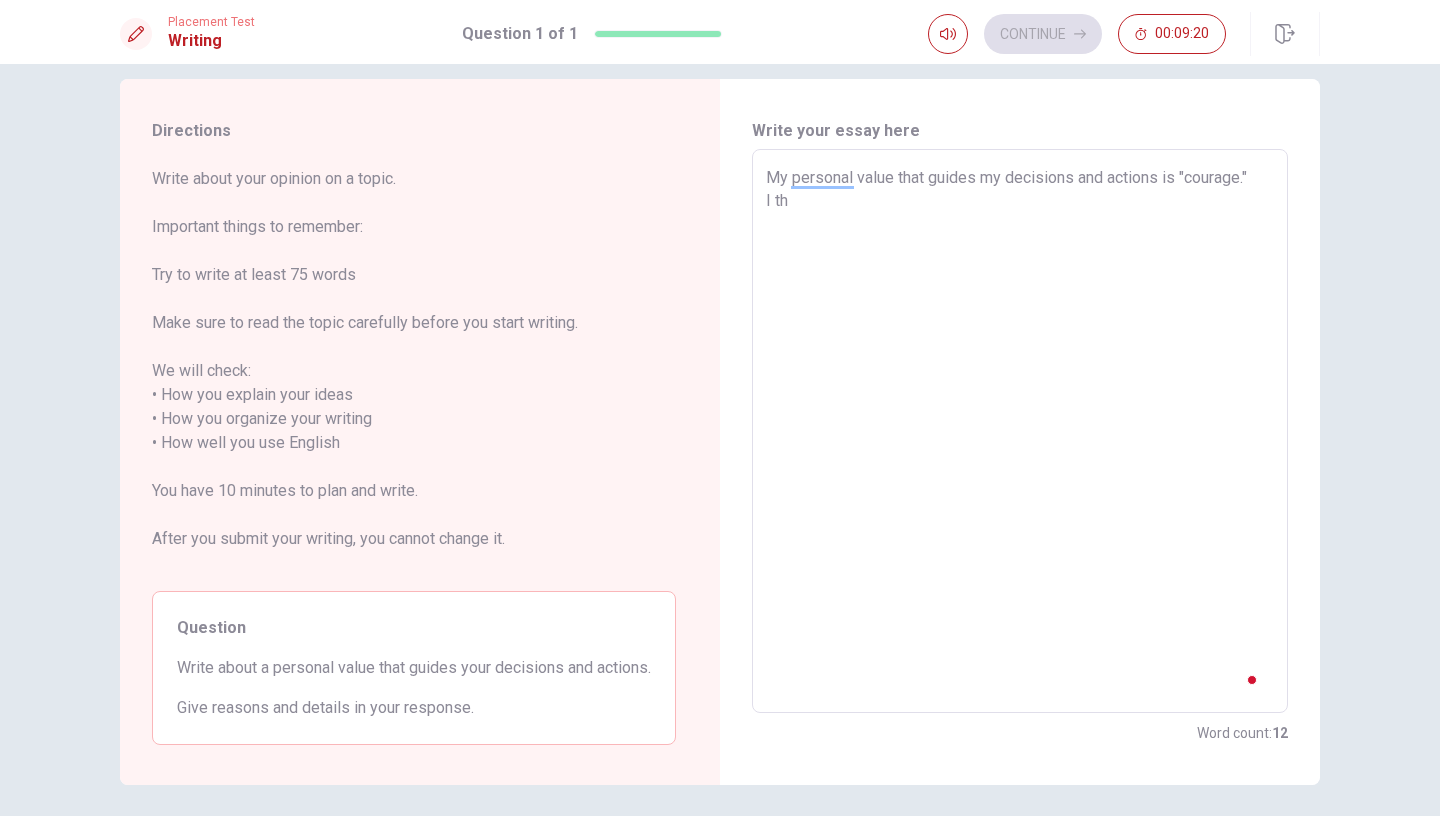 type on "x" 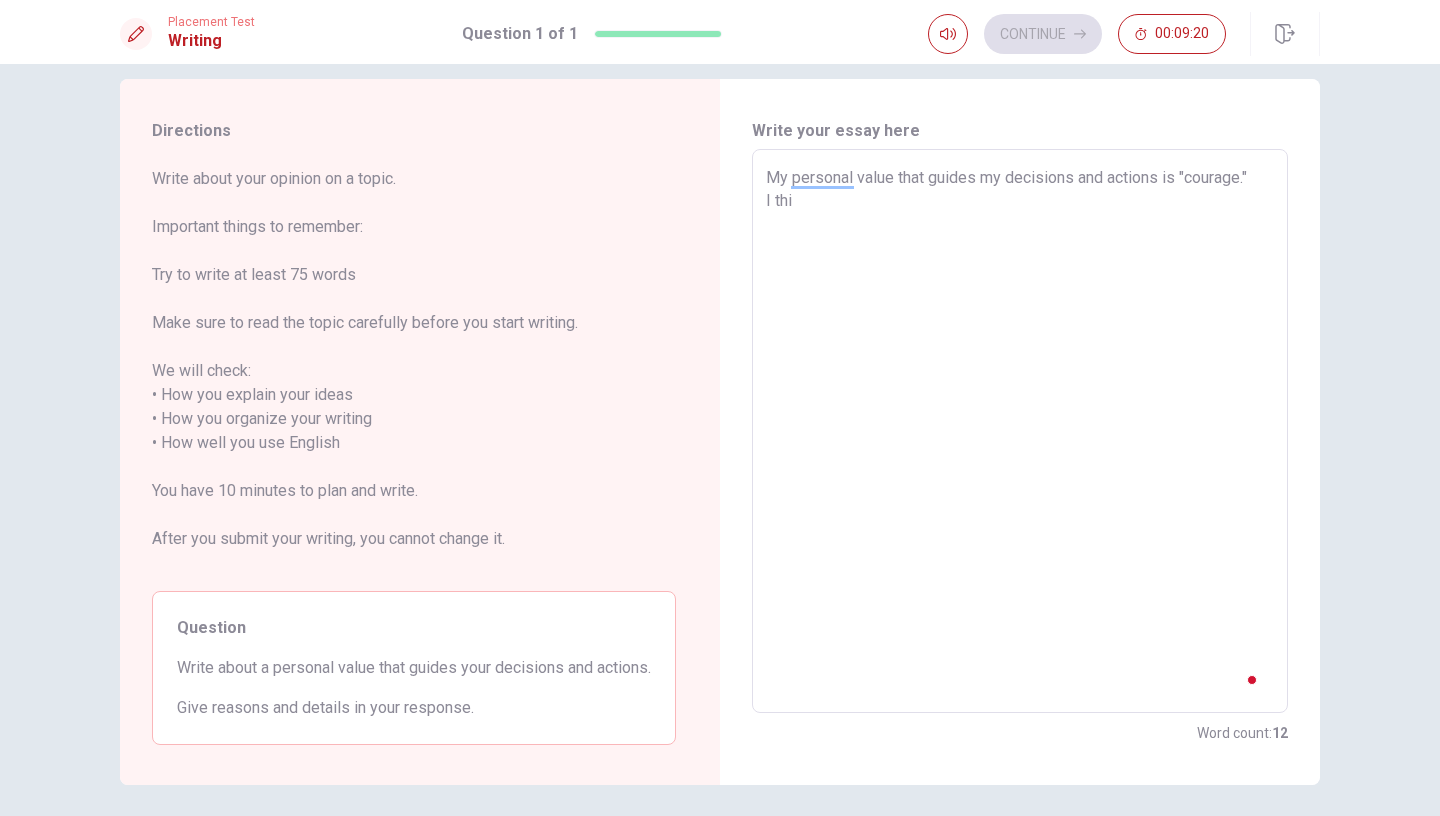 type on "x" 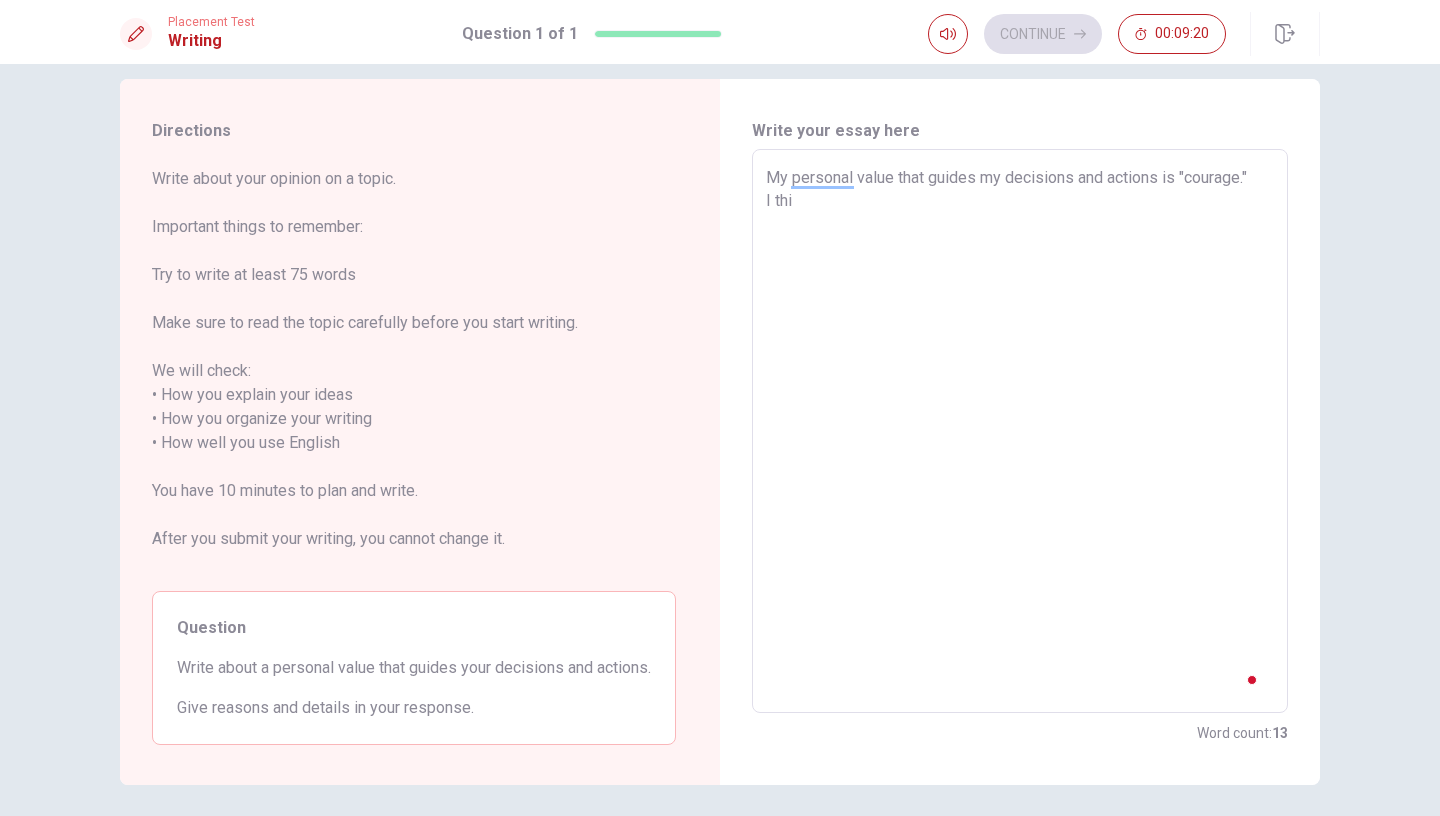 type on "My personal value that guides my decisions and actions is "courage."
I thin" 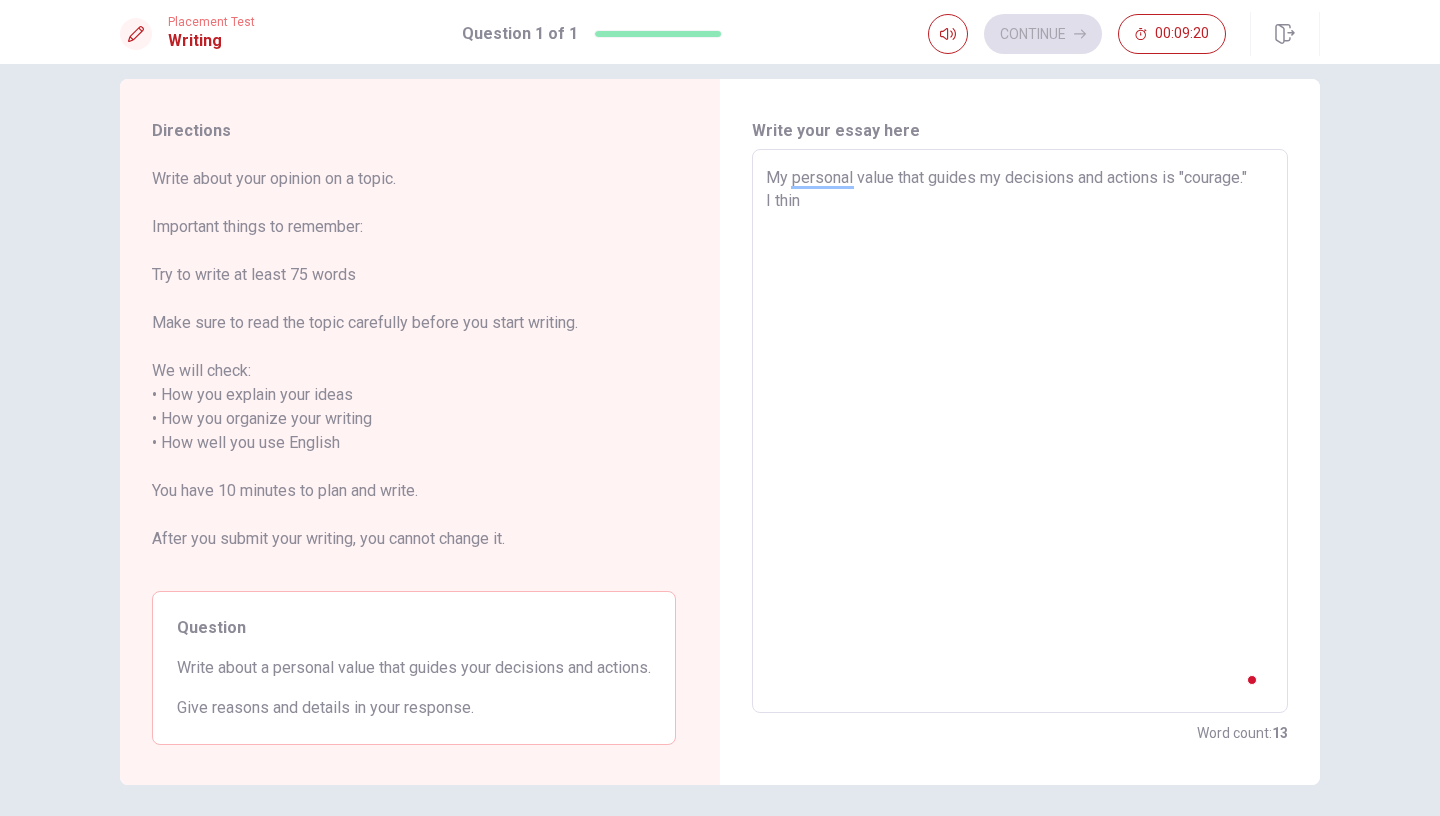 type on "x" 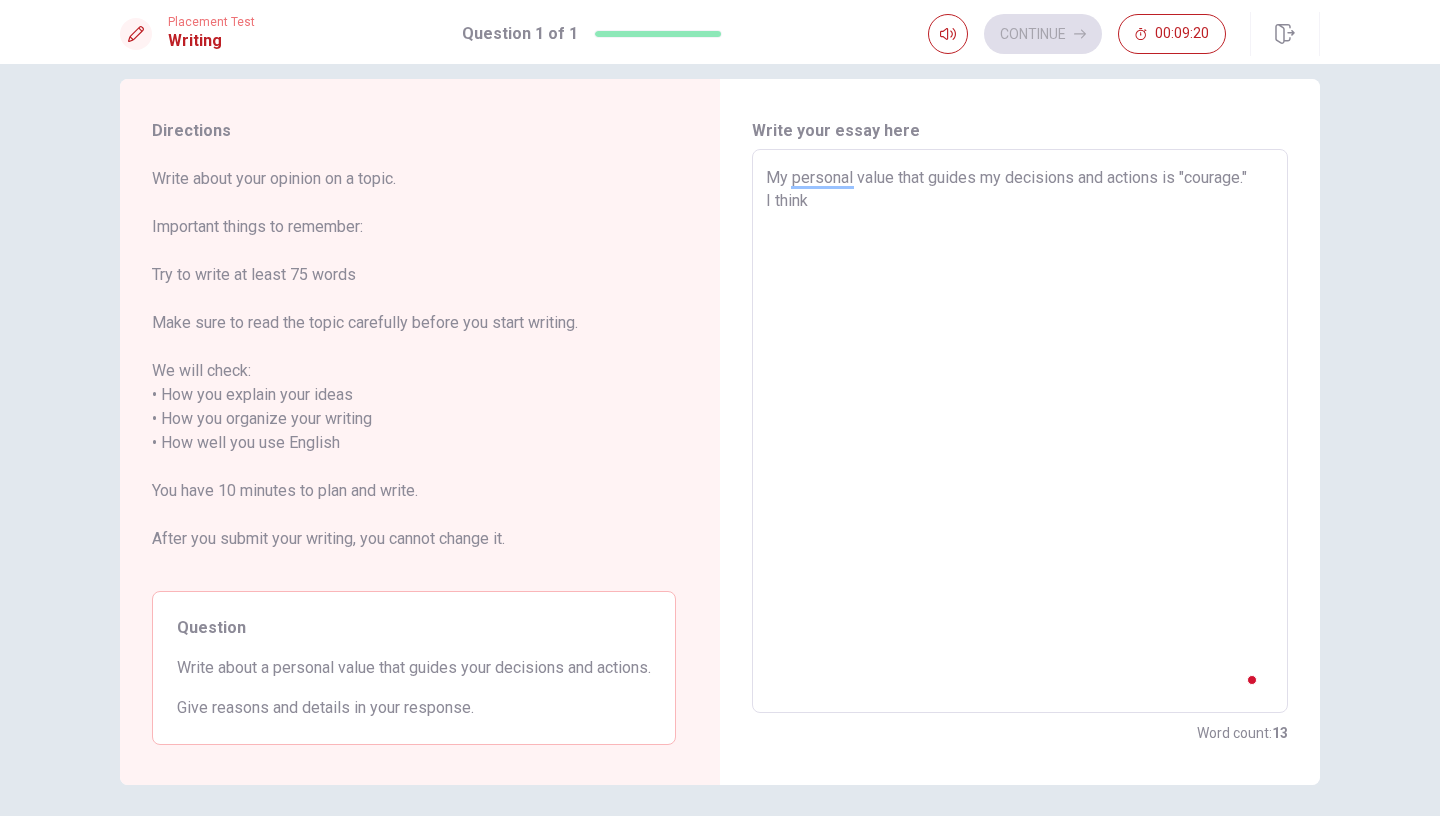 type on "x" 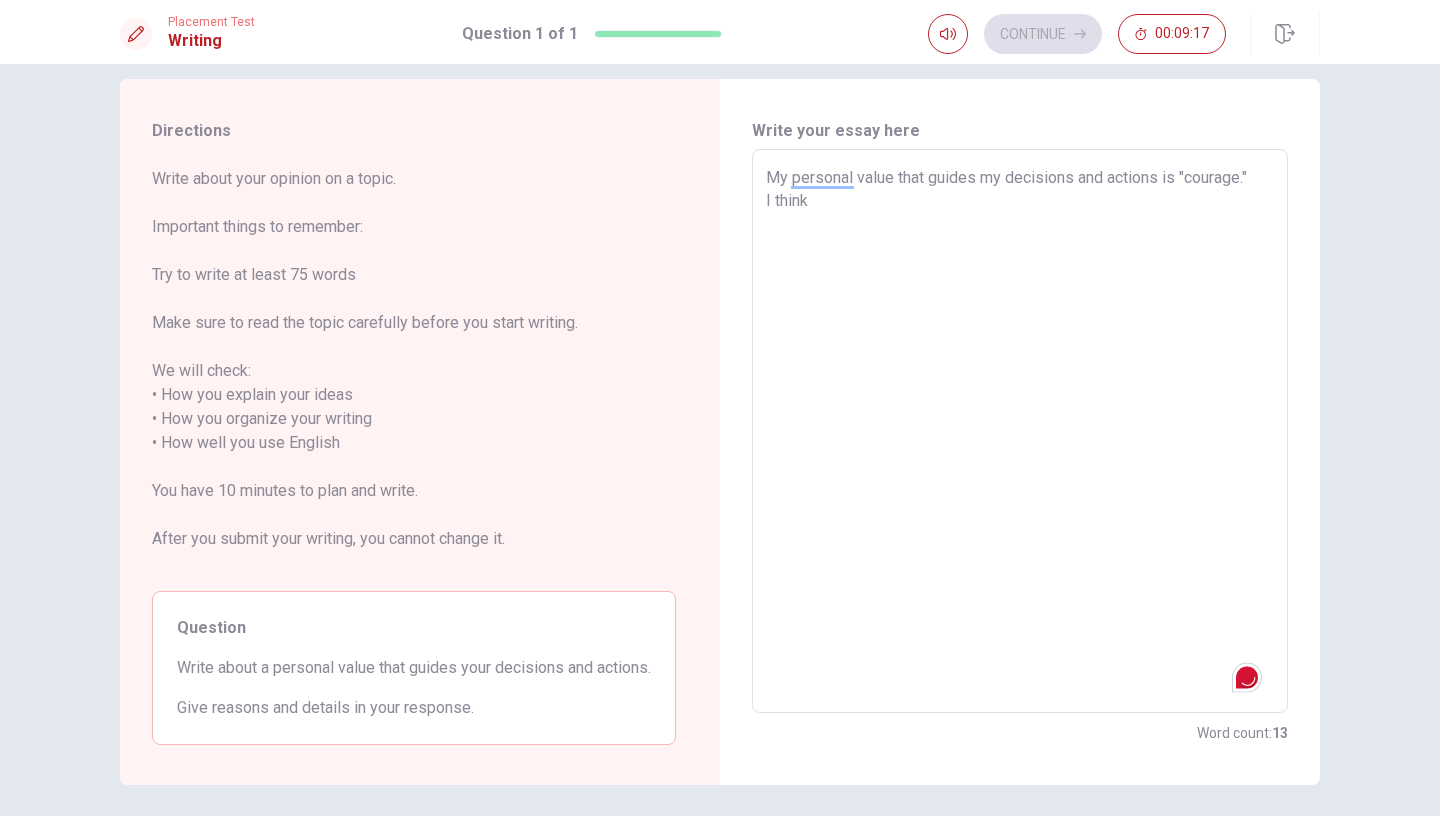 type on "x" 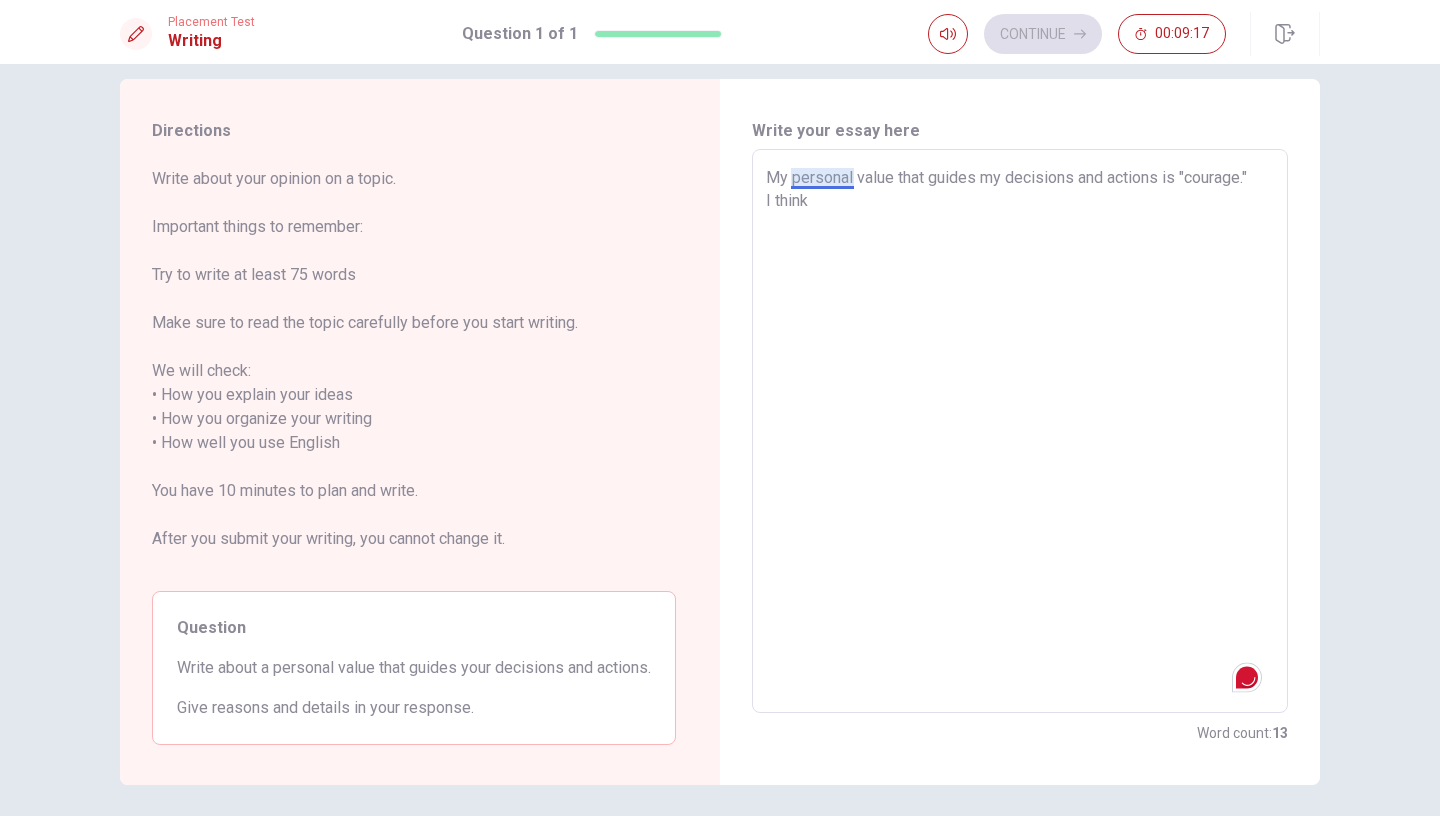 type on "Mypersonal value that guides my decisions and actions is "courage."
I think" 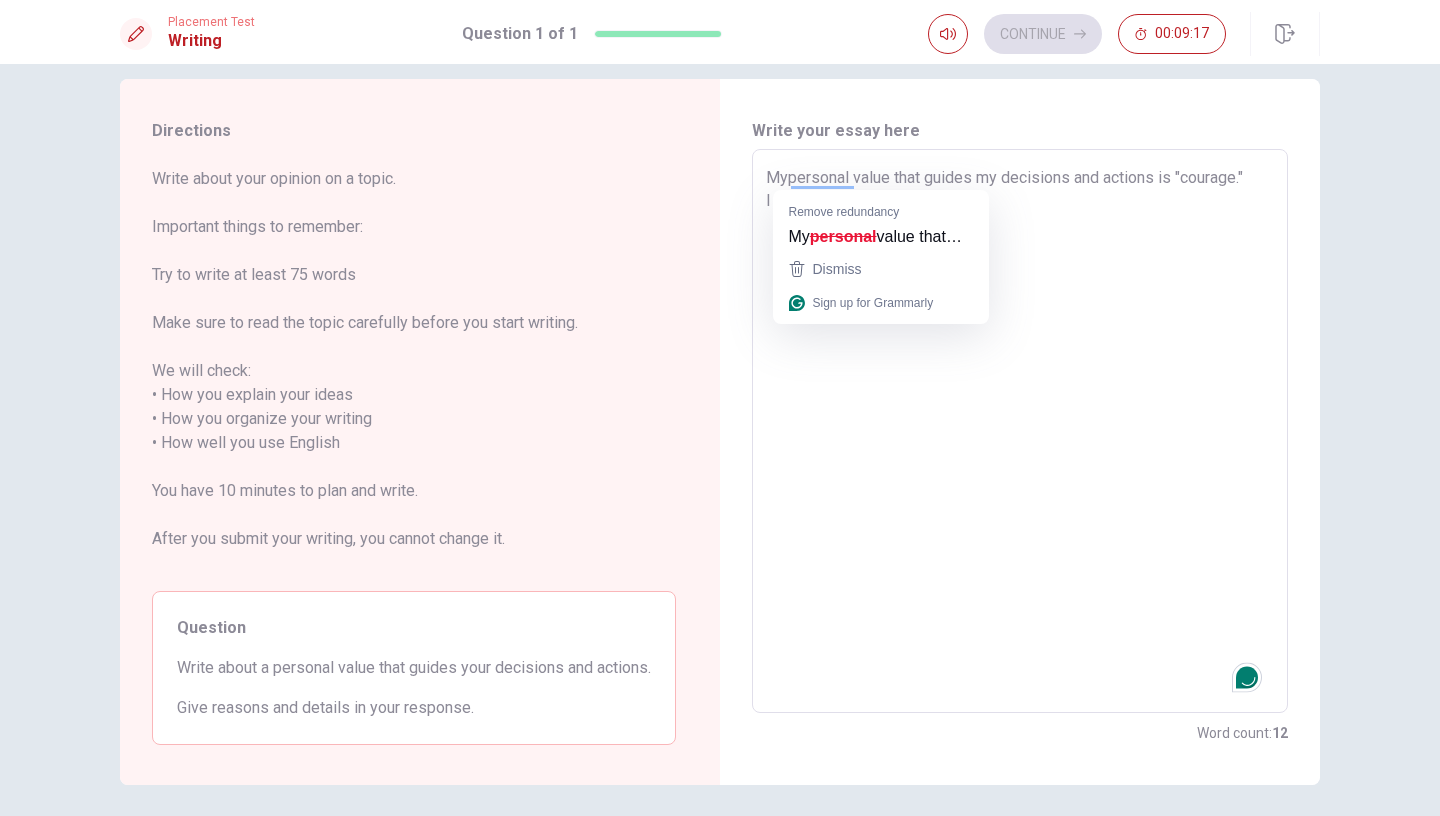 type on "x" 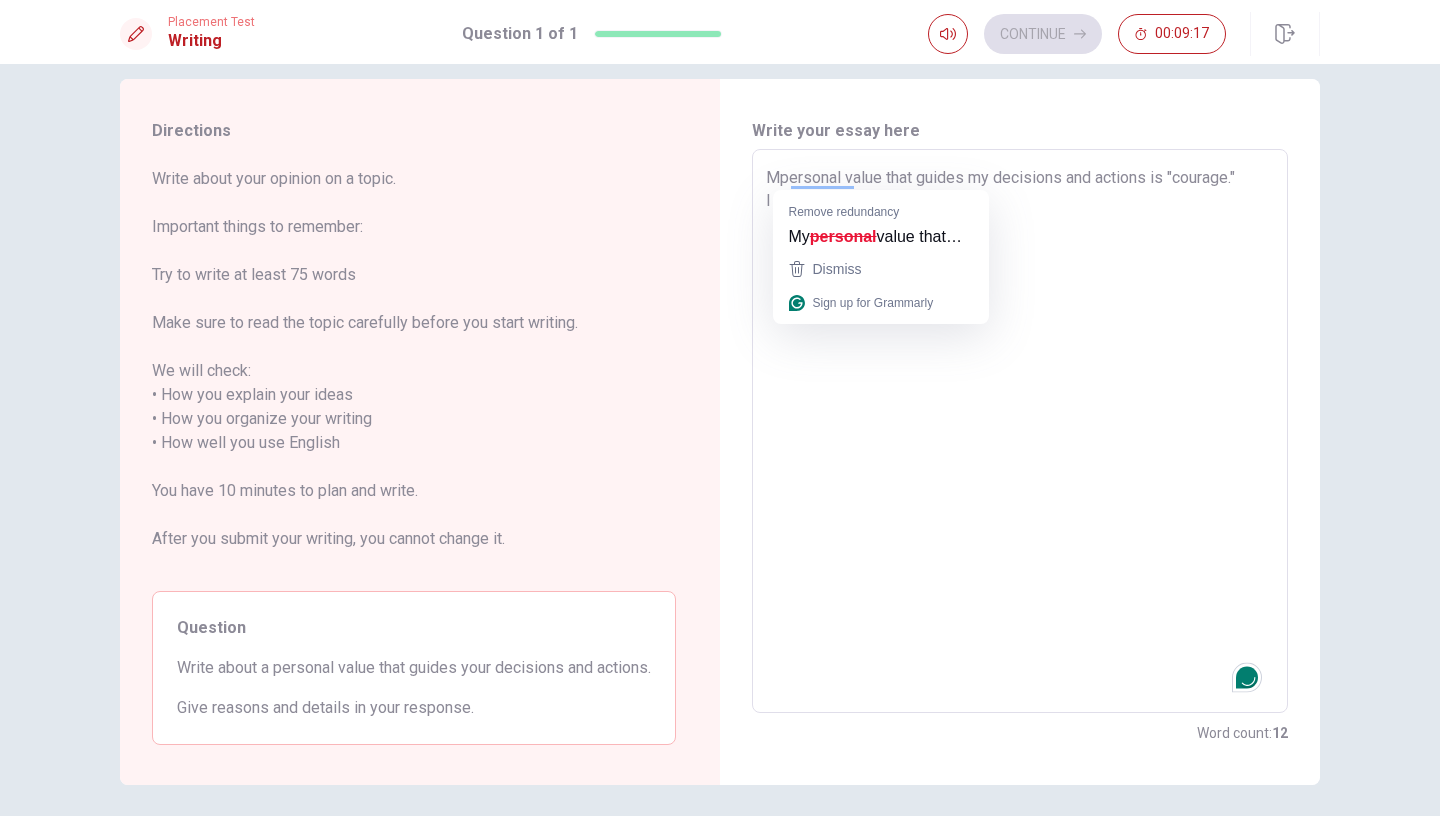 type on "personal value that guides my decisions and actions is "courage."
I think" 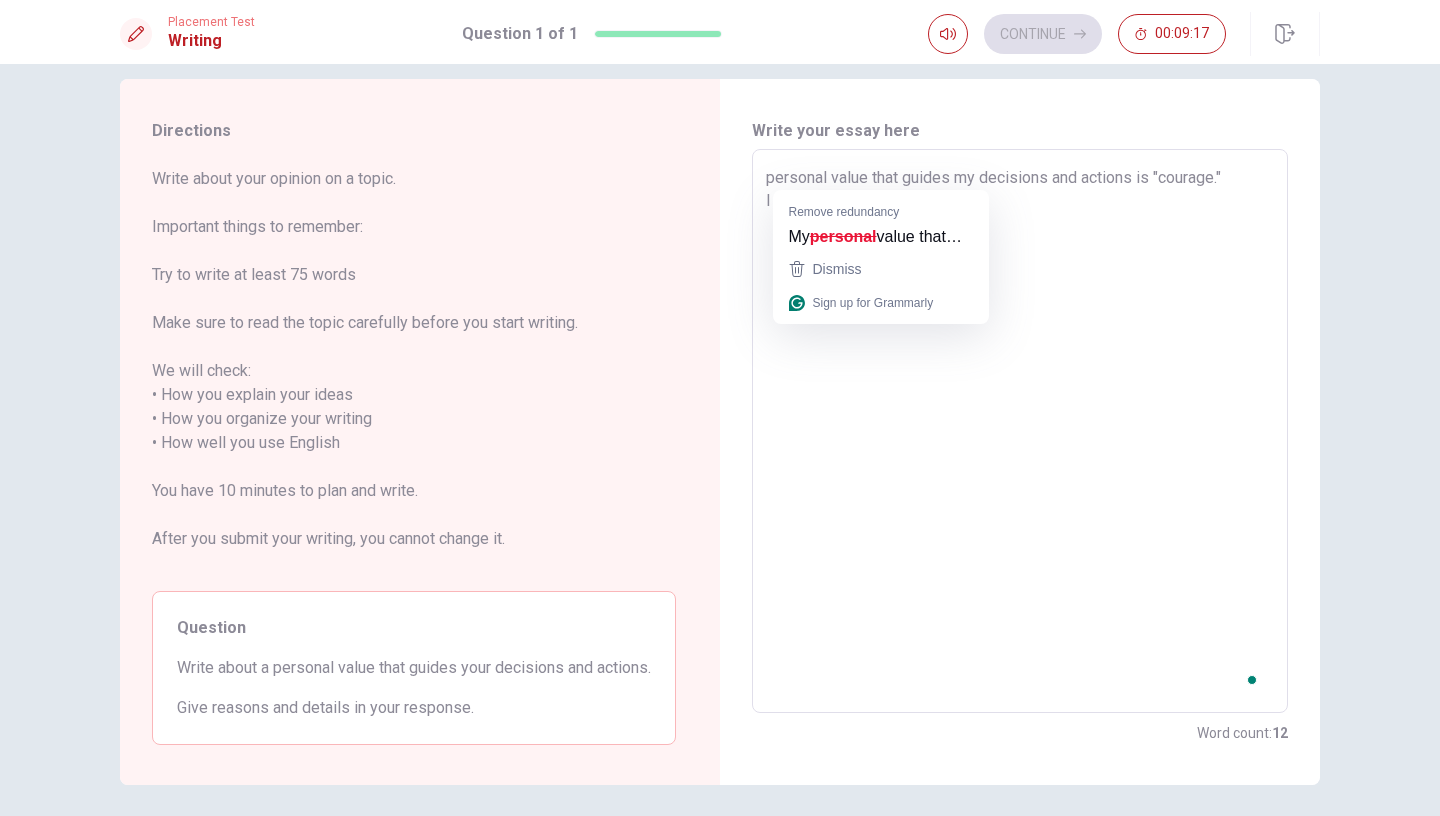 type on "x" 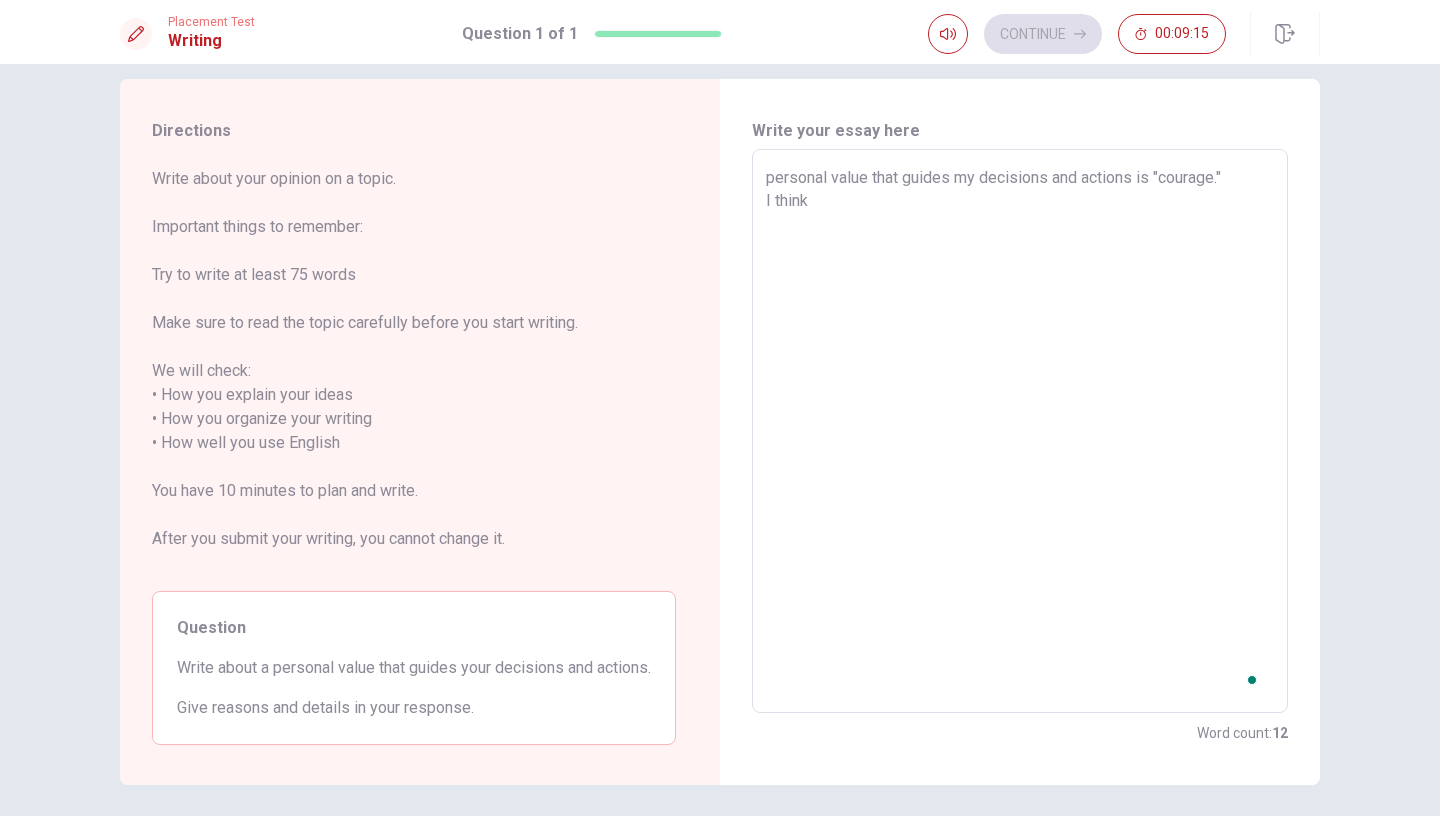 type on "Tpersonal value that guides my decisions and actions is "courage."
I think" 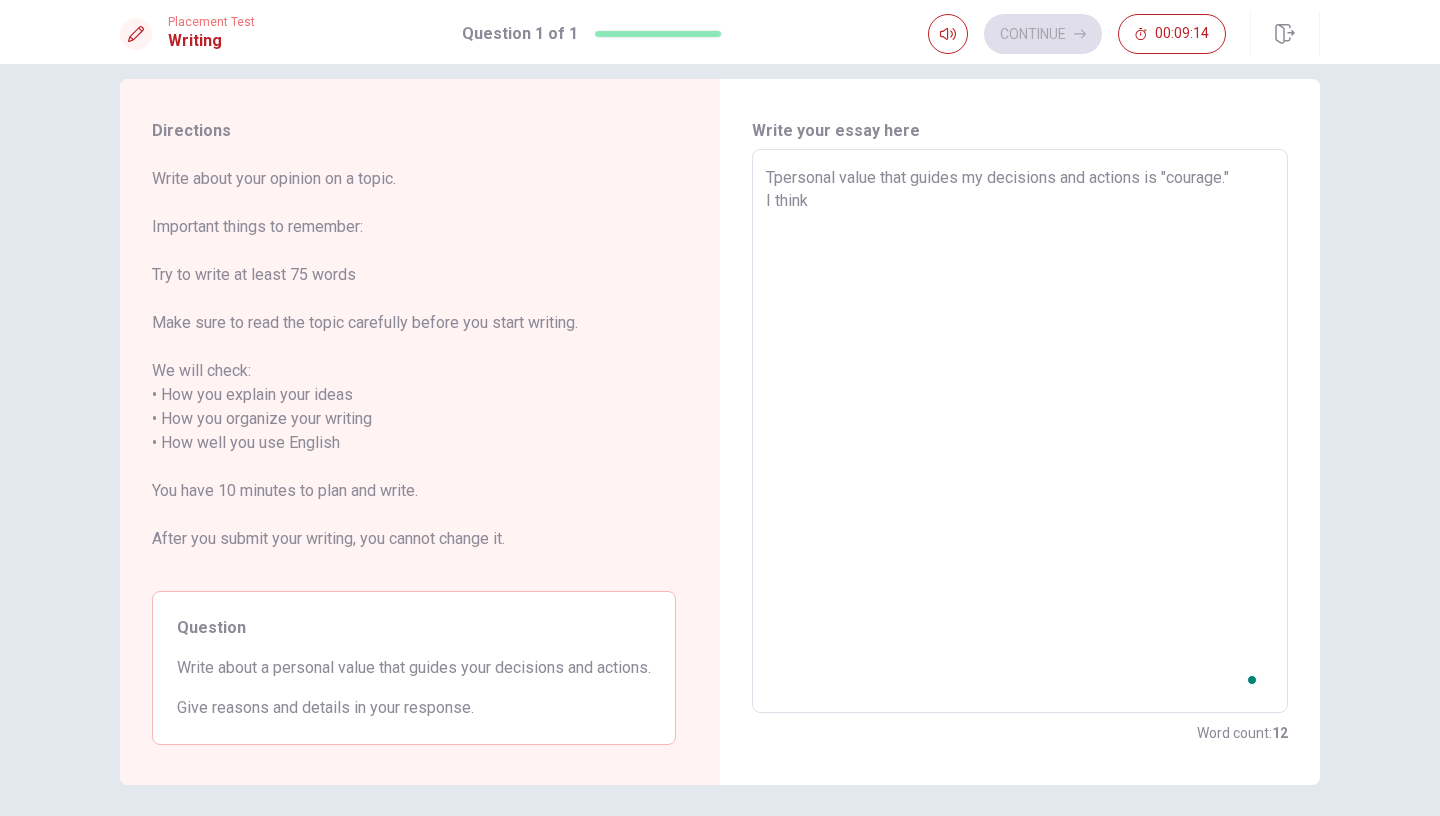 type on "x" 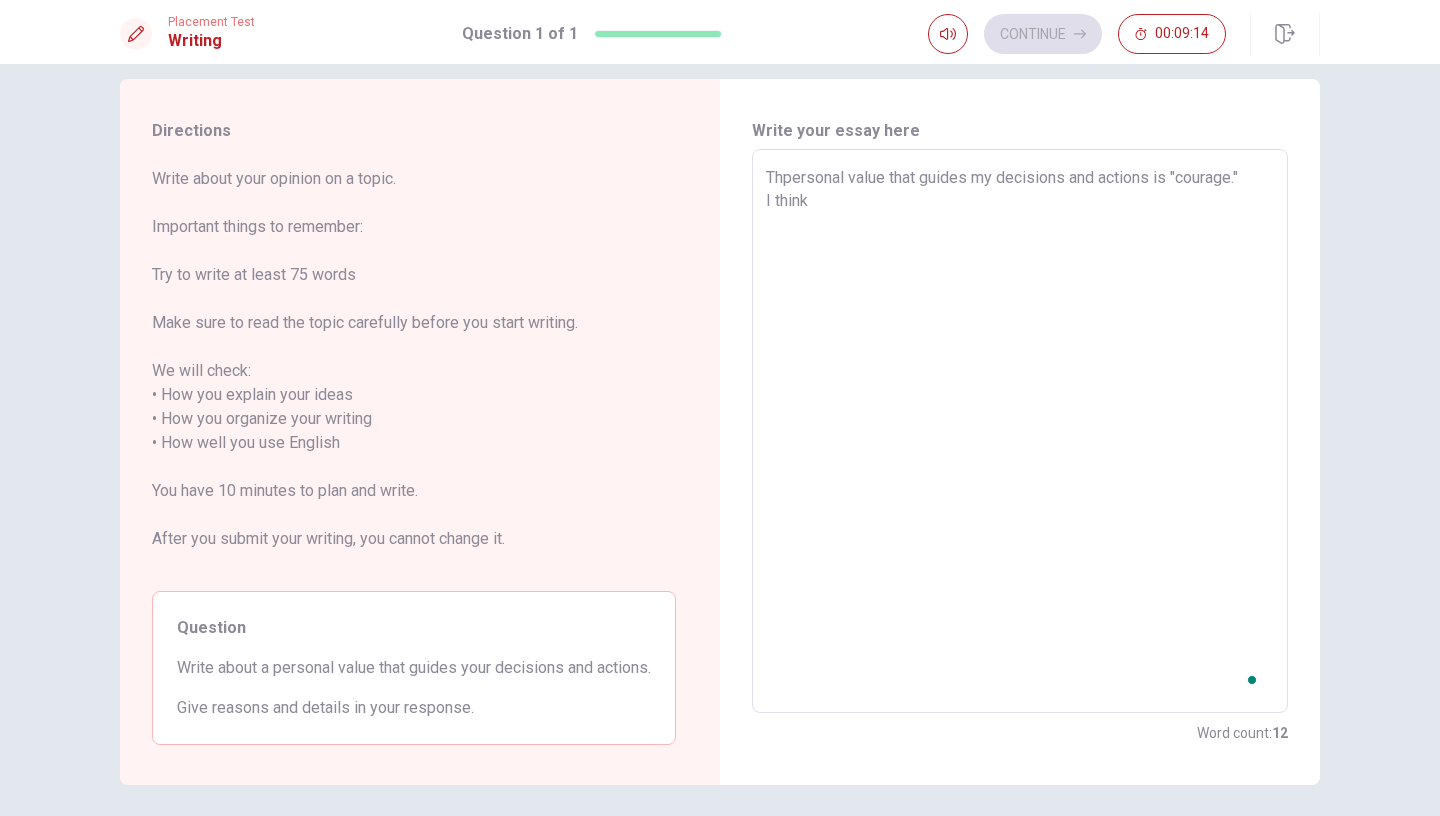 type on "x" 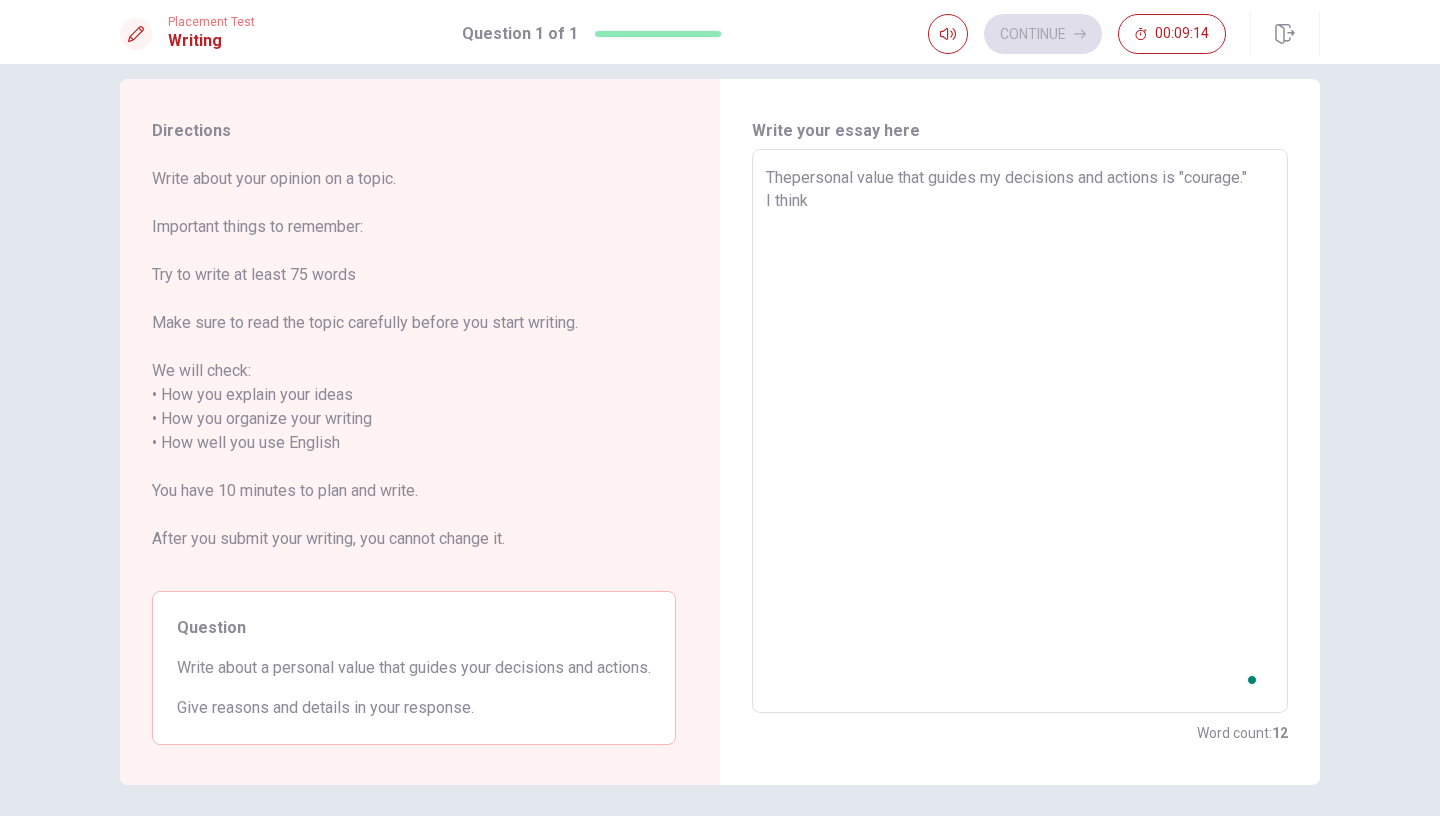 type on "x" 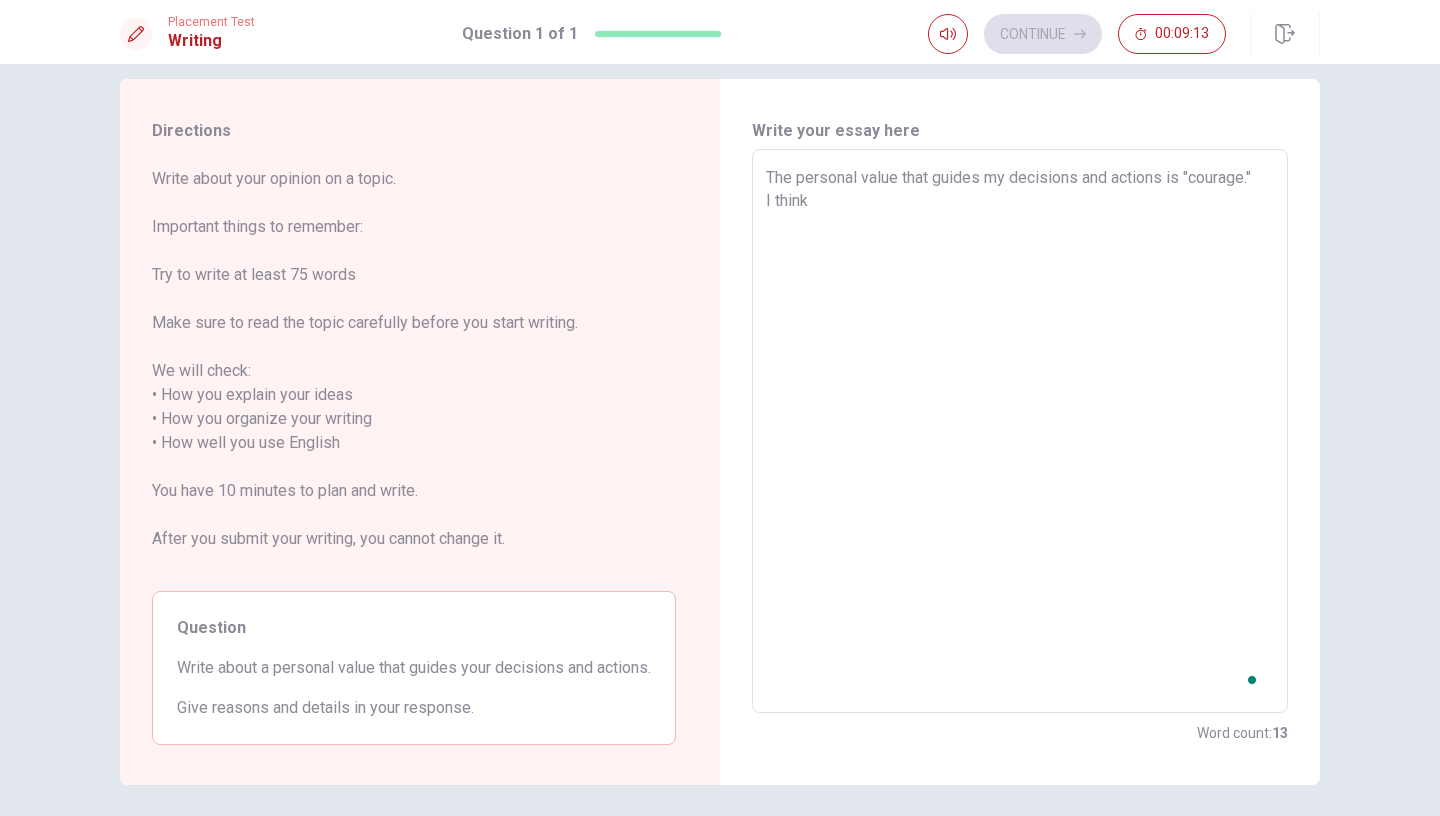 click on "The personal value that guides my decisions and actions is "courage."
I think" at bounding box center (1020, 431) 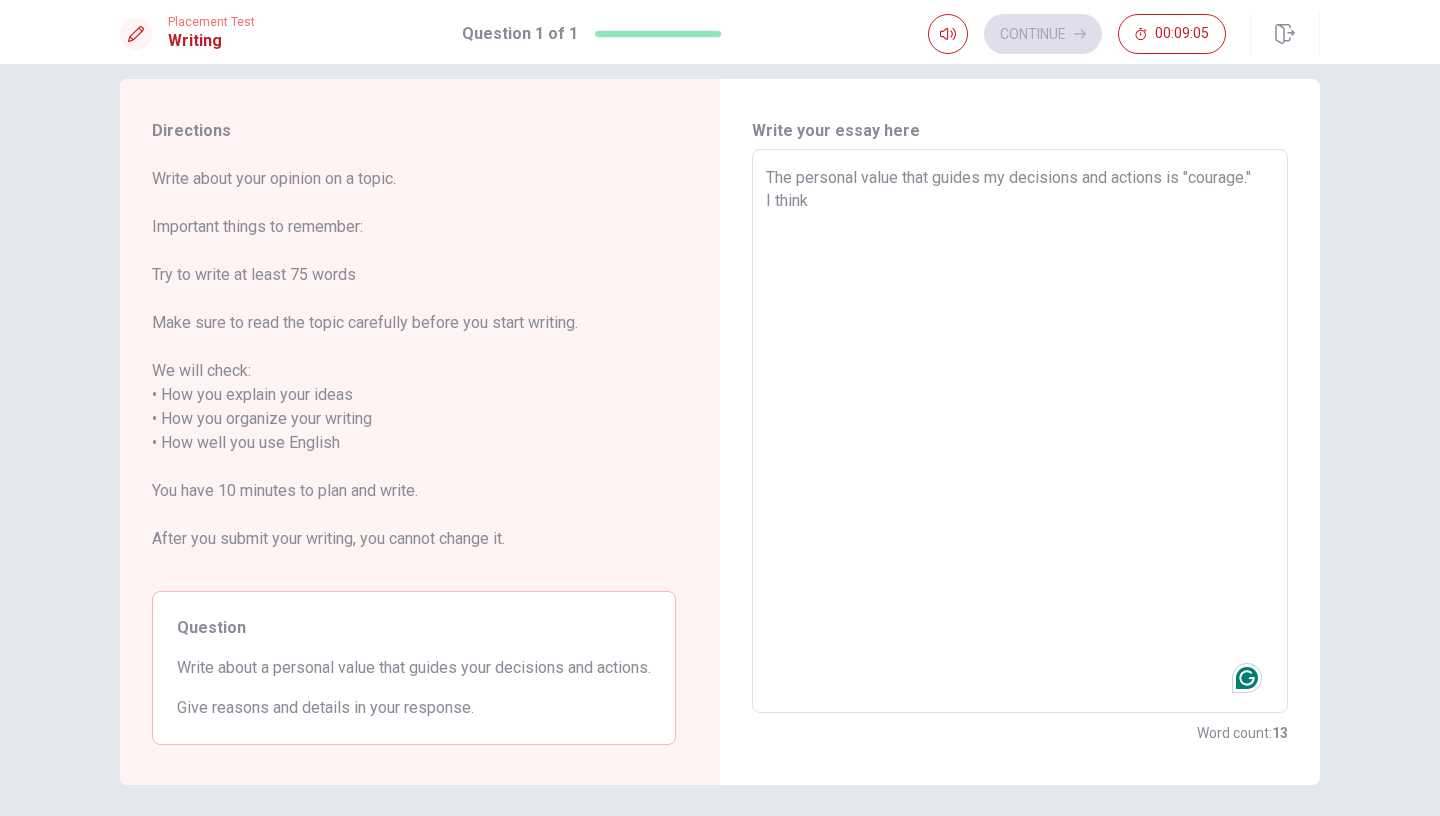 type on "x" 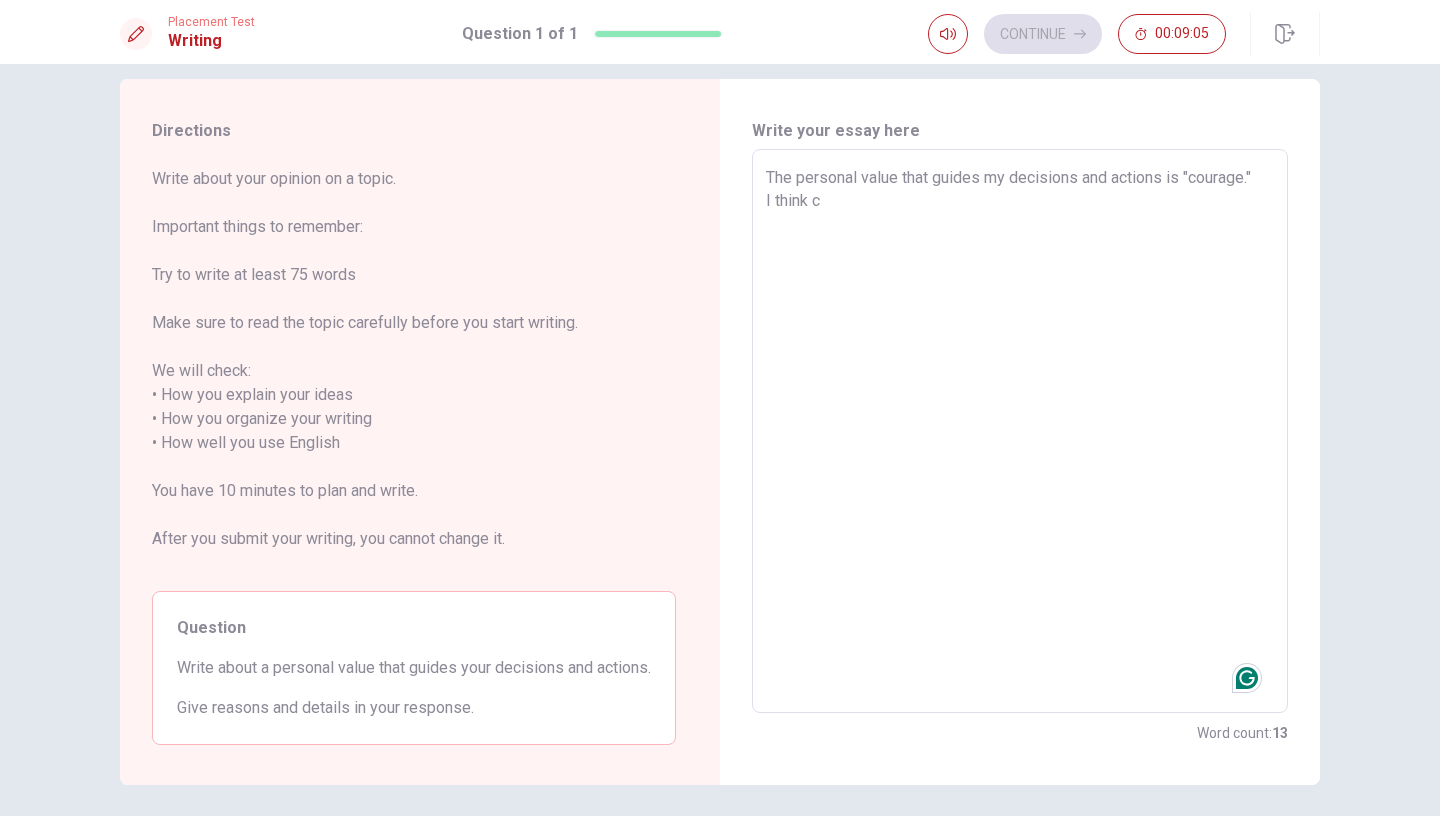 type on "The personal value that guides my decisions and actions is "courage."
I think co" 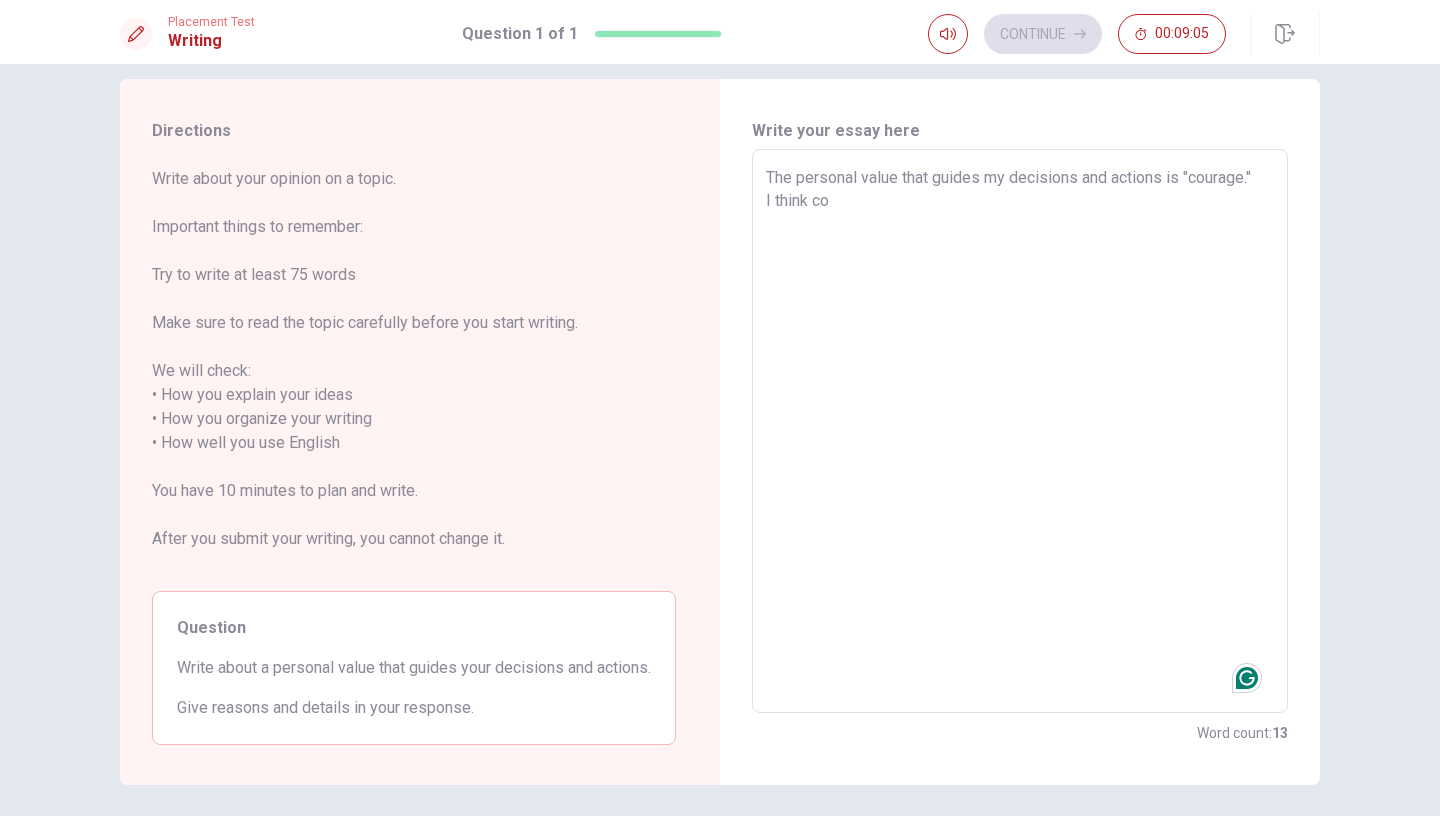 type on "x" 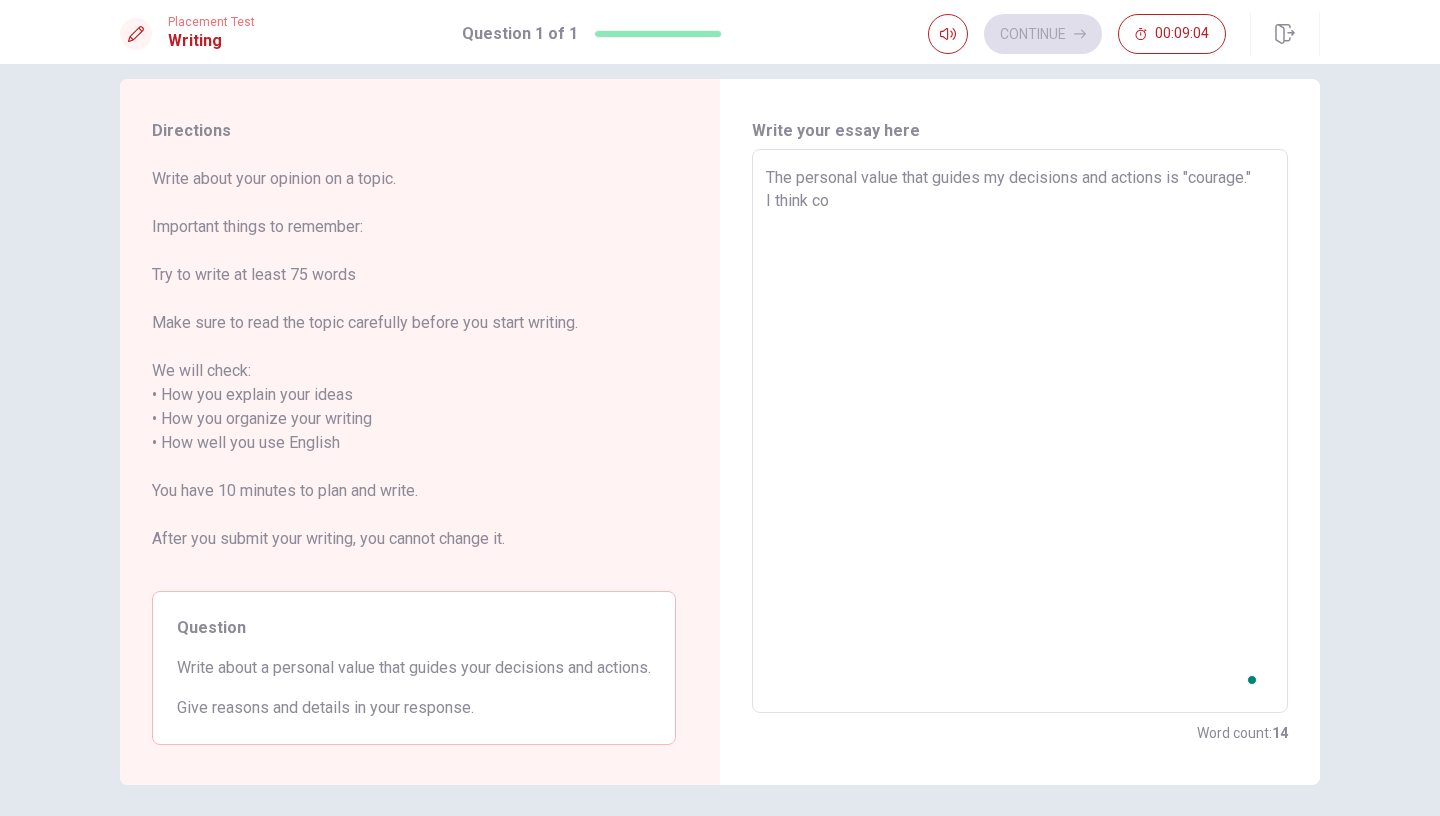 type on "The personal value that guides my decisions and actions is "courage."
I think cou" 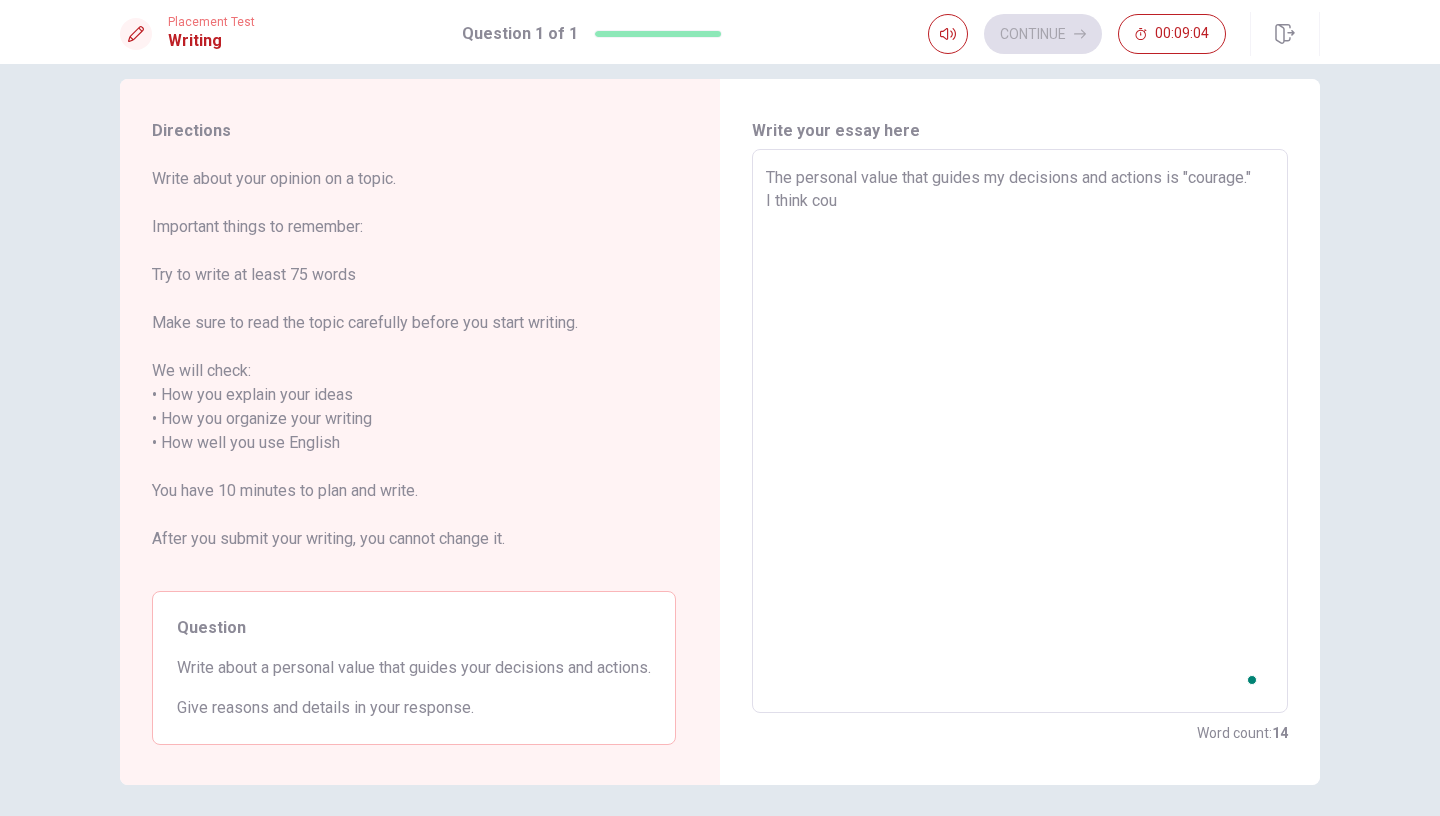 type on "x" 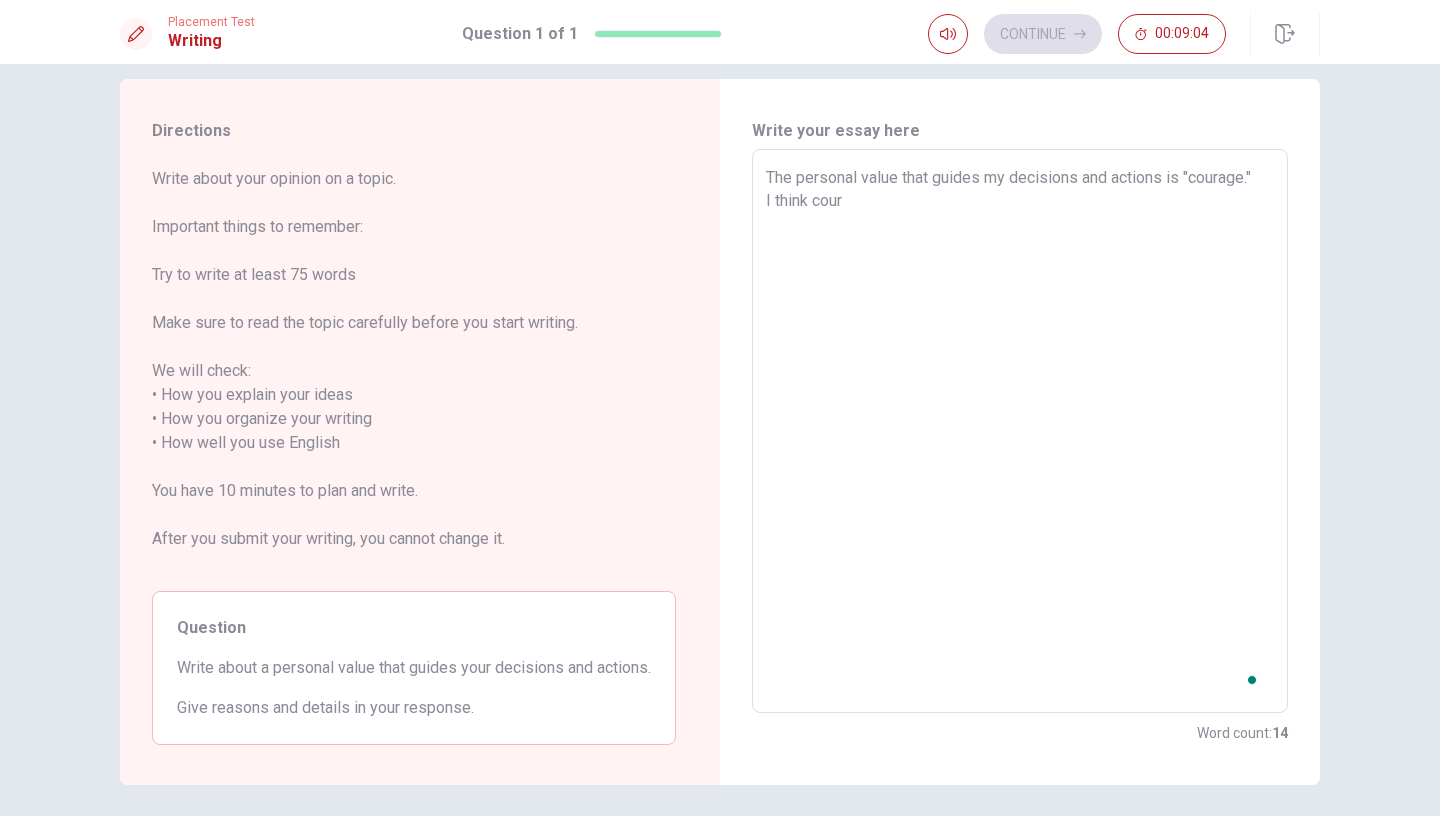 type on "x" 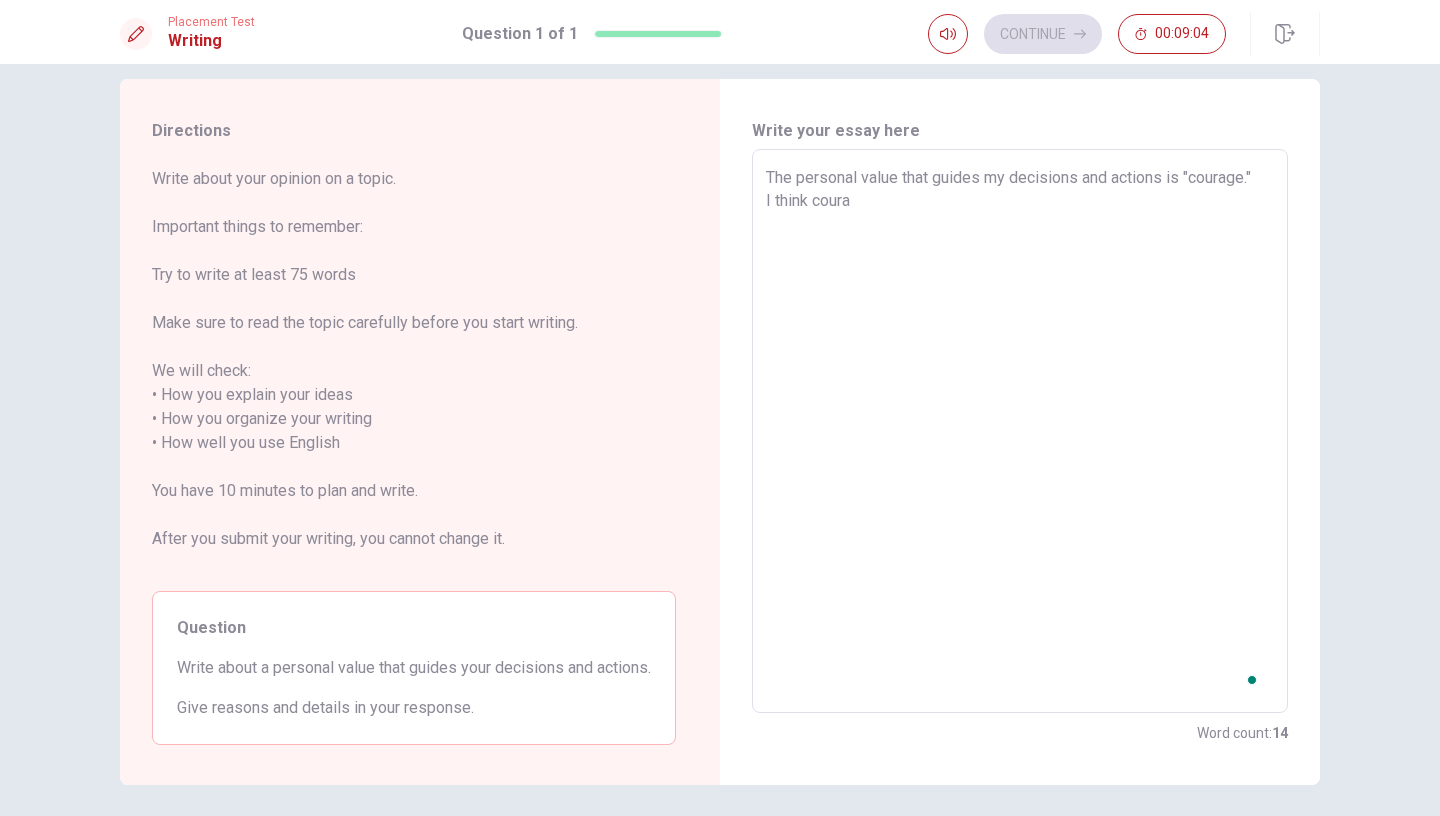 type on "x" 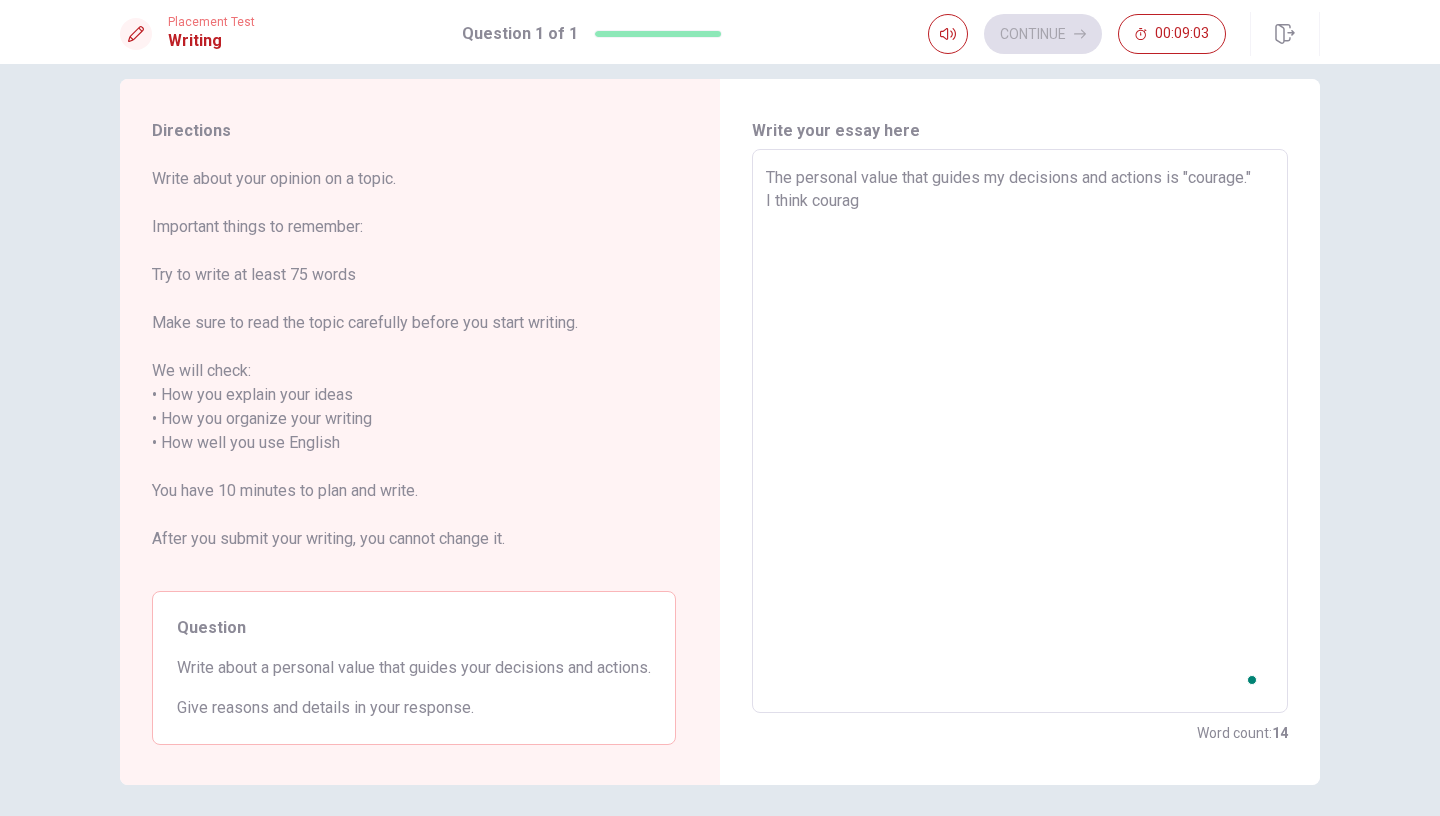 type on "x" 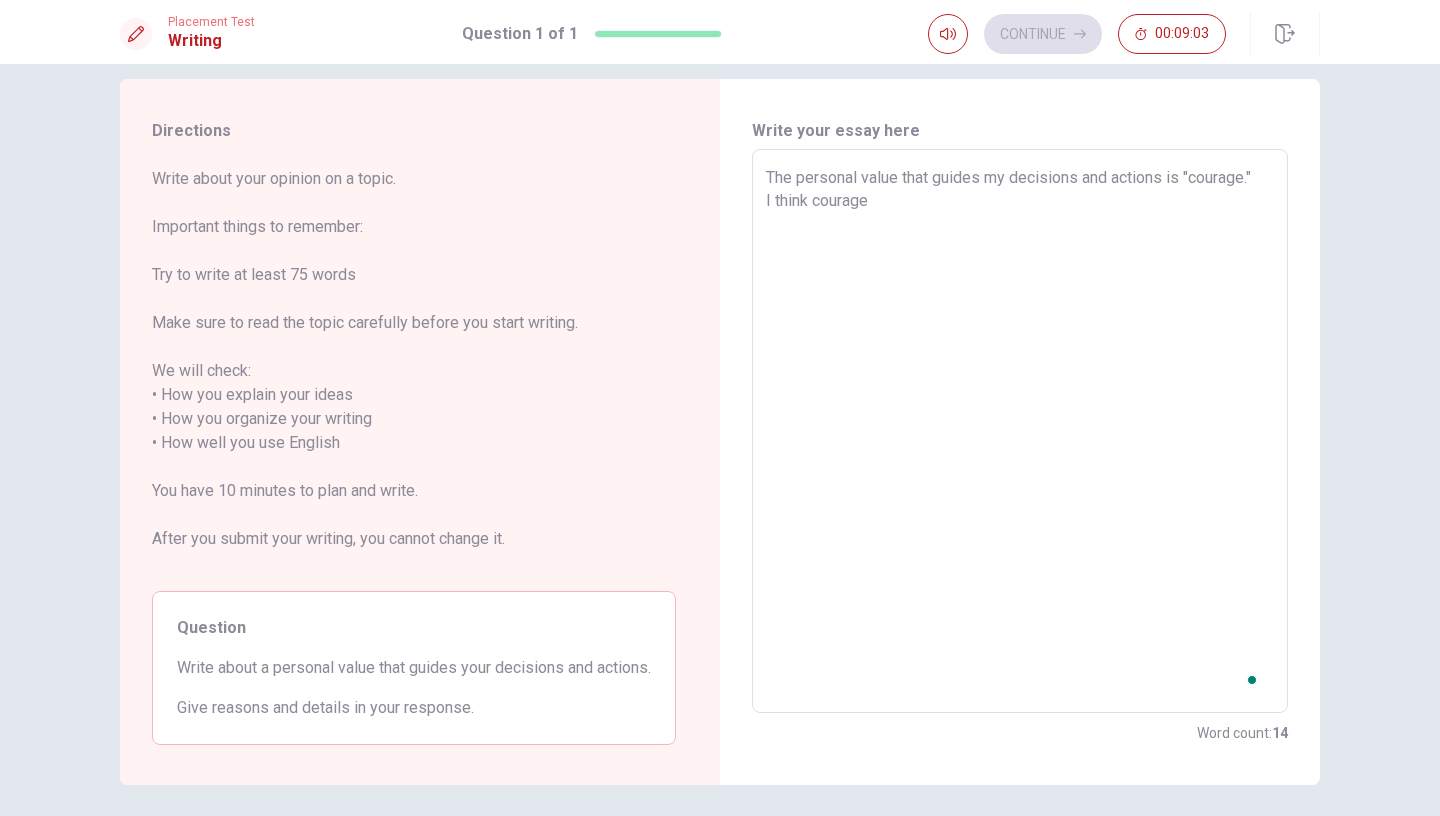 type on "x" 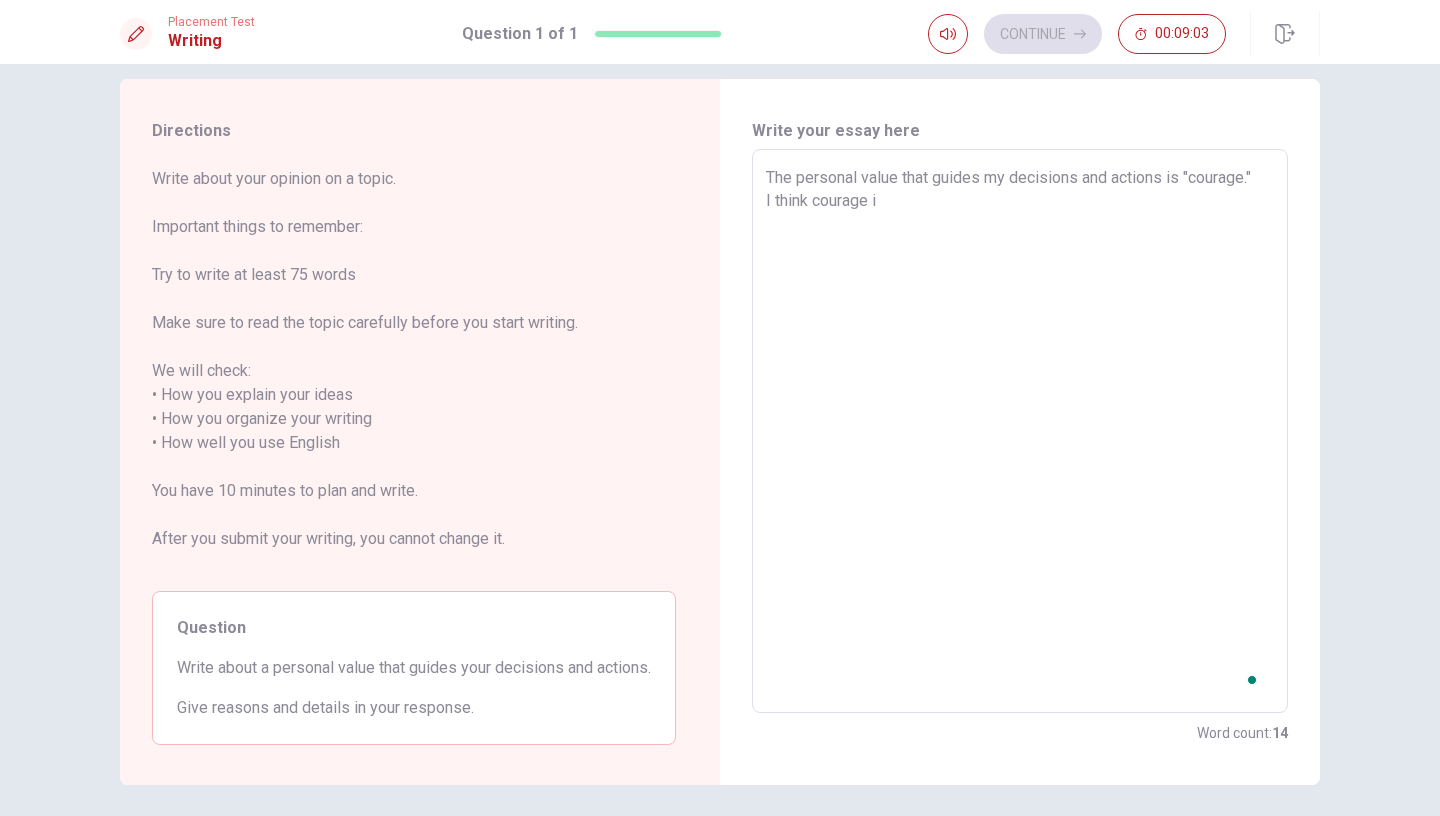type on "x" 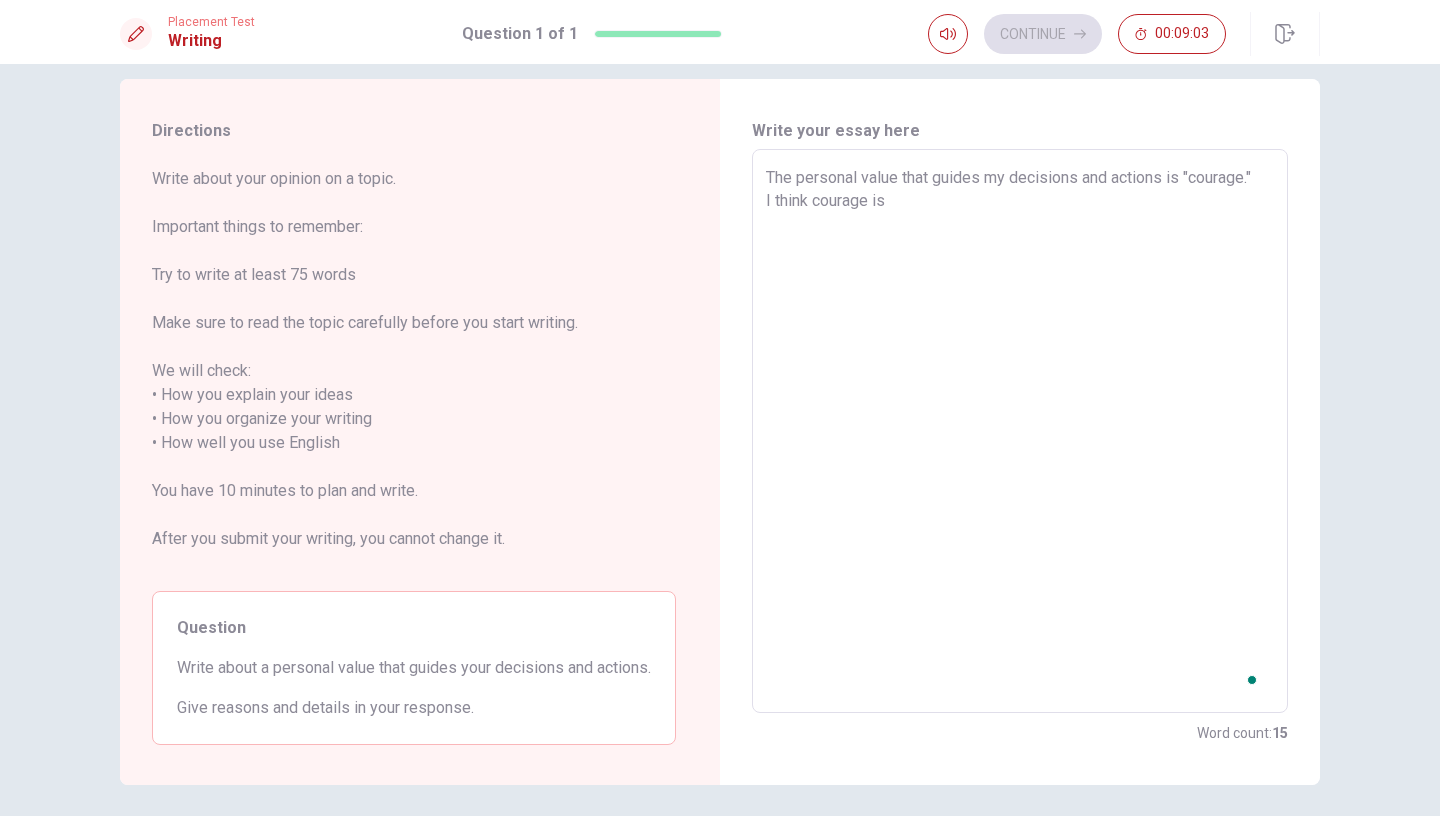 type on "x" 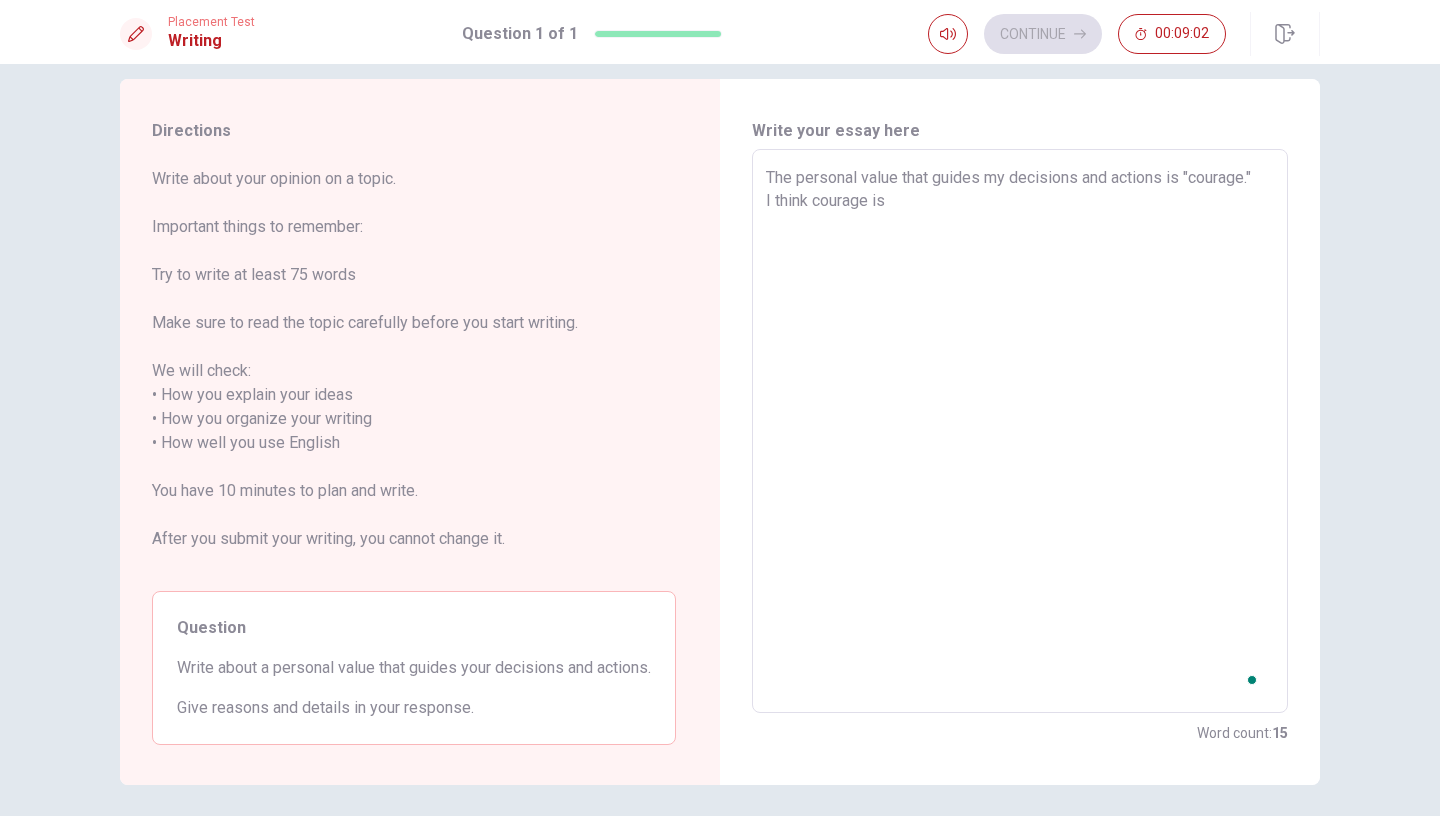 type on "The personal value that guides my decisions and actions is "courage."
I think courage is" 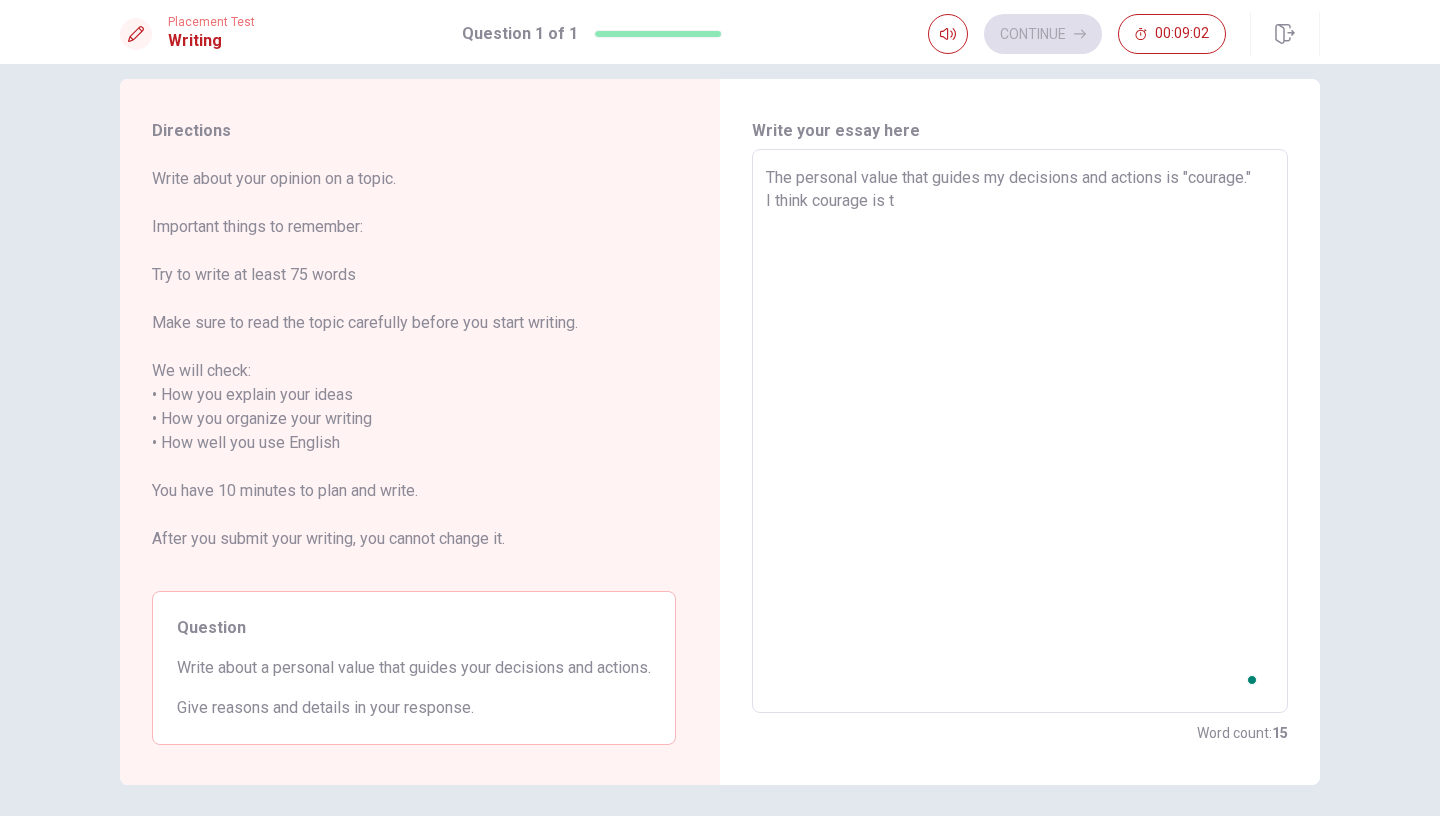 type on "x" 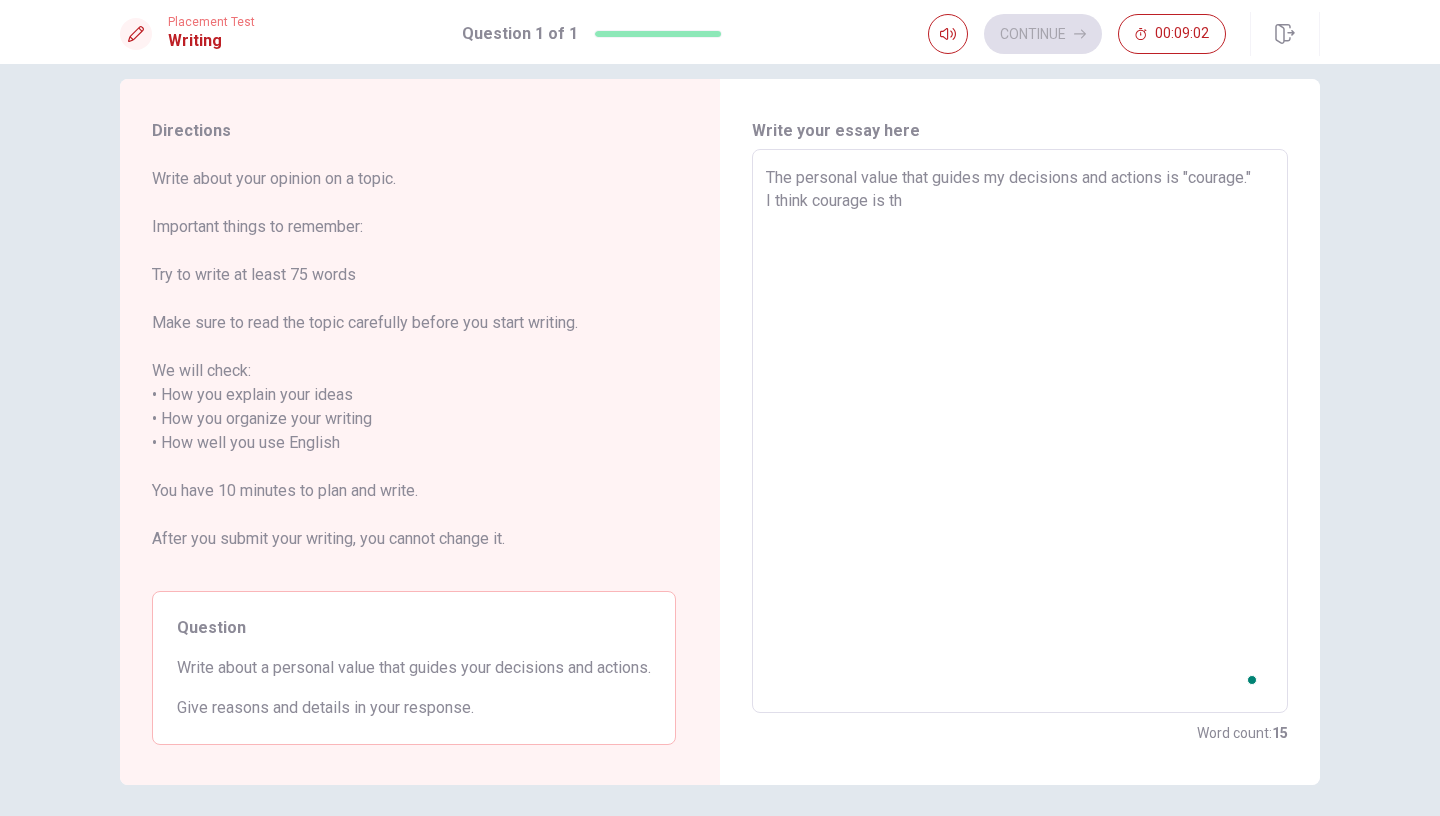type on "x" 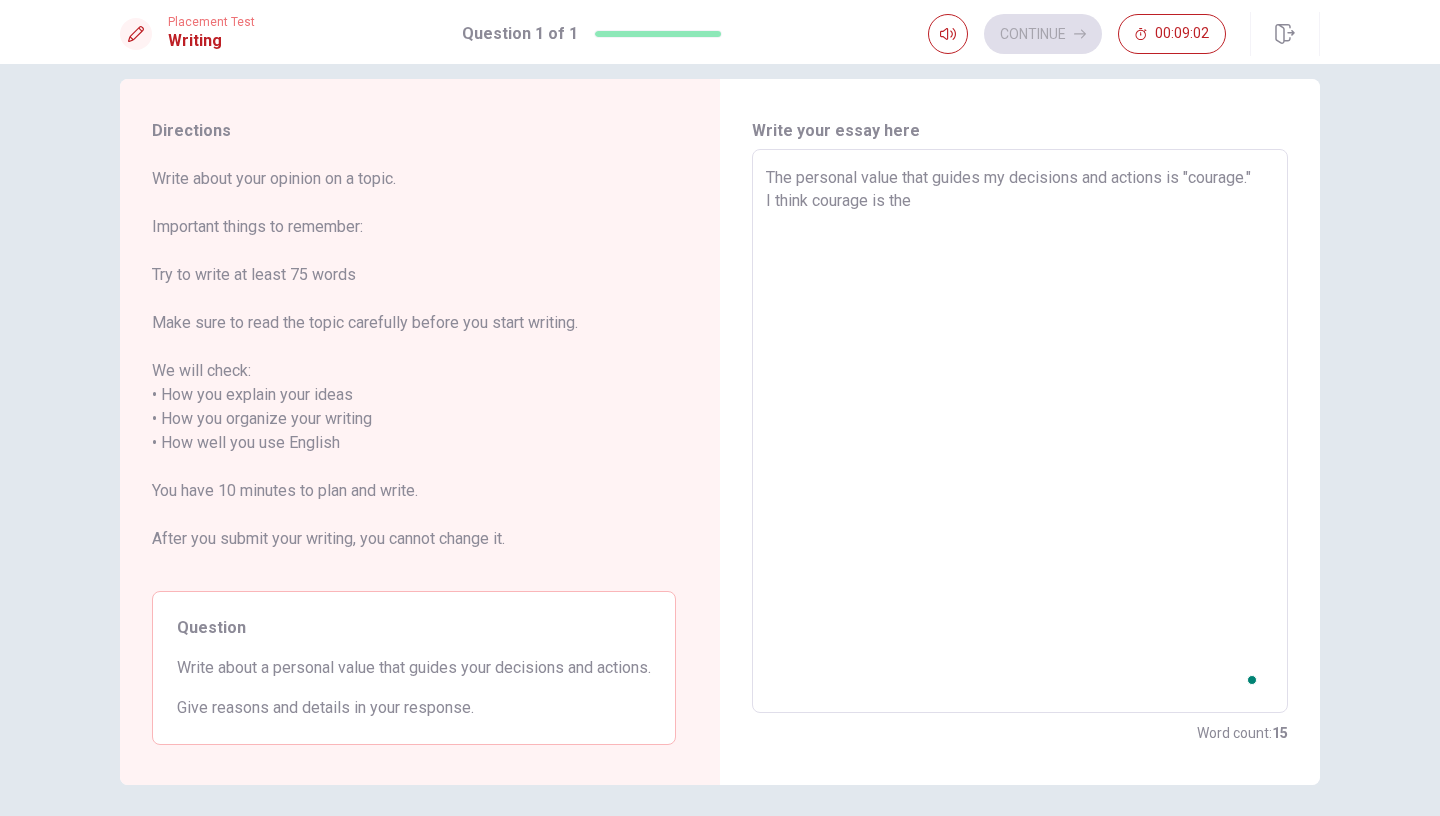 type on "x" 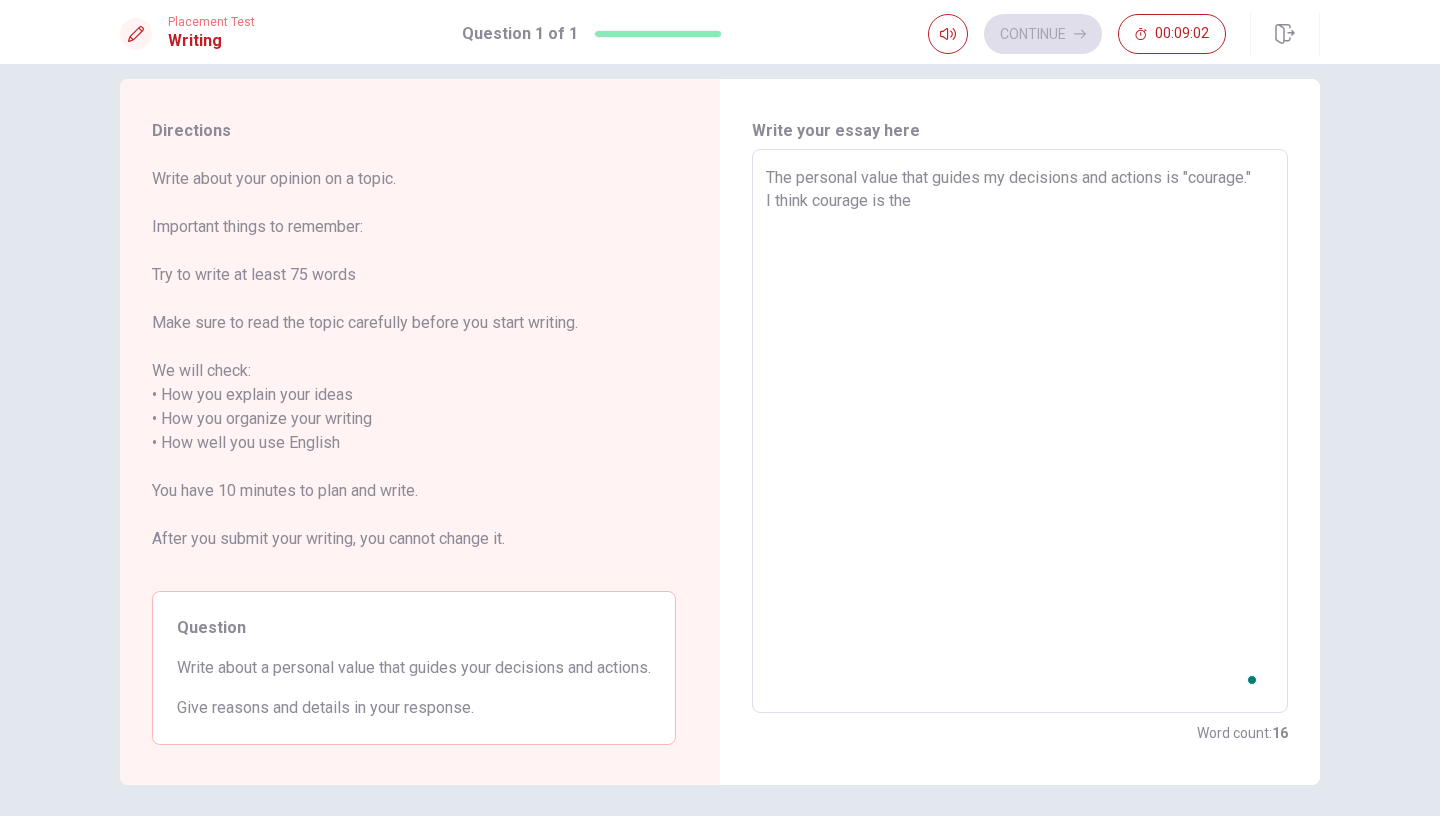 type on "The personal value that guides my decisions and actions is "courage."
I think courage is the" 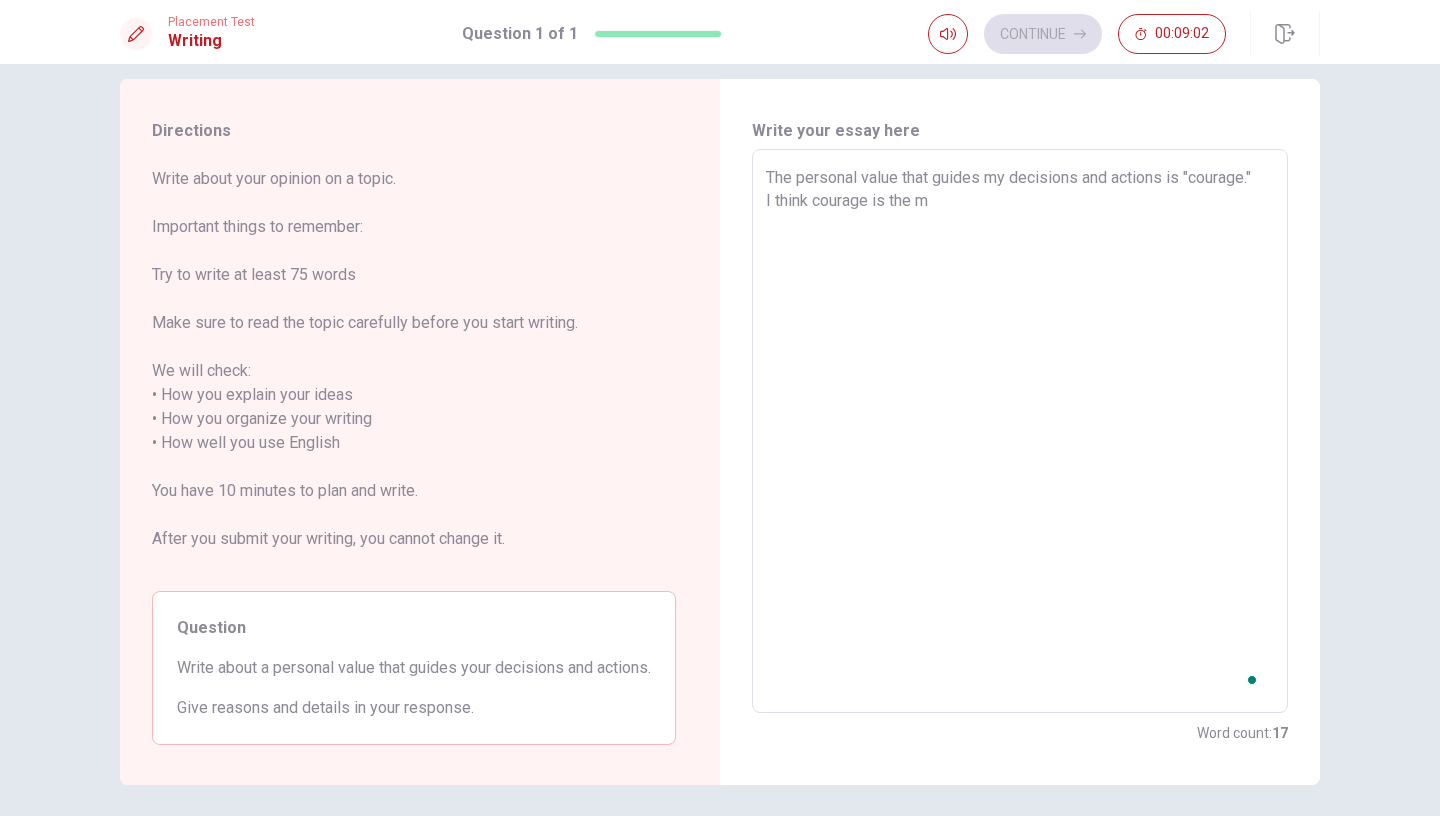 type on "x" 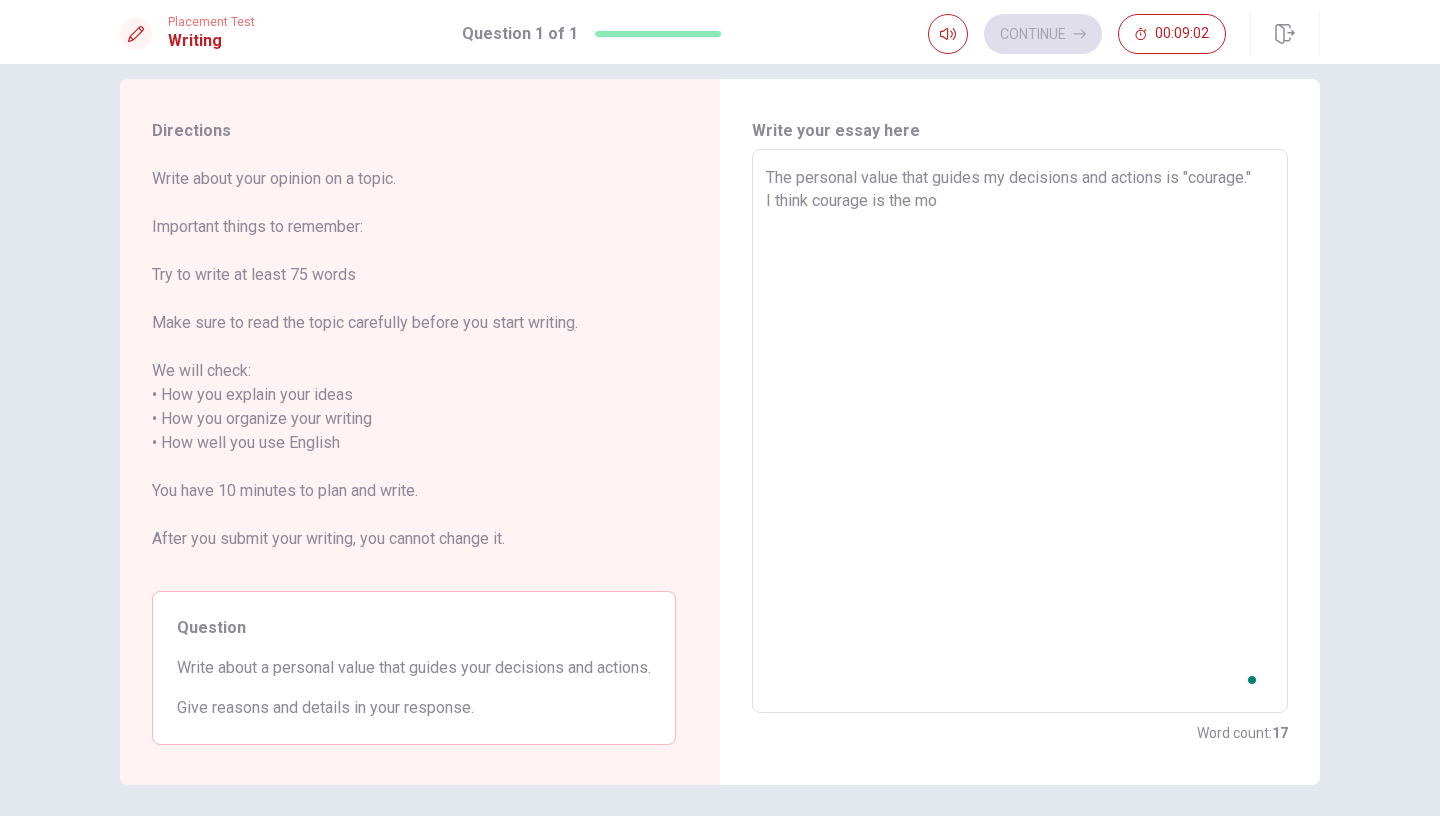 type on "x" 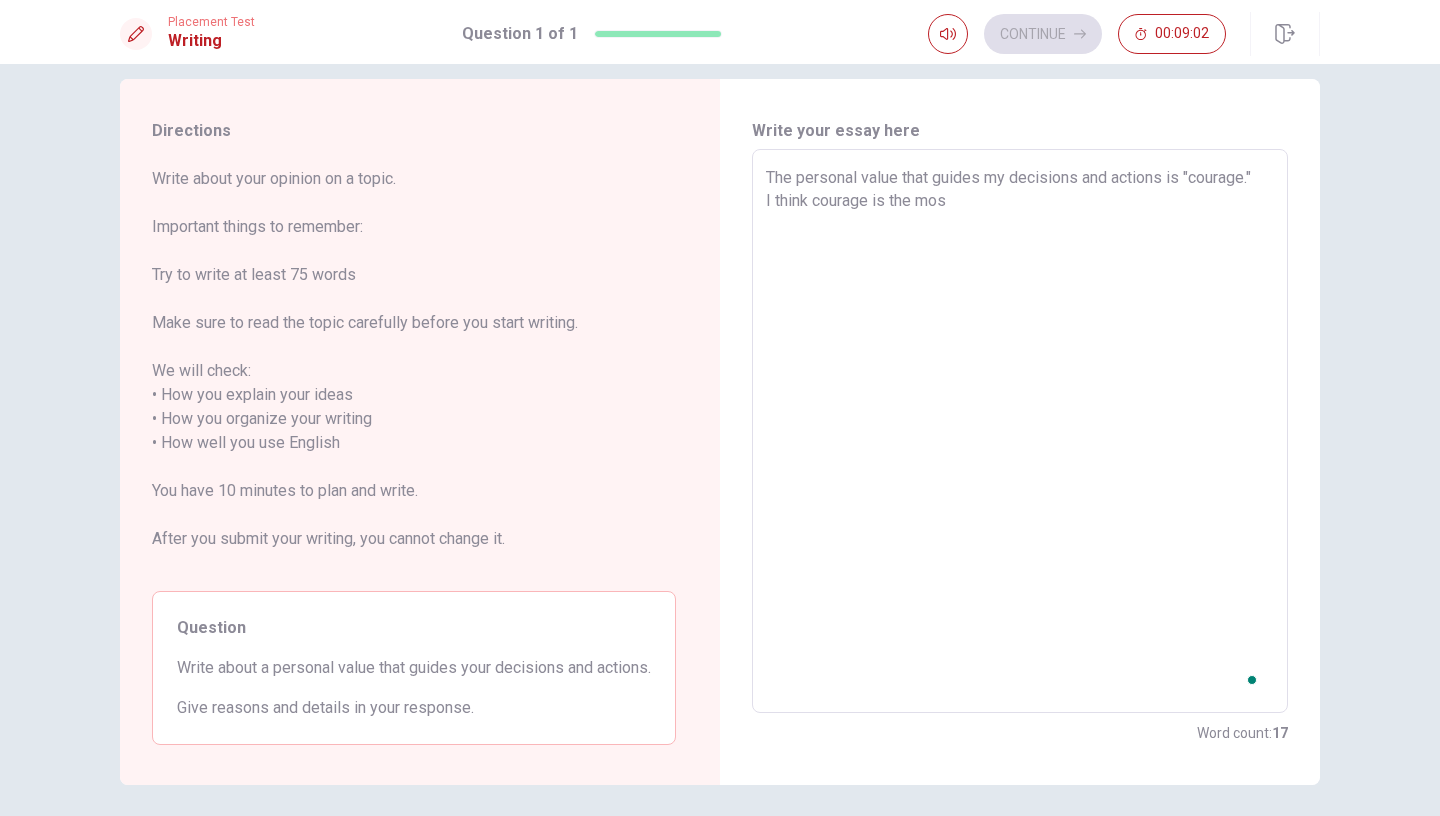 type 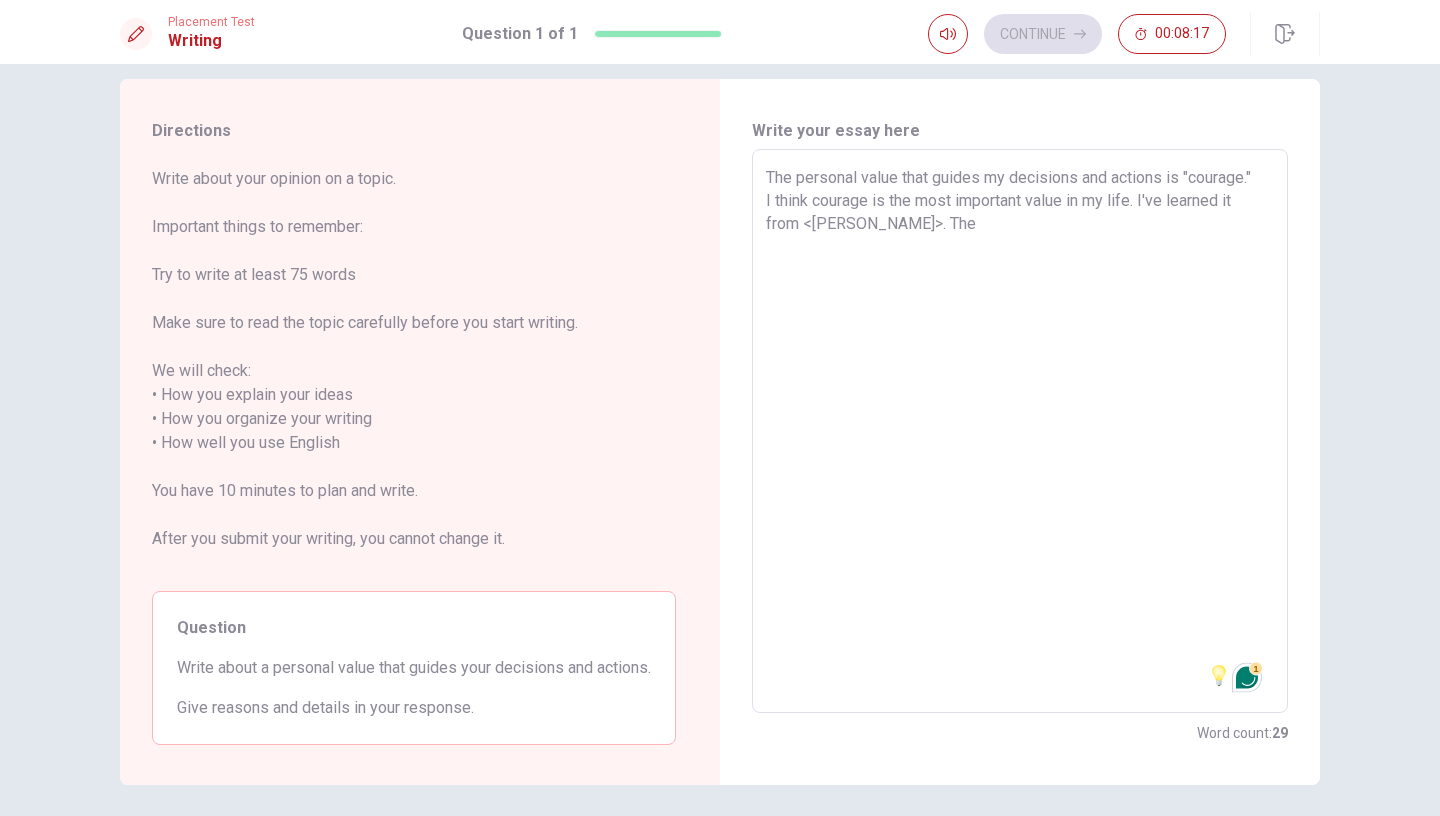 click on "The personal value that guides my decisions and actions is "courage."
I think courage is the most important value in my life. I've learned it from <[PERSON_NAME]>. The" at bounding box center [1020, 431] 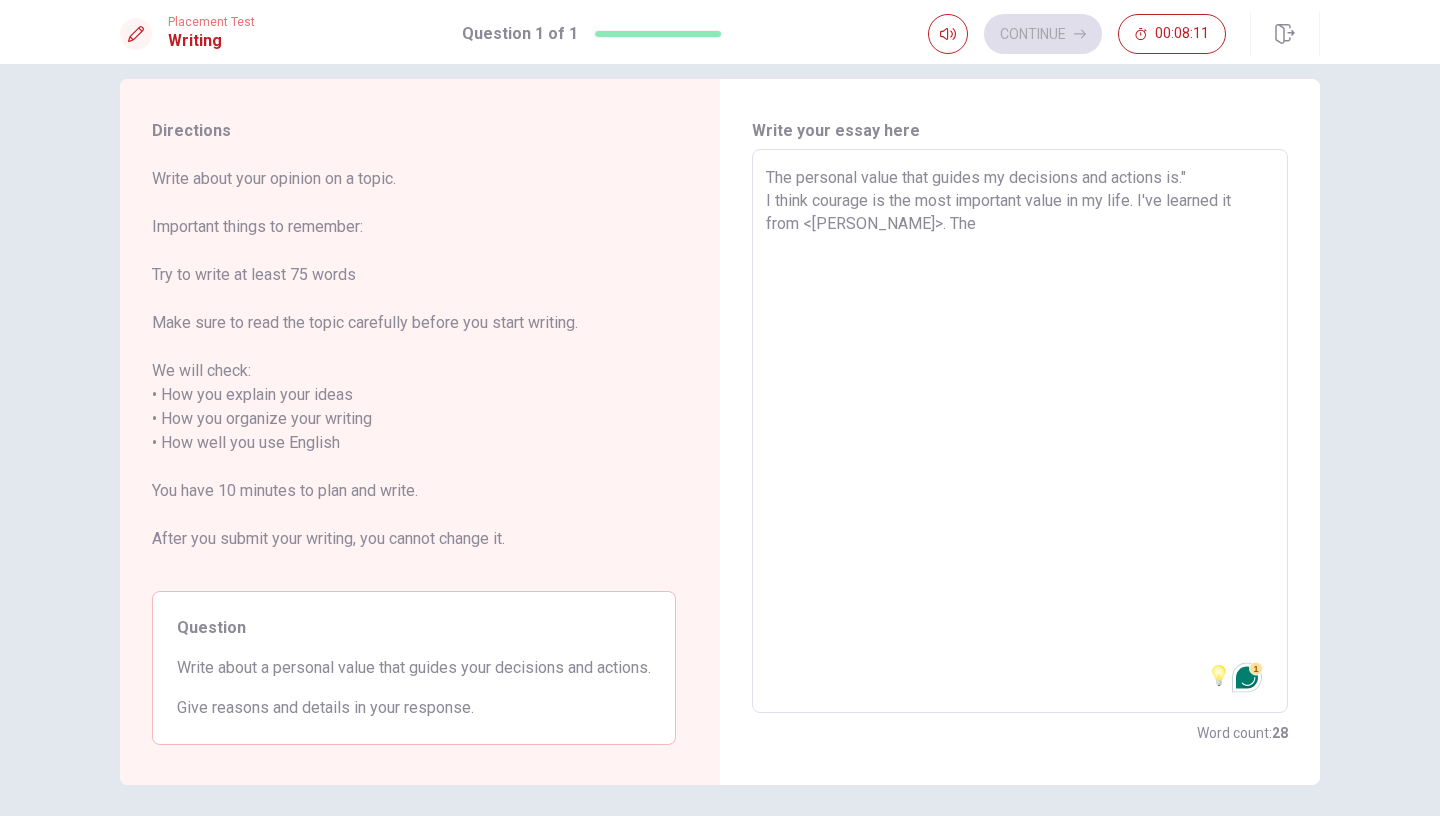 drag, startPoint x: 761, startPoint y: 182, endPoint x: 1192, endPoint y: 182, distance: 431 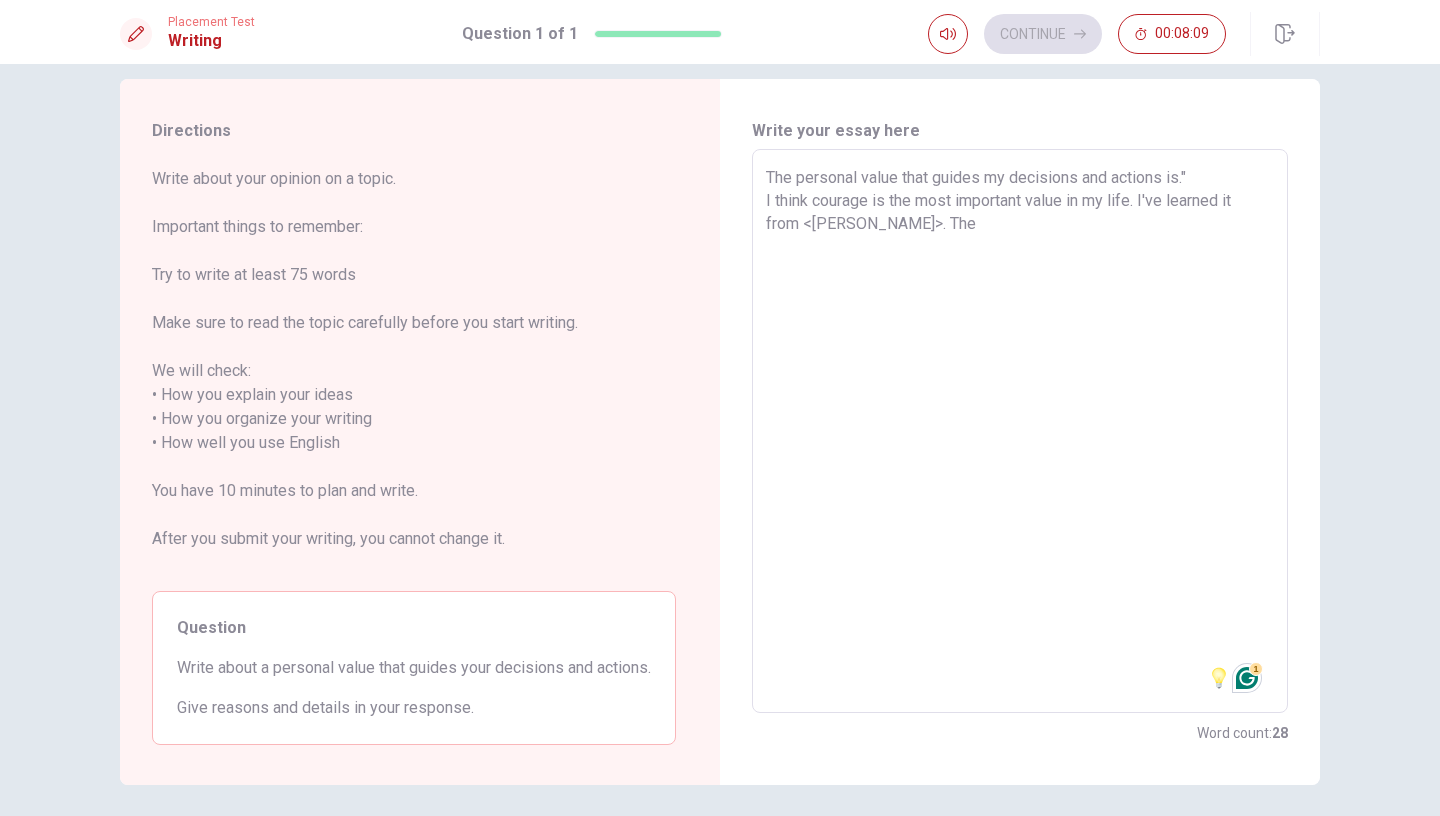 drag, startPoint x: 1190, startPoint y: 173, endPoint x: 907, endPoint y: 185, distance: 283.2543 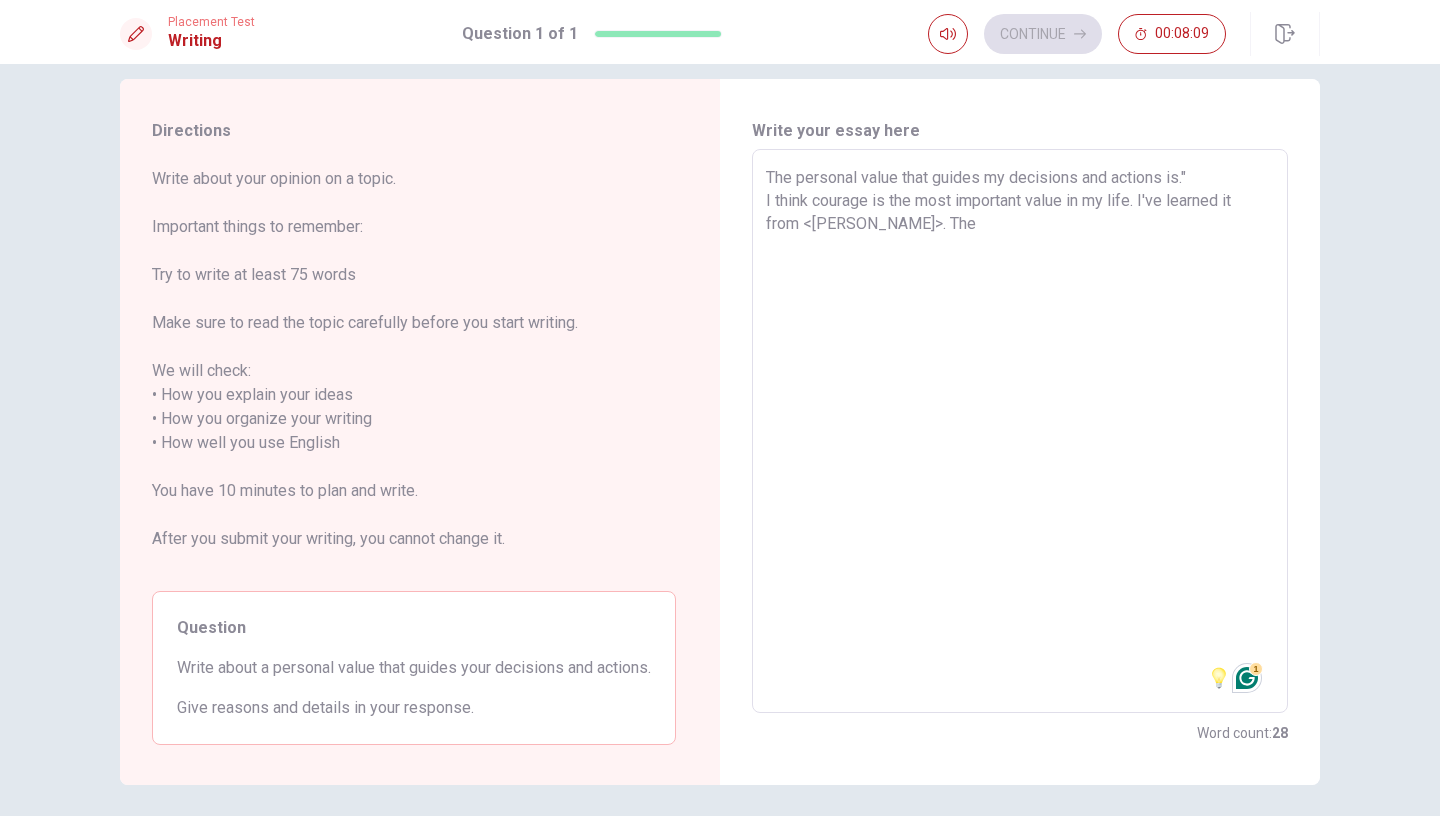 click on "The personal value that guides my decisions and actions is."
I think courage is the most important value in my life. I've learned it from <[PERSON_NAME]>. The" at bounding box center [1020, 431] 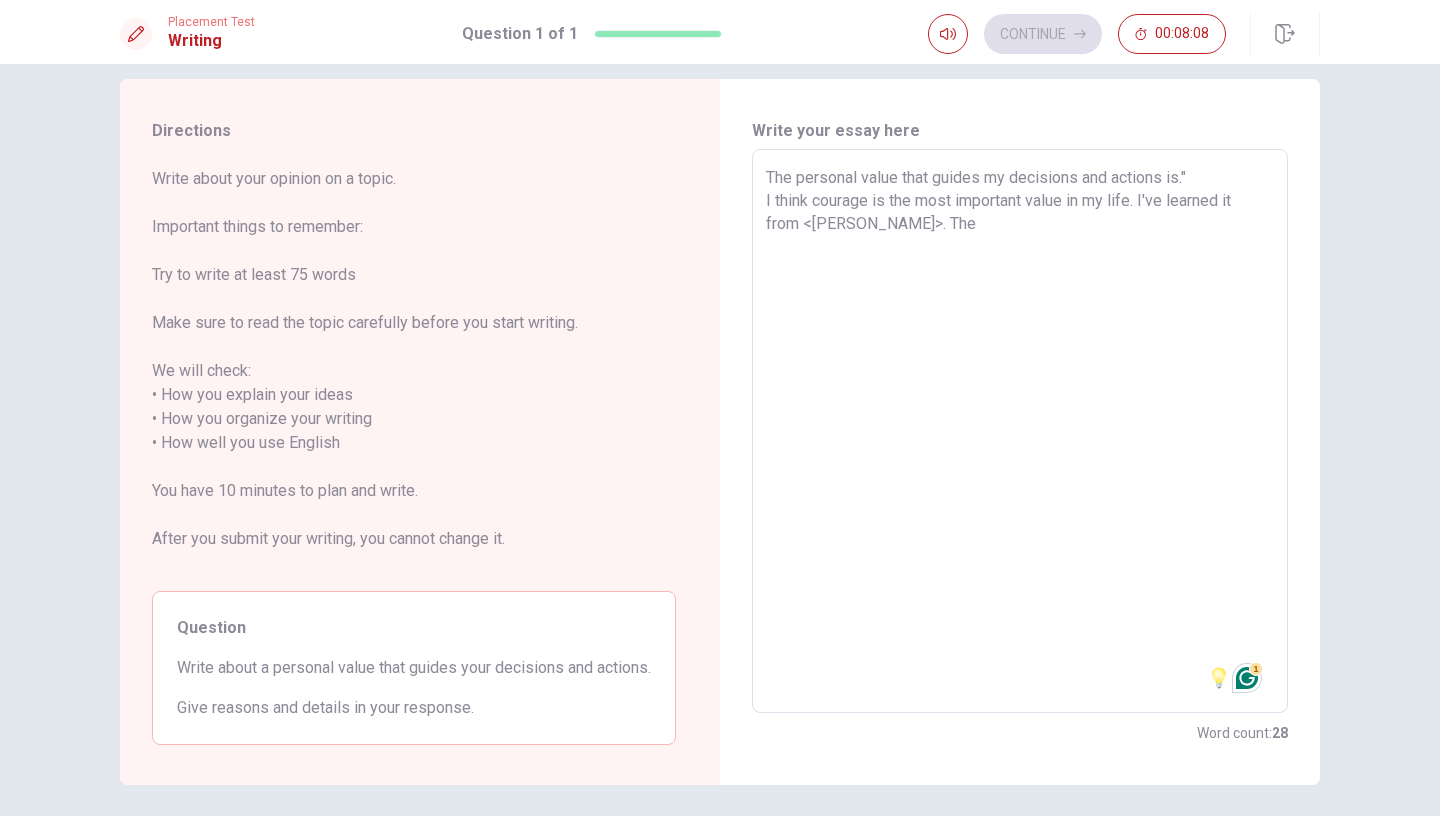 click on "The personal value that guides my decisions and actions is."
I think courage is the most important value in my life. I've learned it from <[PERSON_NAME]>. The" at bounding box center [1020, 431] 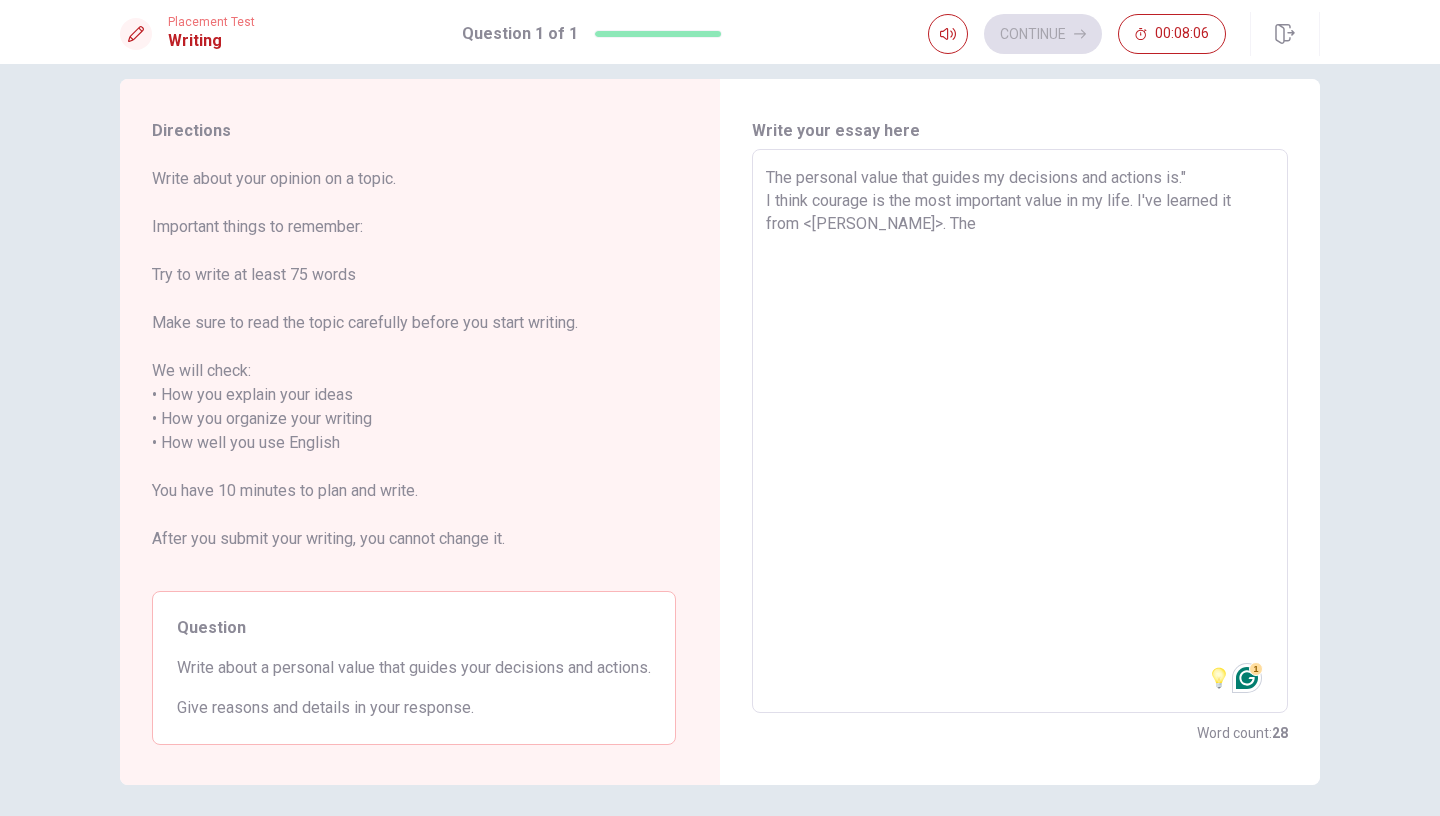 drag, startPoint x: 1192, startPoint y: 180, endPoint x: 739, endPoint y: 166, distance: 453.21628 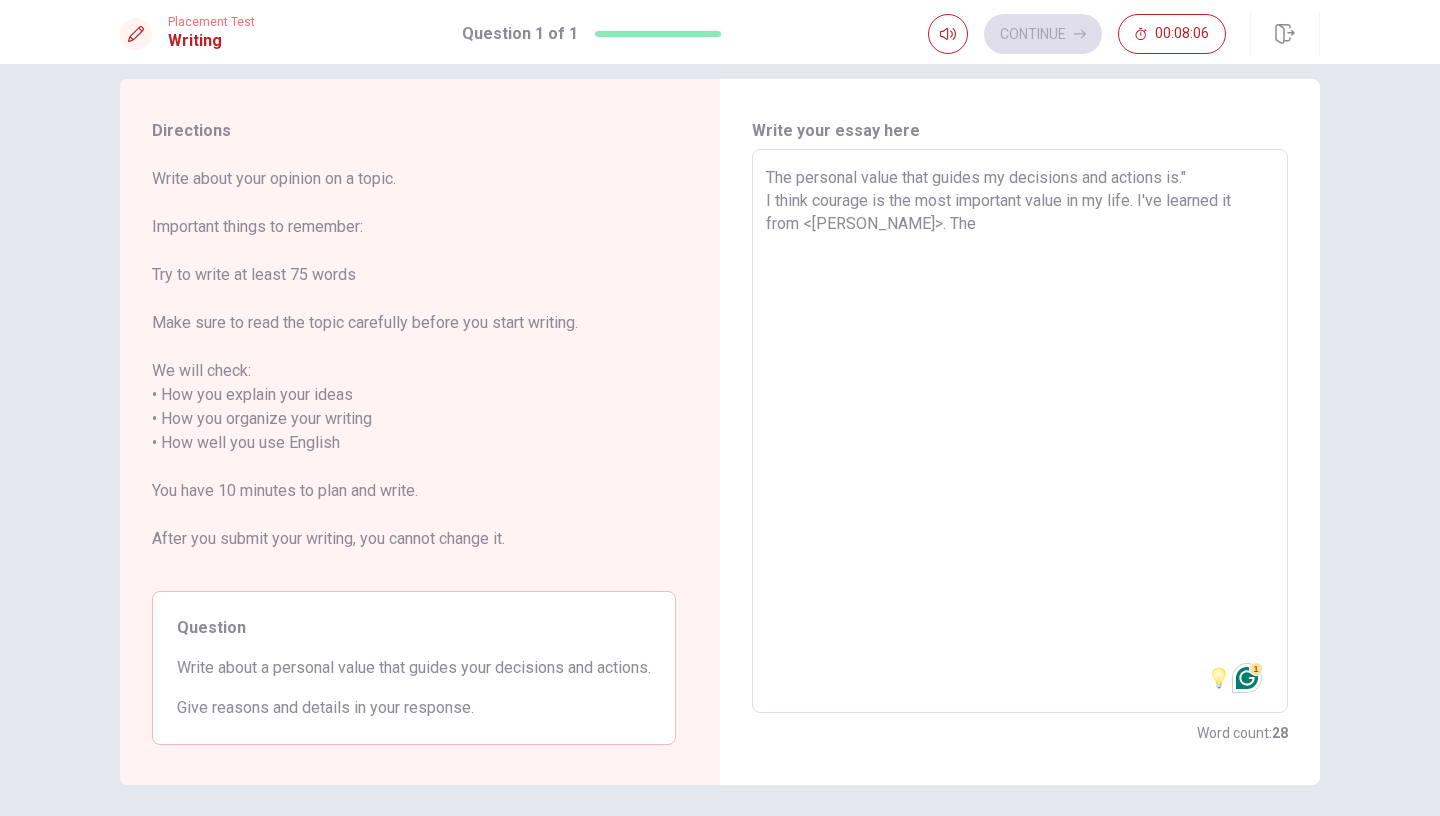 click on "Write your essay here The personal value that guides my decisions and actions is."
I think courage is the most important value in my life. I've learned it from <[PERSON_NAME]>. The x ​ Word count :  28" at bounding box center (1020, 432) 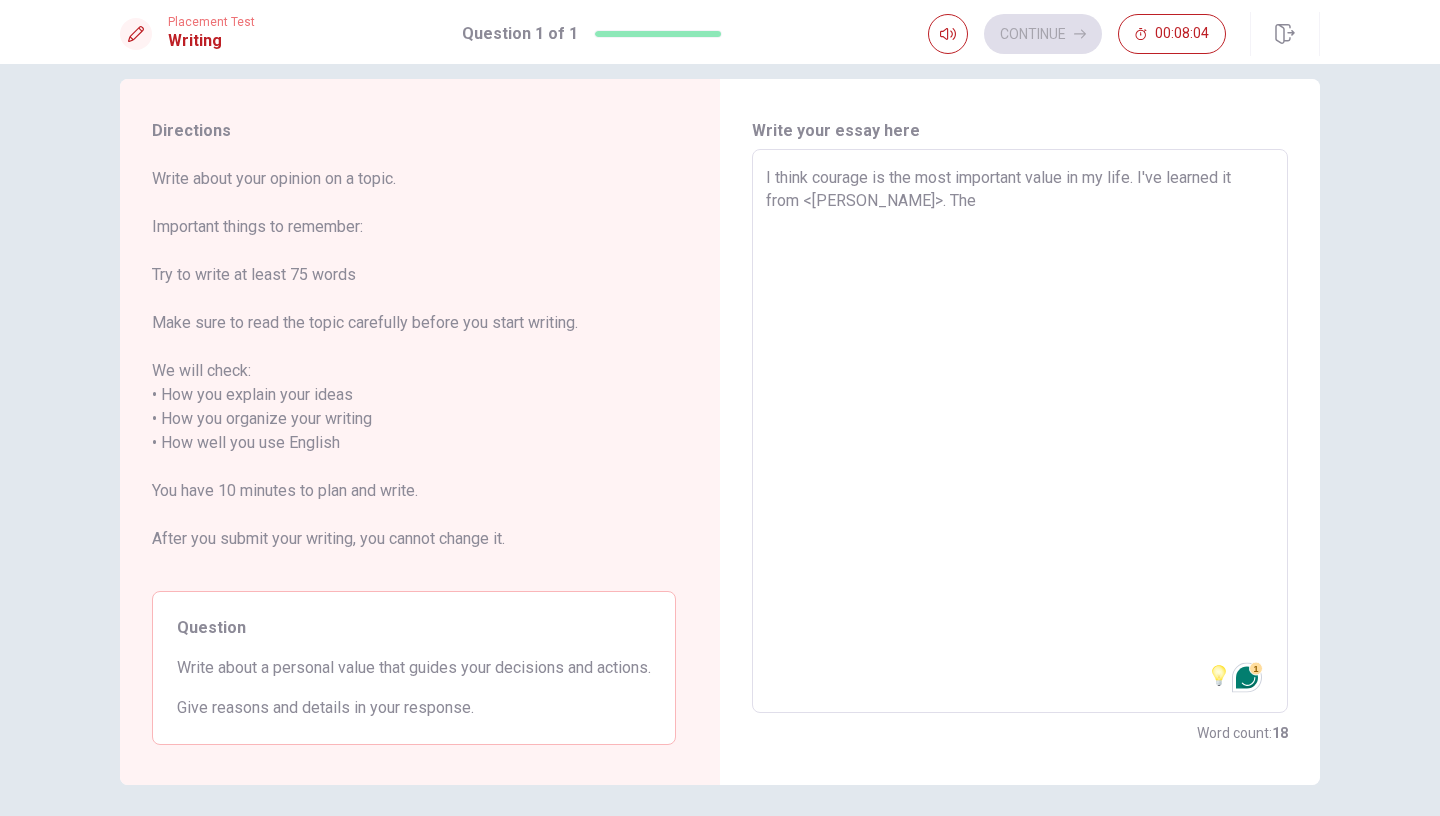 click on "I think courage is the most important value in my life. I've learned it from <[PERSON_NAME]>. The x ​" at bounding box center [1020, 431] 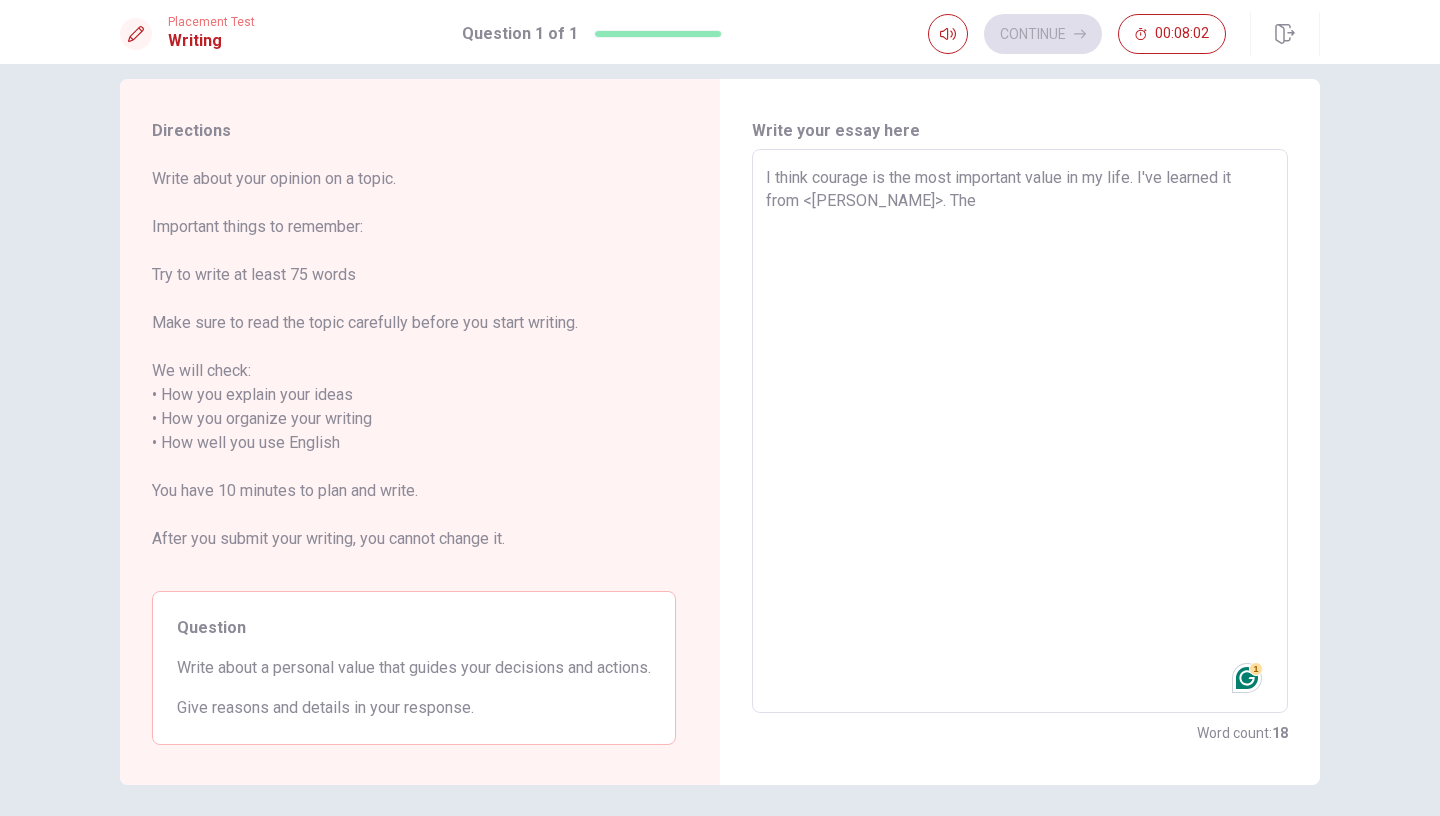 click on "I think courage is the most important value in my life. I've learned it from <[PERSON_NAME]>. The" at bounding box center (1020, 431) 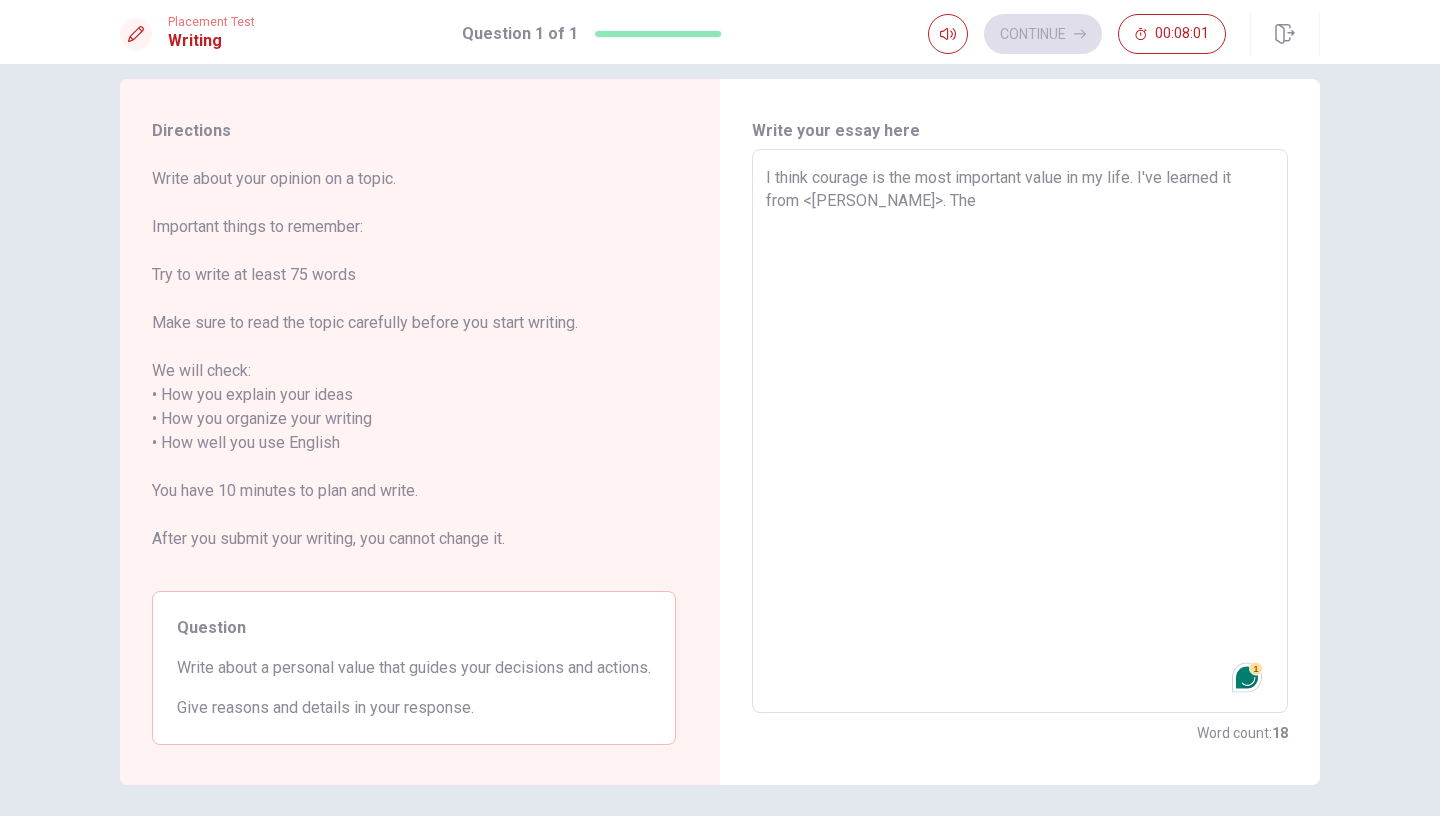 click on "I think courage is the most important value in my life. I've learned it from <[PERSON_NAME]>. The" at bounding box center (1020, 431) 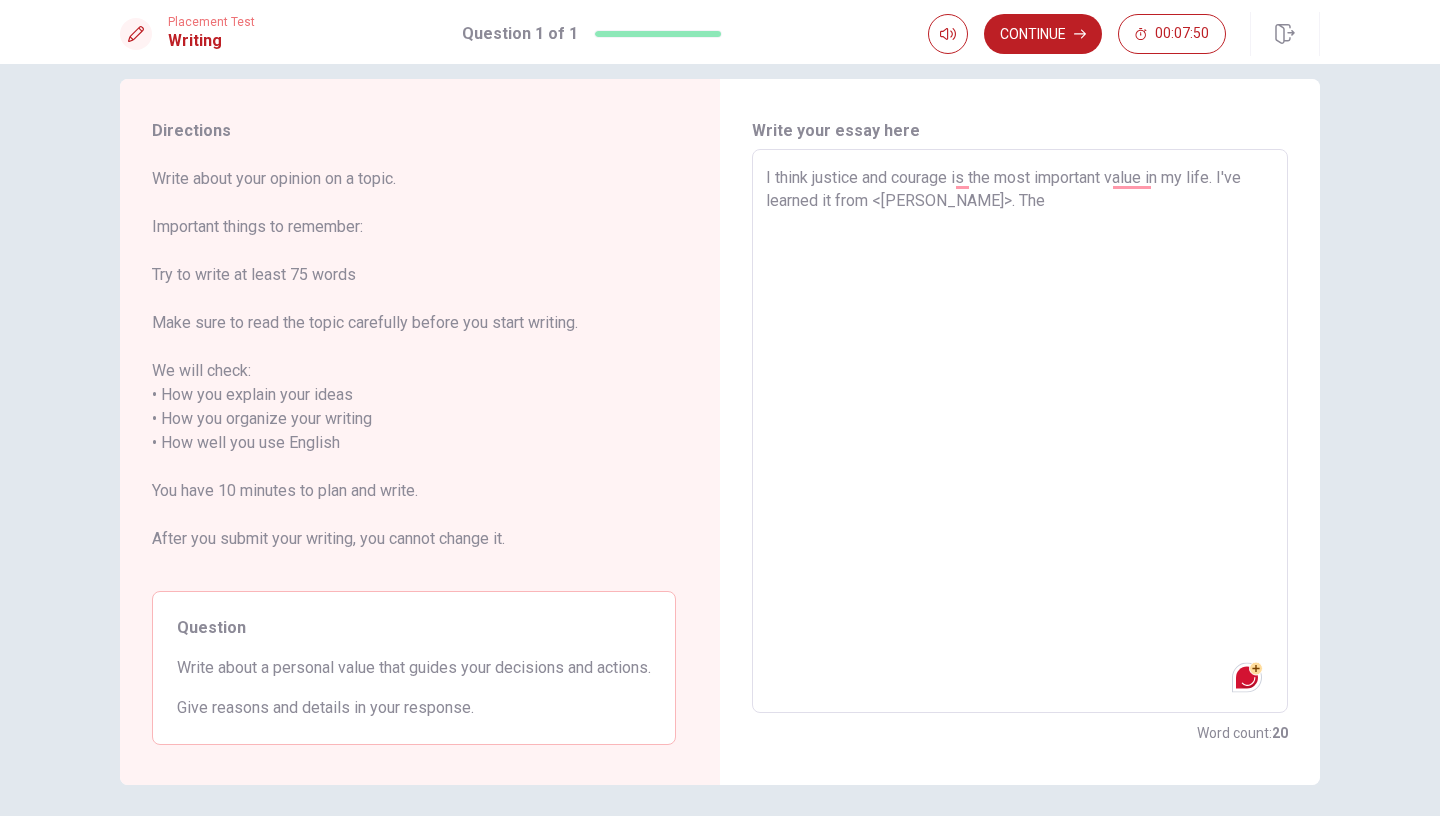 click on "I think justice and courage is the most important value in my life. I've learned it from <[PERSON_NAME]>. The" at bounding box center [1020, 431] 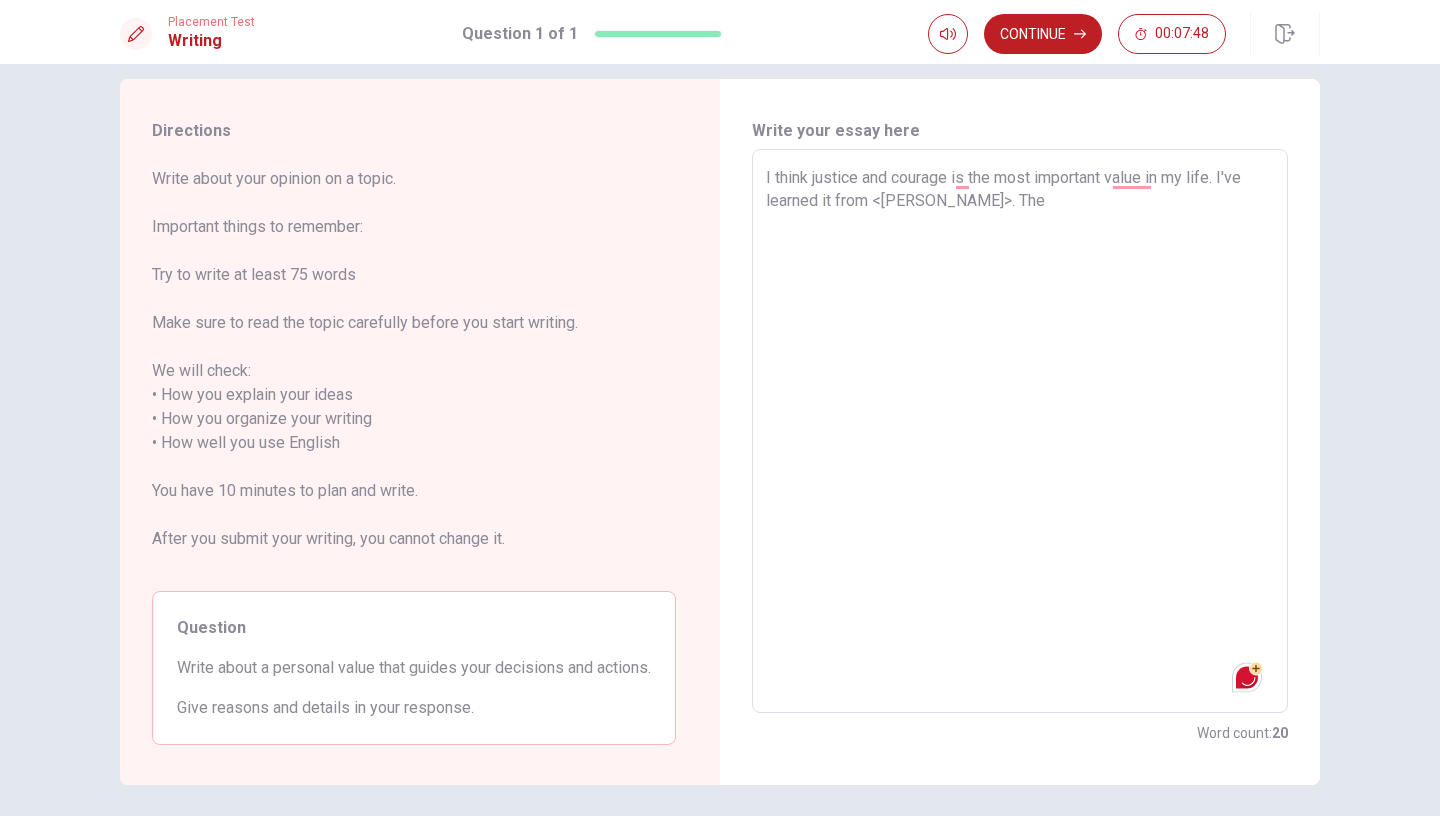 click on "I think justice and courage is the most important value in my life. I've learned it from <[PERSON_NAME]>. The" at bounding box center [1020, 431] 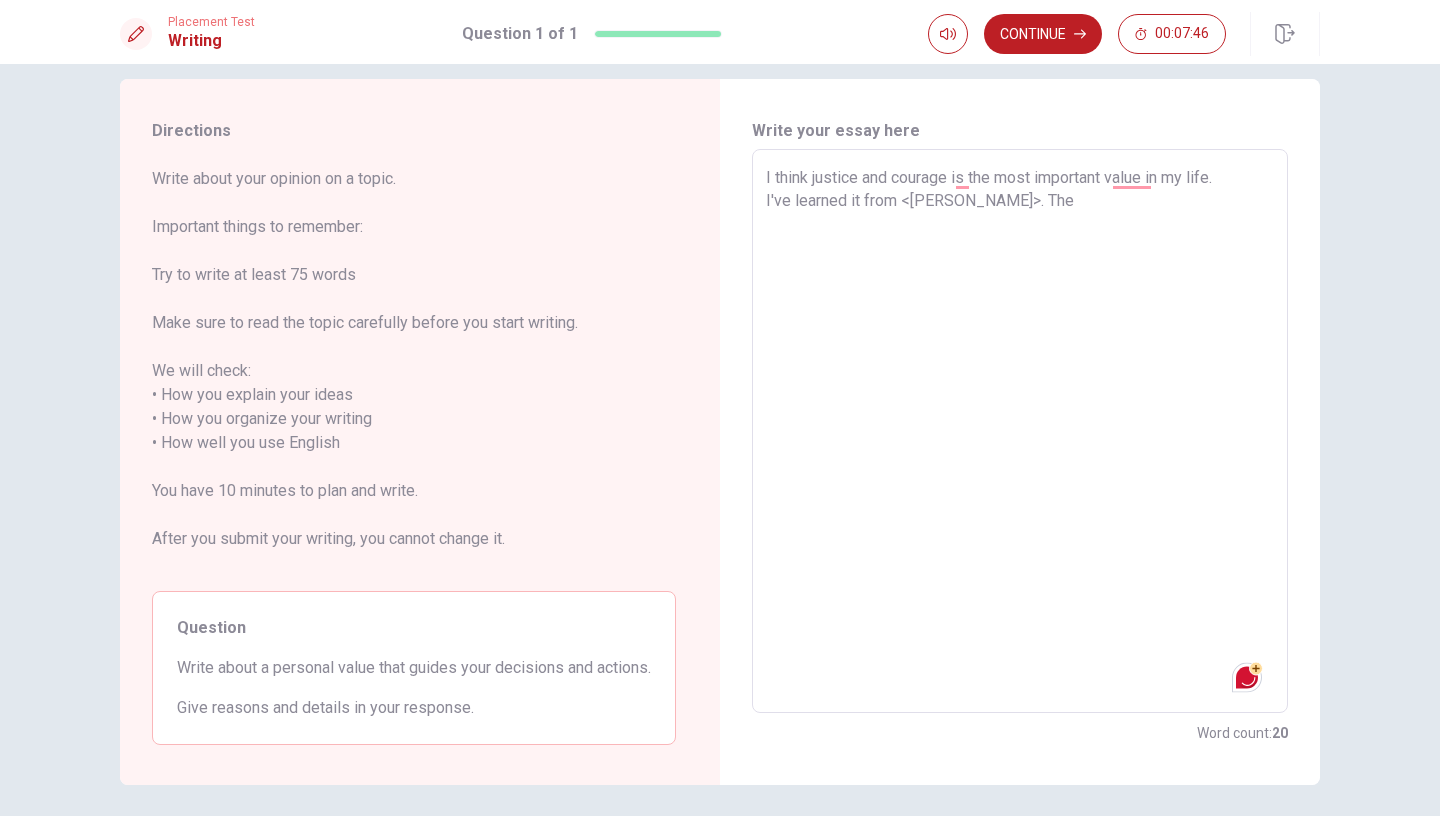 click on "I think justice and courage is the most important value in my life.
I've learned it from <[PERSON_NAME]>. The" at bounding box center [1020, 431] 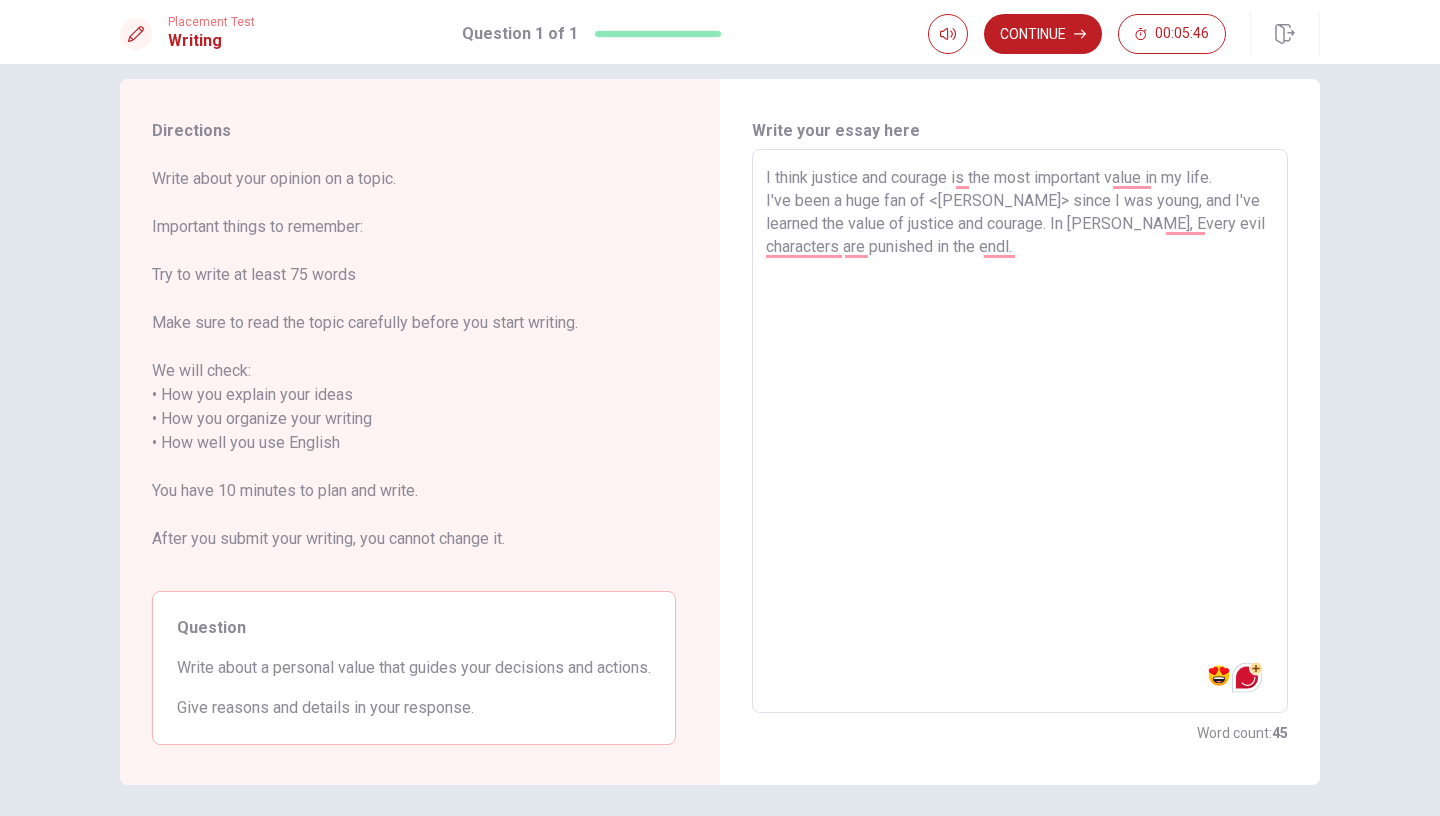 click on "I think justice and courage is the most important value in my life.
I've been a huge fan of <[PERSON_NAME]> since I was young, and I've learned the value of justice and courage. In [PERSON_NAME], Every evil characters are punished in the endl." at bounding box center [1020, 431] 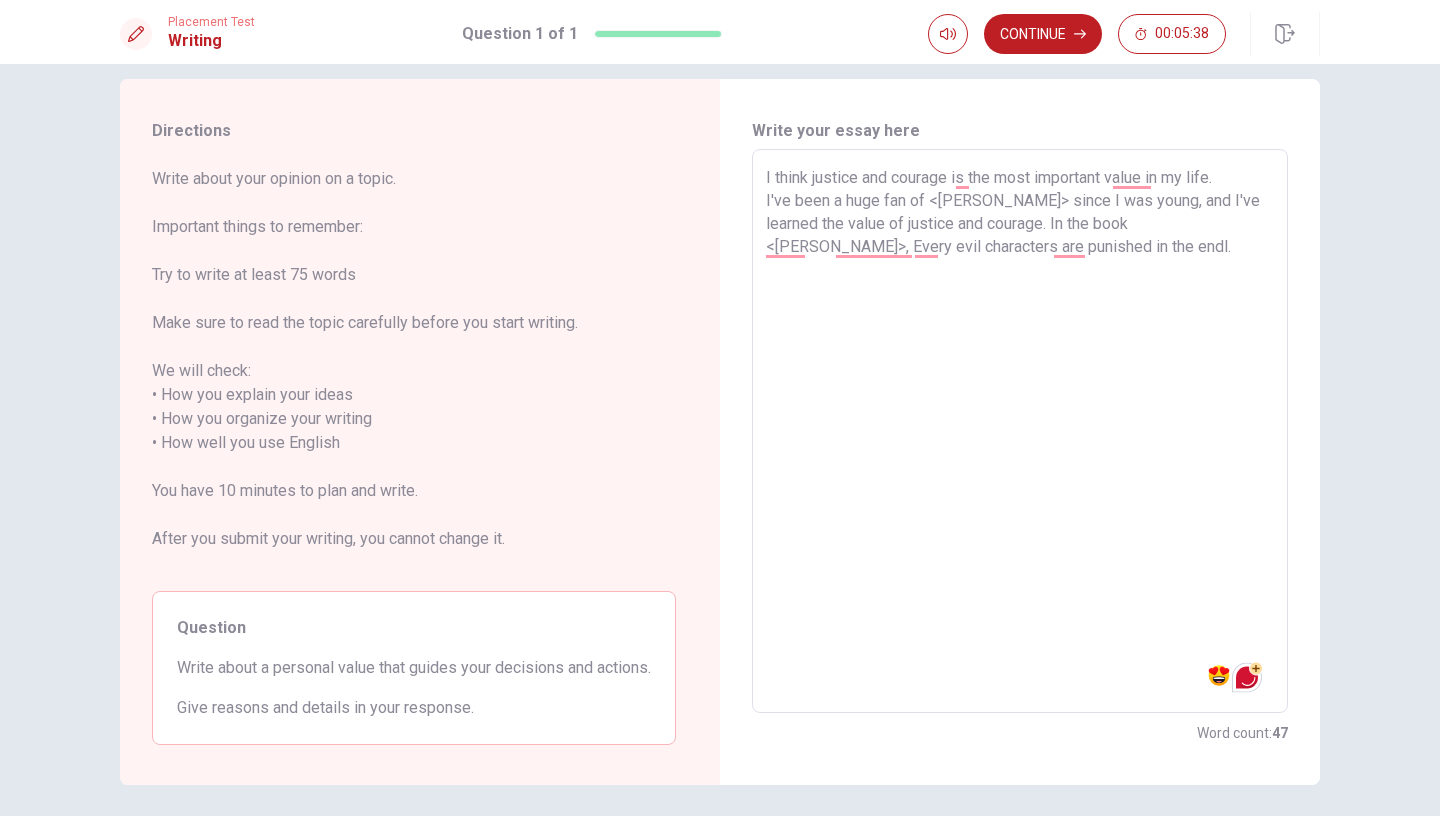 click on "I think justice and courage is the most important value in my life.
I've been a huge fan of <[PERSON_NAME]> since I was young, and I've learned the value of justice and courage. In the book <[PERSON_NAME]>, Every evil characters are punished in the endl." at bounding box center [1020, 431] 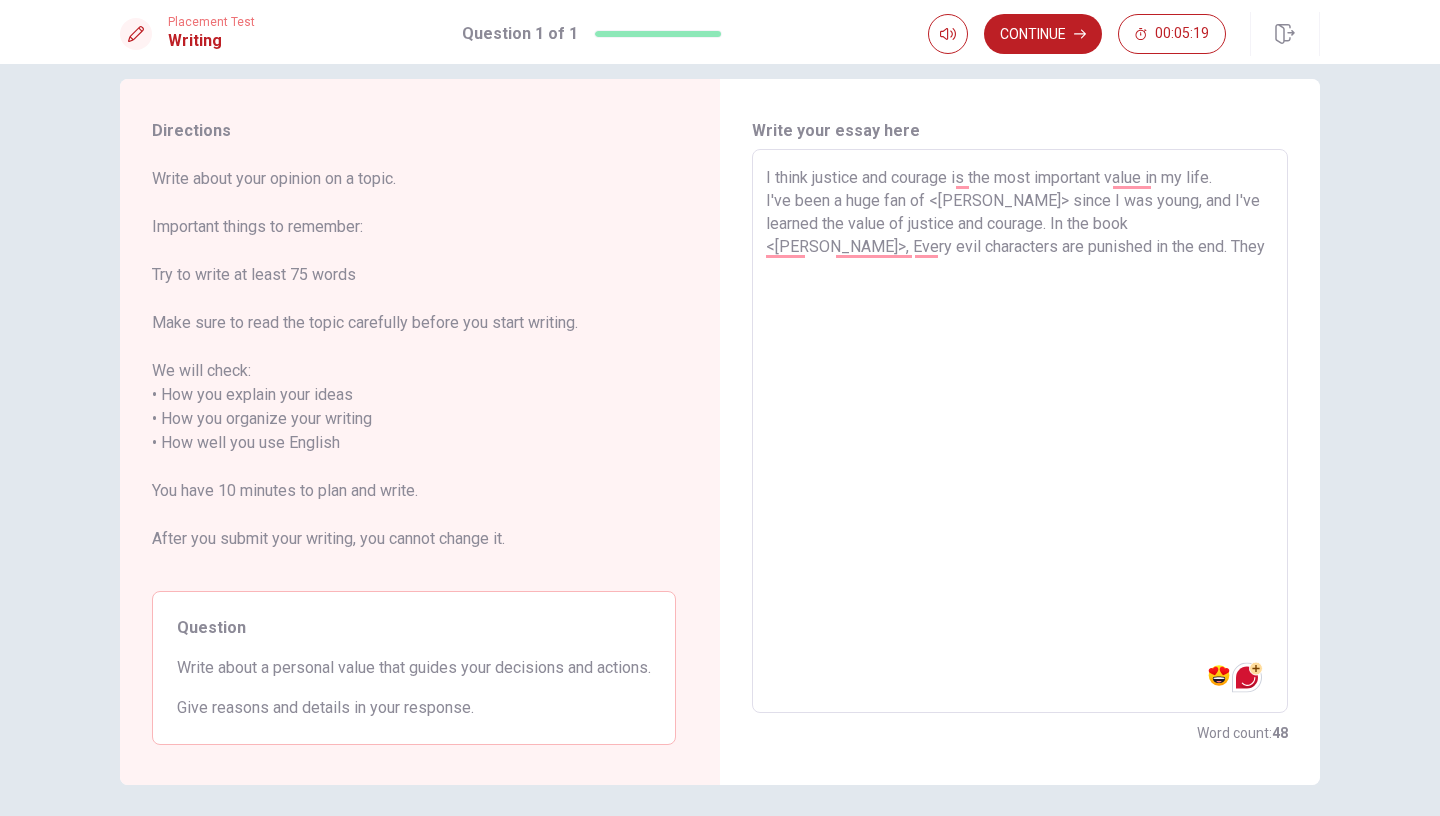 click on "I think justice and courage is the most important value in my life.
I've been a huge fan of <[PERSON_NAME]> since I was young, and I've learned the value of justice and courage. In the book <[PERSON_NAME]>, Every evil characters are punished in the end. They" at bounding box center (1020, 431) 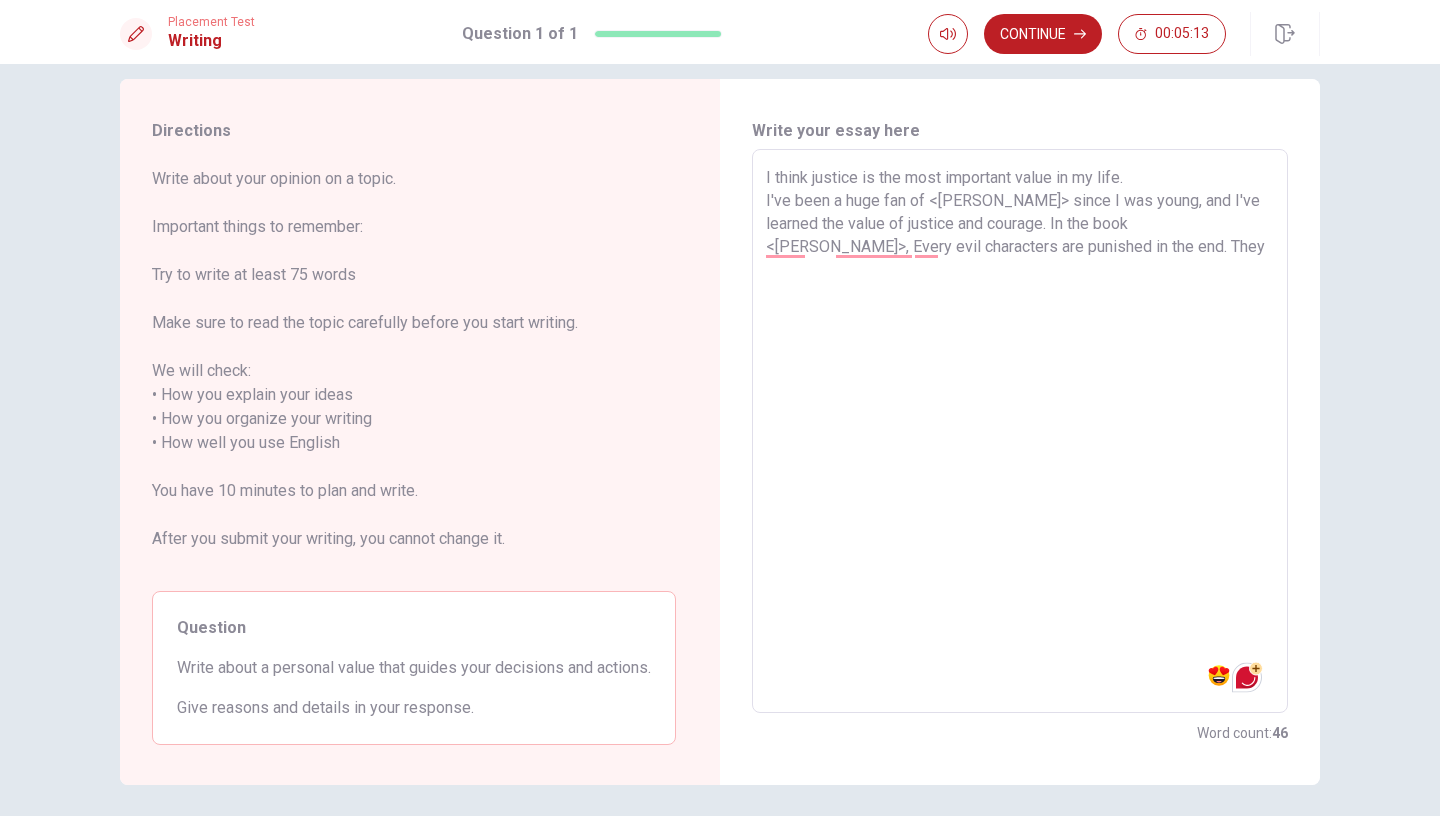 click on "I think justice is the most important value in my life.
I've been a huge fan of <[PERSON_NAME]> since I was young, and I've learned the value of justice and courage. In the book <[PERSON_NAME]>, Every evil characters are punished in the end. They" at bounding box center [1020, 431] 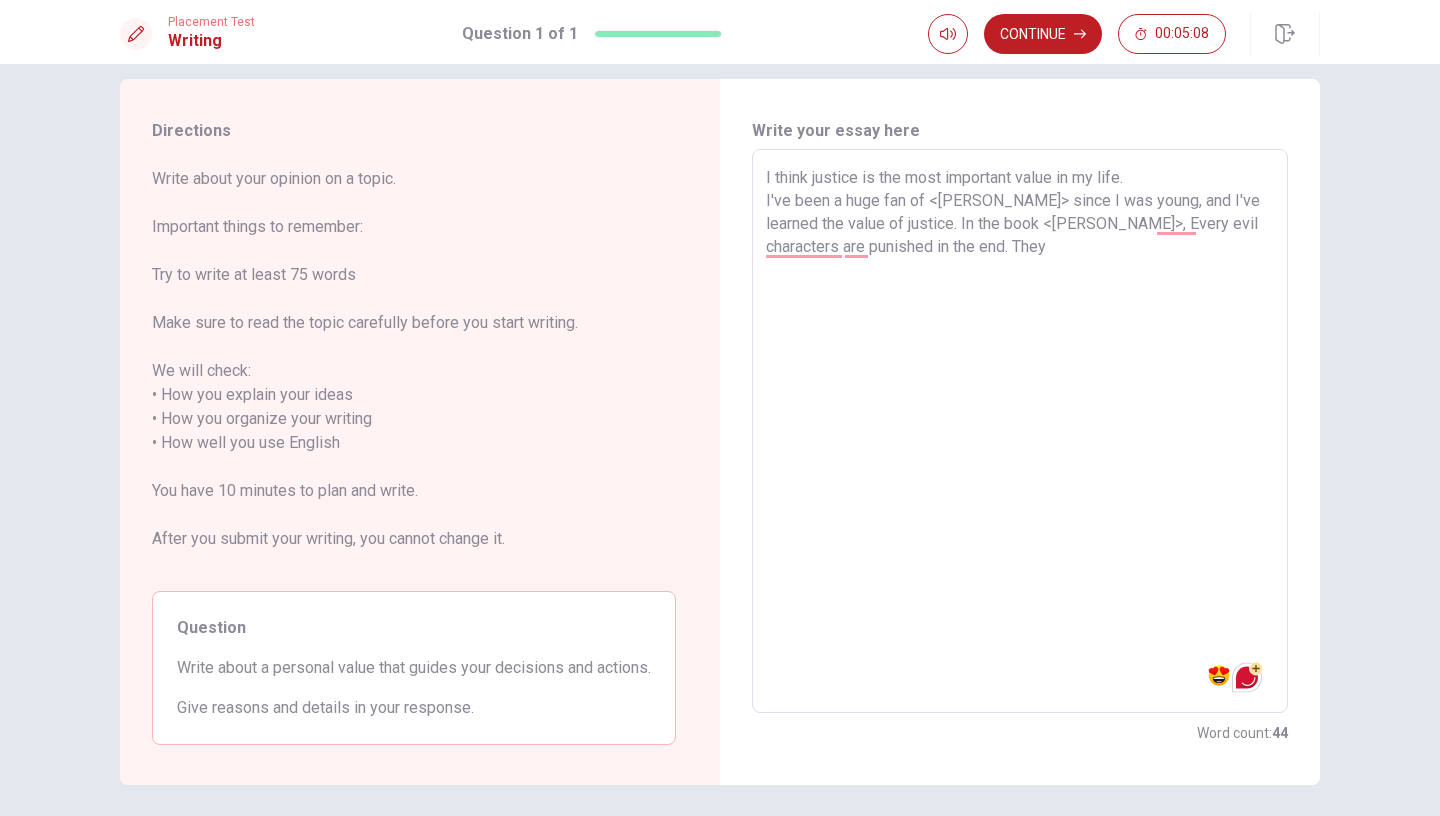 click on "I think justice is the most important value in my life.
I've been a huge fan of <[PERSON_NAME]> since I was young, and I've learned the value of justice. In the book <[PERSON_NAME]>, Every evil characters are punished in the end. They" at bounding box center [1020, 431] 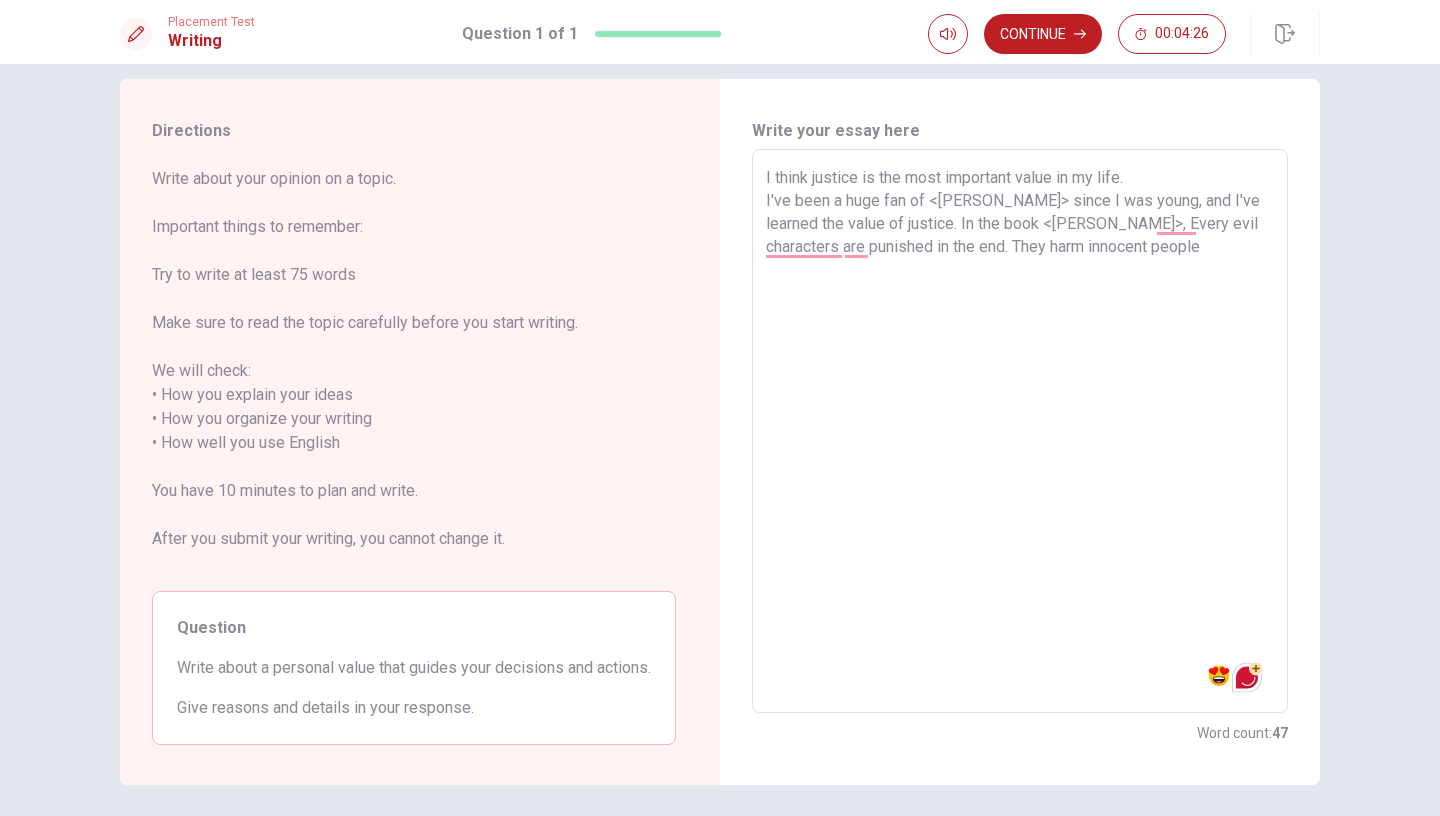 click on "I think justice is the most important value in my life.
I've been a huge fan of <[PERSON_NAME]> since I was young, and I've learned the value of justice. In the book <[PERSON_NAME]>, Every evil characters are punished in the end. They harm innocent people" at bounding box center [1020, 431] 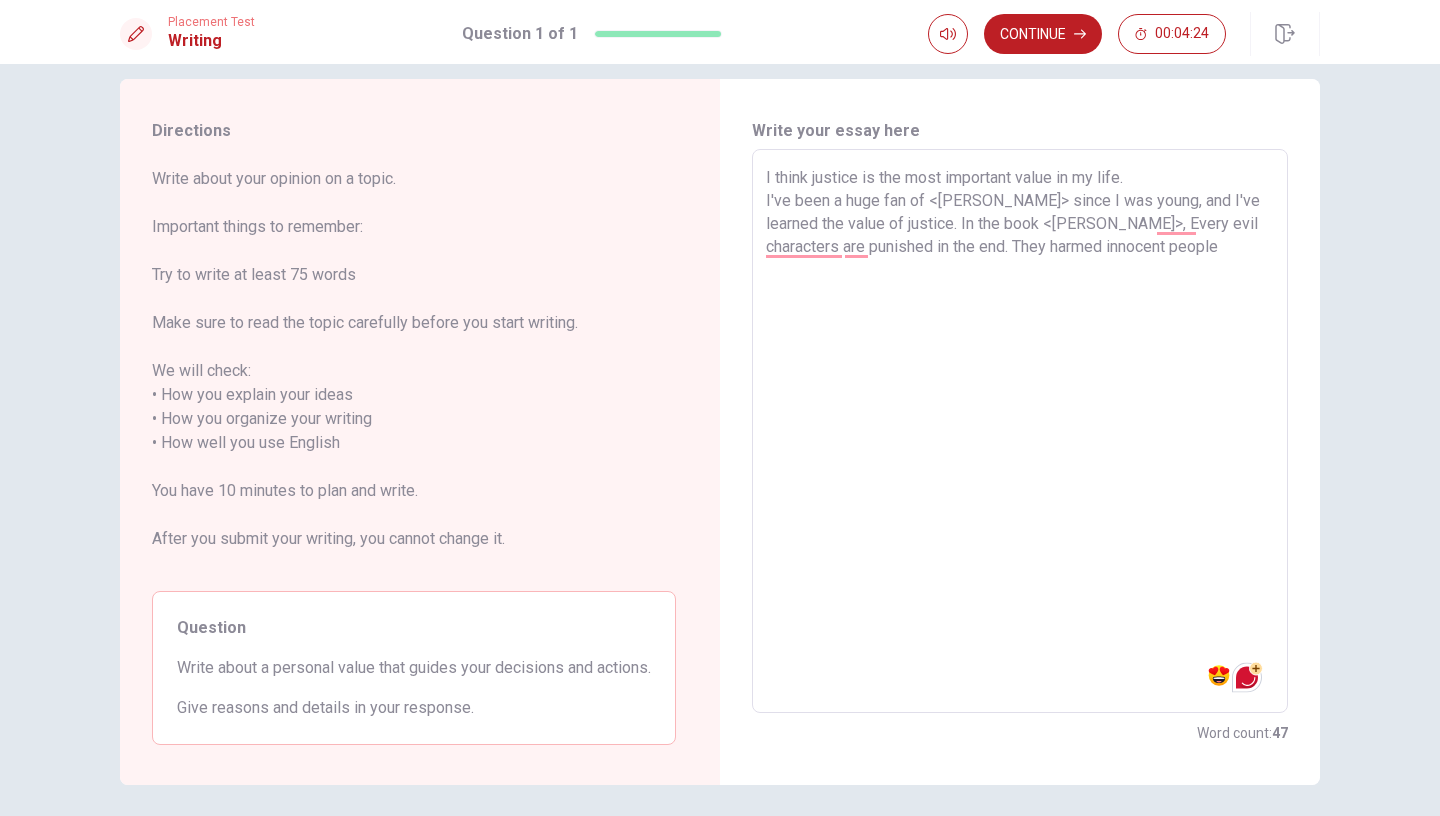 click on "I think justice is the most important value in my life.
I've been a huge fan of <[PERSON_NAME]> since I was young, and I've learned the value of justice. In the book <[PERSON_NAME]>, Every evil characters are punished in the end. They harmed innocent people" at bounding box center [1020, 431] 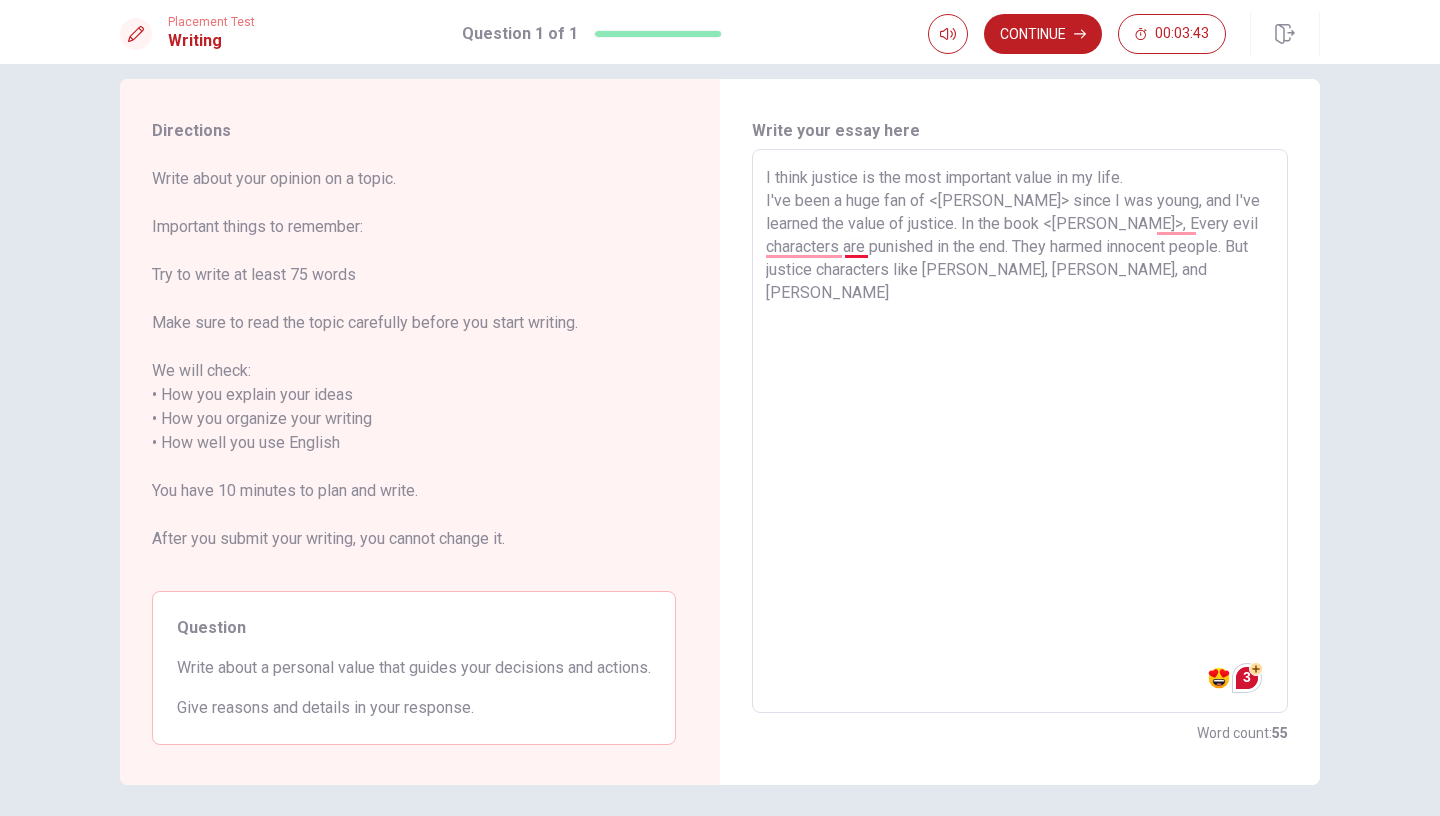 click on "I think justice is the most important value in my life.
I've been a huge fan of <[PERSON_NAME]> since I was young, and I've learned the value of justice. In the book <[PERSON_NAME]>, Every evil characters are punished in the end. They harmed innocent people. But justice characters like [PERSON_NAME], [PERSON_NAME], and [PERSON_NAME]" at bounding box center (1020, 431) 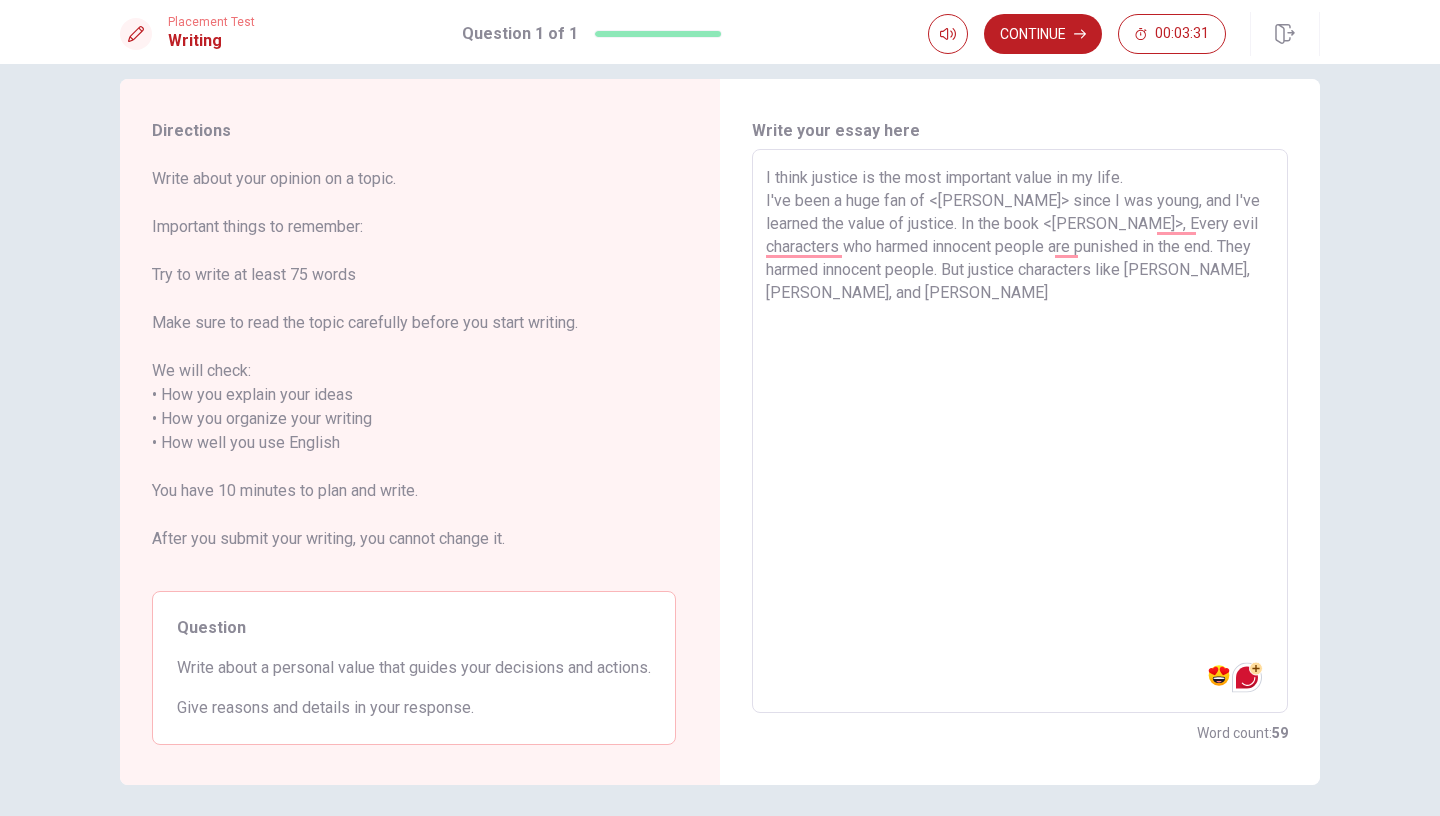 drag, startPoint x: 1226, startPoint y: 249, endPoint x: 943, endPoint y: 278, distance: 284.482 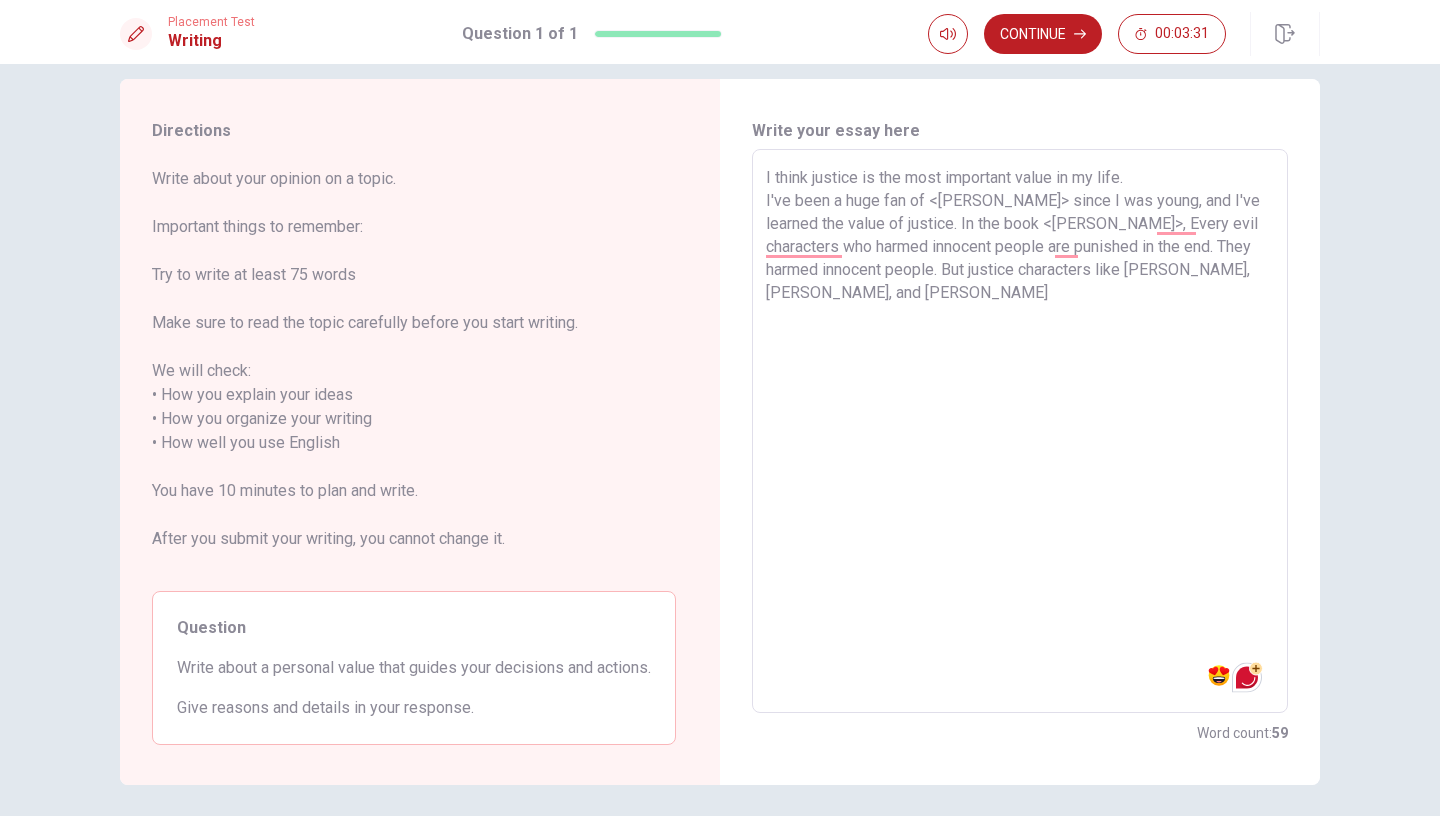click on "I think justice is the most important value in my life.
I've been a huge fan of <[PERSON_NAME]> since I was young, and I've learned the value of justice. In the book <[PERSON_NAME]>, Every evil characters who harmed innocent people are punished in the end. They harmed innocent people. But justice characters like [PERSON_NAME], [PERSON_NAME], and [PERSON_NAME]" at bounding box center (1020, 431) 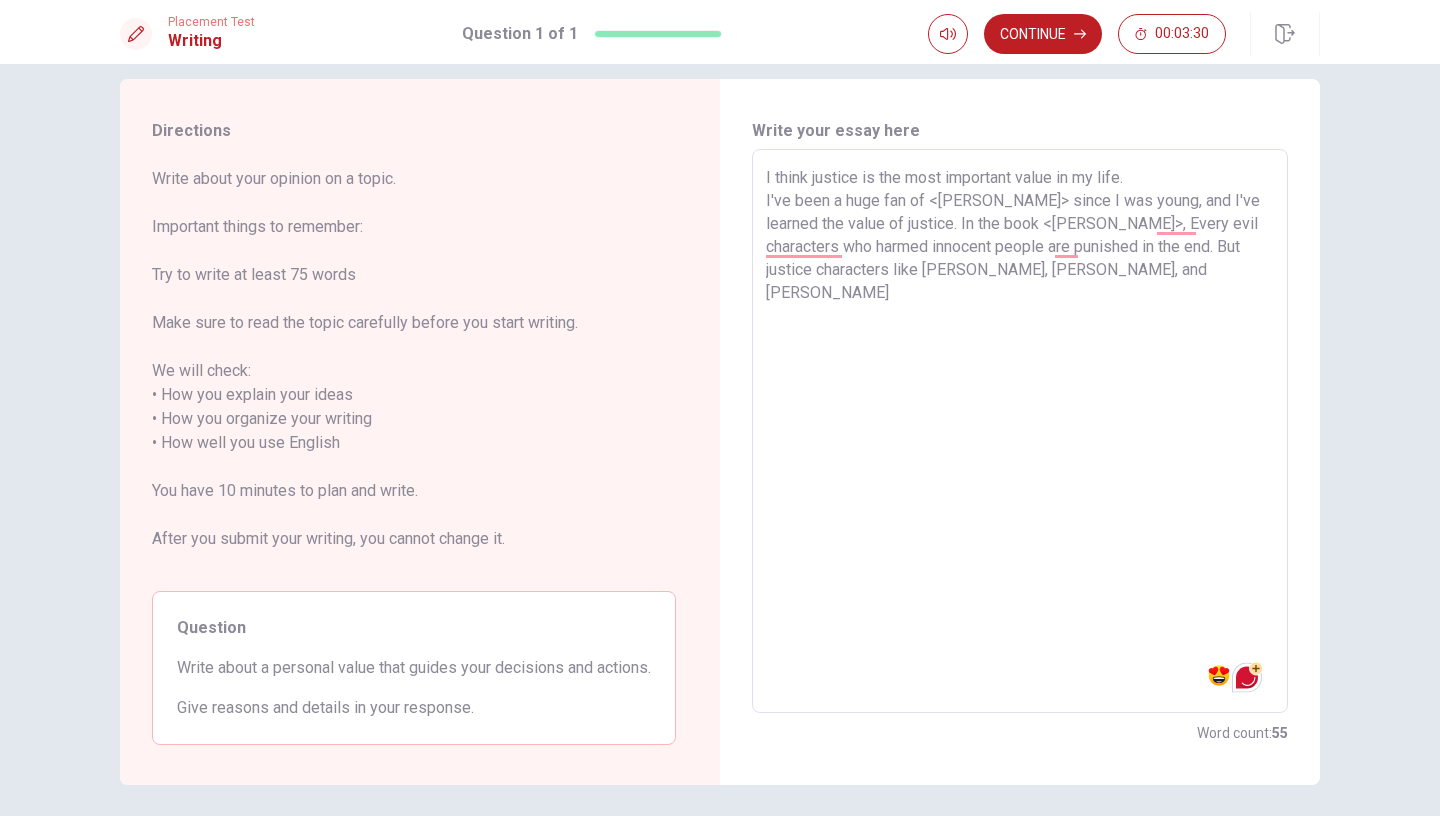 click on "I think justice is the most important value in my life.
I've been a huge fan of <[PERSON_NAME]> since I was young, and I've learned the value of justice. In the book <[PERSON_NAME]>, Every evil characters who harmed innocent people are punished in the end. But justice characters like [PERSON_NAME], [PERSON_NAME], and [PERSON_NAME]" at bounding box center [1020, 431] 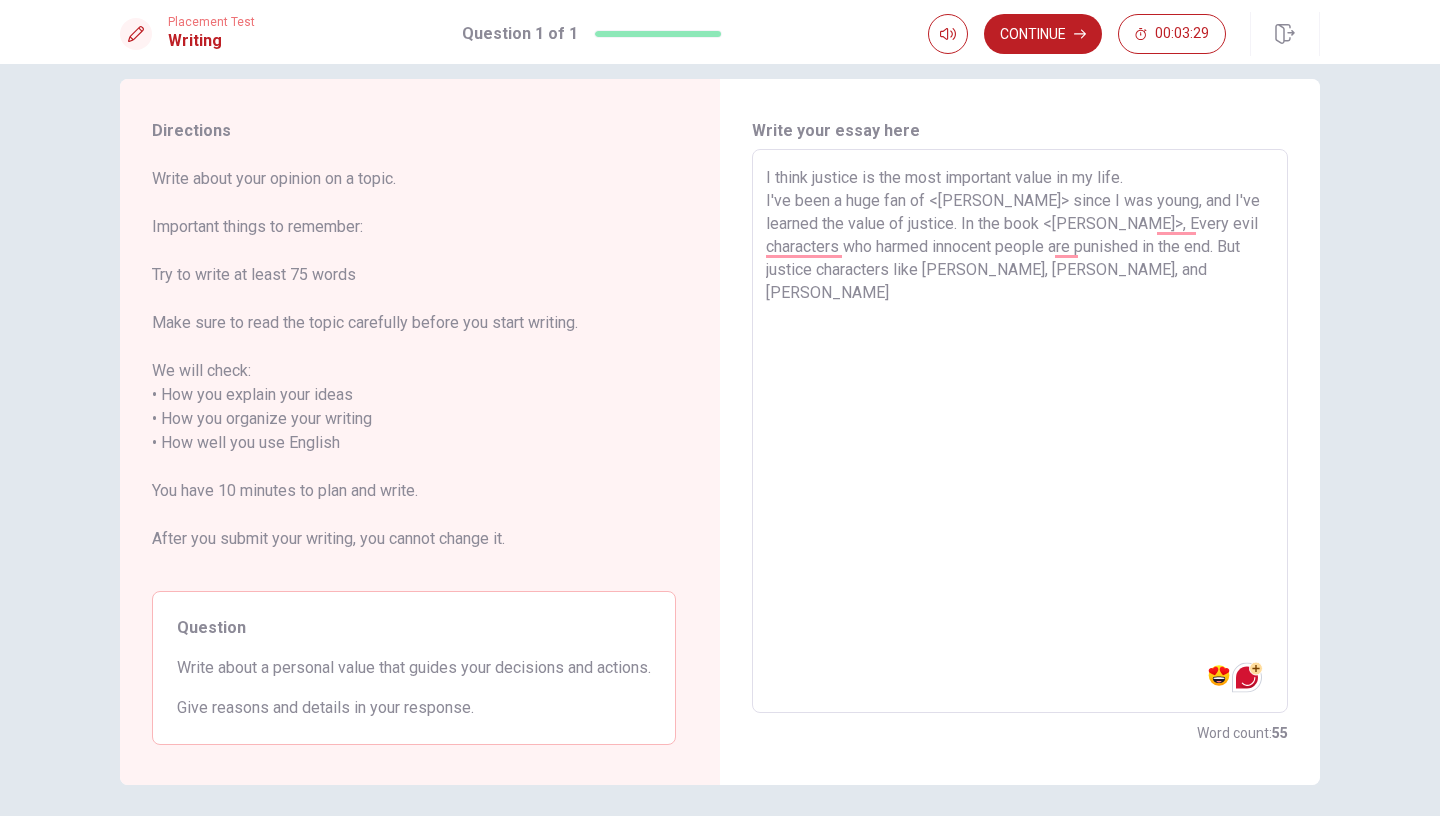 click on "I think justice is the most important value in my life.
I've been a huge fan of <[PERSON_NAME]> since I was young, and I've learned the value of justice. In the book <[PERSON_NAME]>, Every evil characters who harmed innocent people are punished in the end. But justice characters like [PERSON_NAME], [PERSON_NAME], and [PERSON_NAME]" at bounding box center (1020, 431) 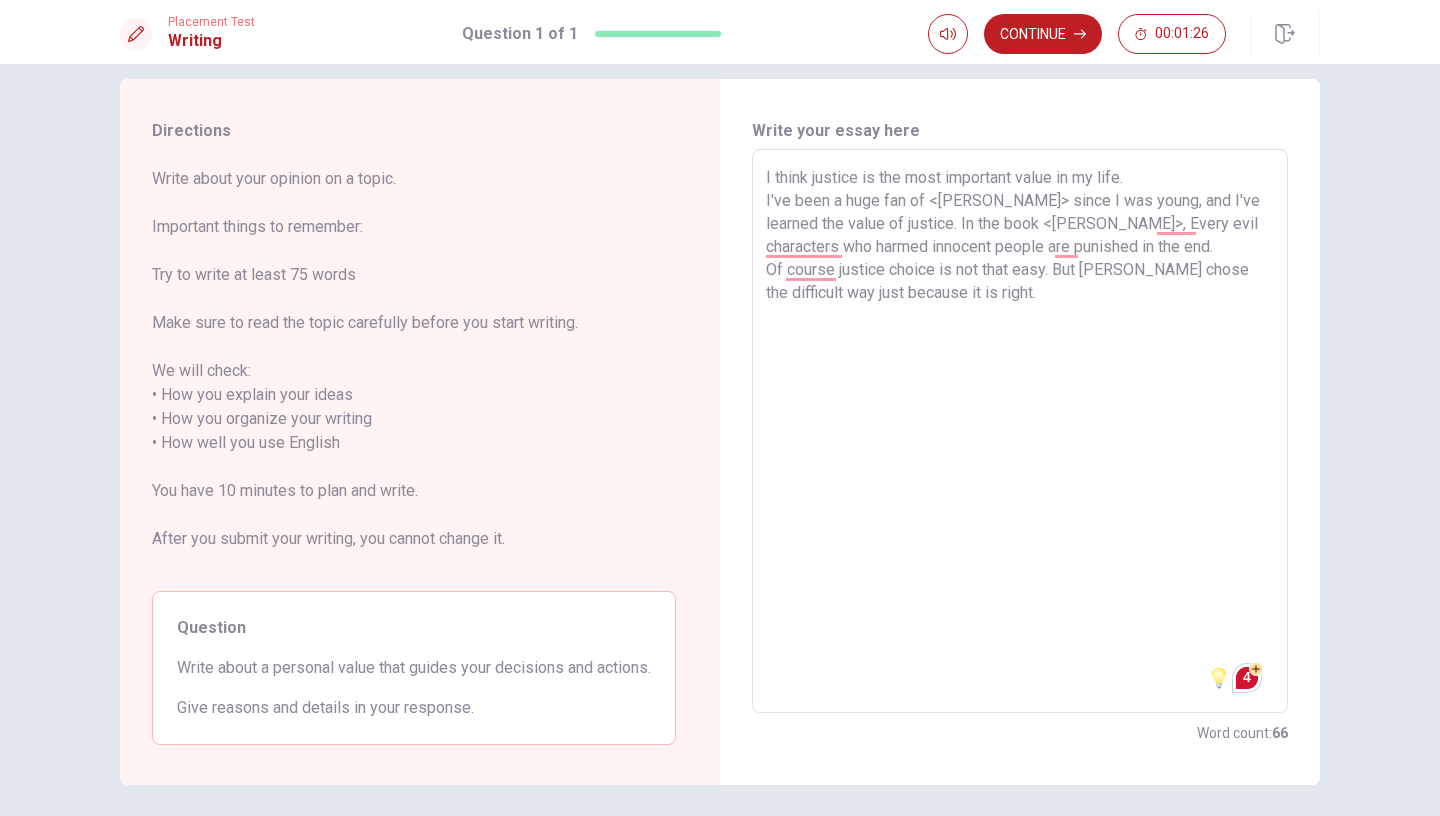 click on "I think justice is the most important value in my life.
I've been a huge fan of <[PERSON_NAME]> since I was young, and I've learned the value of justice. In the book <[PERSON_NAME]>, Every evil characters who harmed innocent people are punished in the end.
Of course justice choice is not that easy. But [PERSON_NAME] chose the difficult way just because it is right." at bounding box center [1020, 431] 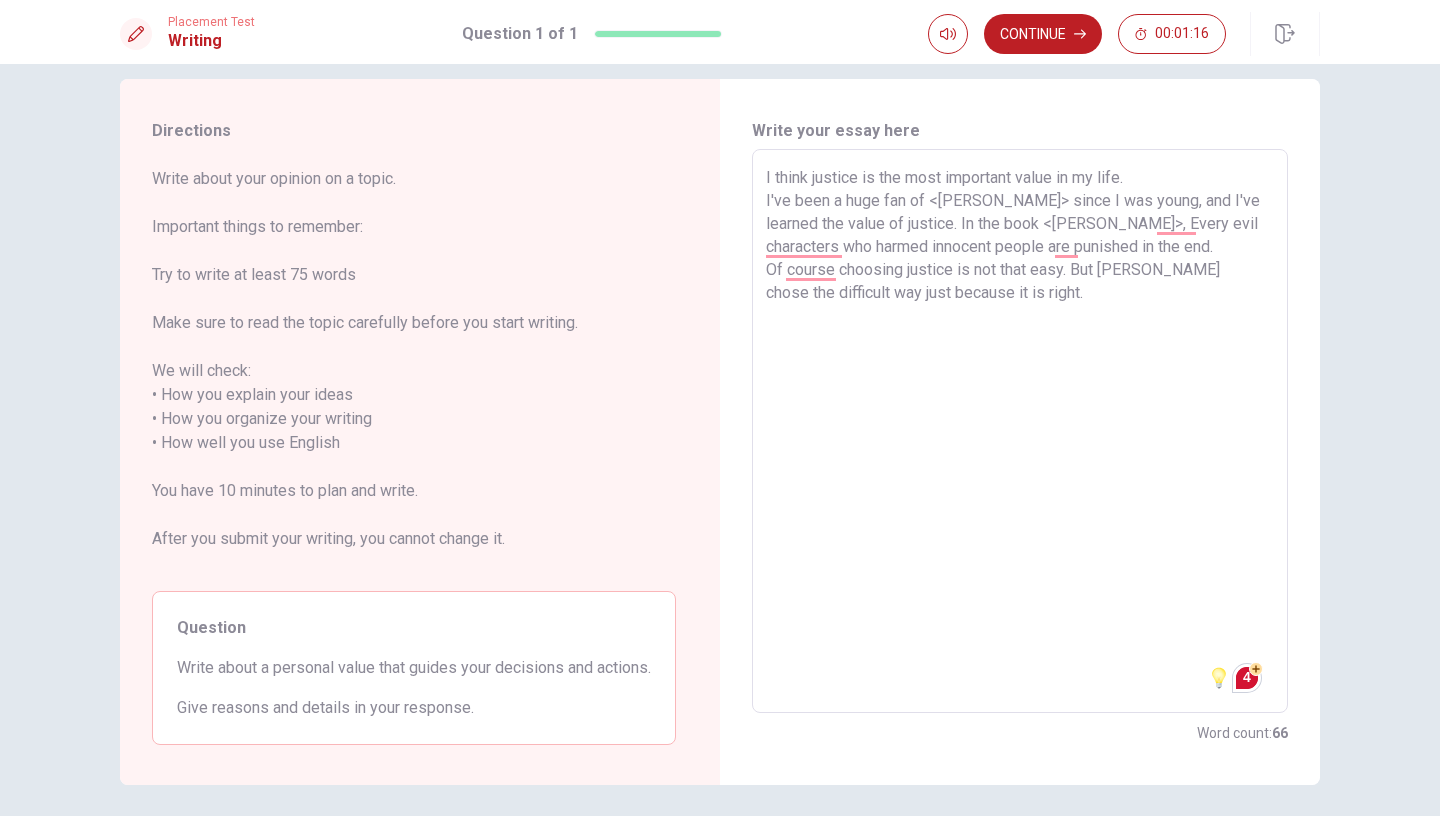 click on "I think justice is the most important value in my life.
I've been a huge fan of <[PERSON_NAME]> since I was young, and I've learned the value of justice. In the book <[PERSON_NAME]>, Every evil characters who harmed innocent people are punished in the end.
Of course choosing justice is not that easy. But [PERSON_NAME] chose the difficult way just because it is right." at bounding box center [1020, 431] 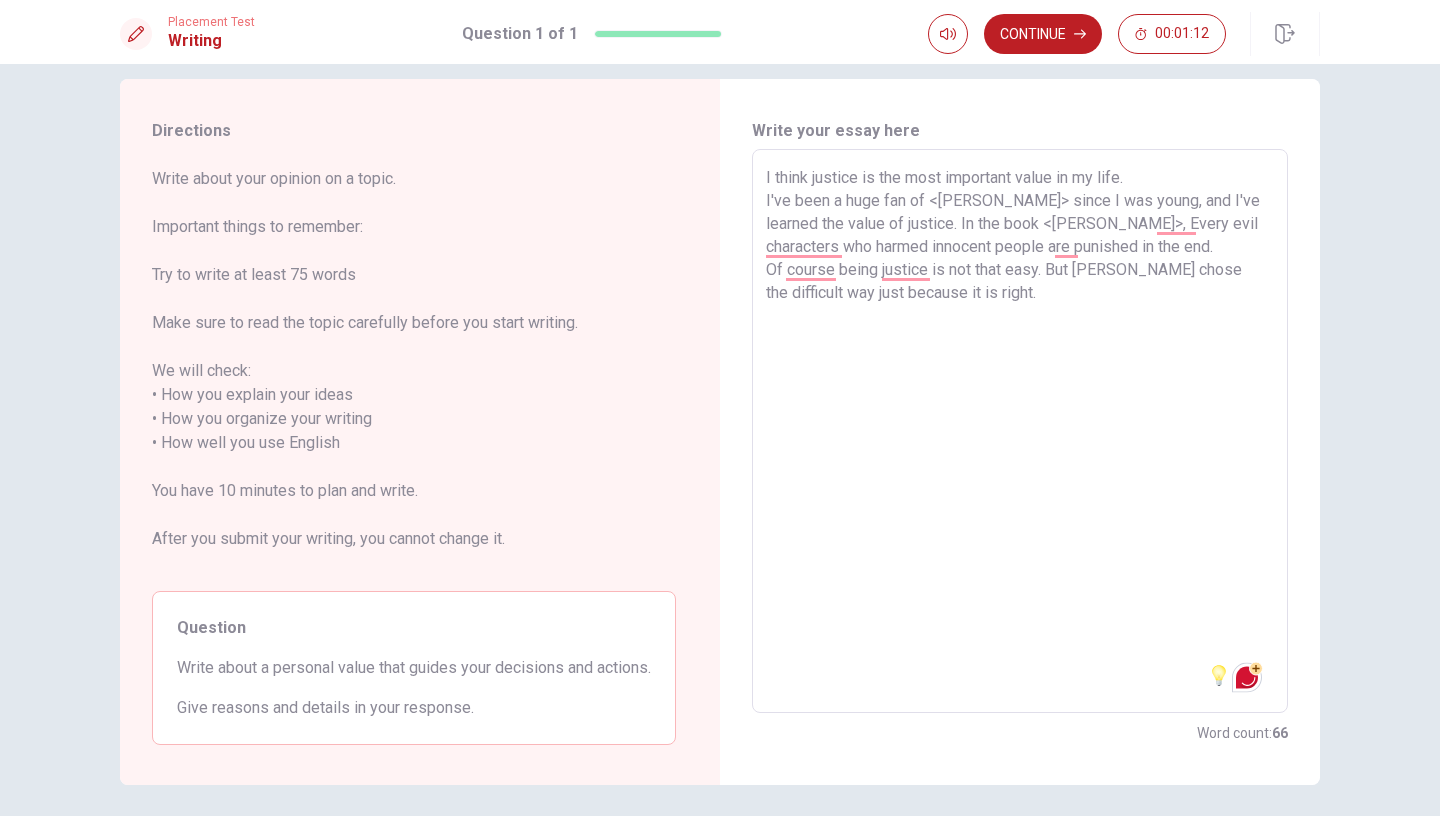 click on "I think justice is the most important value in my life.
I've been a huge fan of <[PERSON_NAME]> since I was young, and I've learned the value of justice. In the book <[PERSON_NAME]>, Every evil characters who harmed innocent people are punished in the end.
Of course being justice is not that easy. But [PERSON_NAME] chose the difficult way just because it is right." at bounding box center (1020, 431) 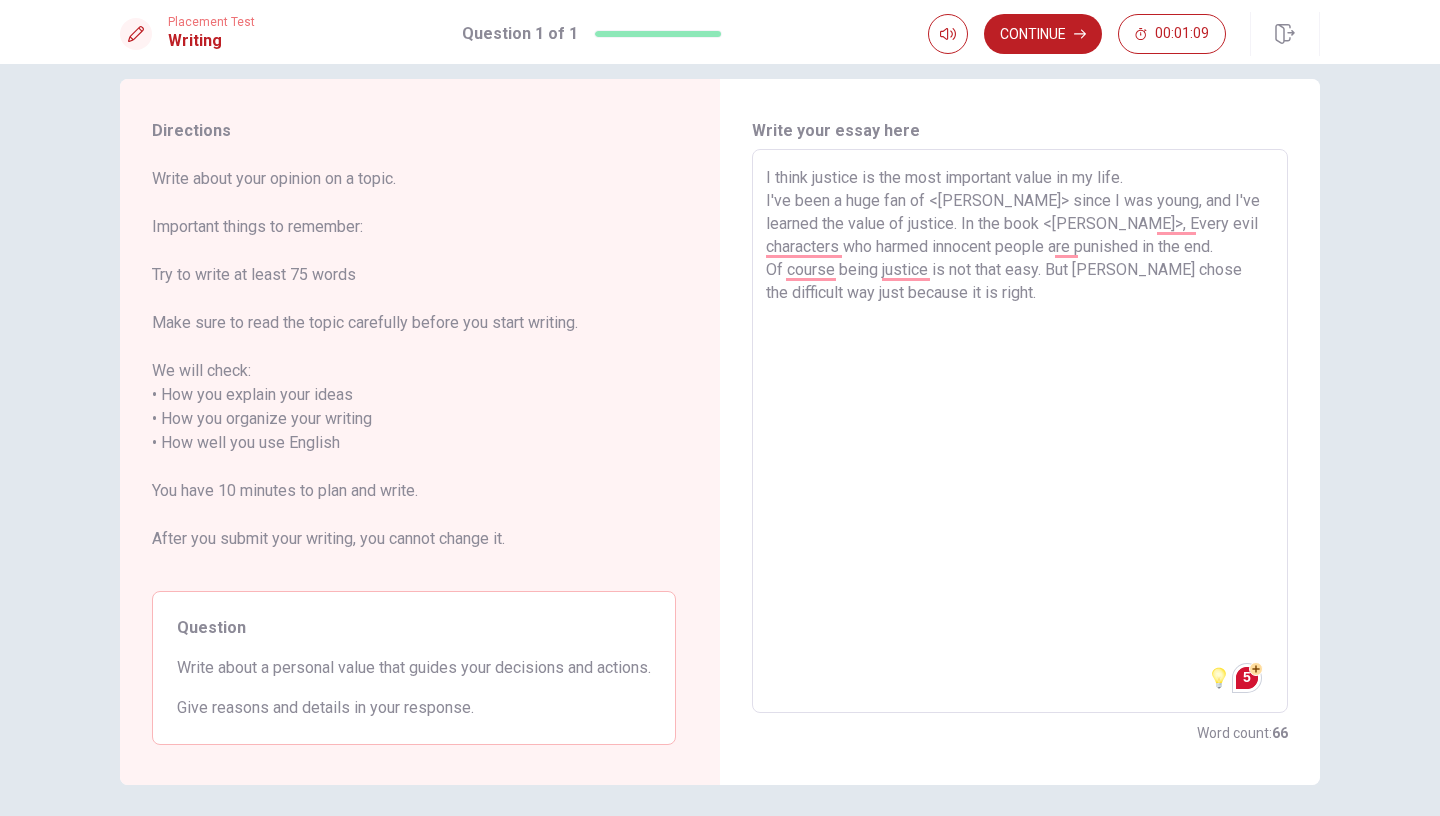 click on "I think justice is the most important value in my life.
I've been a huge fan of <[PERSON_NAME]> since I was young, and I've learned the value of justice. In the book <[PERSON_NAME]>, Every evil characters who harmed innocent people are punished in the end.
Of course being justice is not that easy. But [PERSON_NAME] chose the difficult way just because it is right." at bounding box center [1020, 431] 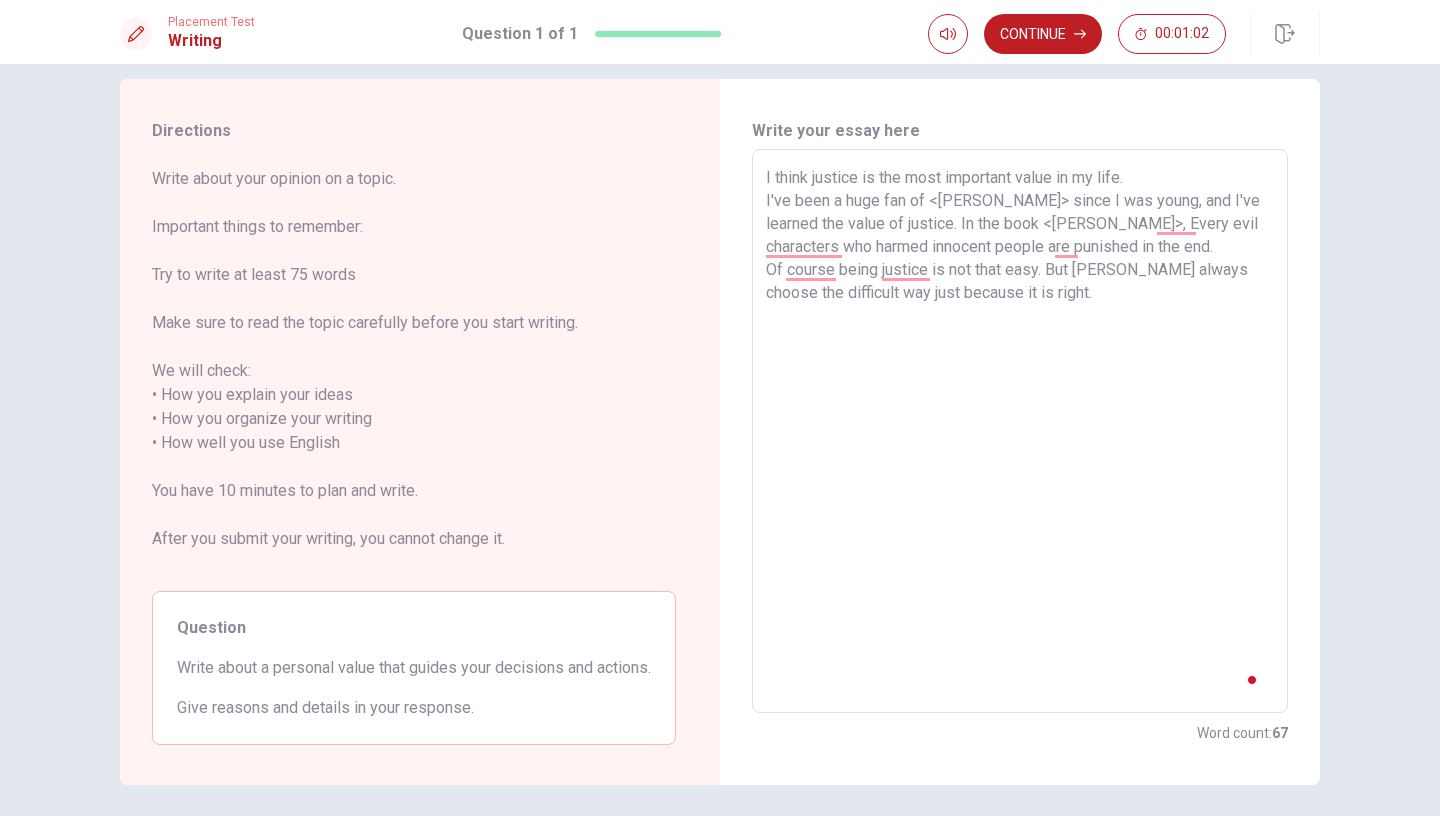 click on "I think justice is the most important value in my life.
I've been a huge fan of <[PERSON_NAME]> since I was young, and I've learned the value of justice. In the book <[PERSON_NAME]>, Every evil characters who harmed innocent people are punished in the end.
Of course being justice is not that easy. But [PERSON_NAME] always choose the difficult way just because it is right." at bounding box center (1020, 431) 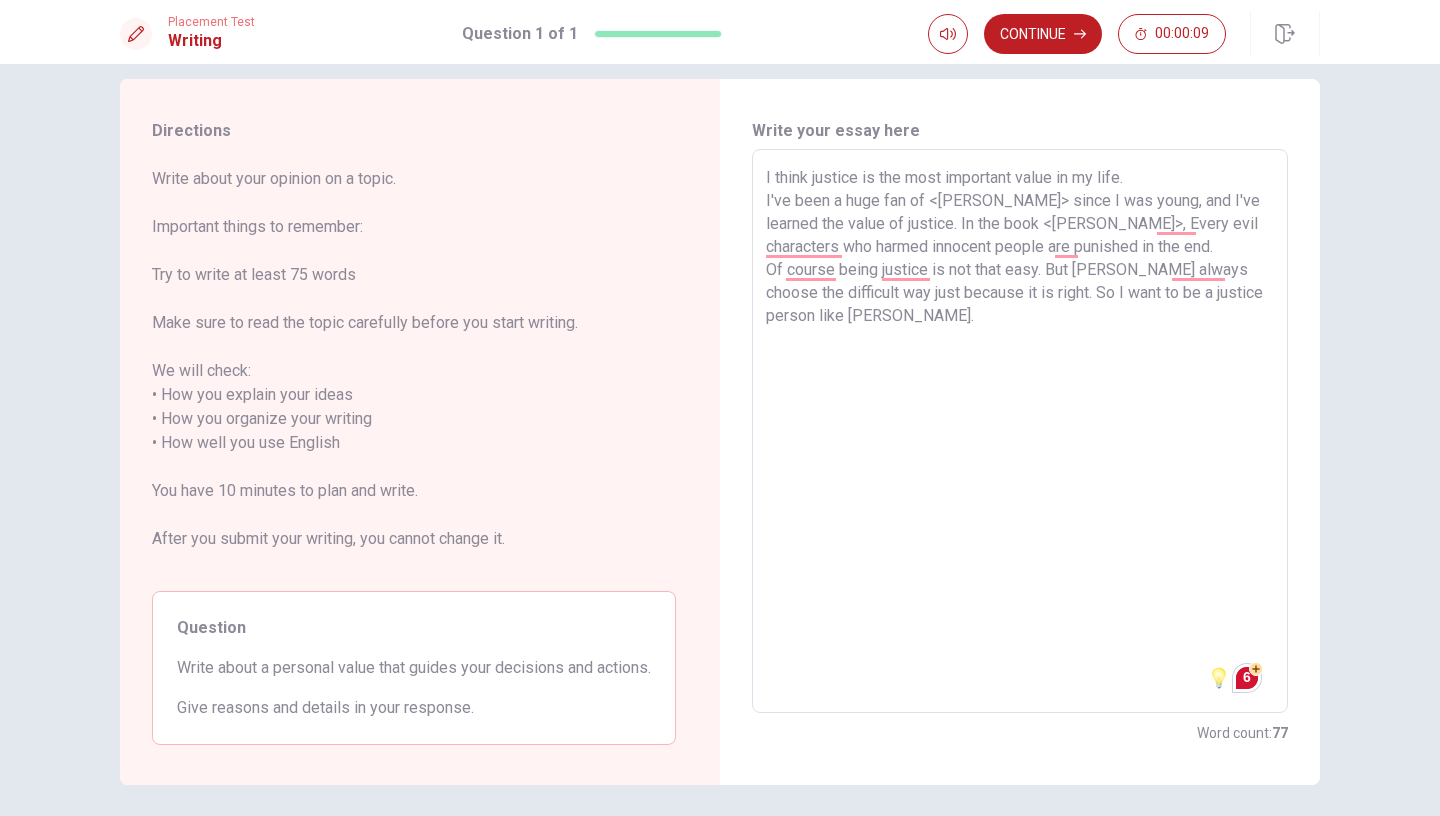 click on "I think justice is the most important value in my life.
I've been a huge fan of <[PERSON_NAME]> since I was young, and I've learned the value of justice. In the book <[PERSON_NAME]>, Every evil characters who harmed innocent people are punished in the end.
Of course being justice is not that easy. But [PERSON_NAME] always choose the difficult way just because it is right. So I want to be a justice person like [PERSON_NAME]." at bounding box center [1020, 431] 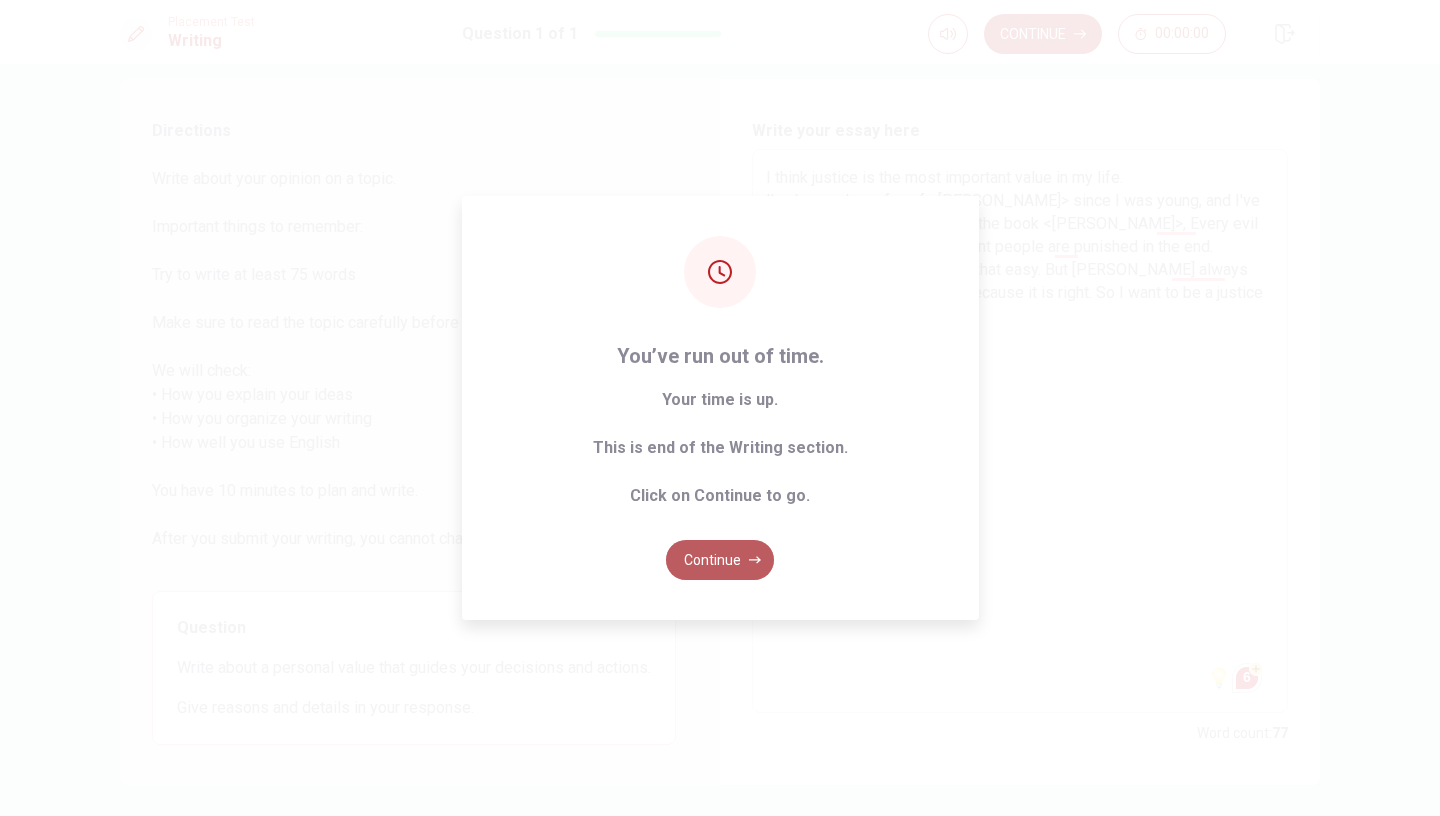 click 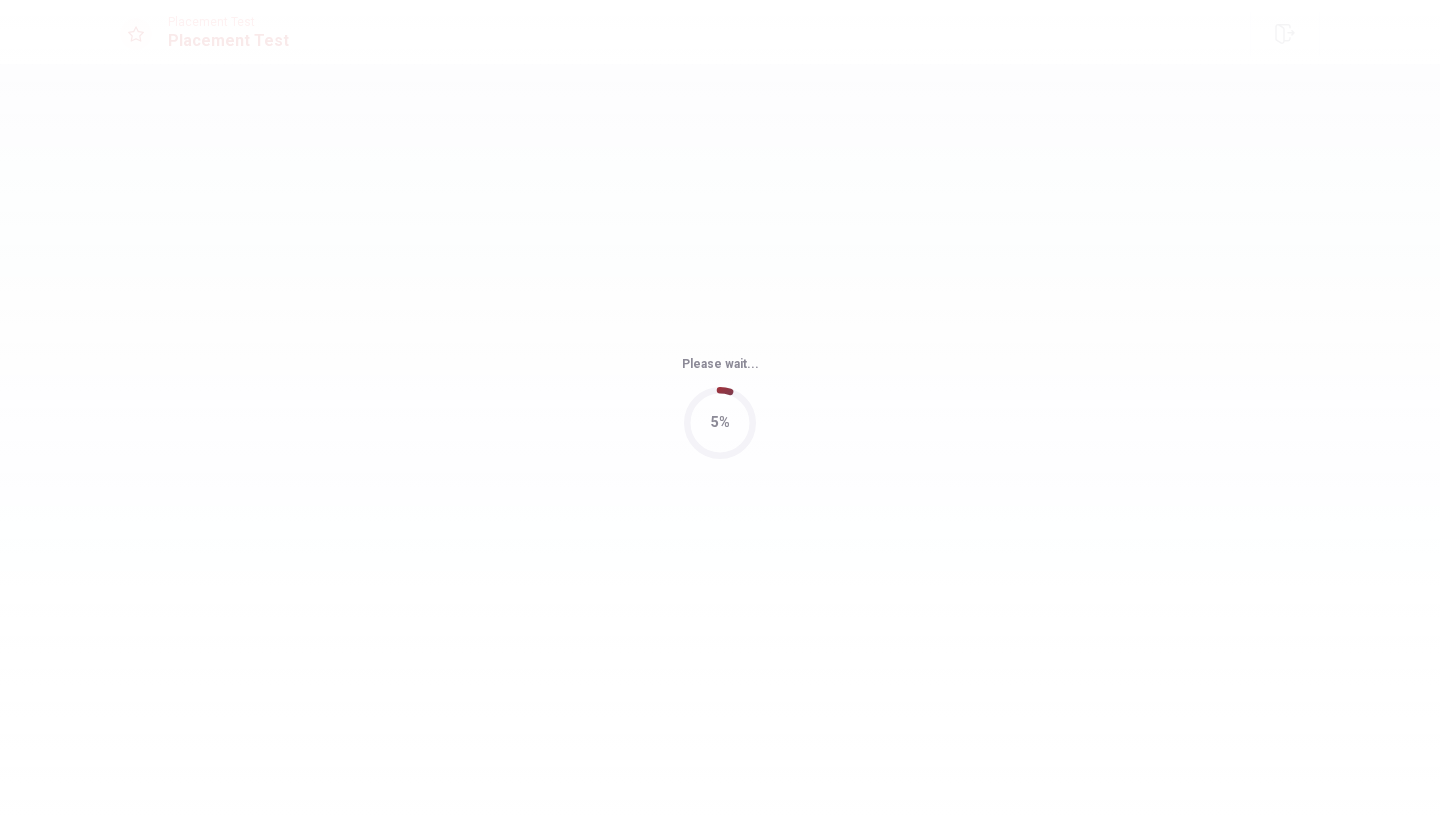 scroll, scrollTop: 0, scrollLeft: 0, axis: both 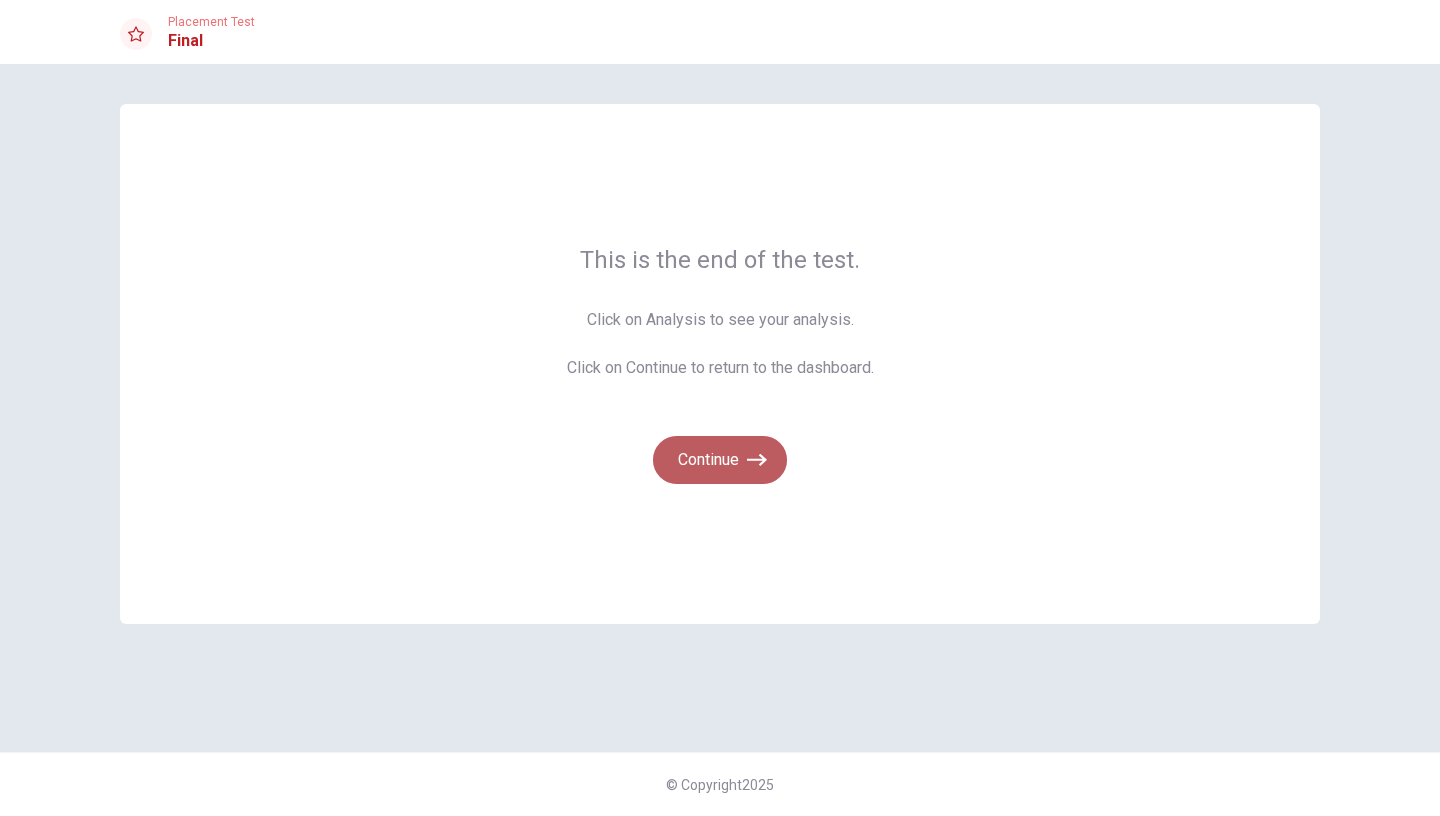click on "Continue" at bounding box center (720, 460) 